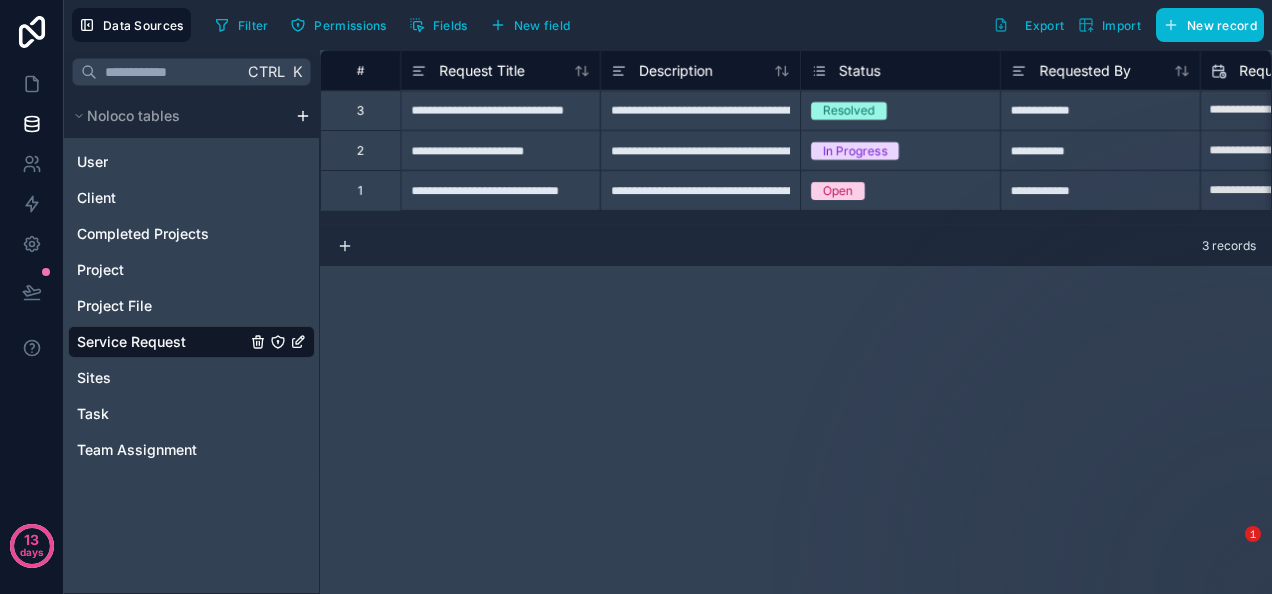 scroll, scrollTop: 0, scrollLeft: 0, axis: both 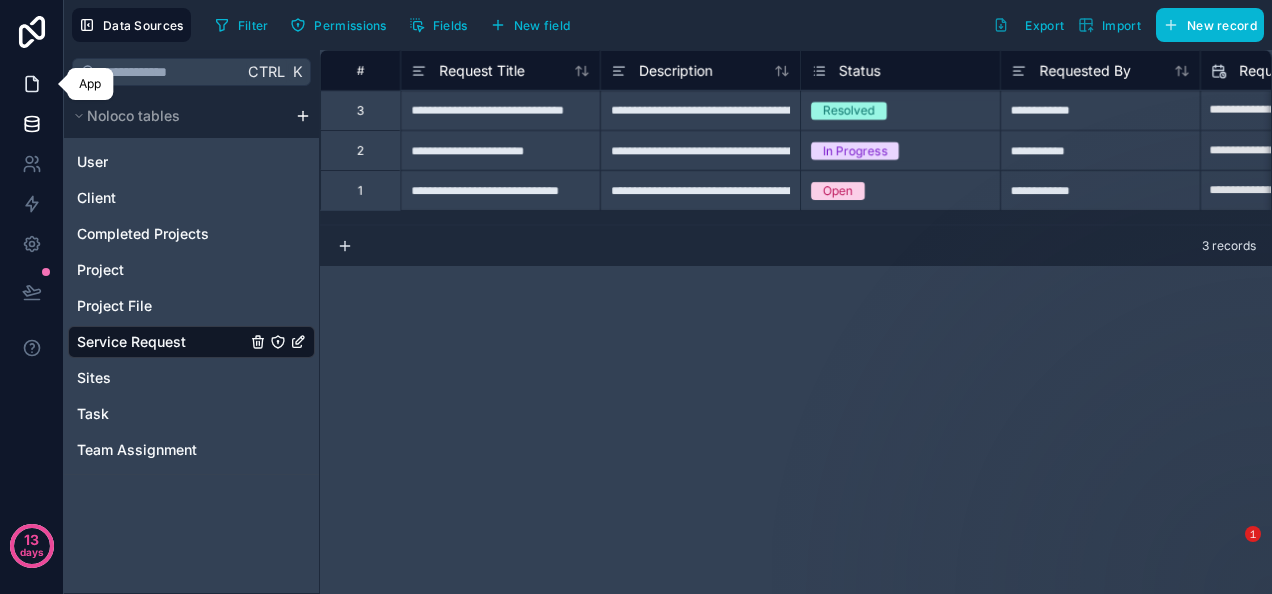 click at bounding box center [31, 84] 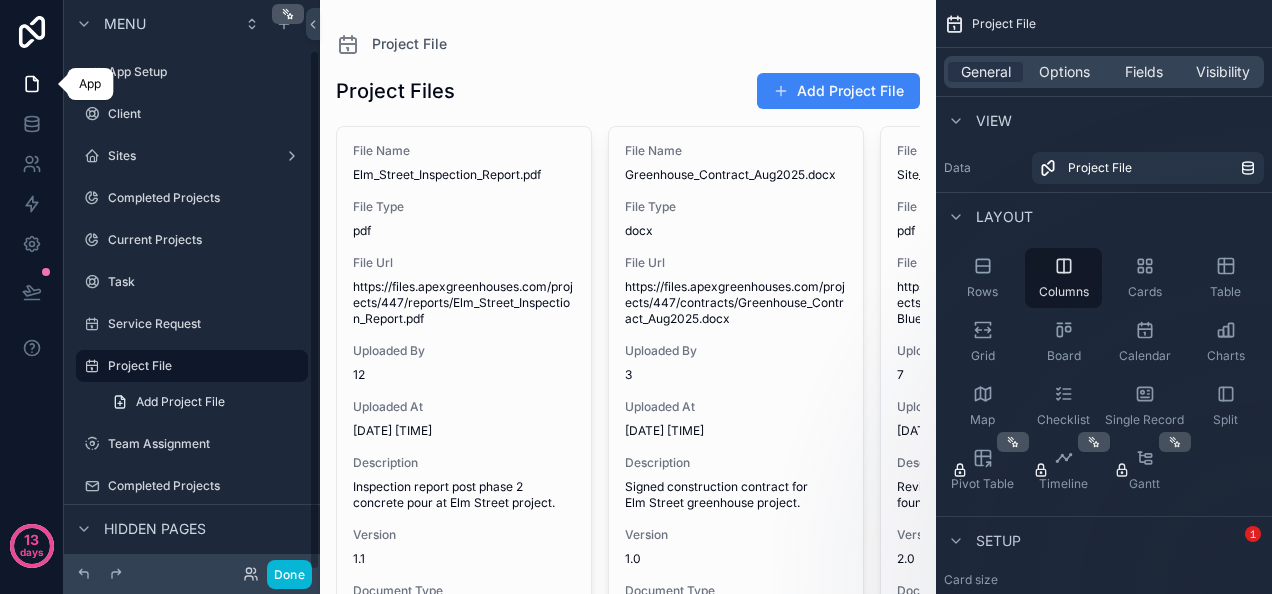 scroll, scrollTop: 54, scrollLeft: 0, axis: vertical 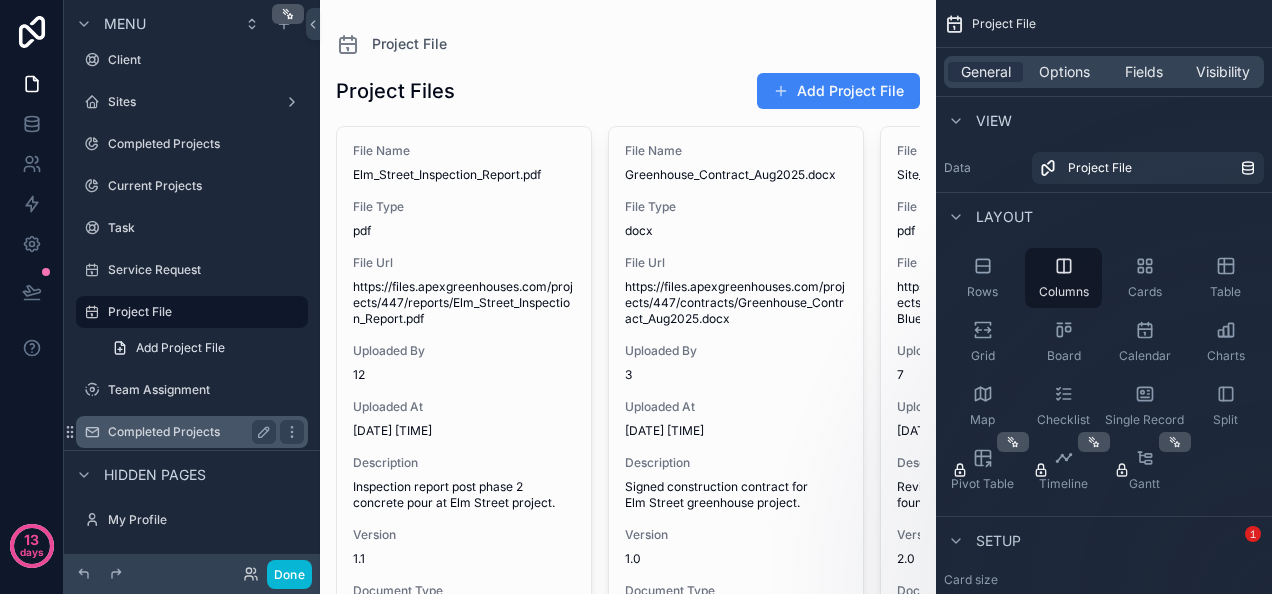 click on "Completed Projects" at bounding box center (188, 432) 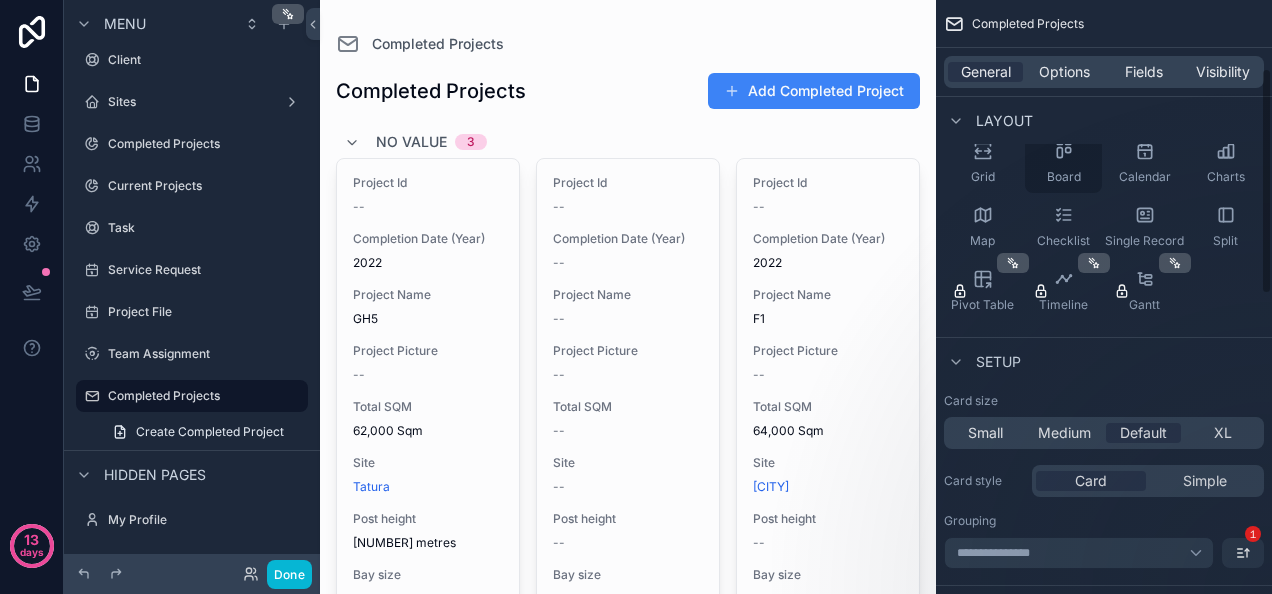 scroll, scrollTop: 0, scrollLeft: 0, axis: both 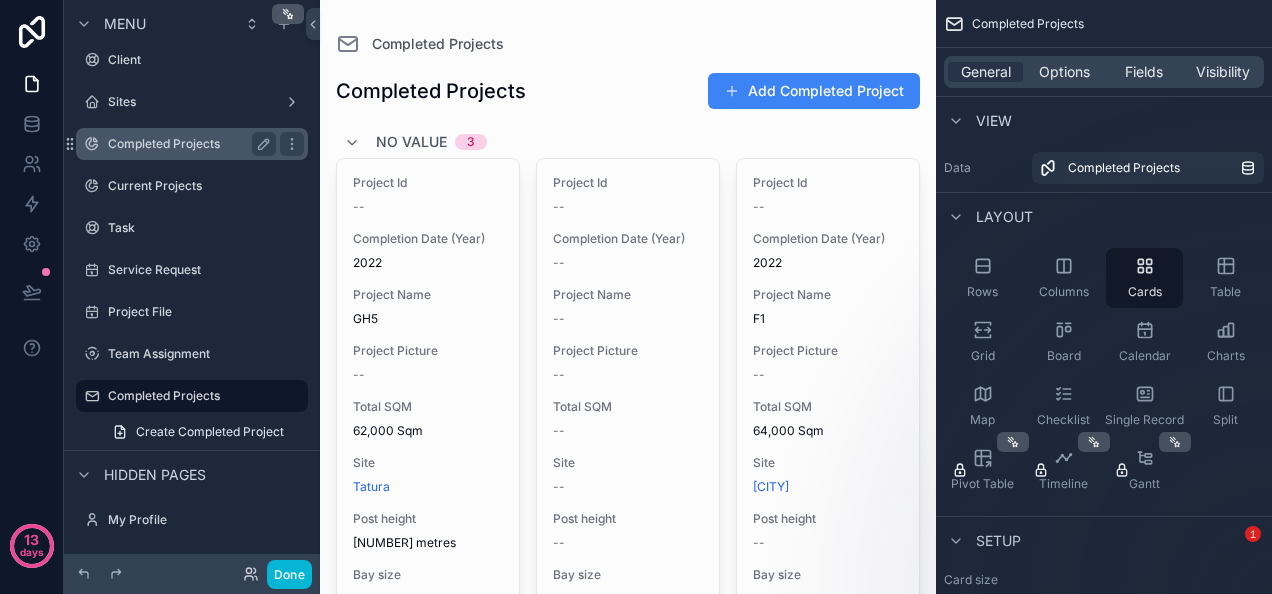 click on "Completed Projects" at bounding box center (188, 144) 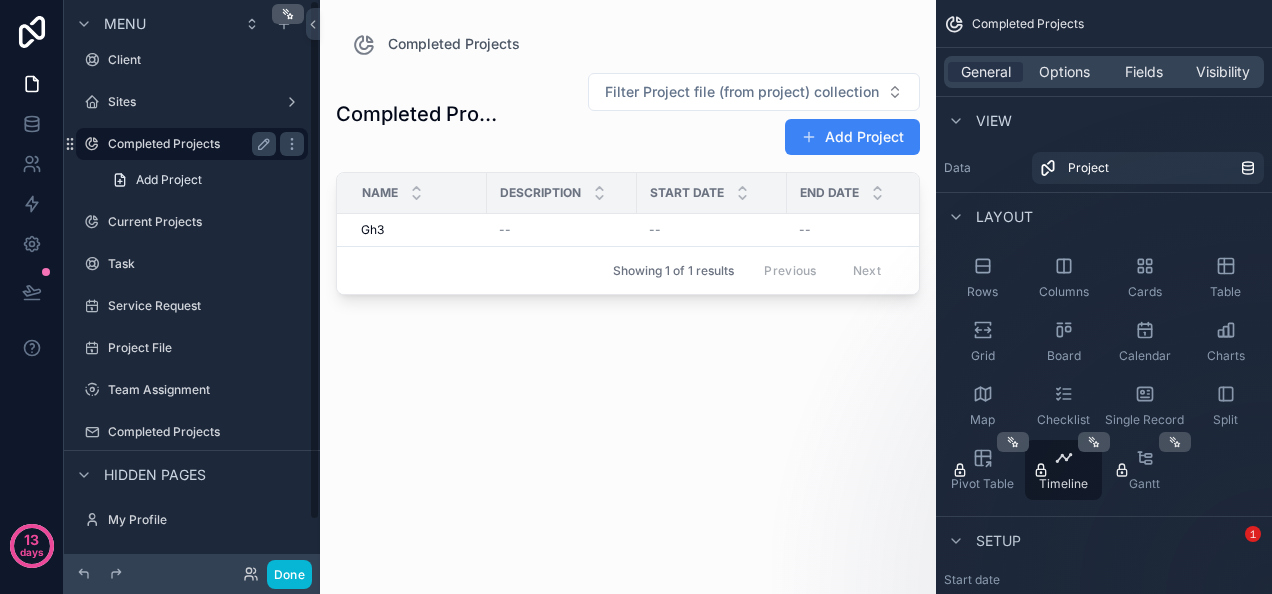 scroll, scrollTop: 0, scrollLeft: 0, axis: both 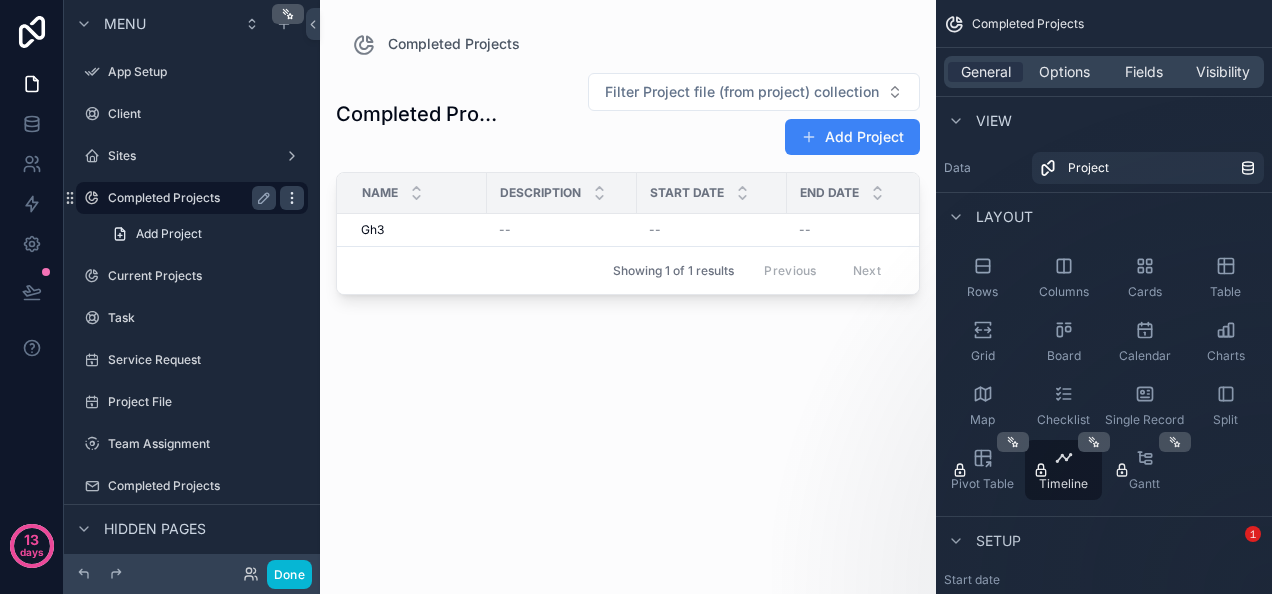 click at bounding box center [292, 198] 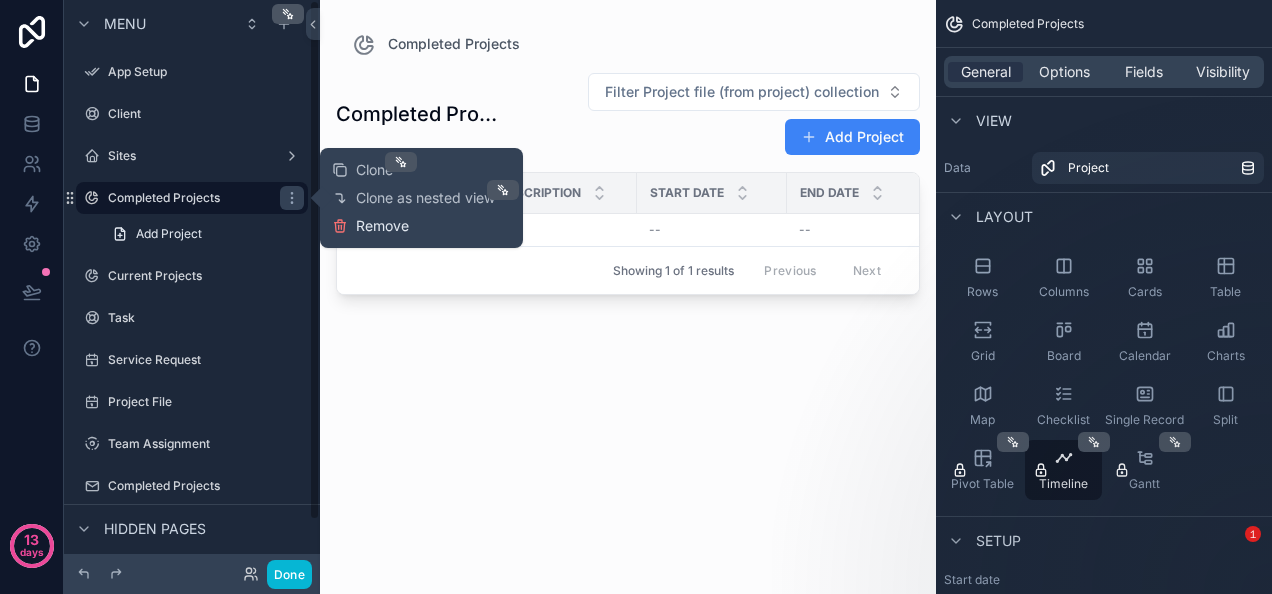 click on "Remove" at bounding box center (382, 226) 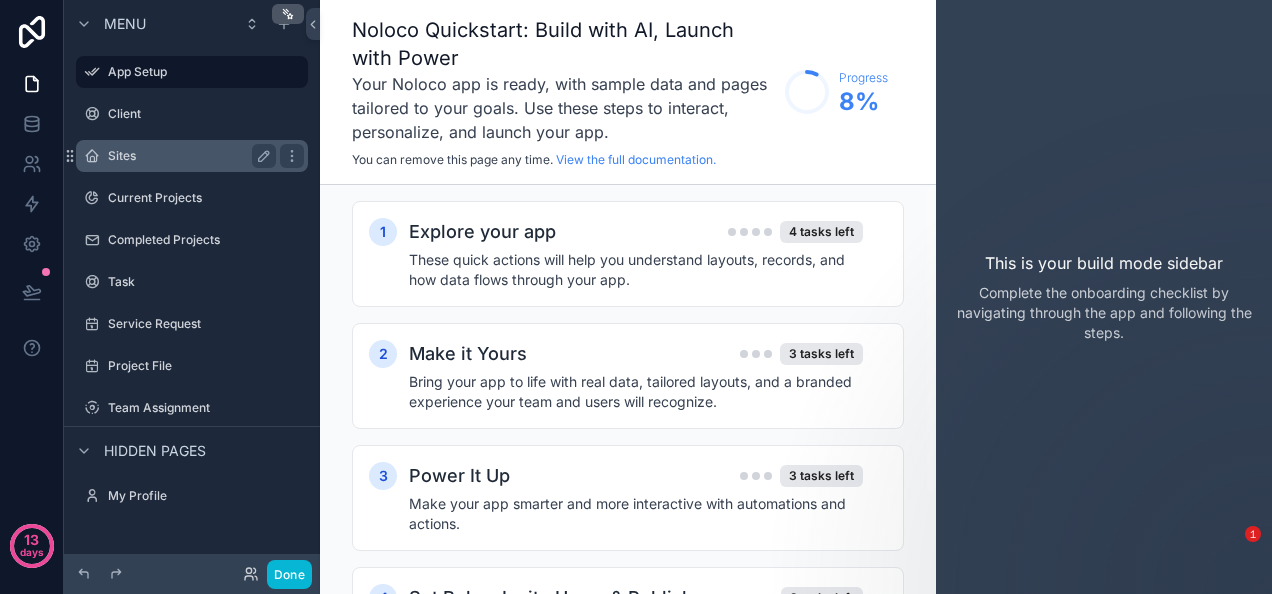 click on "Sites" at bounding box center (188, 156) 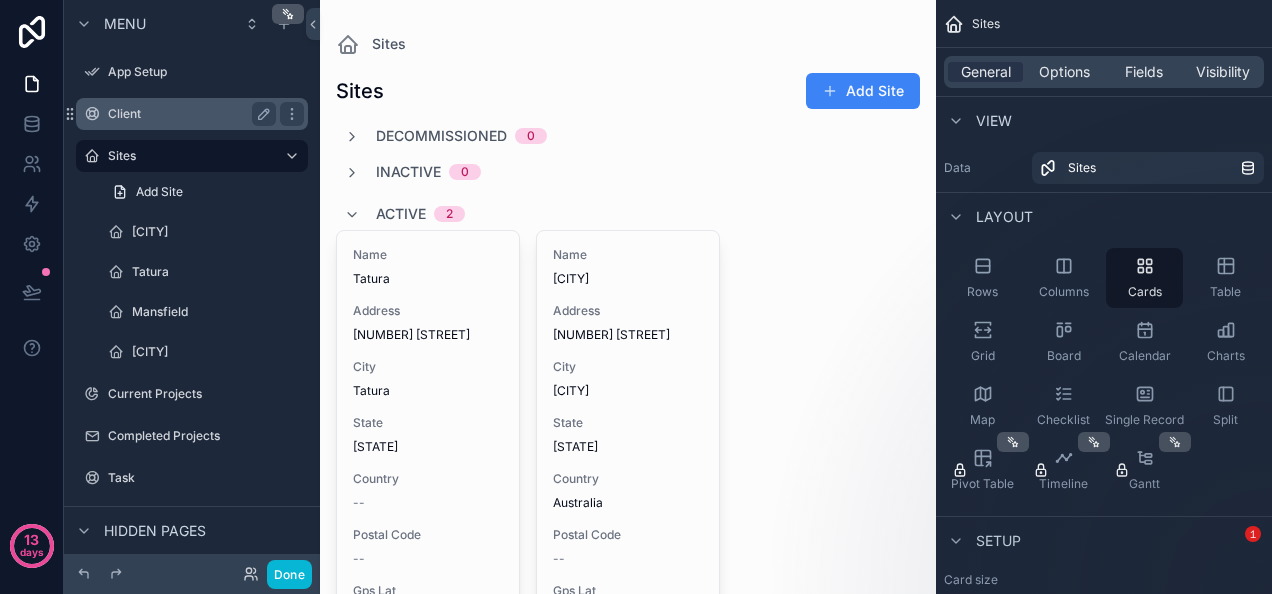 click on "Client" at bounding box center [188, 114] 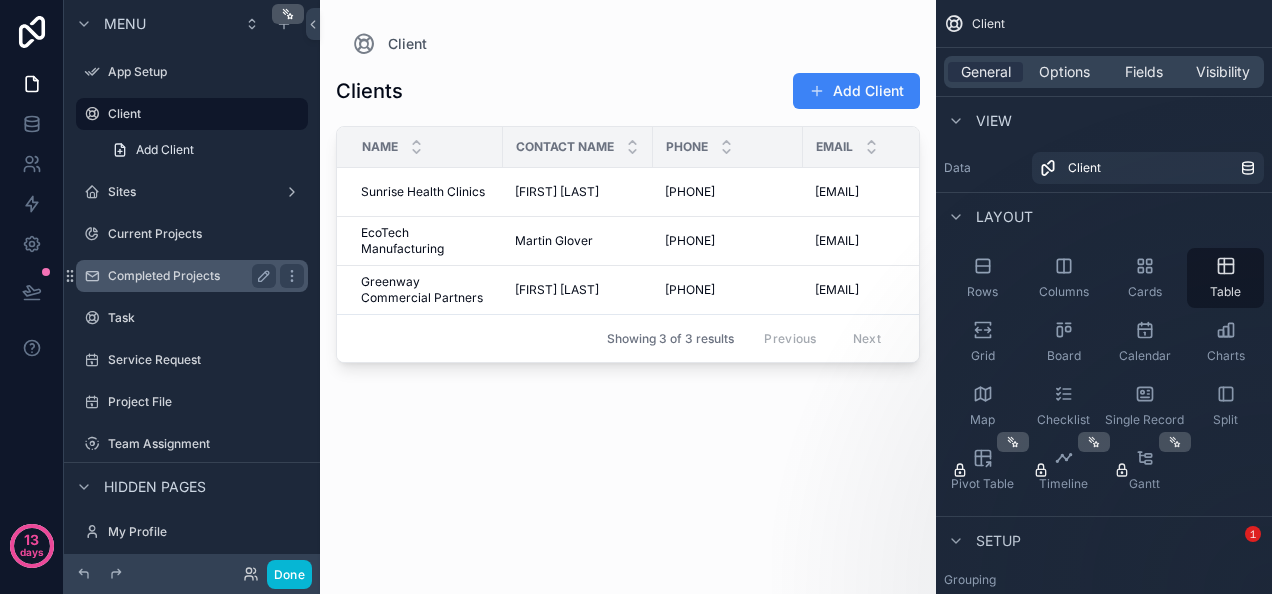 click on "Completed Projects" at bounding box center [188, 276] 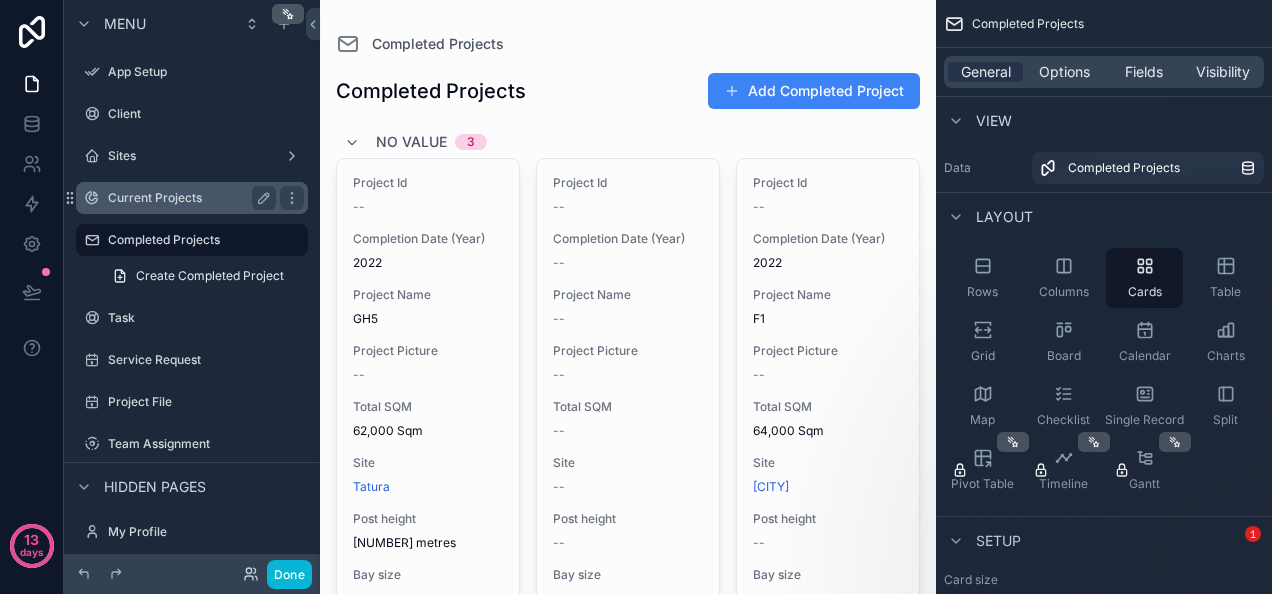 click on "Current Projects" at bounding box center (188, 198) 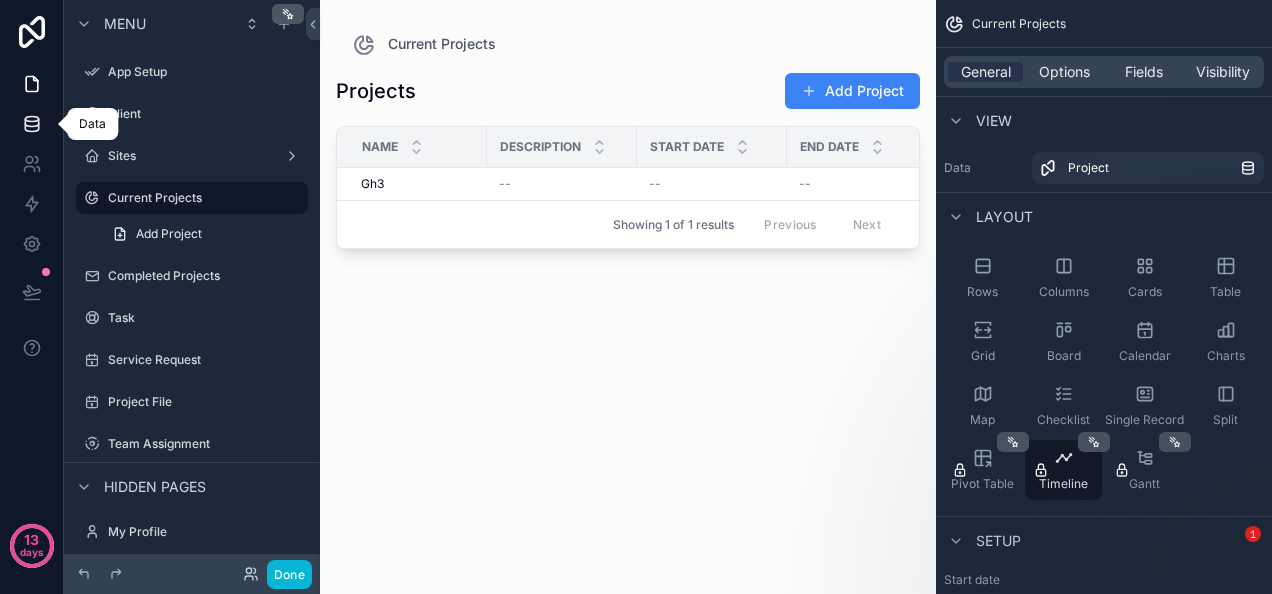 click 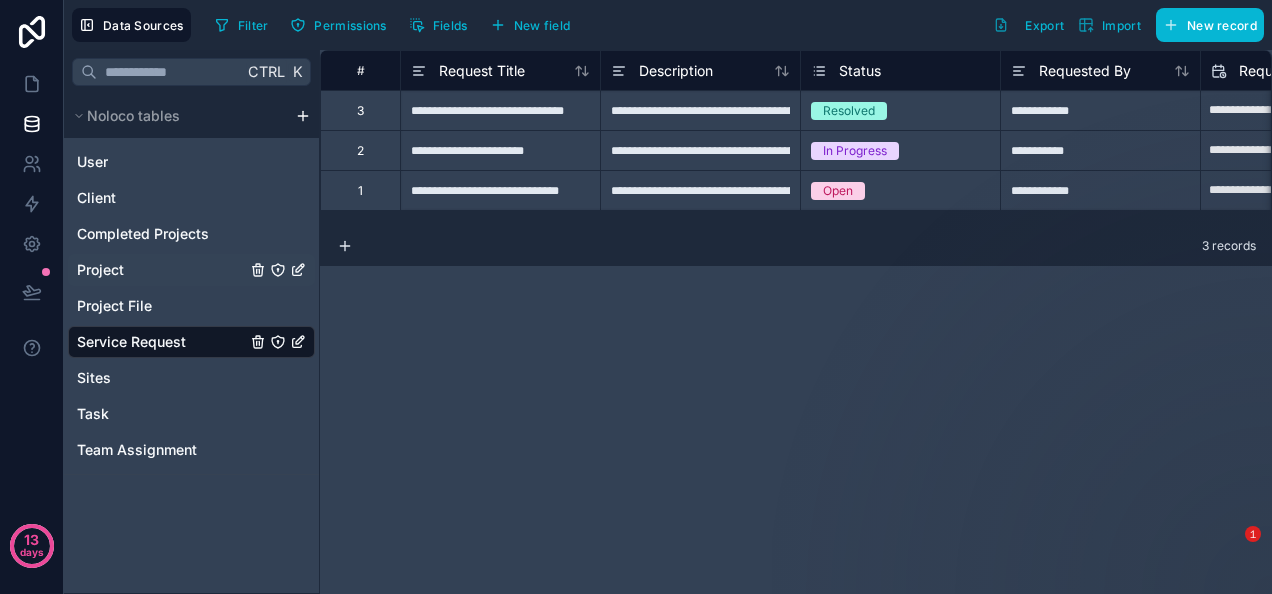 click 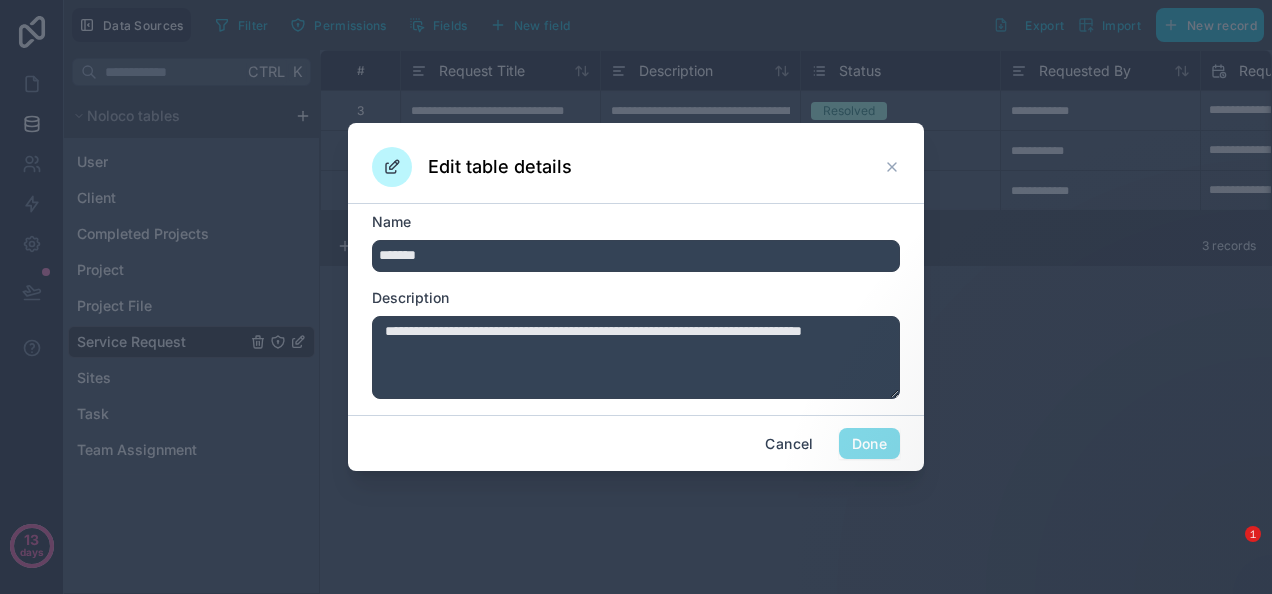 click on "*******" at bounding box center [636, 256] 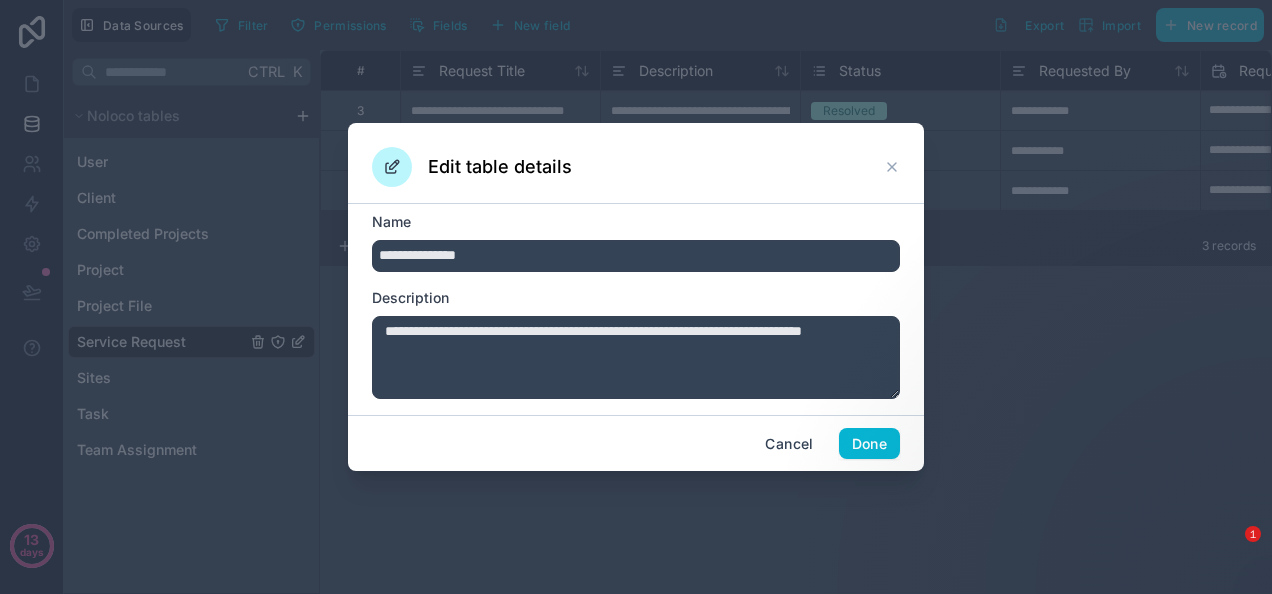 click on "**********" at bounding box center (636, 256) 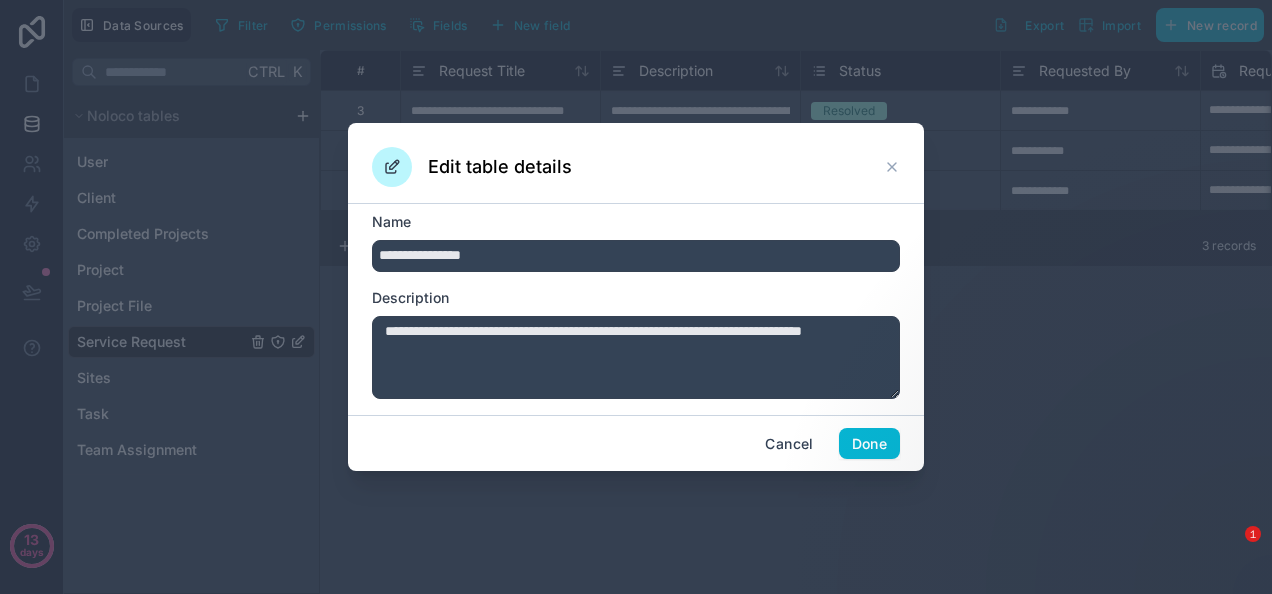 type on "**********" 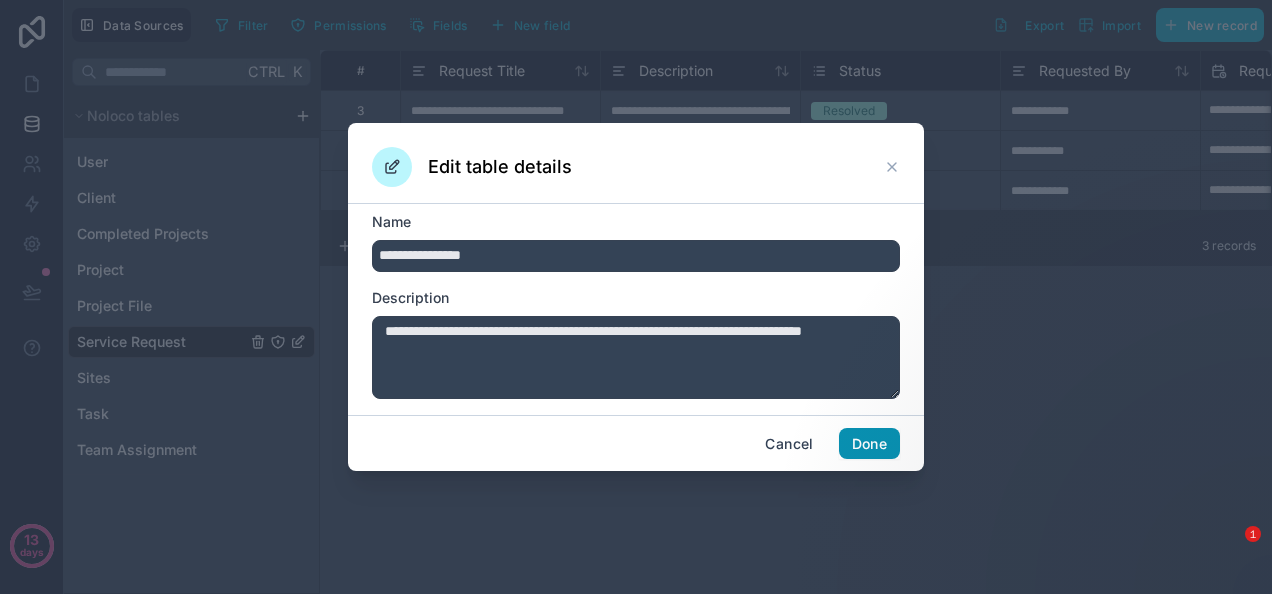 click on "Done" at bounding box center (869, 444) 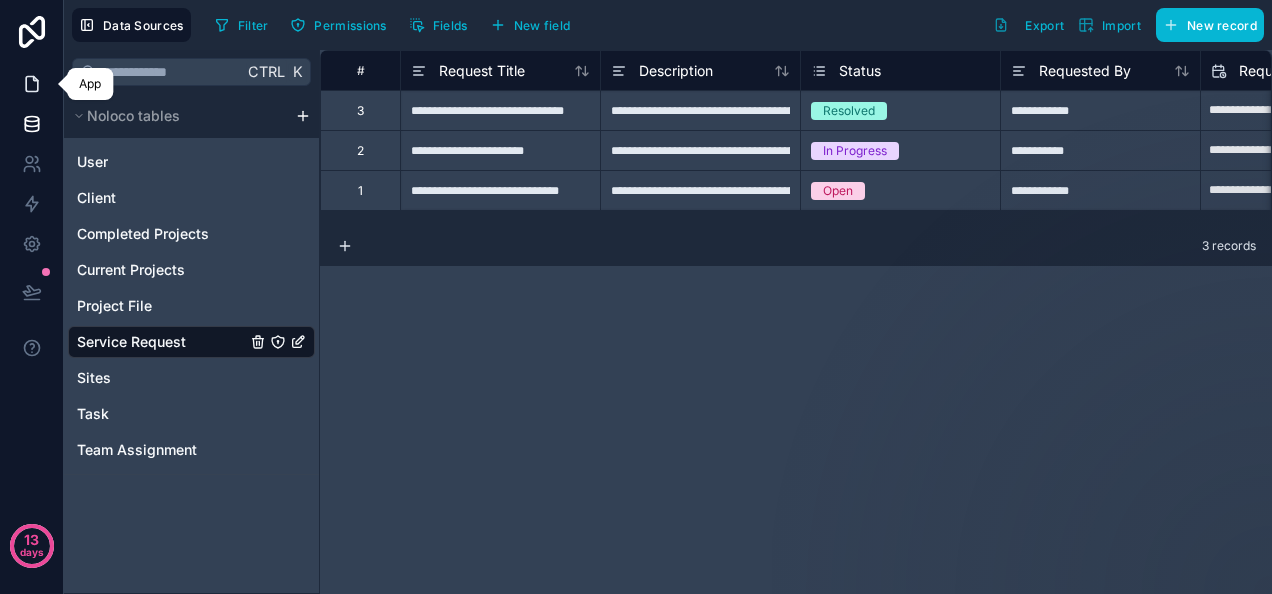 click at bounding box center (31, 84) 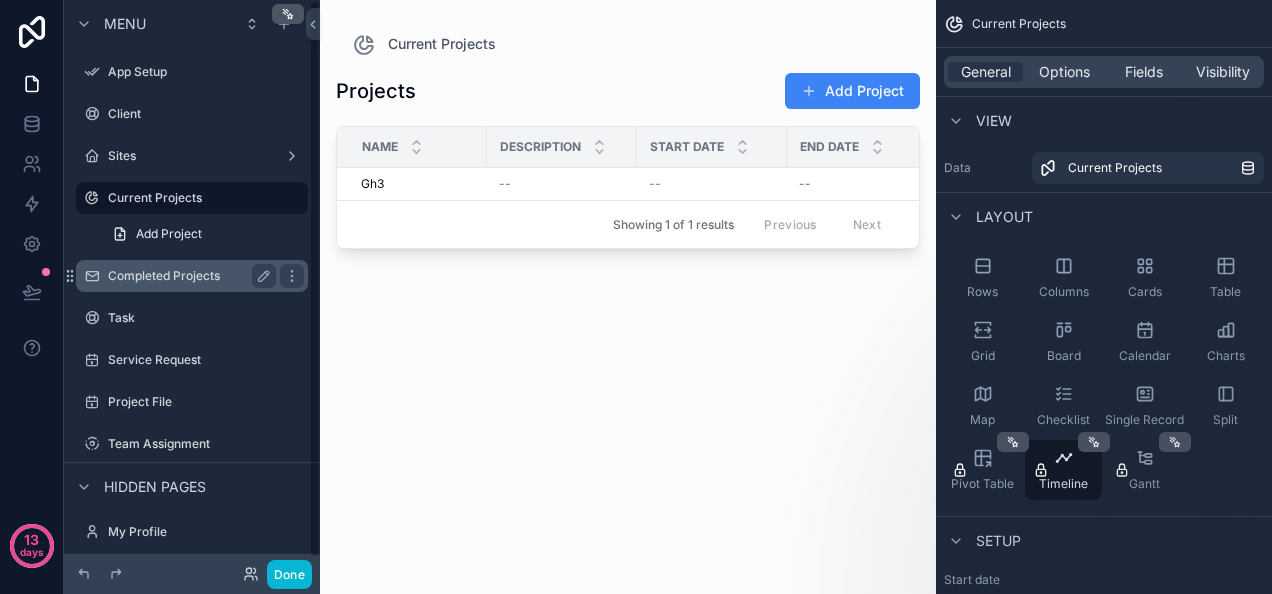 click on "Completed Projects" at bounding box center (188, 276) 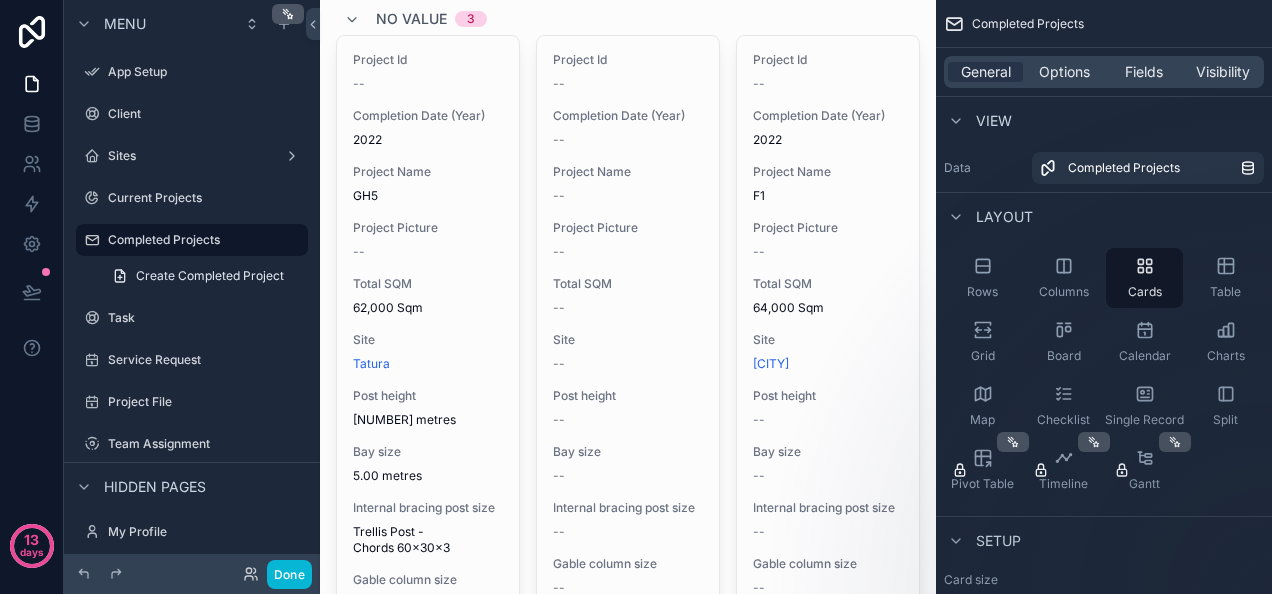 scroll, scrollTop: 160, scrollLeft: 0, axis: vertical 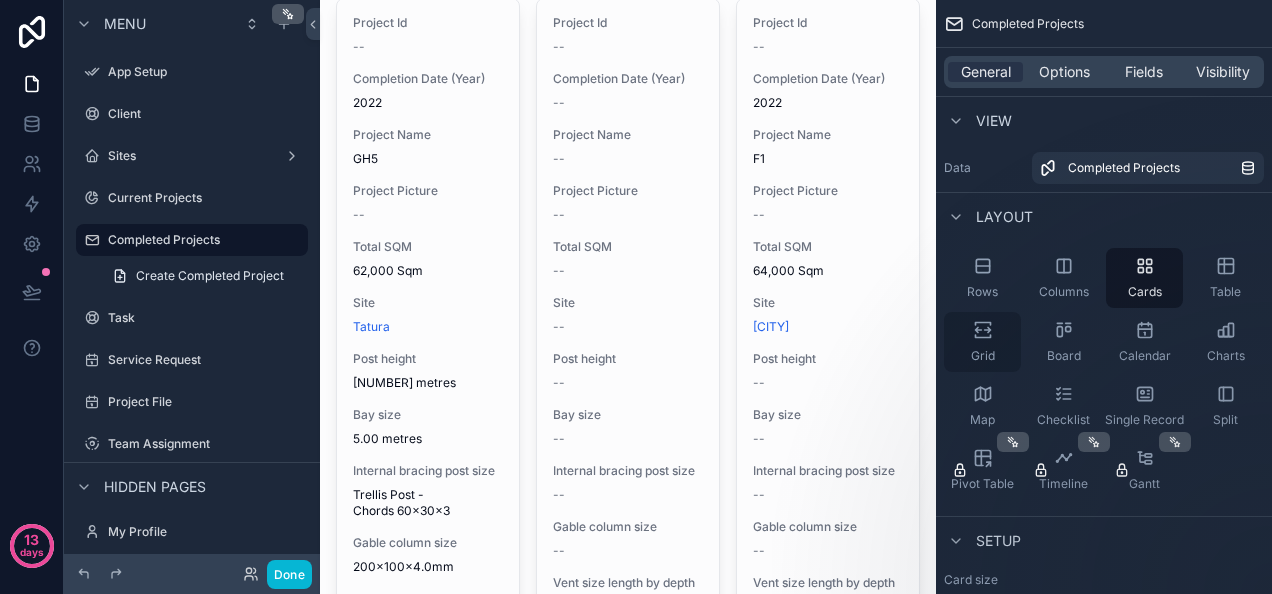 click on "Grid" at bounding box center [982, 342] 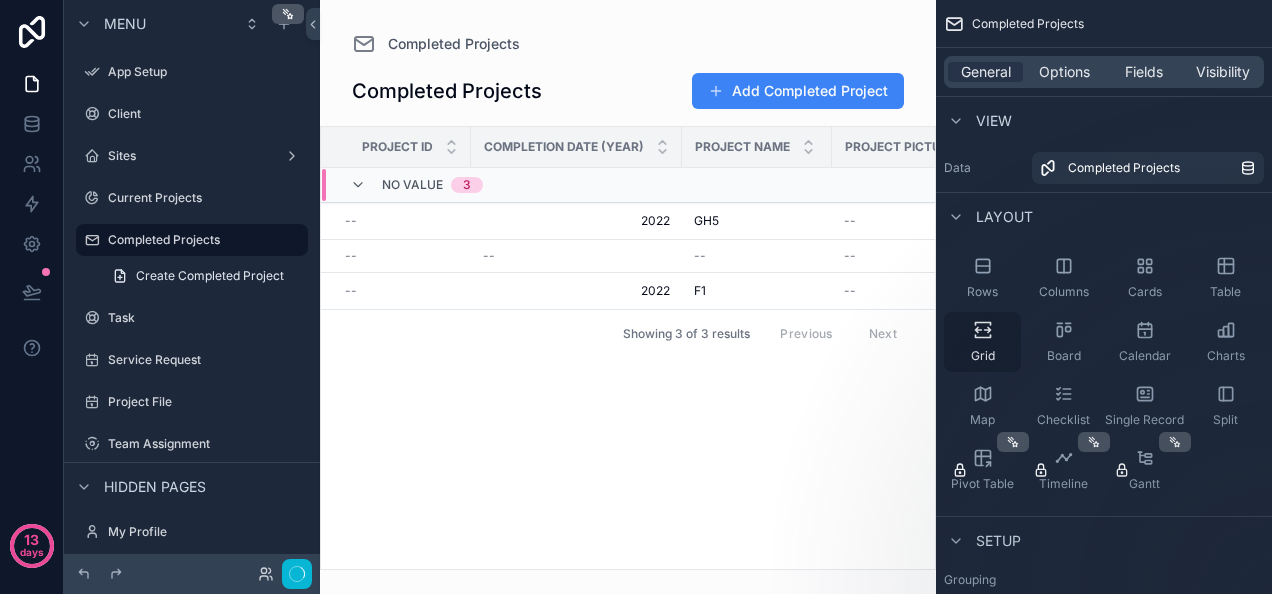 scroll, scrollTop: 0, scrollLeft: 0, axis: both 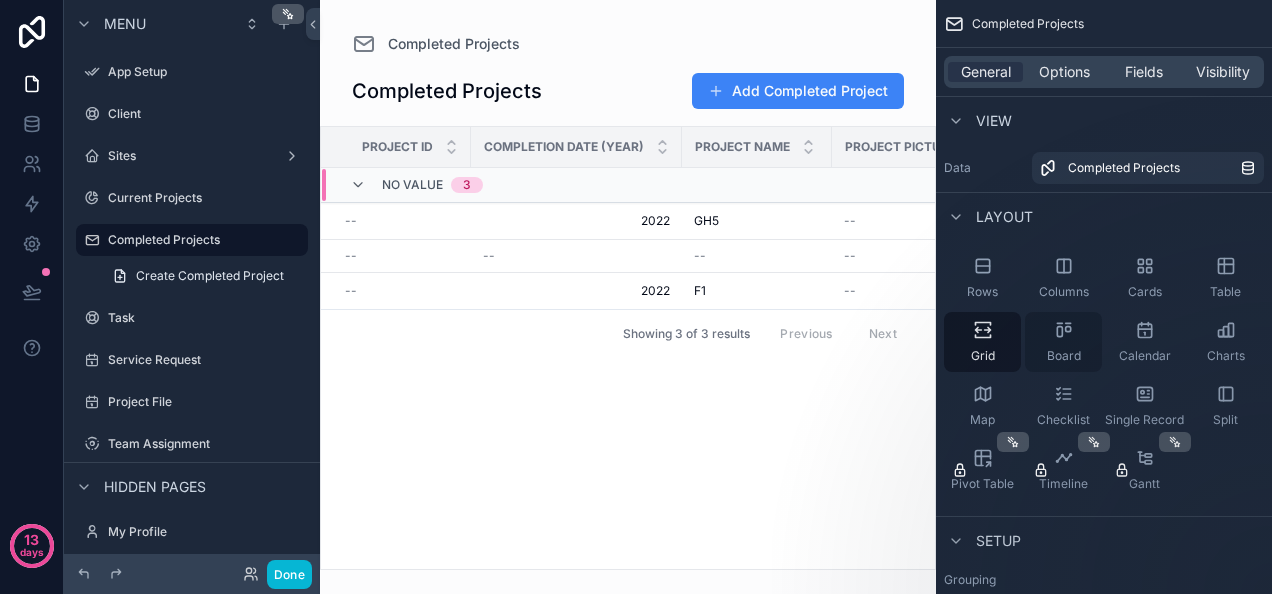 click 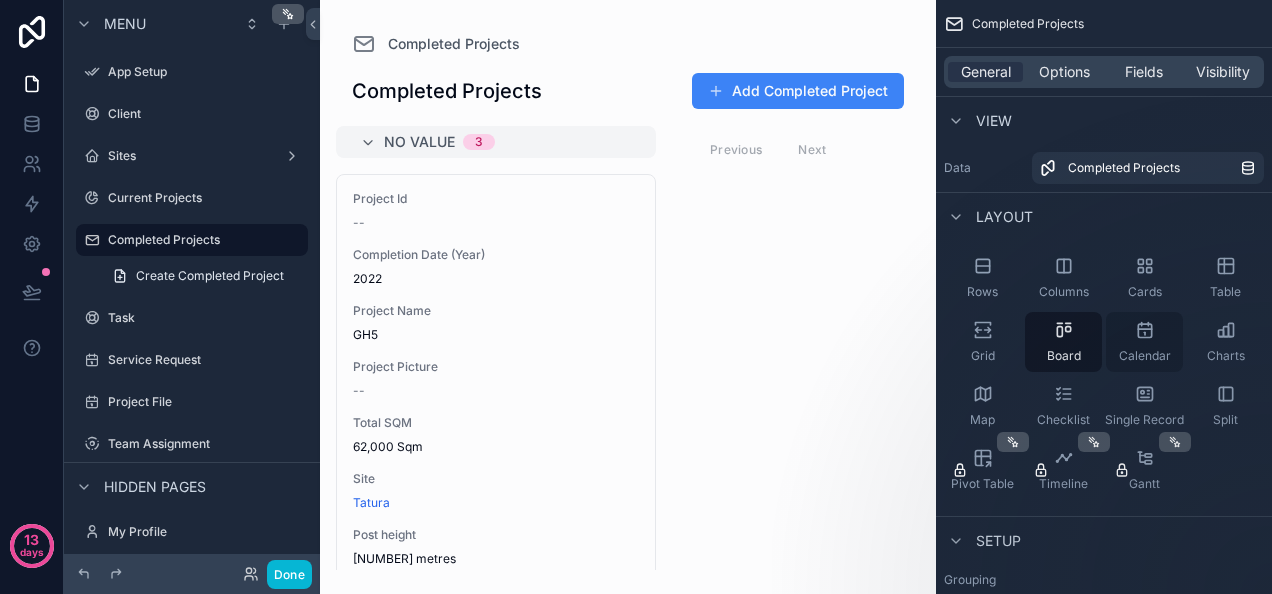 click on "Calendar" at bounding box center [1144, 342] 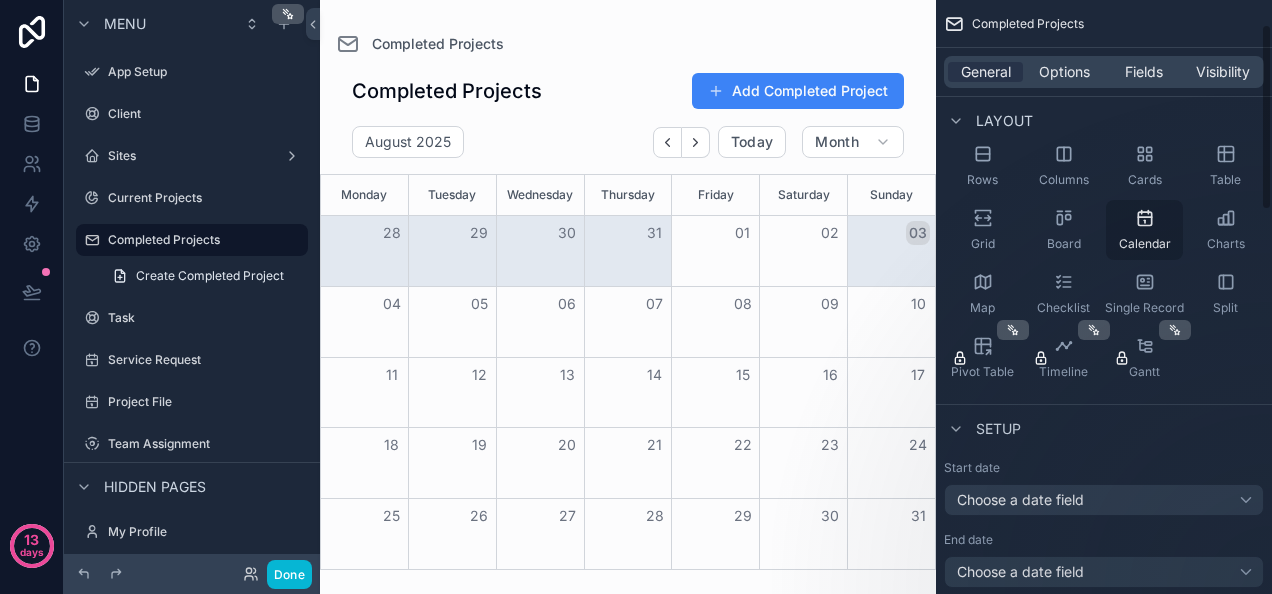 scroll, scrollTop: 77, scrollLeft: 0, axis: vertical 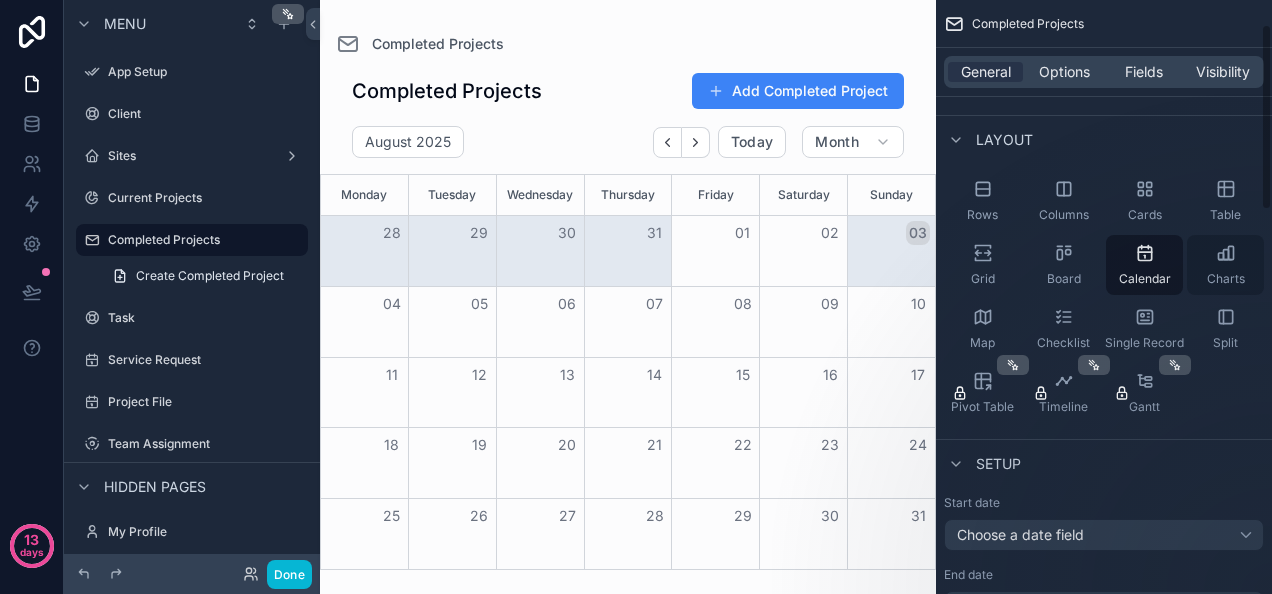click on "Charts" at bounding box center [1225, 265] 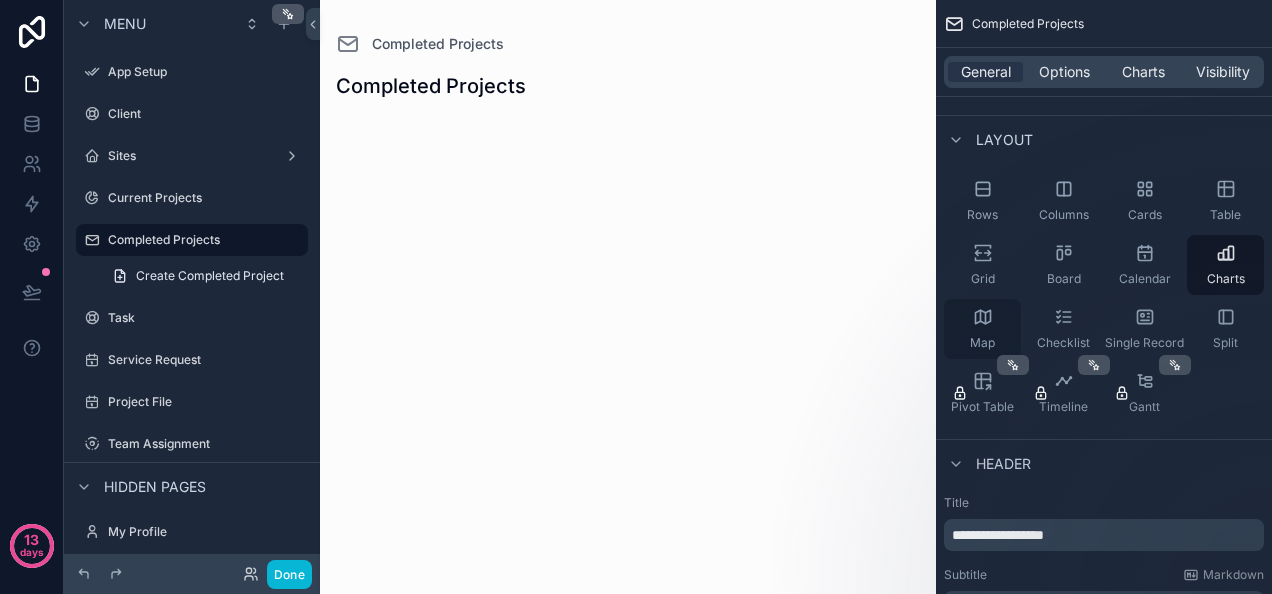 click on "Map" at bounding box center [982, 329] 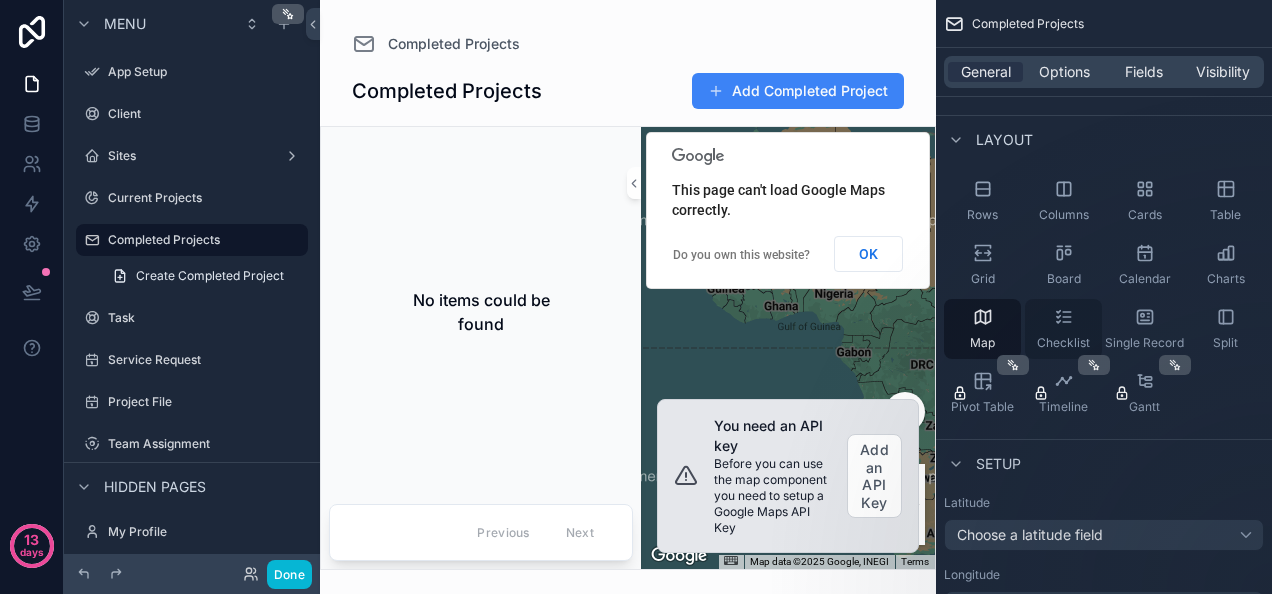 click 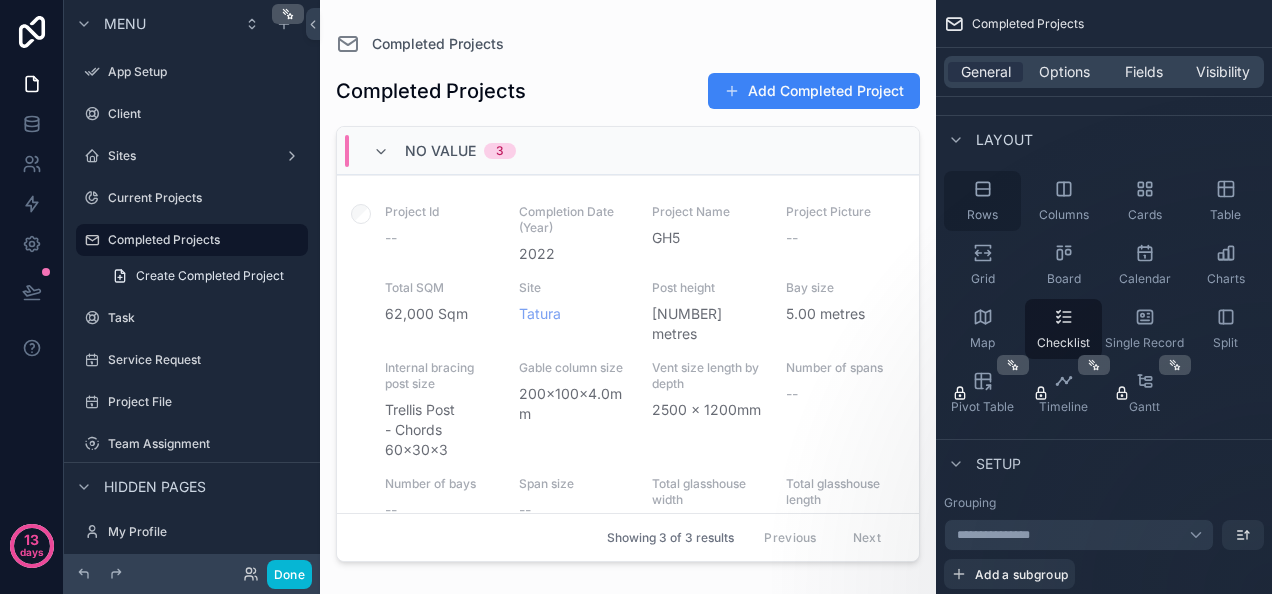 click on "Rows" at bounding box center (982, 215) 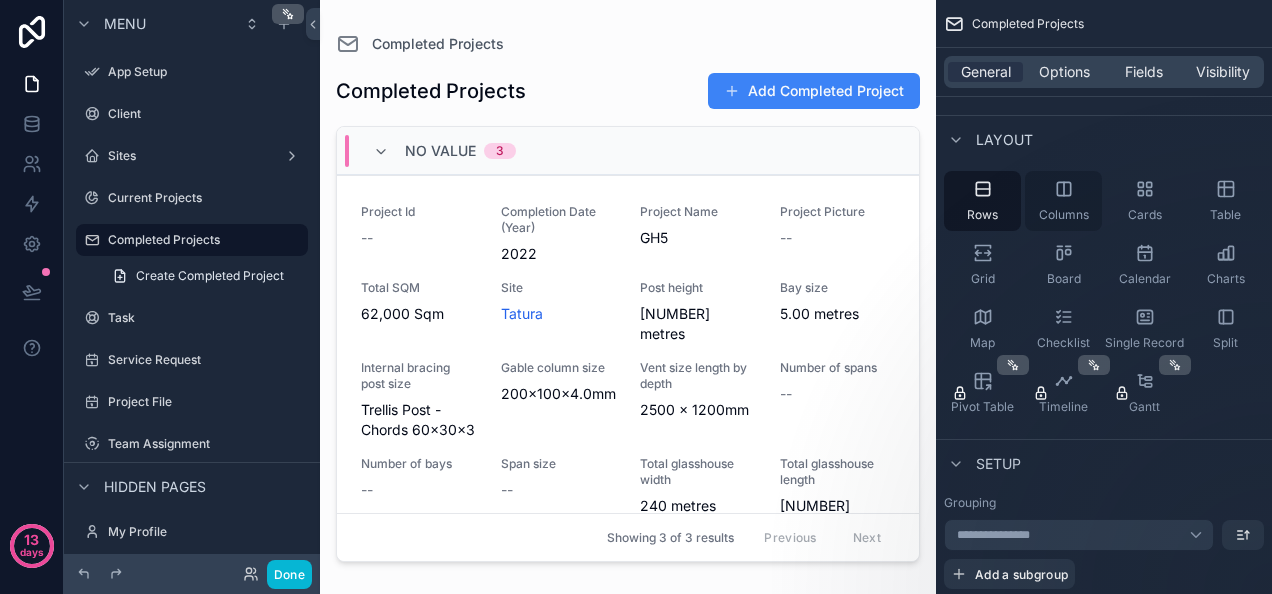 click on "Columns" at bounding box center [1063, 201] 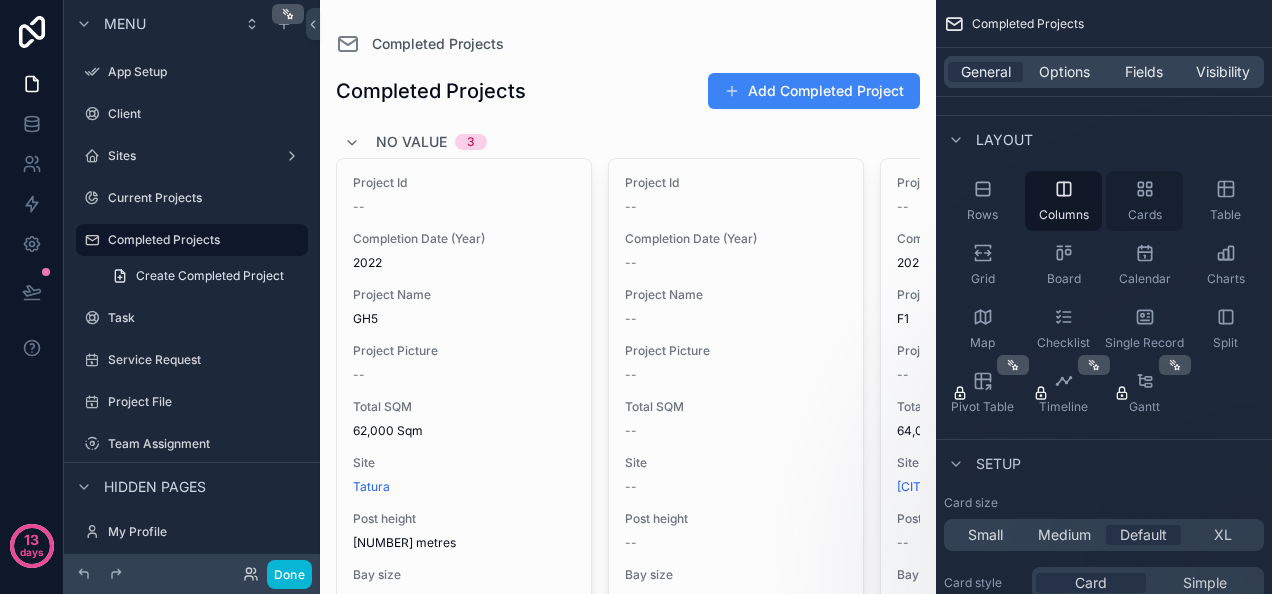click on "Cards" at bounding box center (1144, 201) 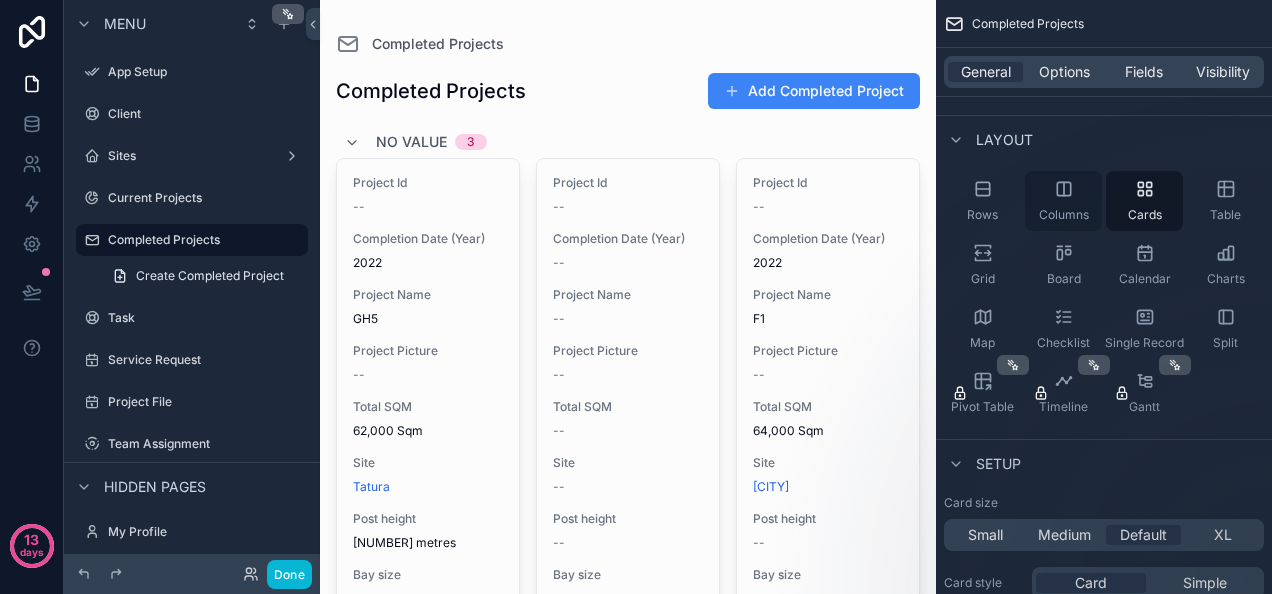 click on "Columns" at bounding box center (1063, 201) 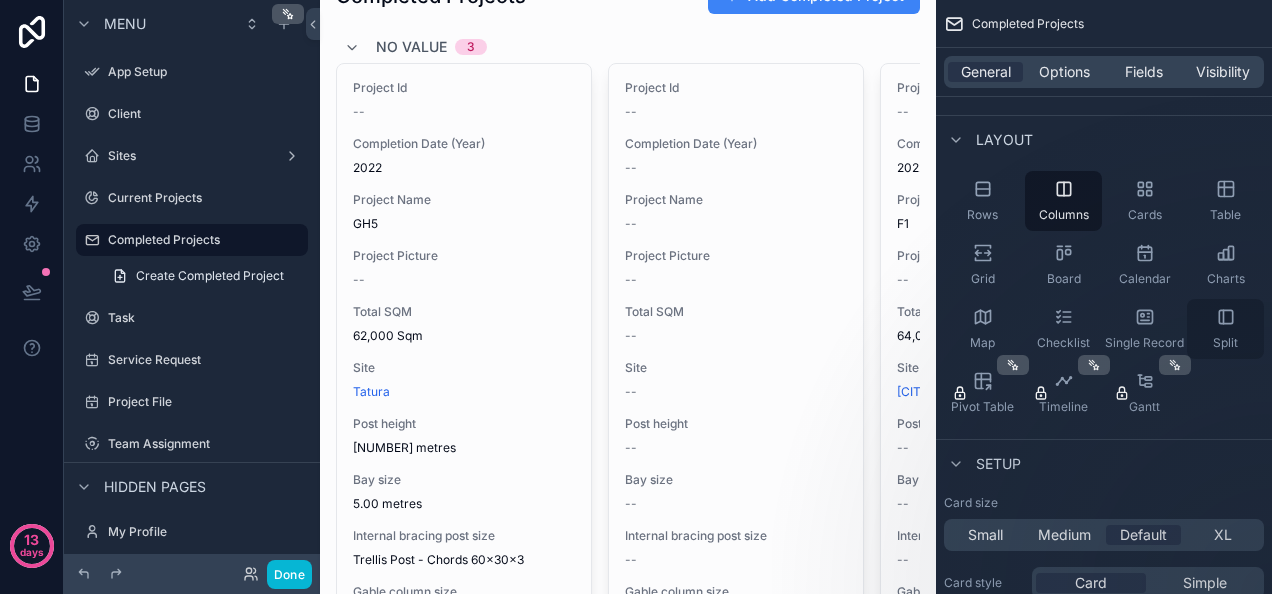 scroll, scrollTop: 62, scrollLeft: 0, axis: vertical 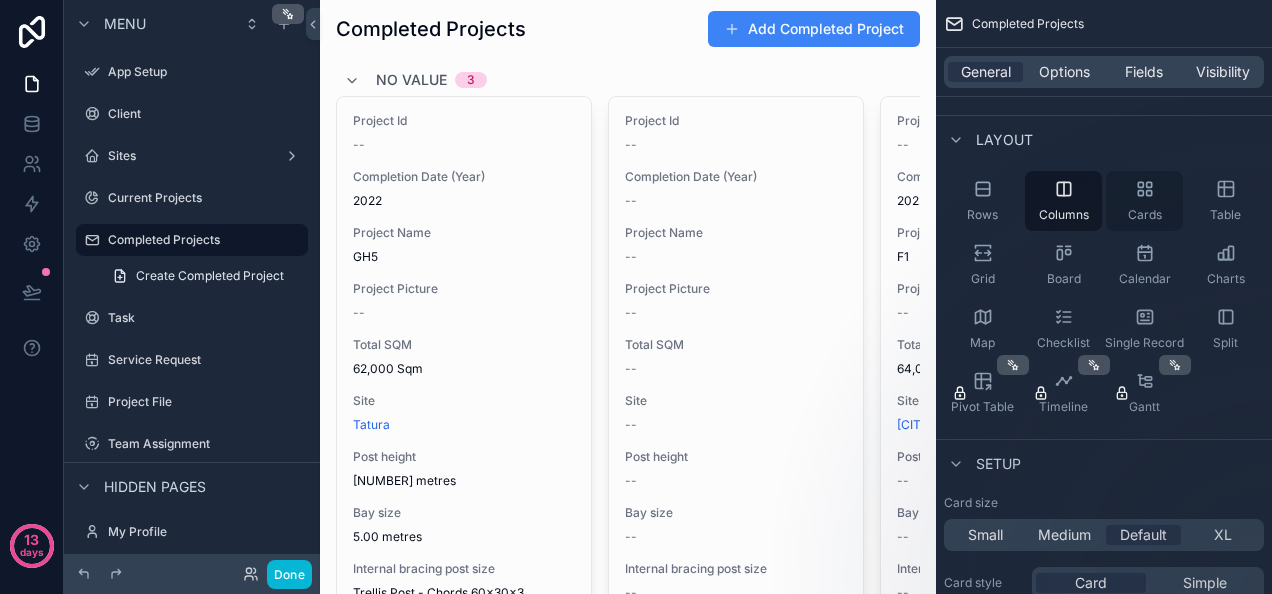 click on "Cards" at bounding box center [1144, 201] 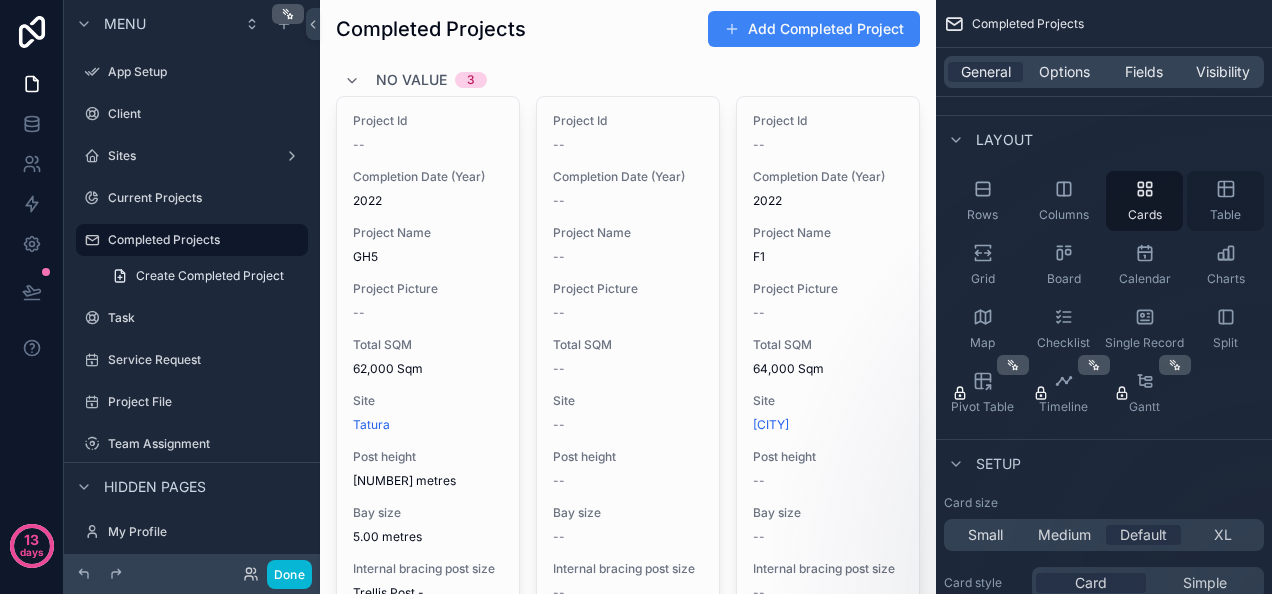 click on "Table" at bounding box center (1225, 201) 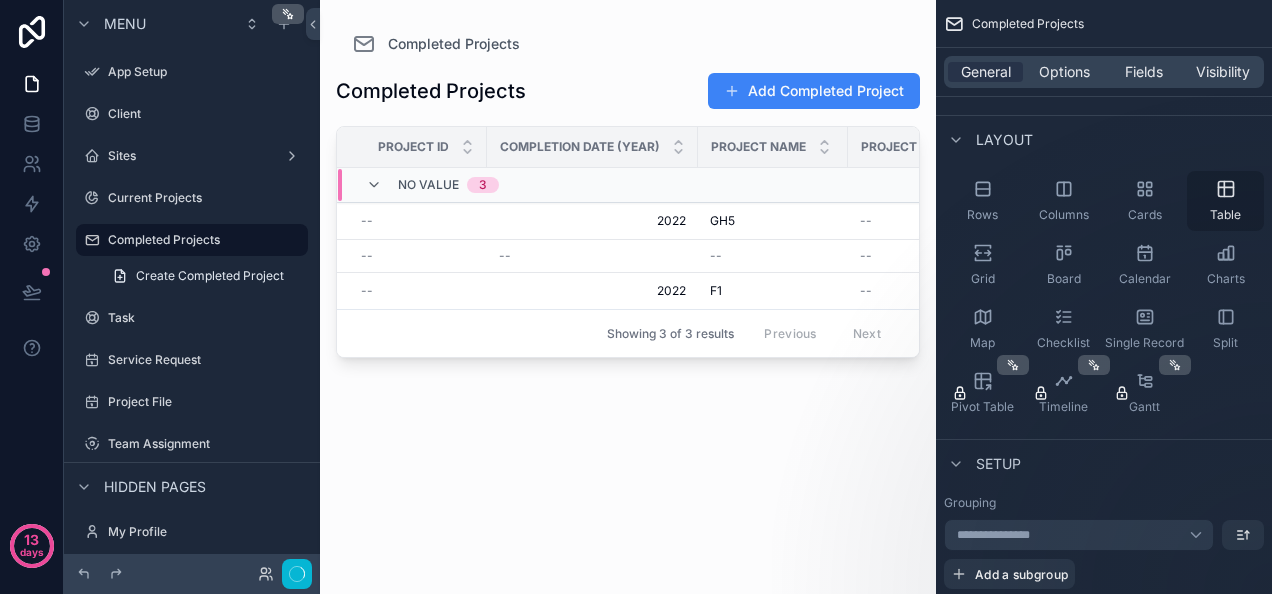 scroll, scrollTop: 0, scrollLeft: 0, axis: both 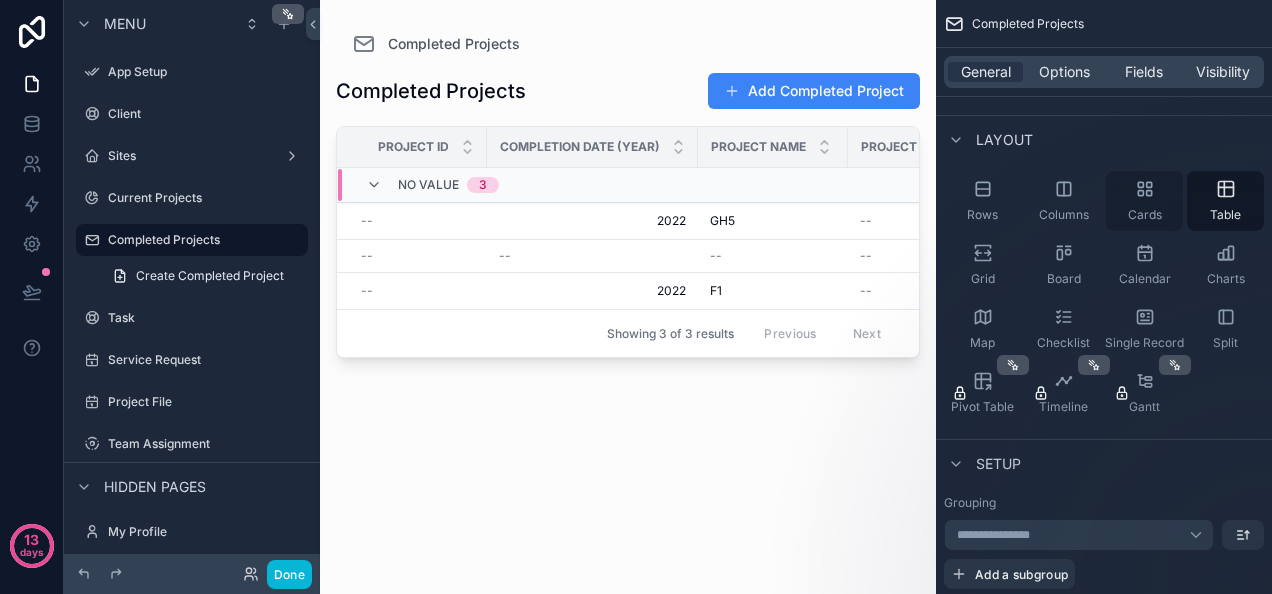 click on "Cards" at bounding box center [1144, 201] 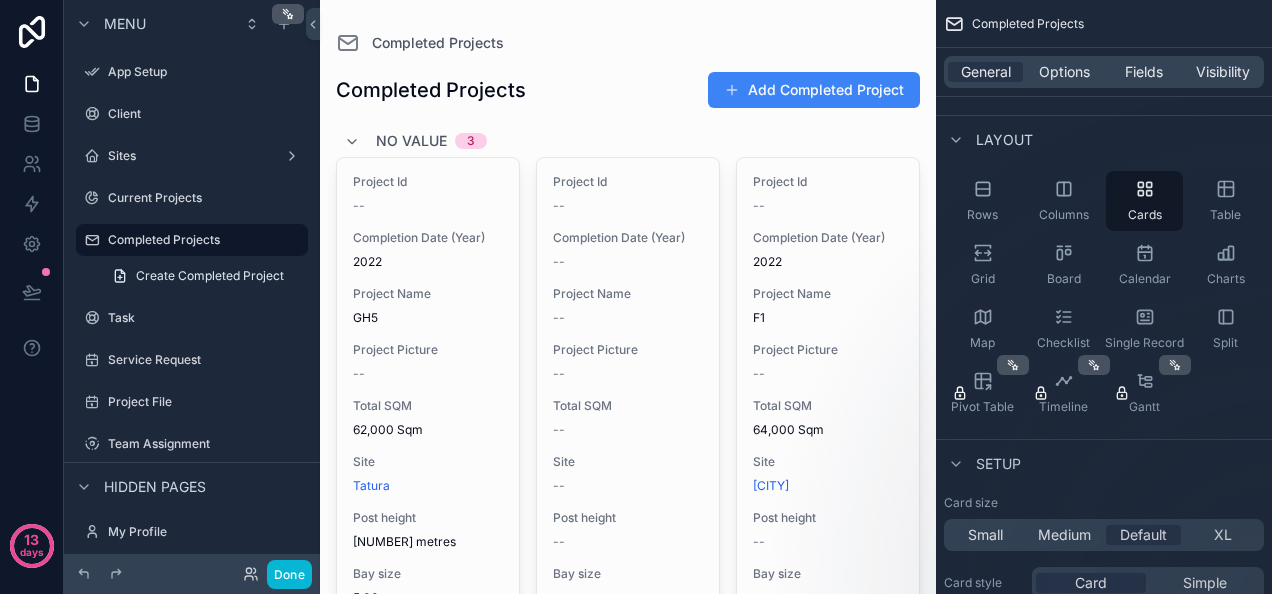 scroll, scrollTop: 0, scrollLeft: 0, axis: both 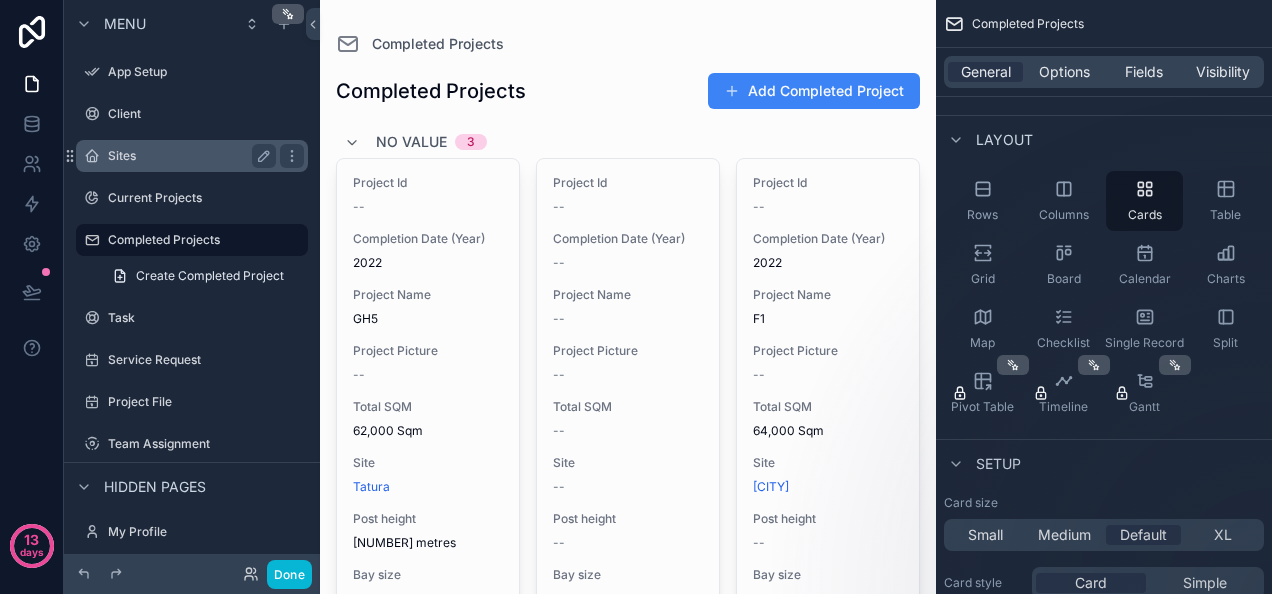 click on "Sites" at bounding box center (188, 156) 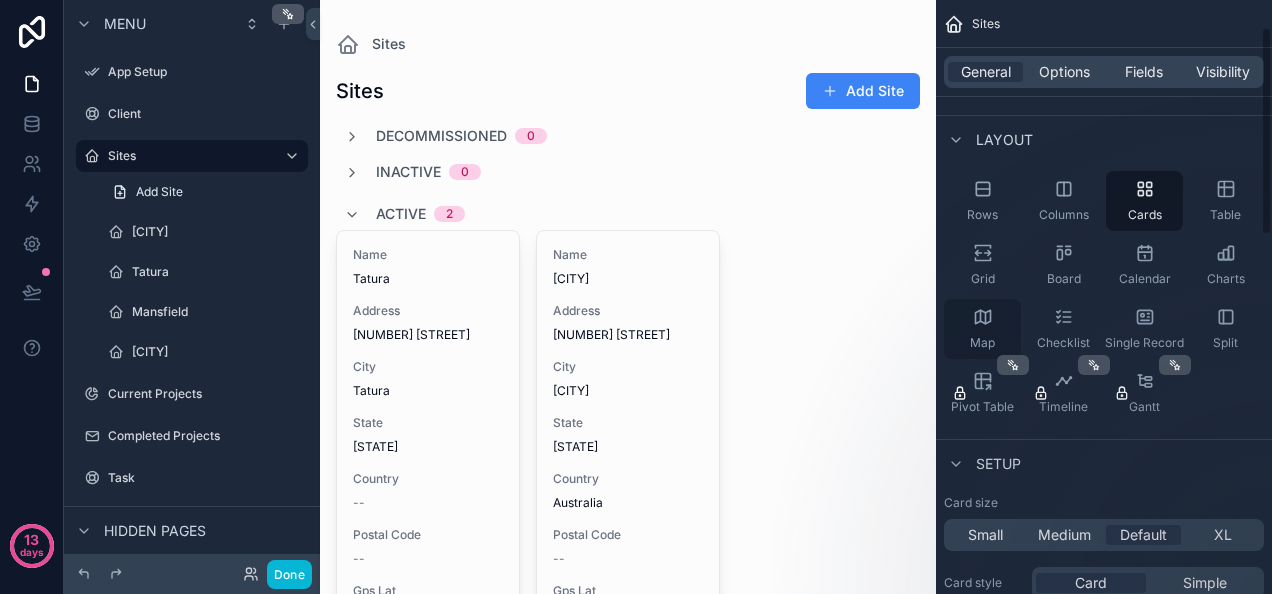 click on "Map" at bounding box center (982, 329) 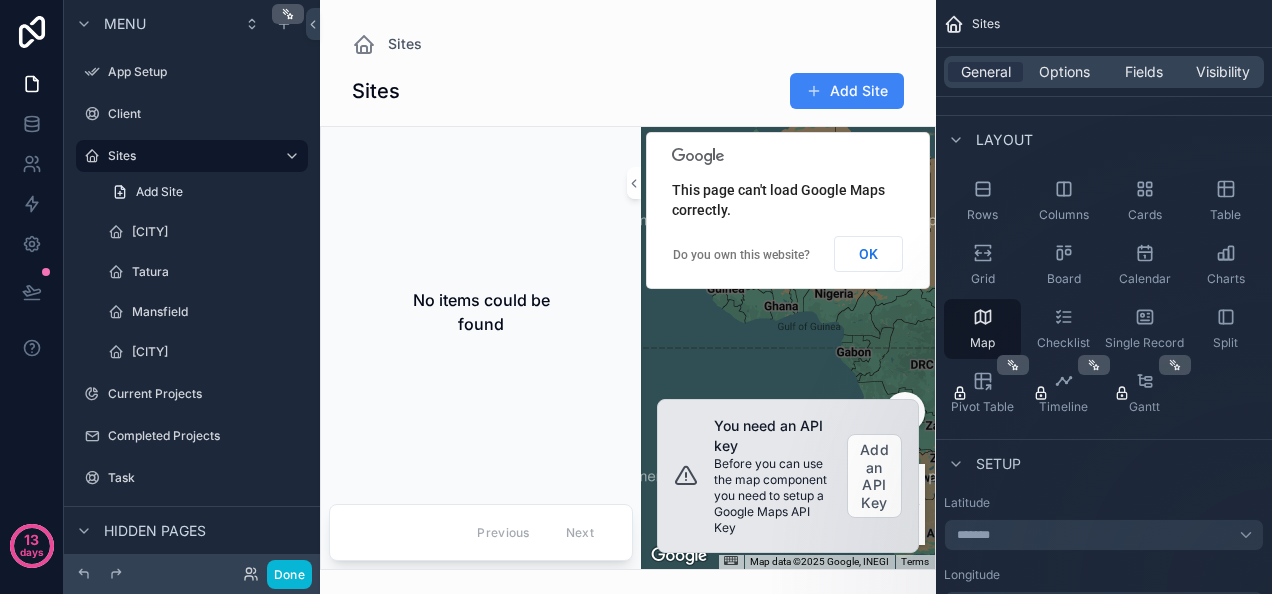 click at bounding box center [628, 297] 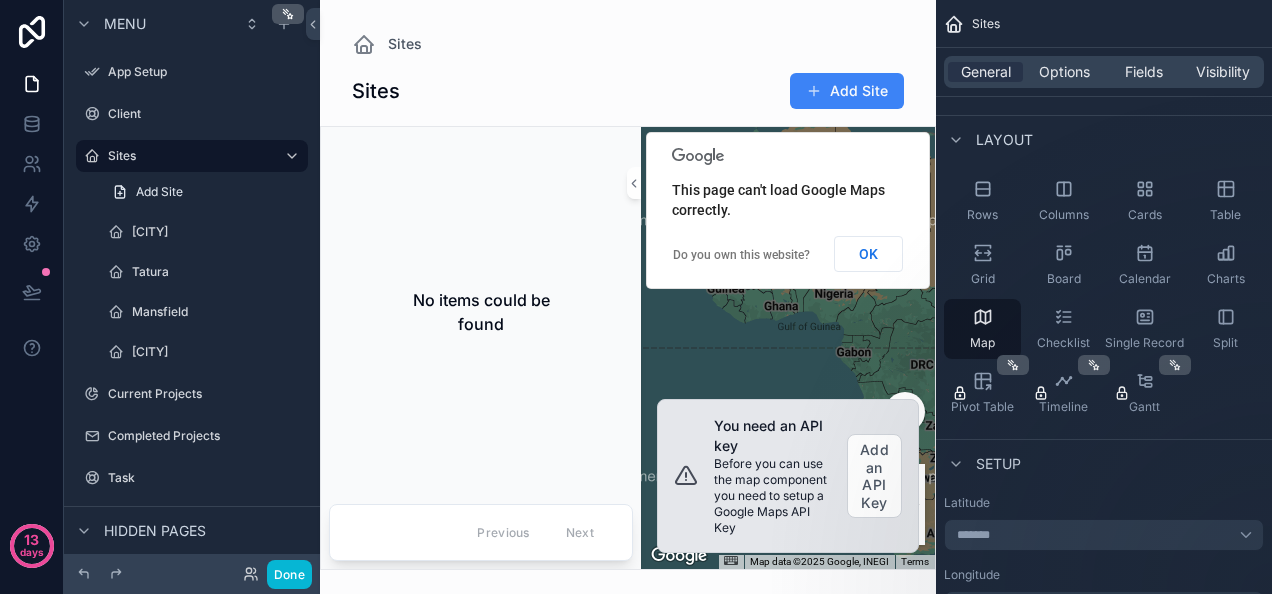 click on "Before you can use the map component you need to setup a Google Maps API Key" at bounding box center [772, 496] 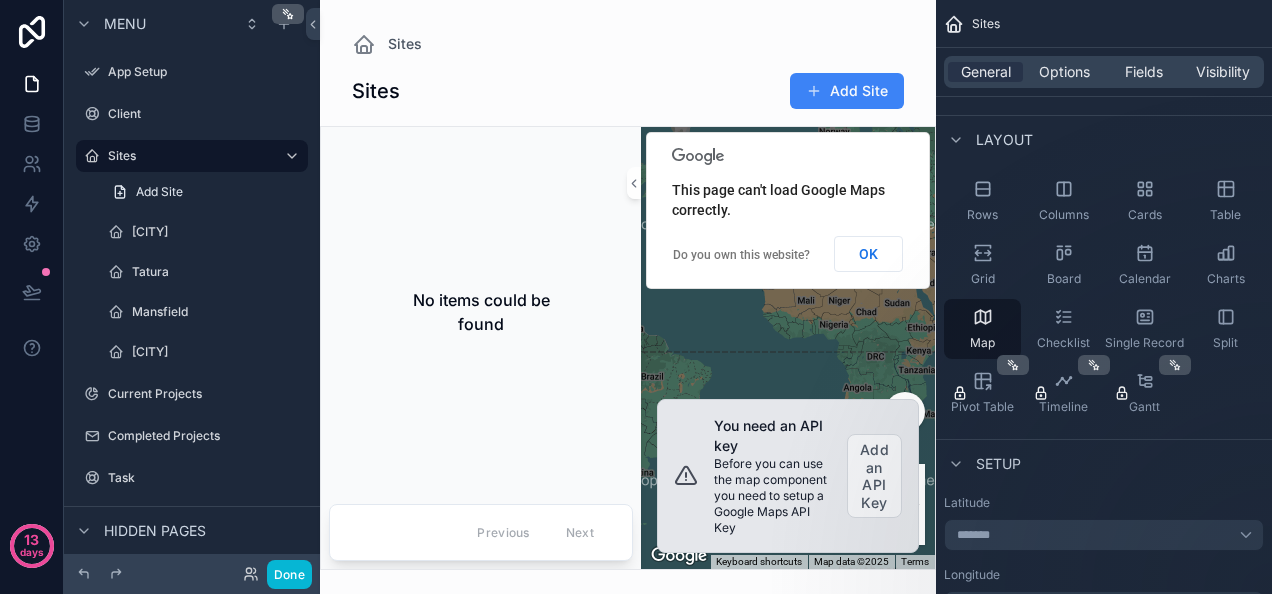 click on "Add an API Key" at bounding box center [874, 476] 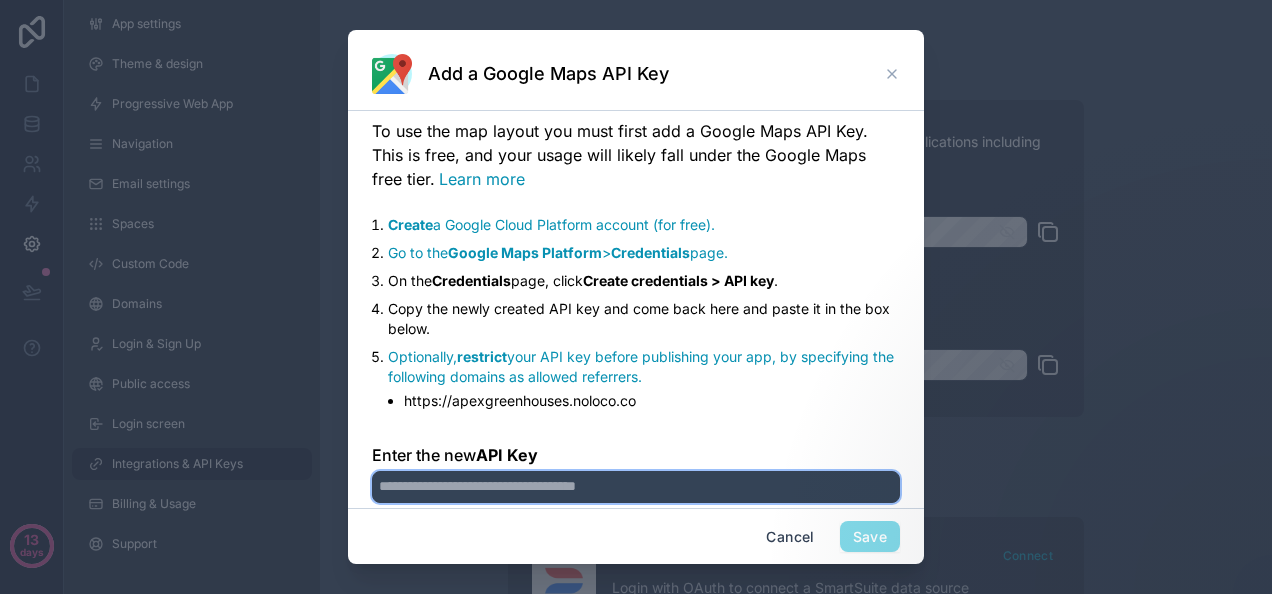 click on "Enter the new  API Key" at bounding box center (636, 487) 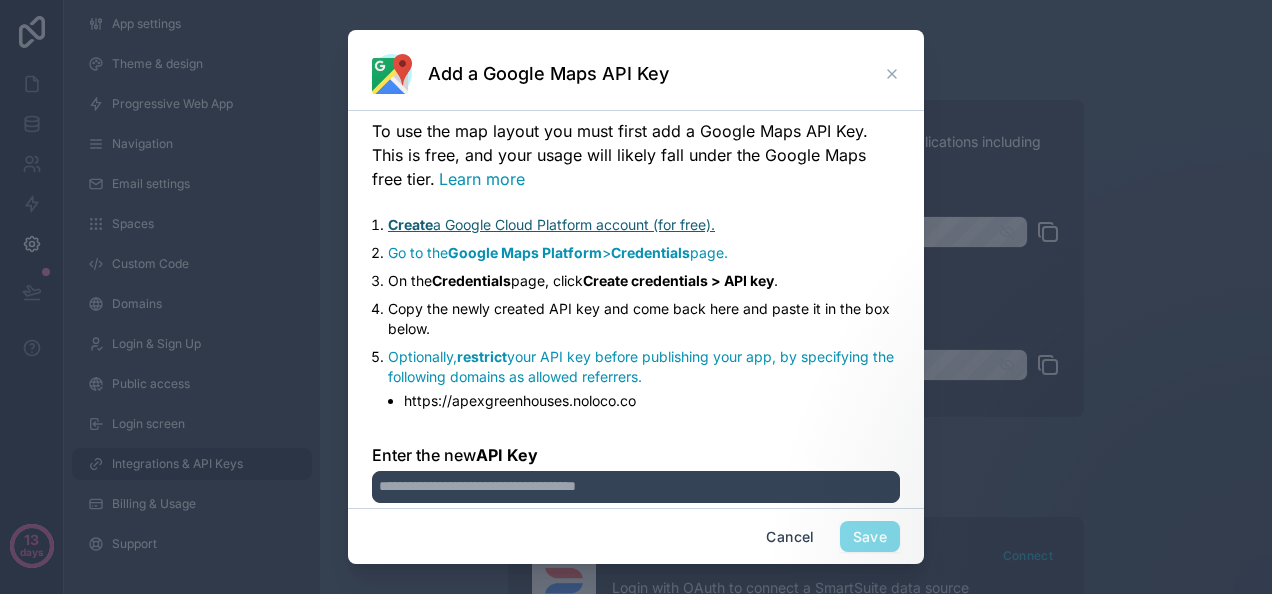 click on "Create  a Google Cloud Platform account (for free)." at bounding box center [551, 224] 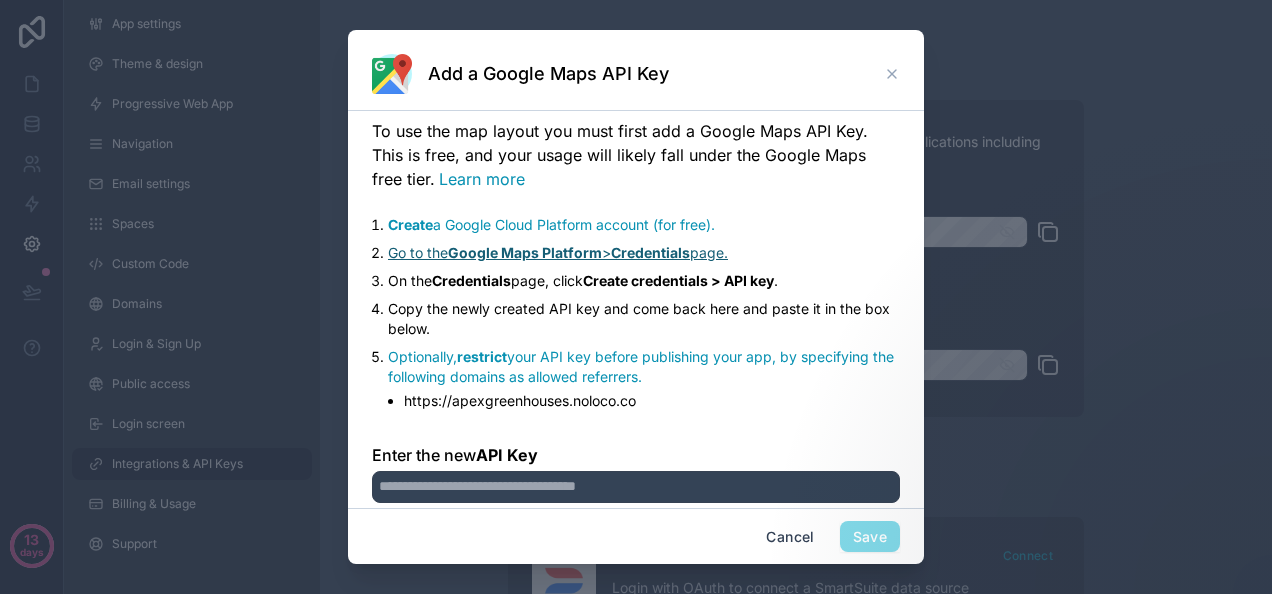 click on "Go to the  Google Maps Platform  >  Credentials  page." at bounding box center (558, 252) 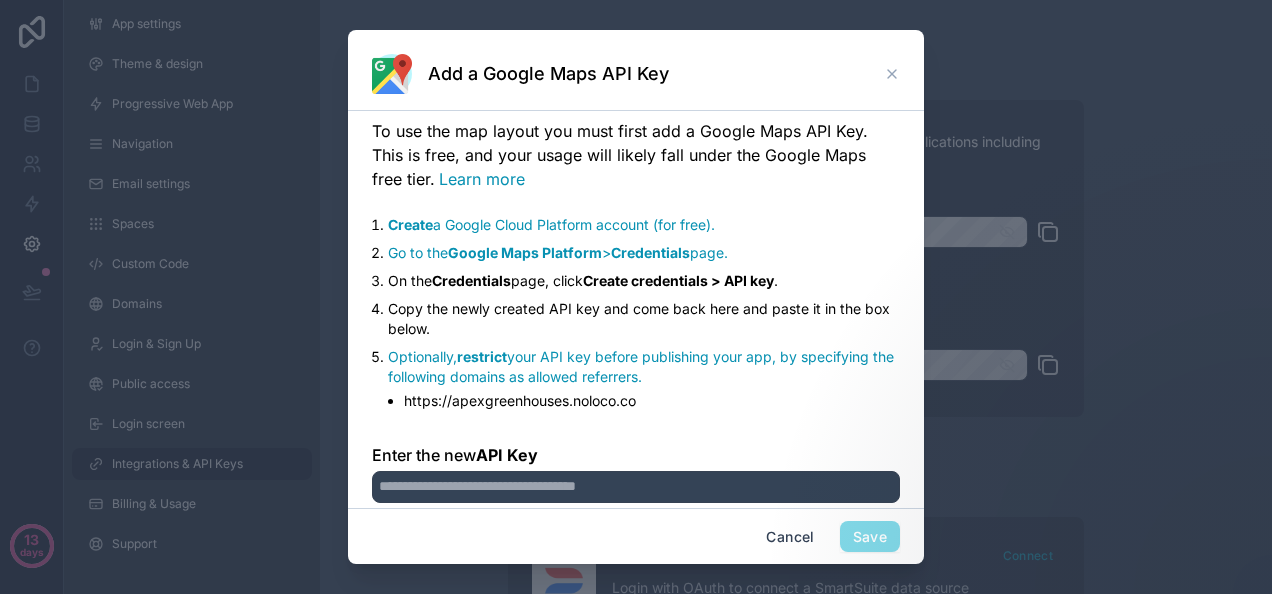 scroll, scrollTop: 33, scrollLeft: 0, axis: vertical 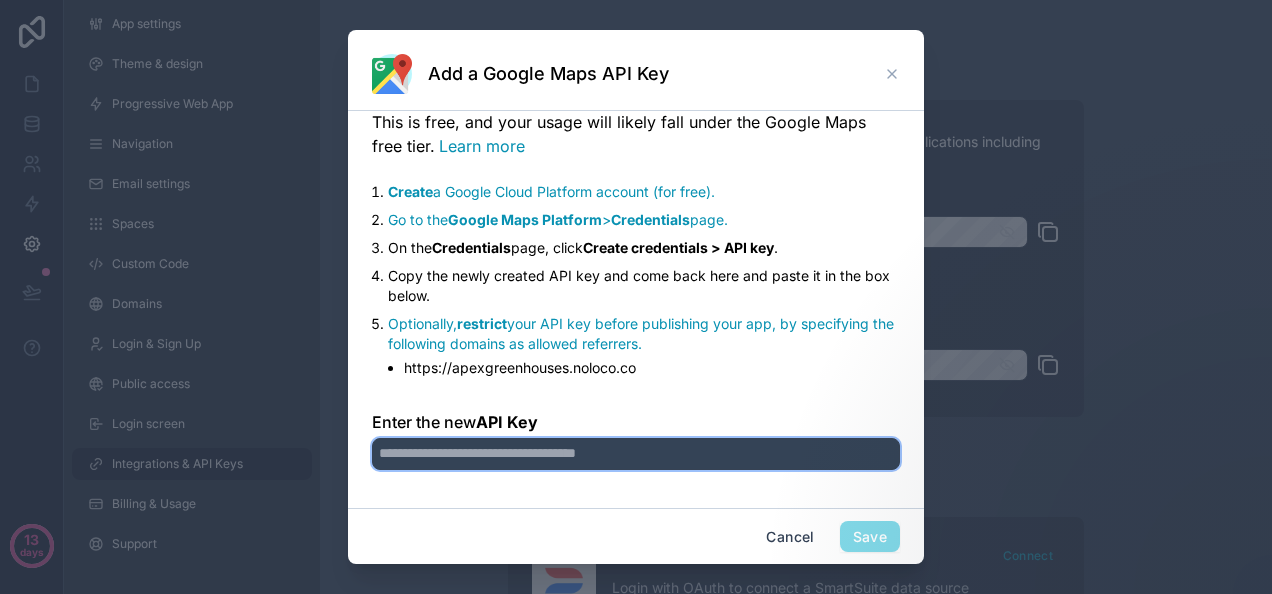 click on "Enter the new  API Key" at bounding box center (636, 454) 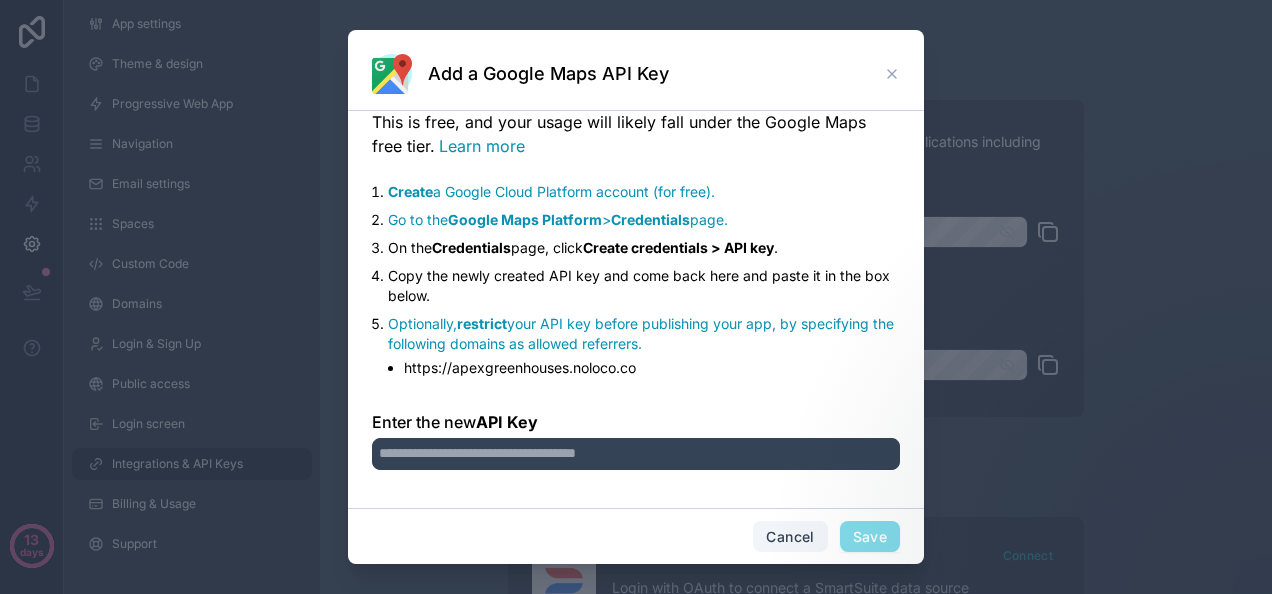click on "Cancel" at bounding box center [790, 537] 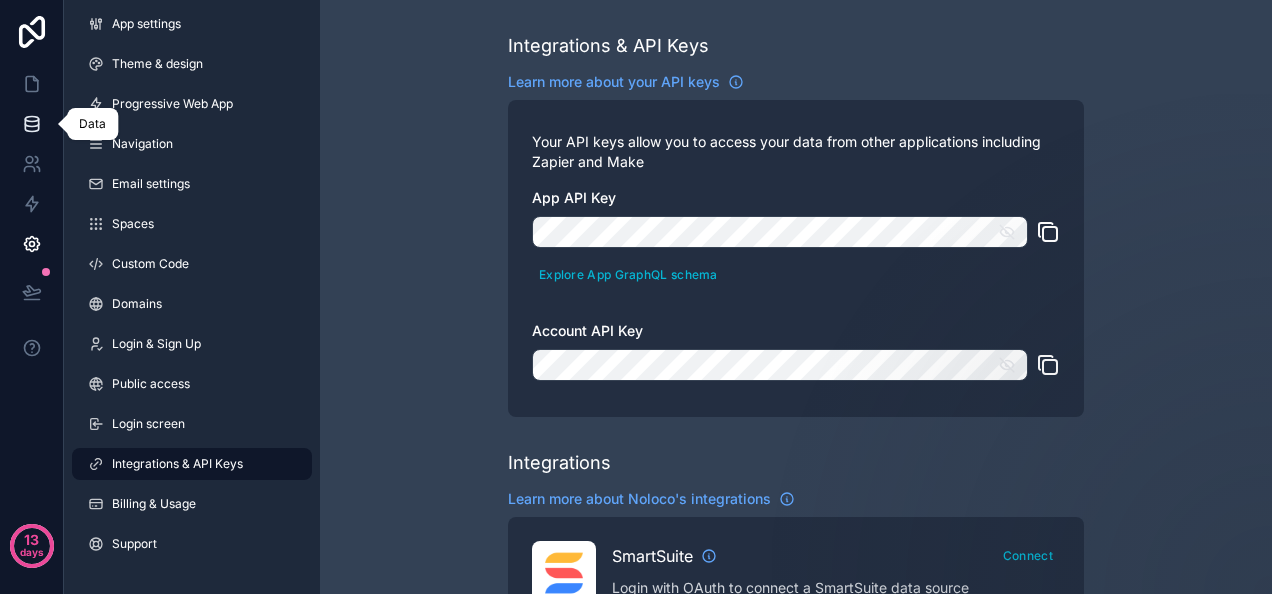 click 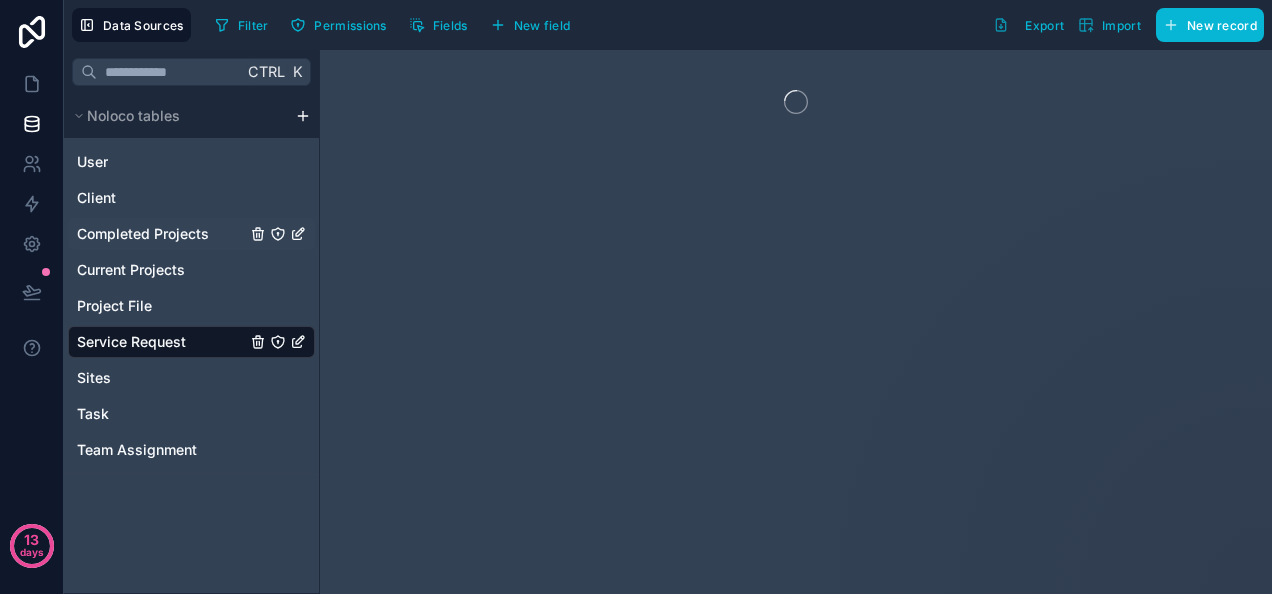 click on "Completed Projects" at bounding box center (143, 234) 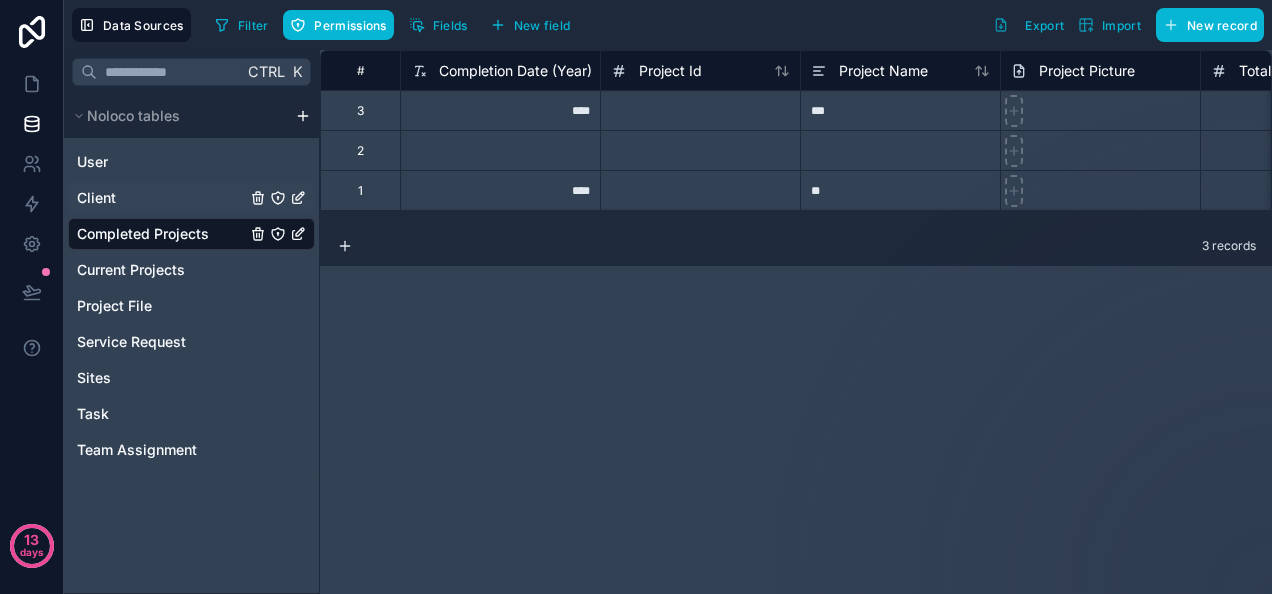 click on "Client" at bounding box center (96, 198) 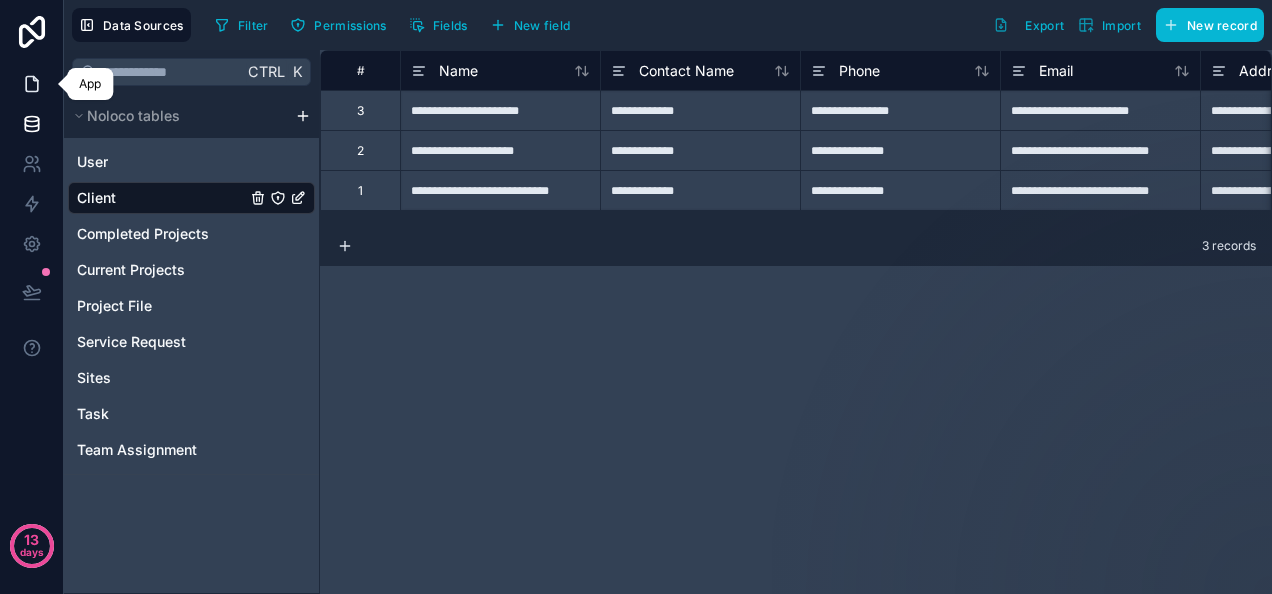 click 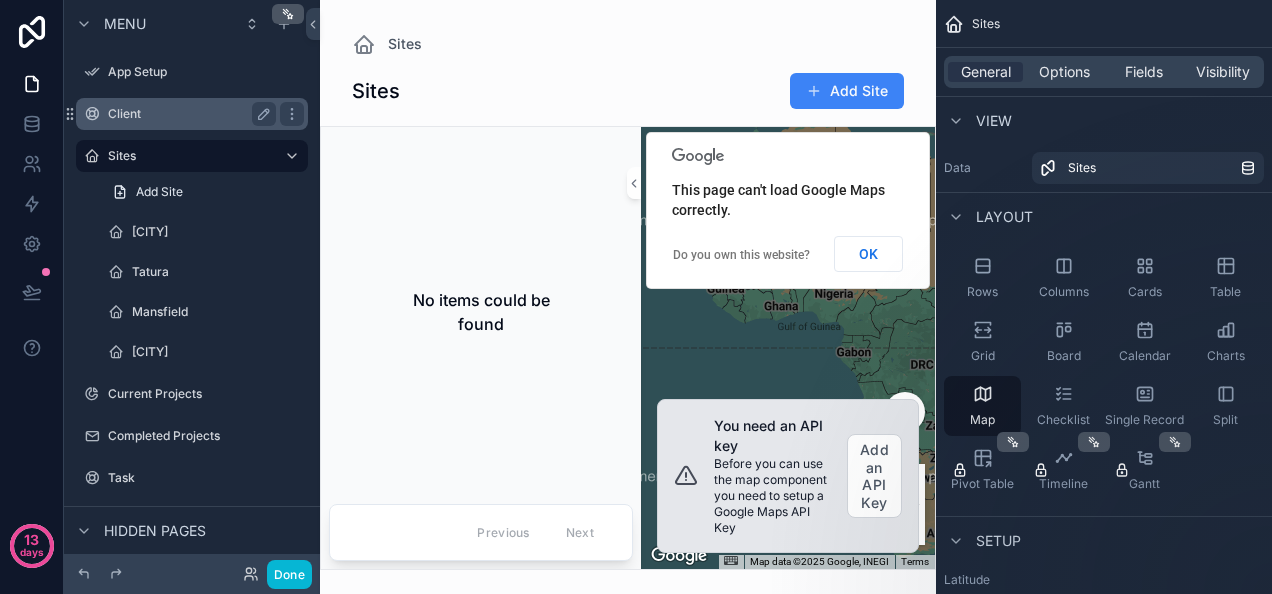 click on "Client" at bounding box center (192, 114) 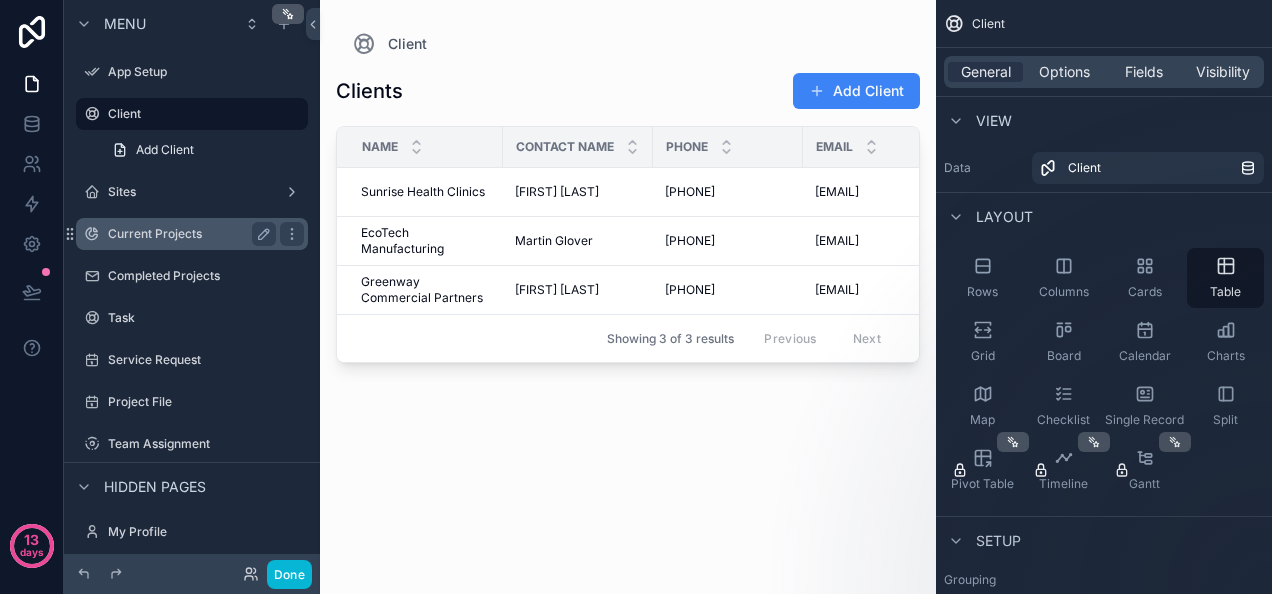 click on "Current Projects" at bounding box center (192, 234) 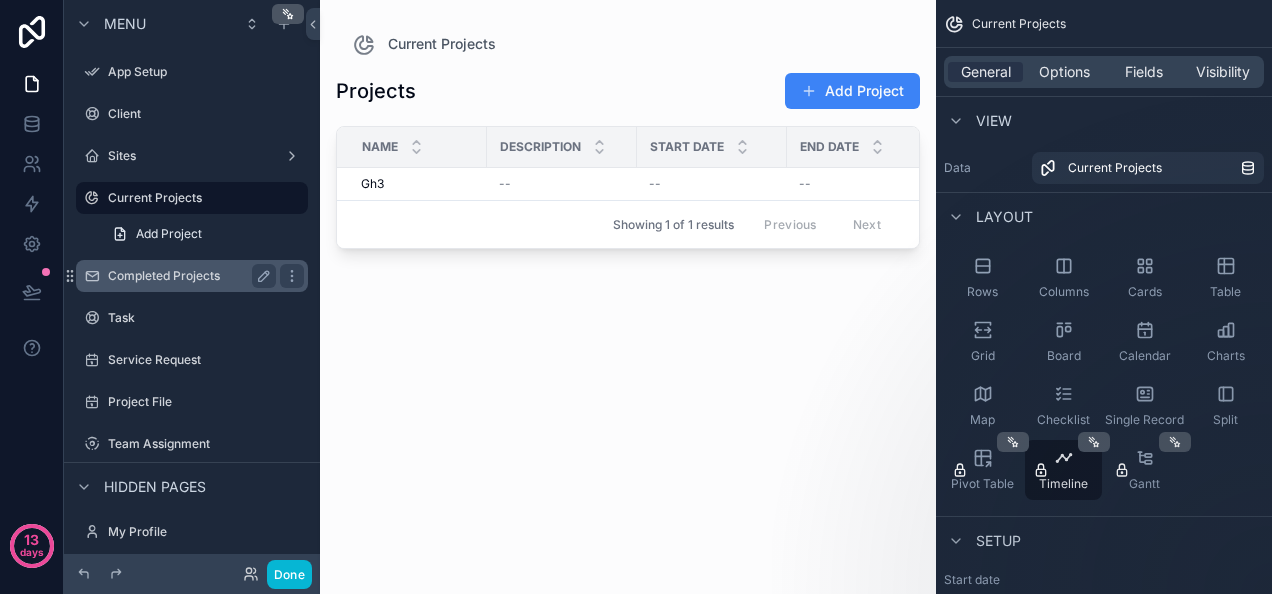 click on "Completed Projects" at bounding box center (188, 276) 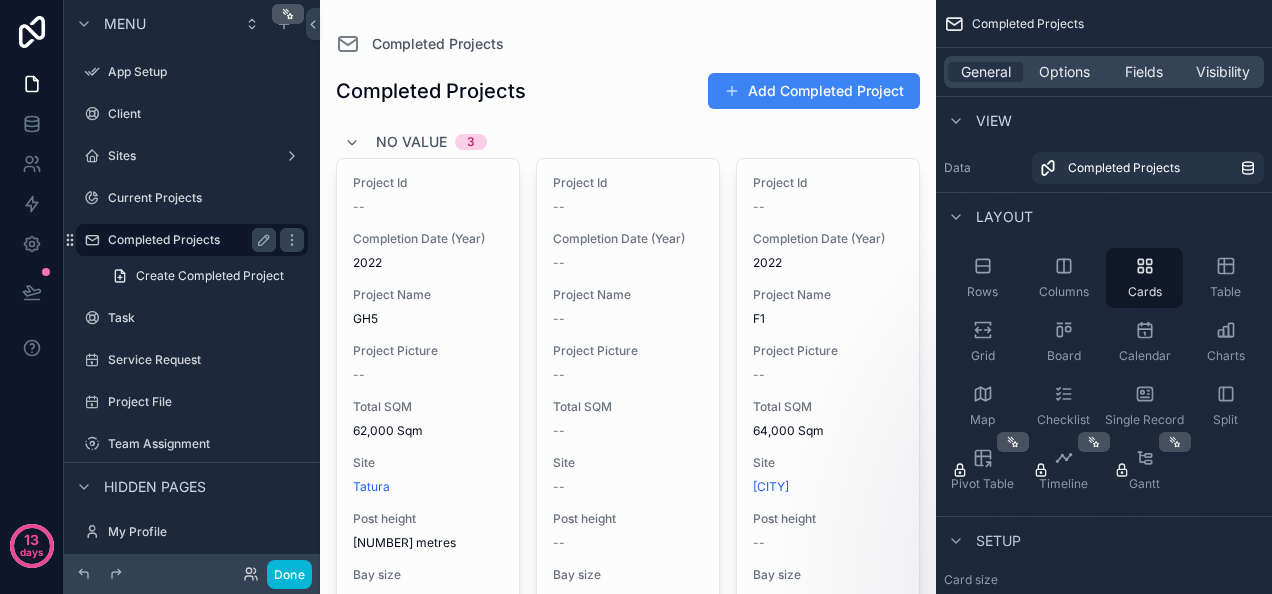 click on "Completed Projects" at bounding box center [192, 240] 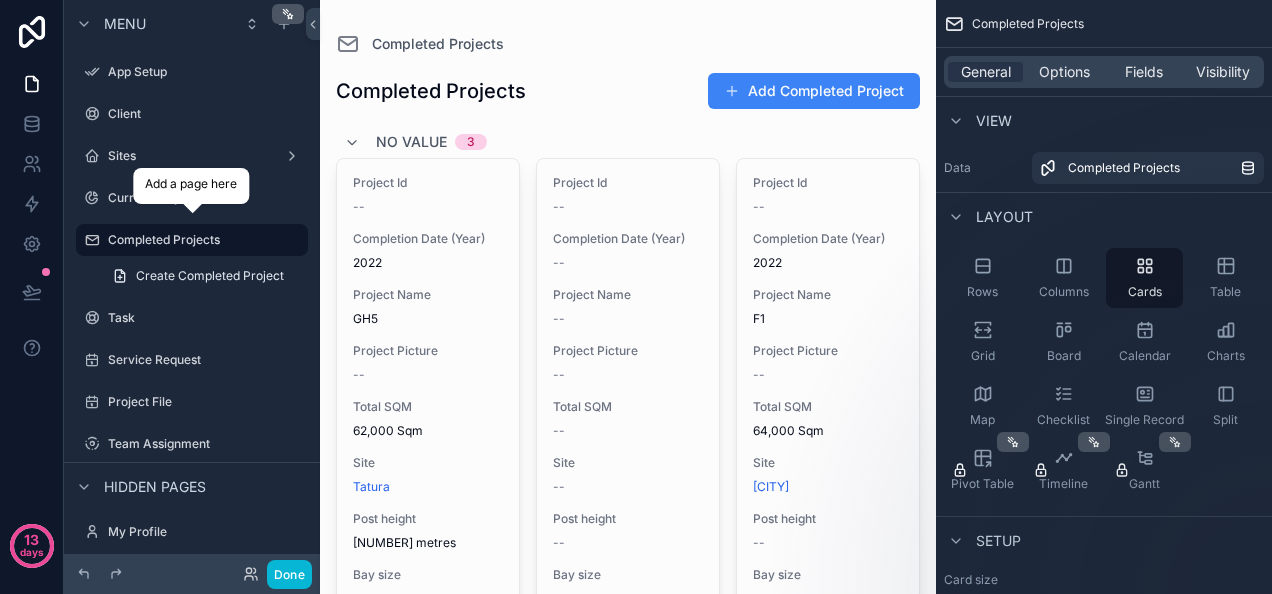 click at bounding box center [192, 202] 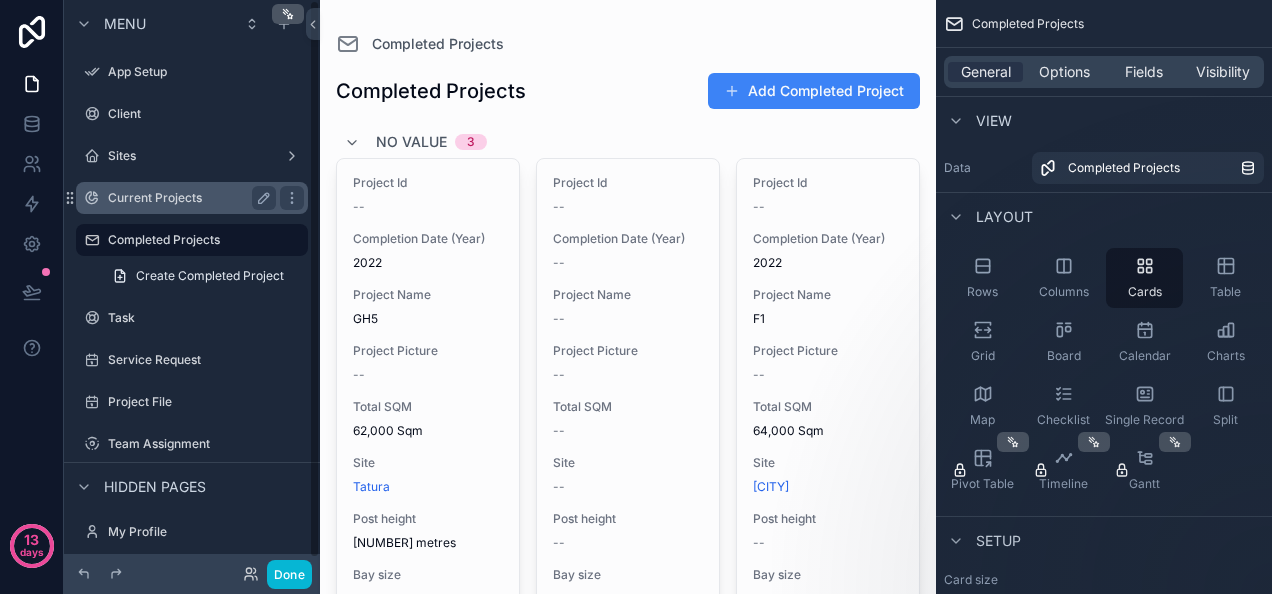 click on "Current Projects" at bounding box center [192, 198] 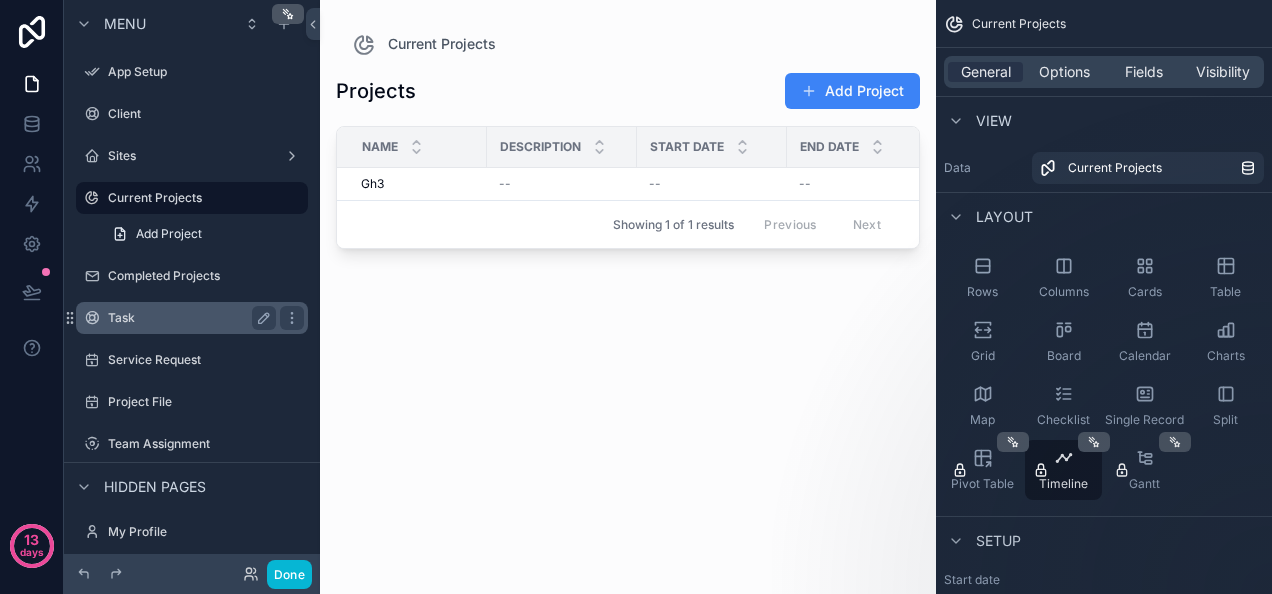 click on "Task" at bounding box center [192, 318] 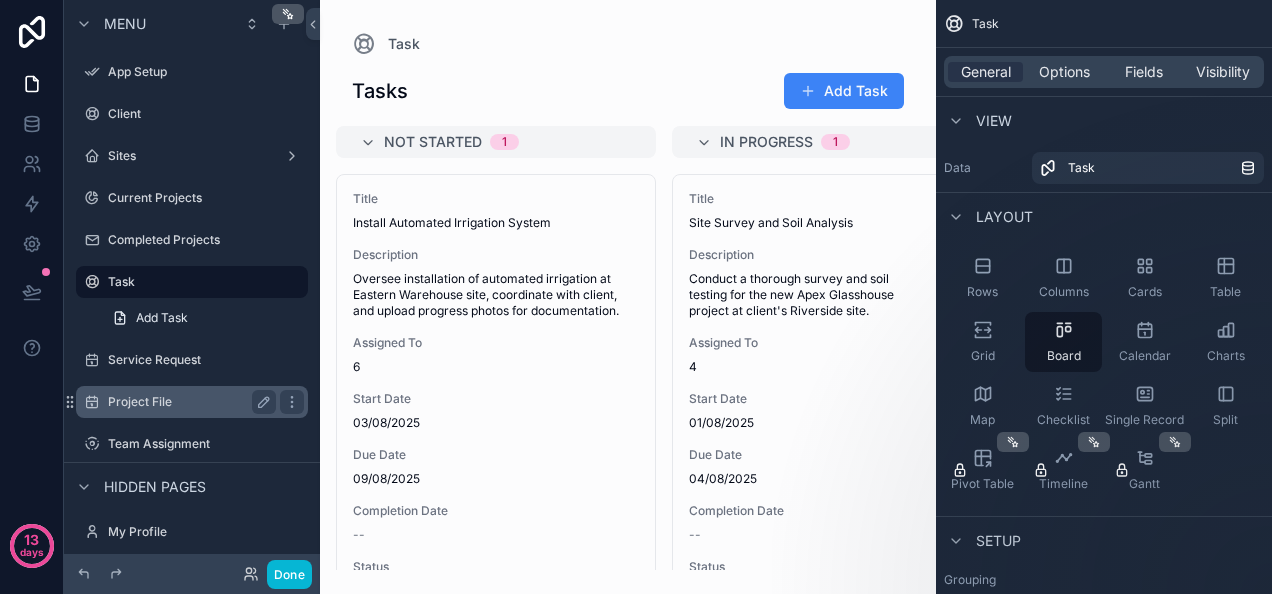 click on "Project File" at bounding box center [188, 402] 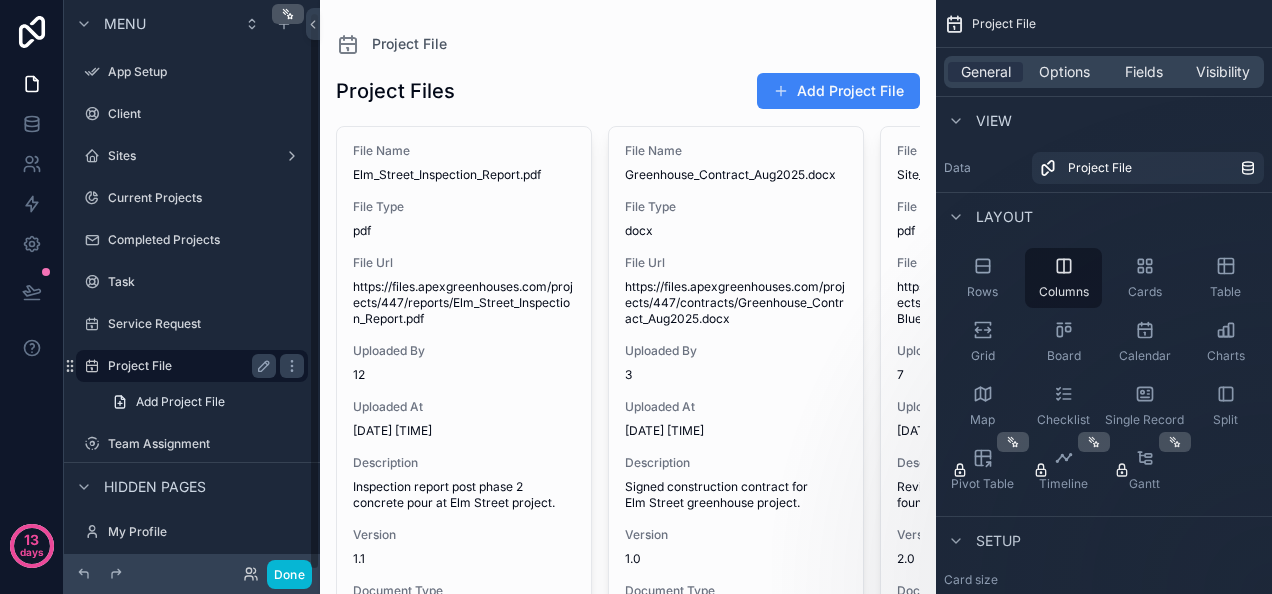 scroll, scrollTop: 12, scrollLeft: 0, axis: vertical 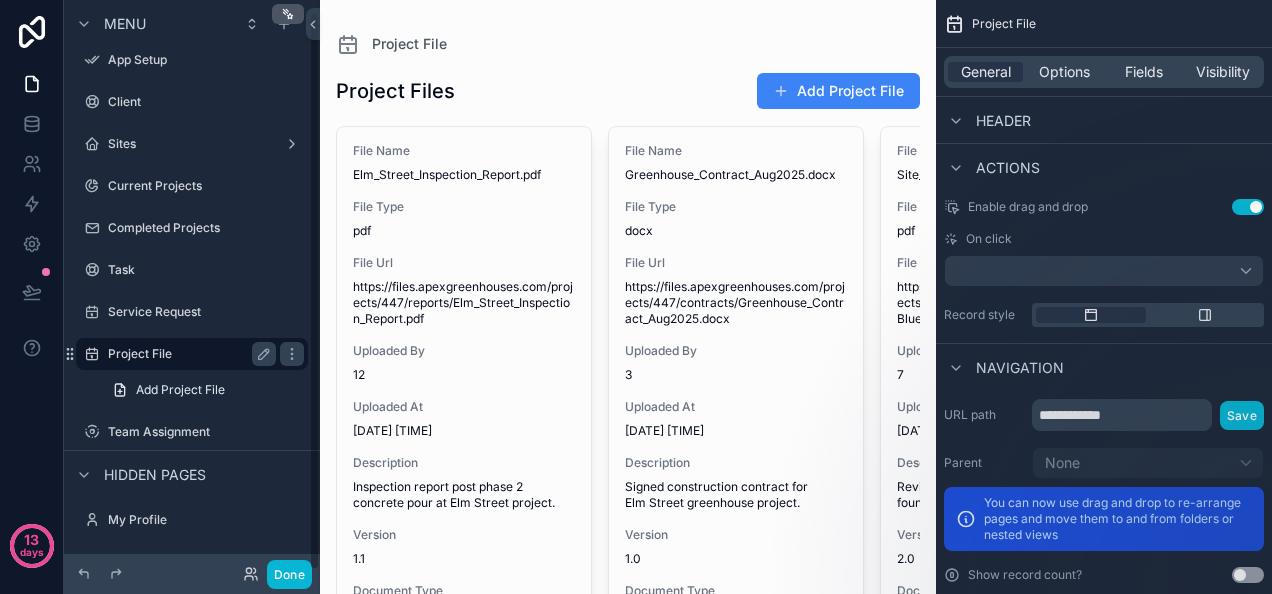 click on "Project File" at bounding box center [188, 354] 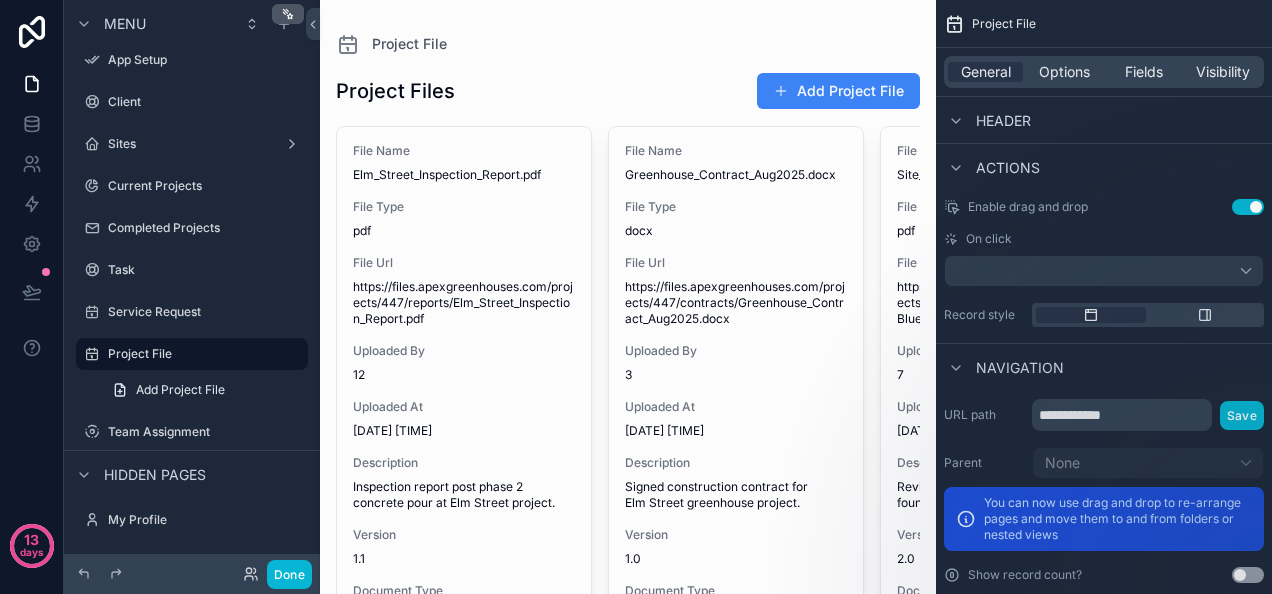 click at bounding box center [628, 415] 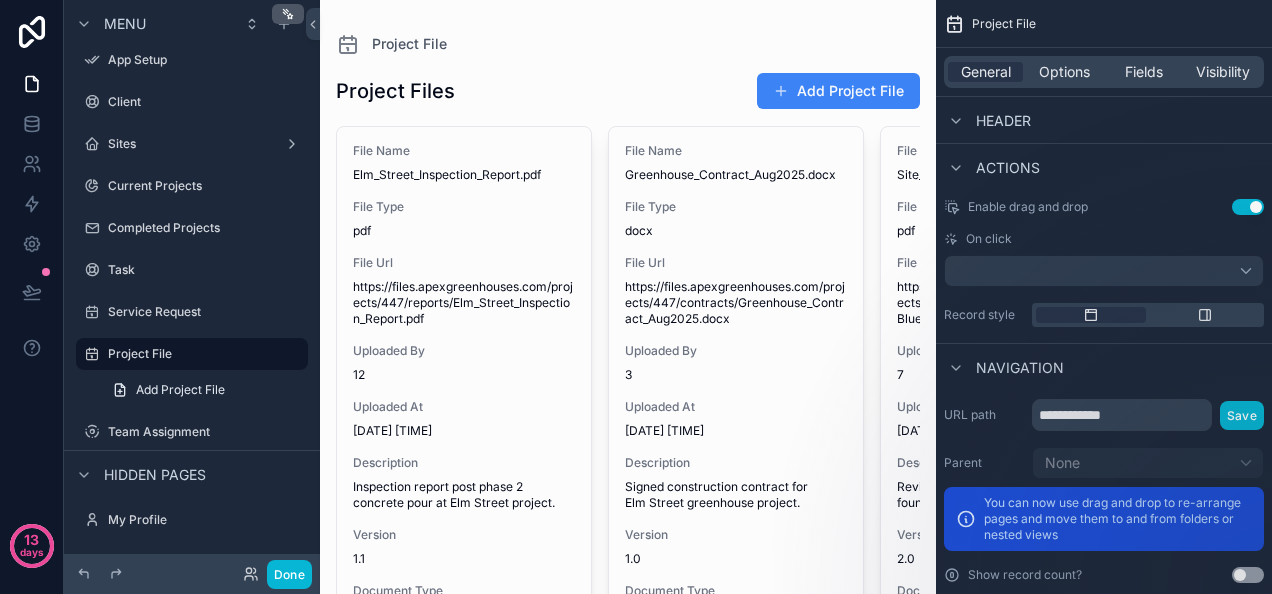click on "https://files.apexgreenhouses.com/projects/447/reports/Elm_Street_Inspection_Report.pdf" at bounding box center (464, 303) 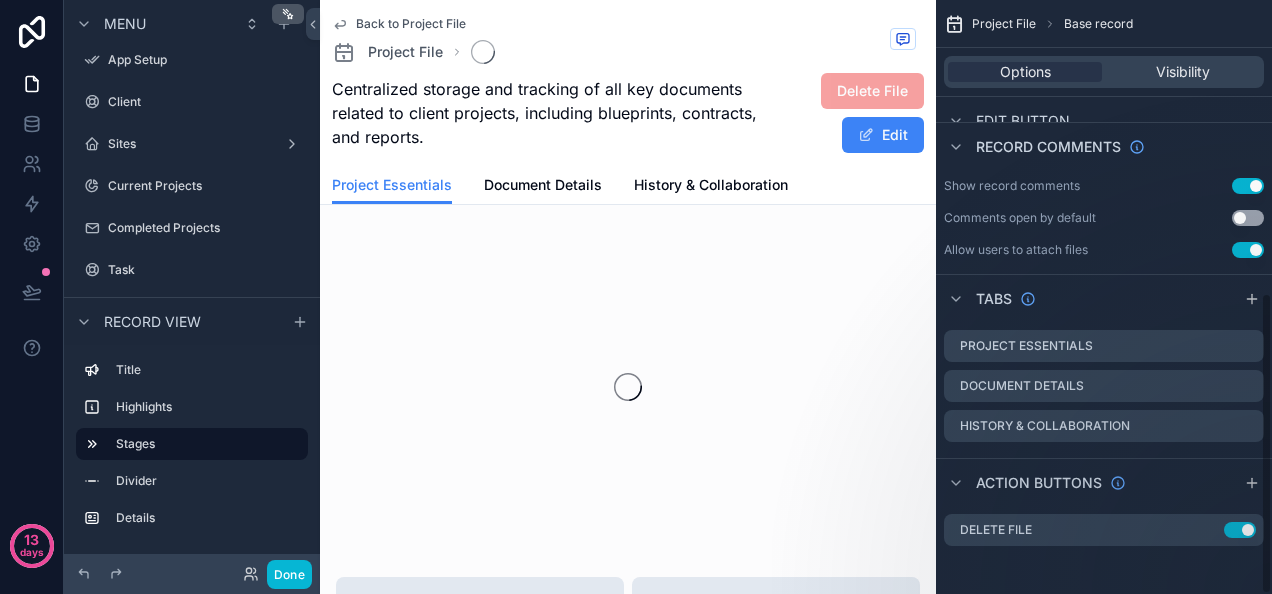 scroll, scrollTop: 578, scrollLeft: 0, axis: vertical 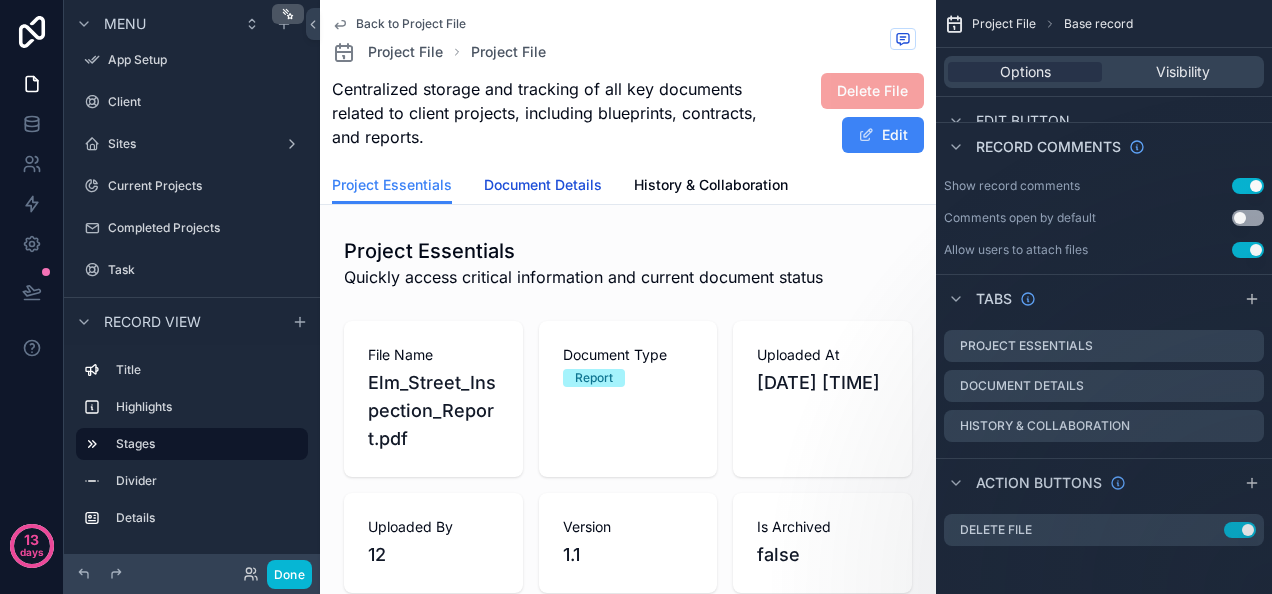 click on "Document Details" at bounding box center (543, 185) 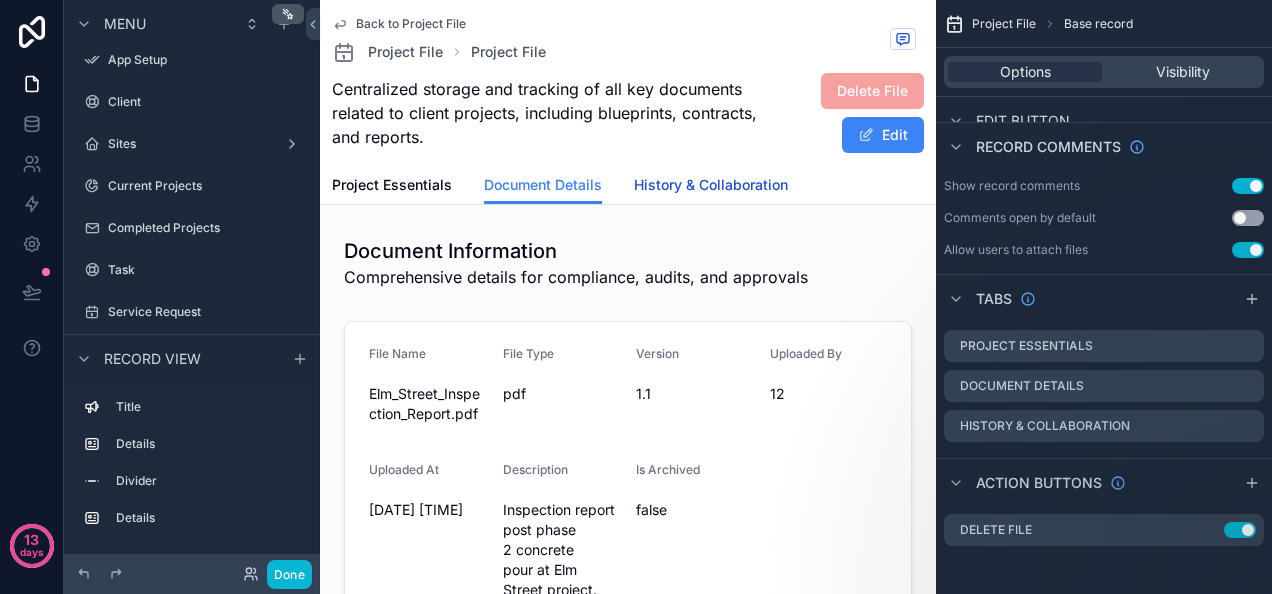 click on "History & Collaboration" at bounding box center (711, 185) 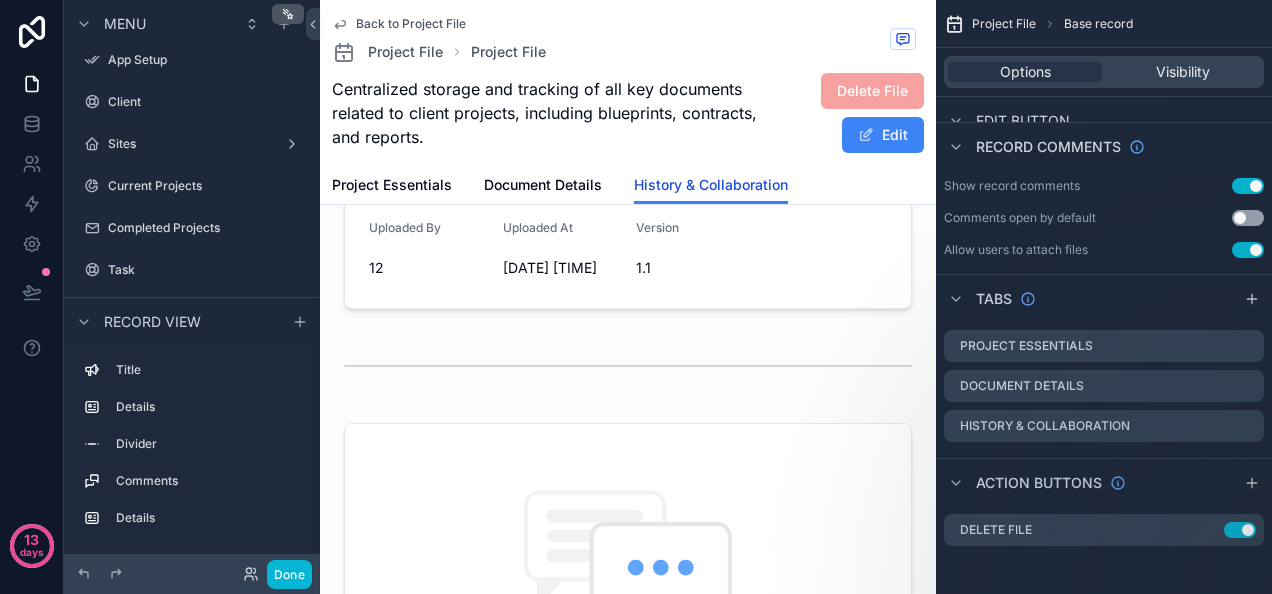 scroll, scrollTop: 0, scrollLeft: 0, axis: both 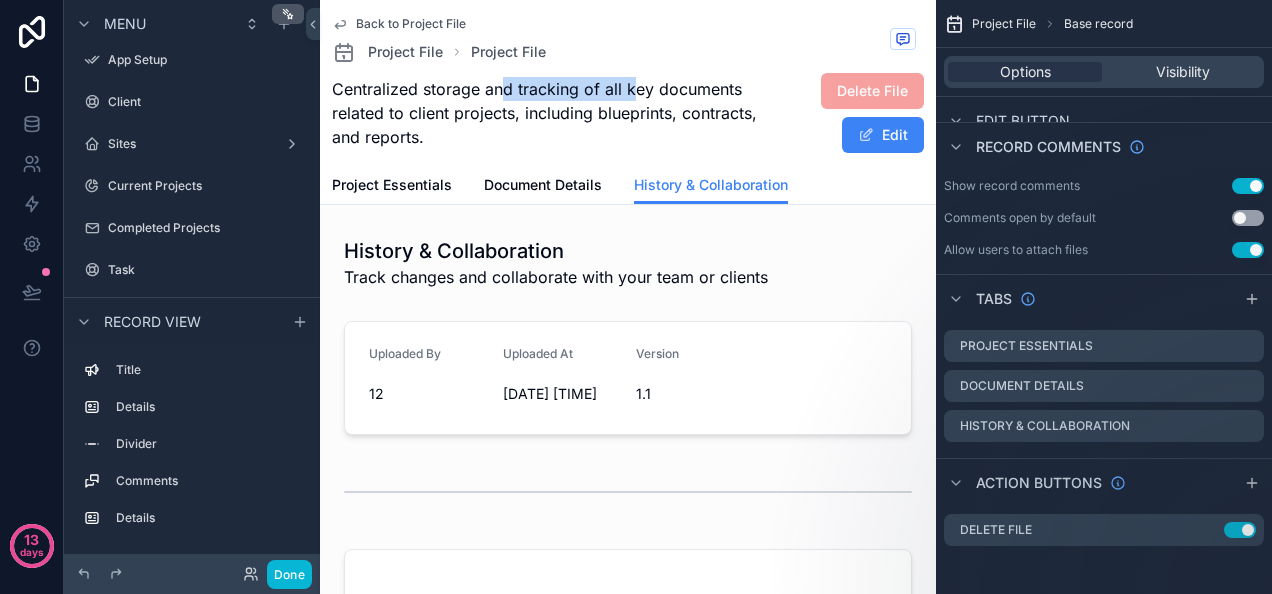 drag, startPoint x: 607, startPoint y: 94, endPoint x: 502, endPoint y: 96, distance: 105.01904 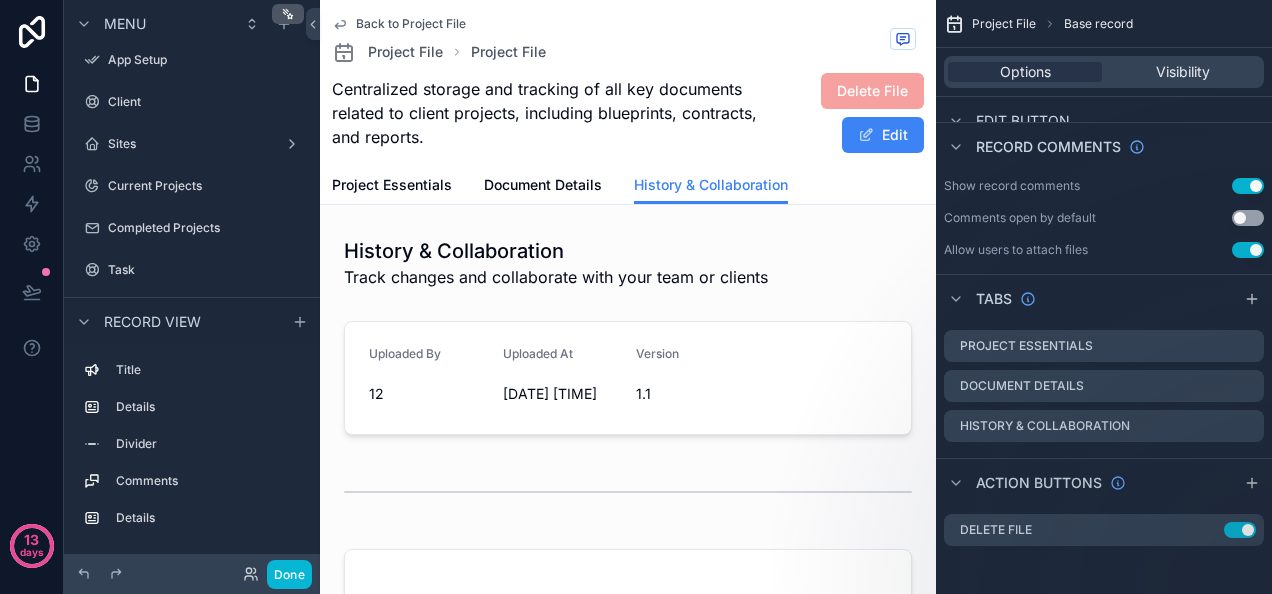 drag, startPoint x: 502, startPoint y: 96, endPoint x: 472, endPoint y: 95, distance: 30.016663 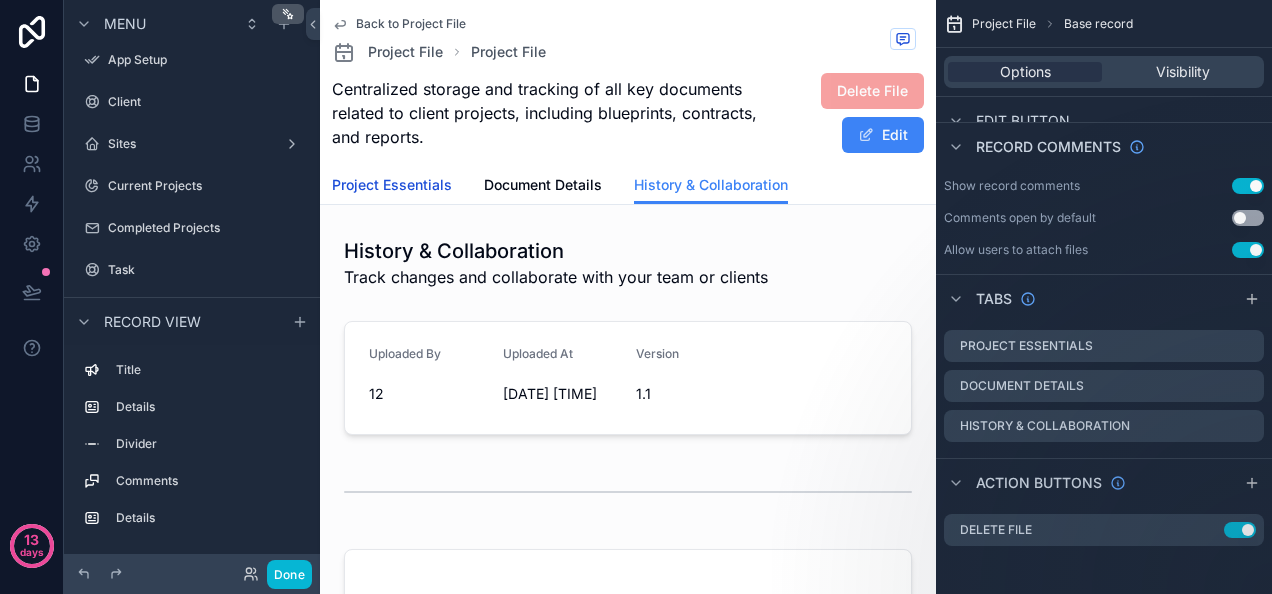 click on "Project Essentials" at bounding box center (392, 185) 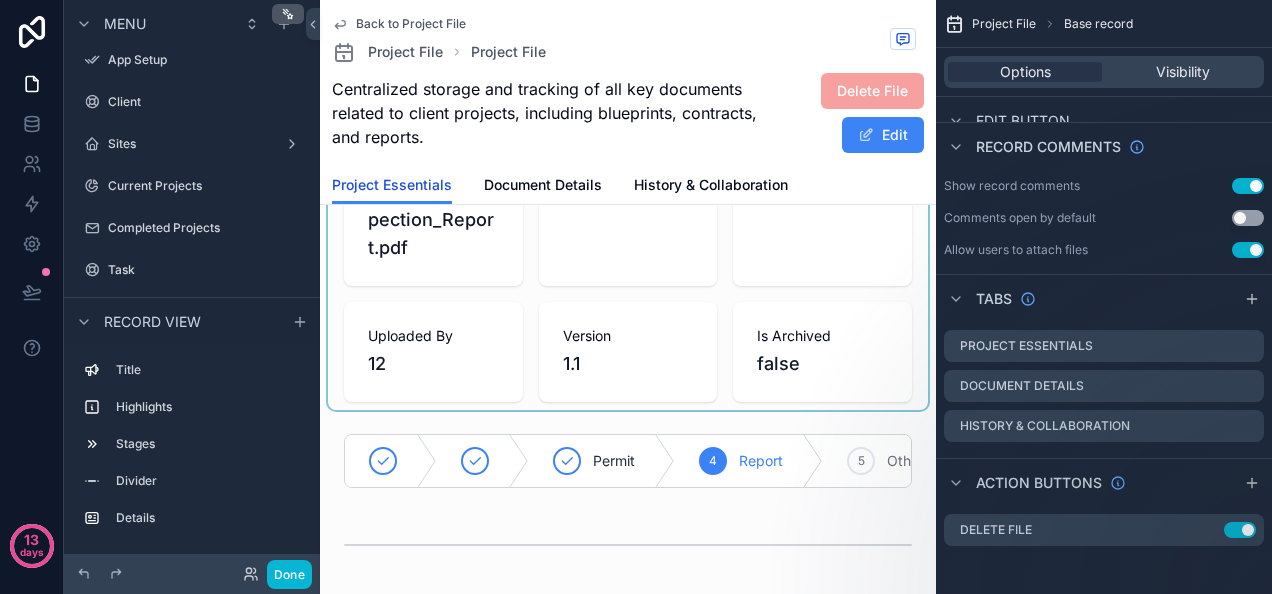 scroll, scrollTop: 189, scrollLeft: 0, axis: vertical 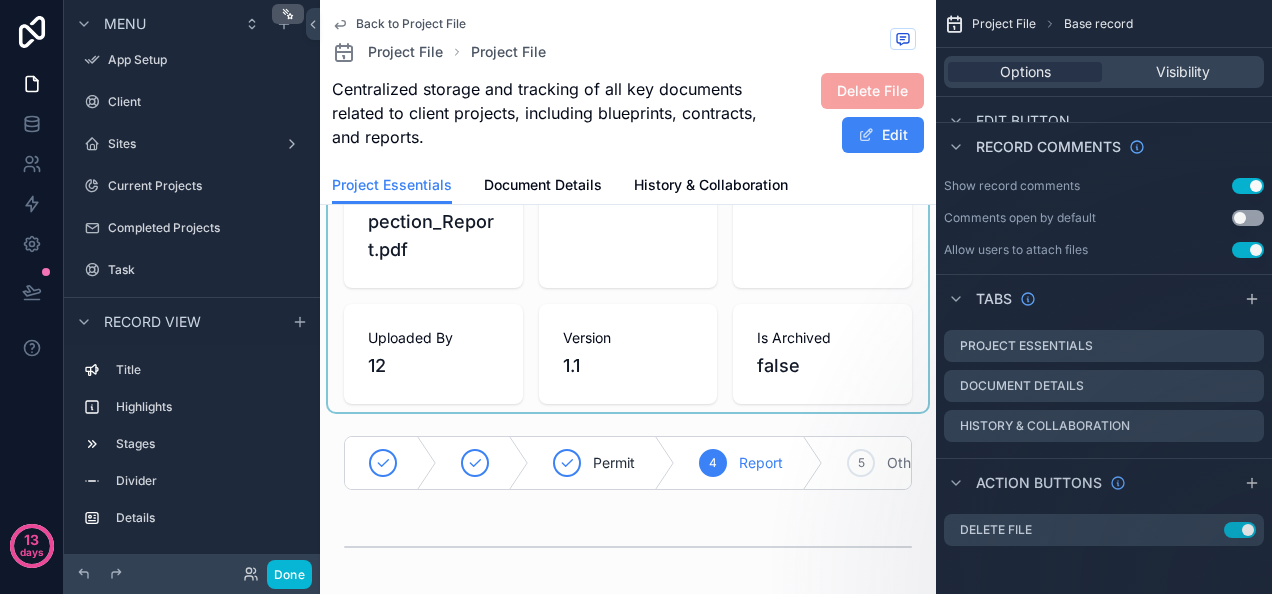 click at bounding box center [628, 268] 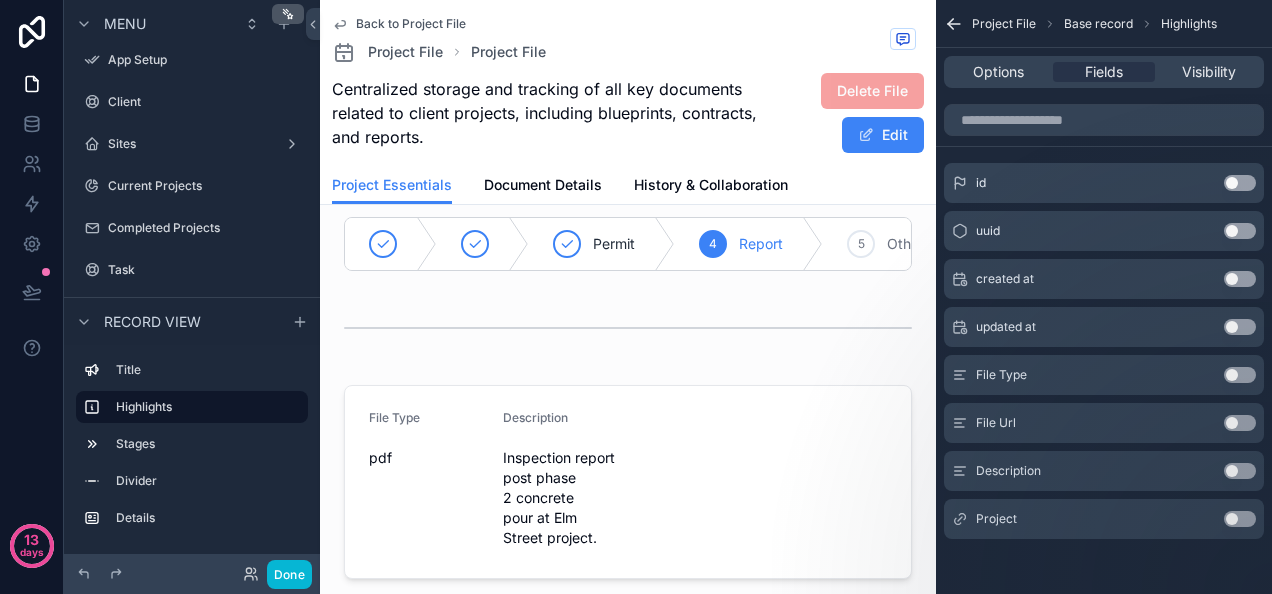 scroll, scrollTop: 409, scrollLeft: 0, axis: vertical 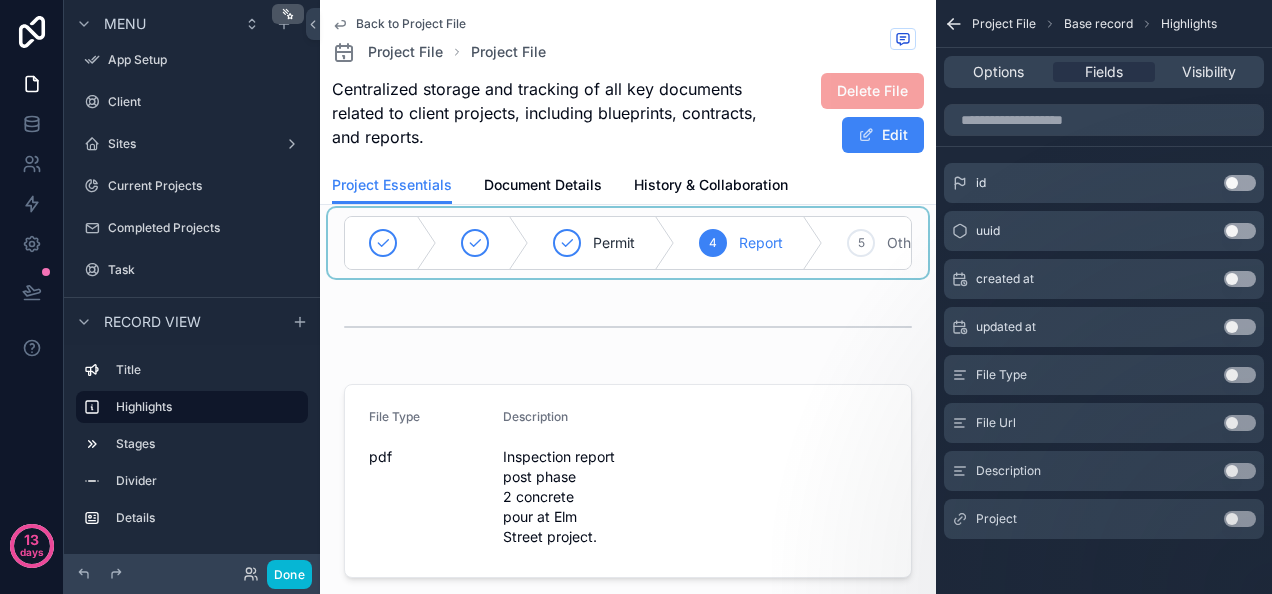 click at bounding box center [628, 243] 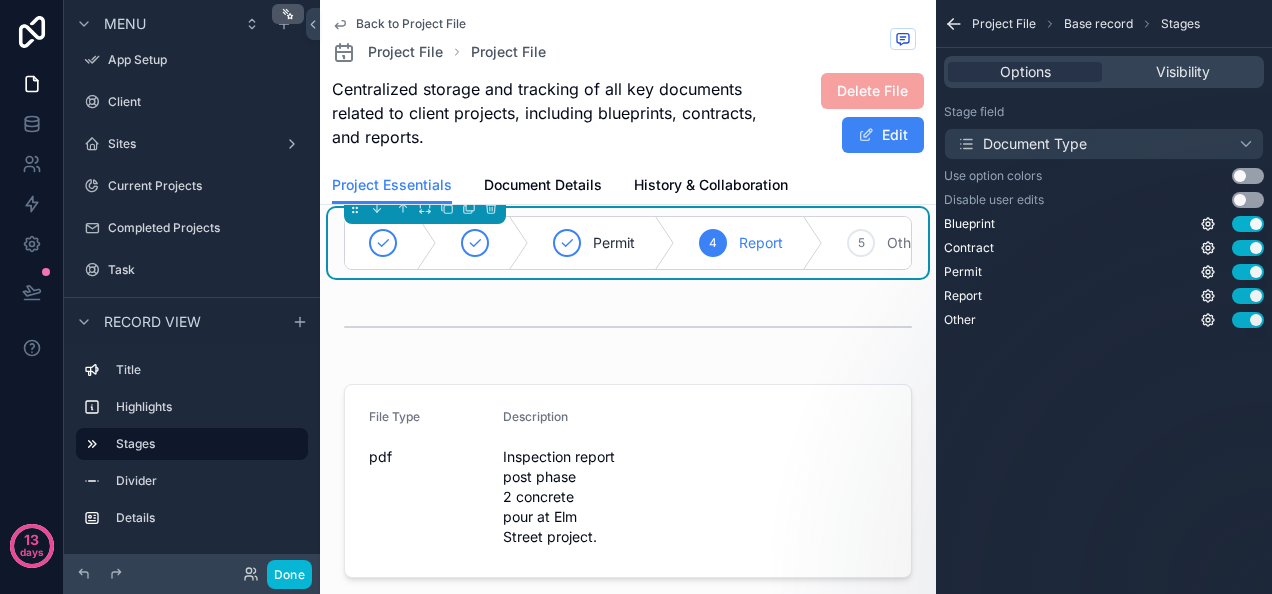 scroll, scrollTop: 0, scrollLeft: 0, axis: both 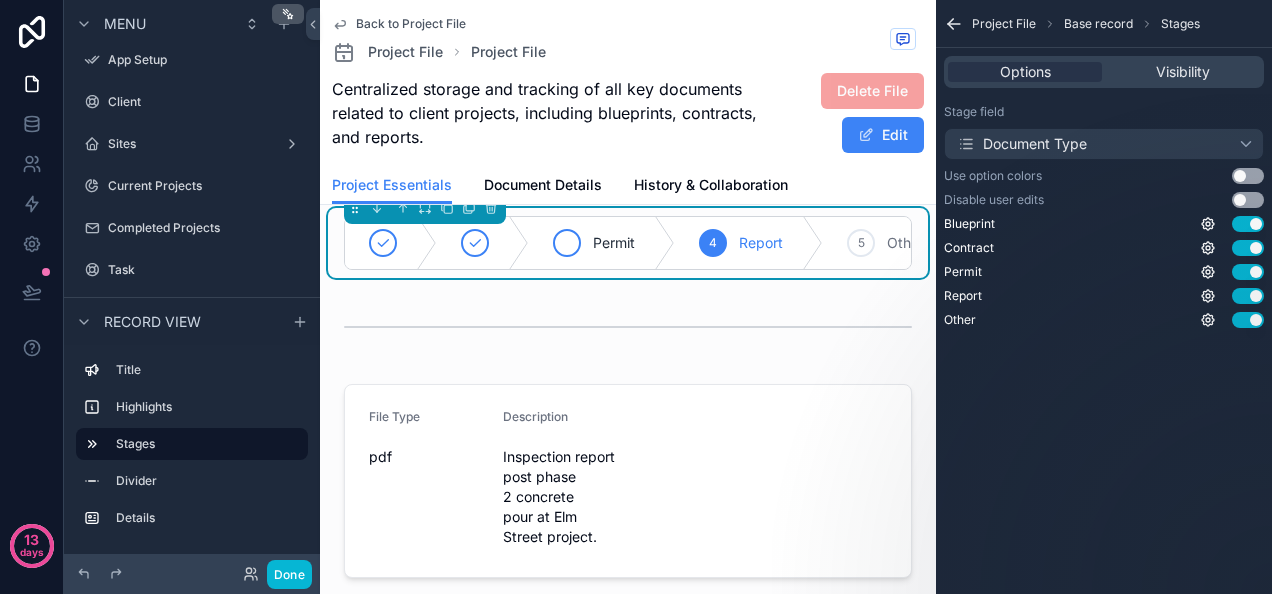 click on "Permit" at bounding box center [602, 243] 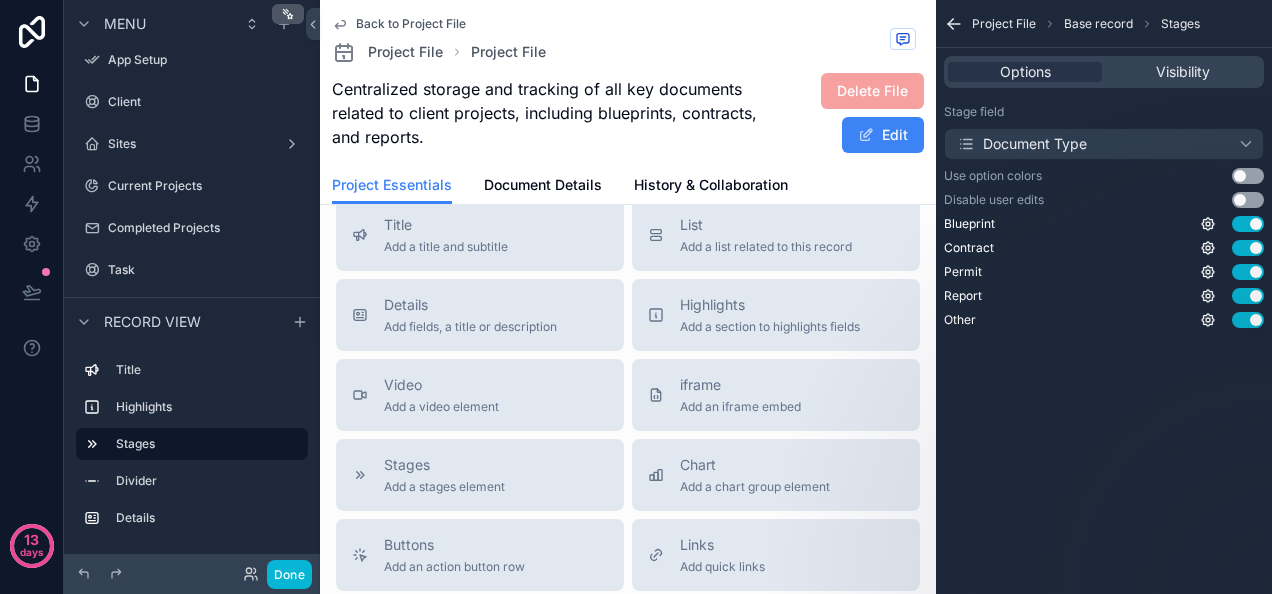 scroll, scrollTop: 829, scrollLeft: 0, axis: vertical 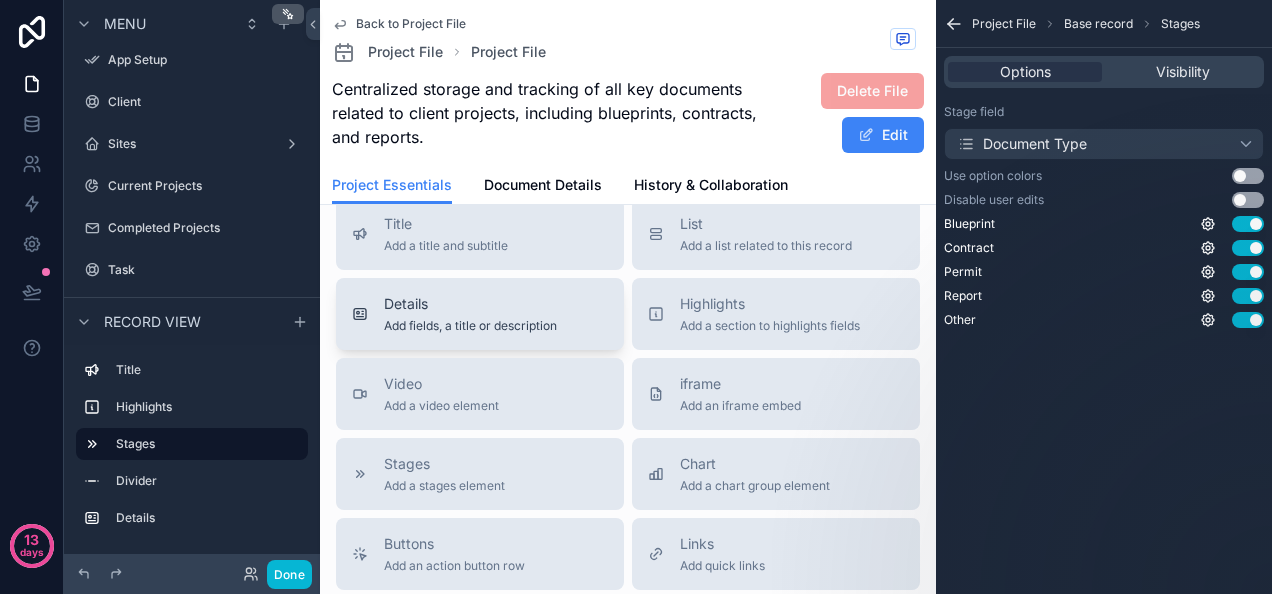 click on "Add fields, a title or description" at bounding box center [470, 326] 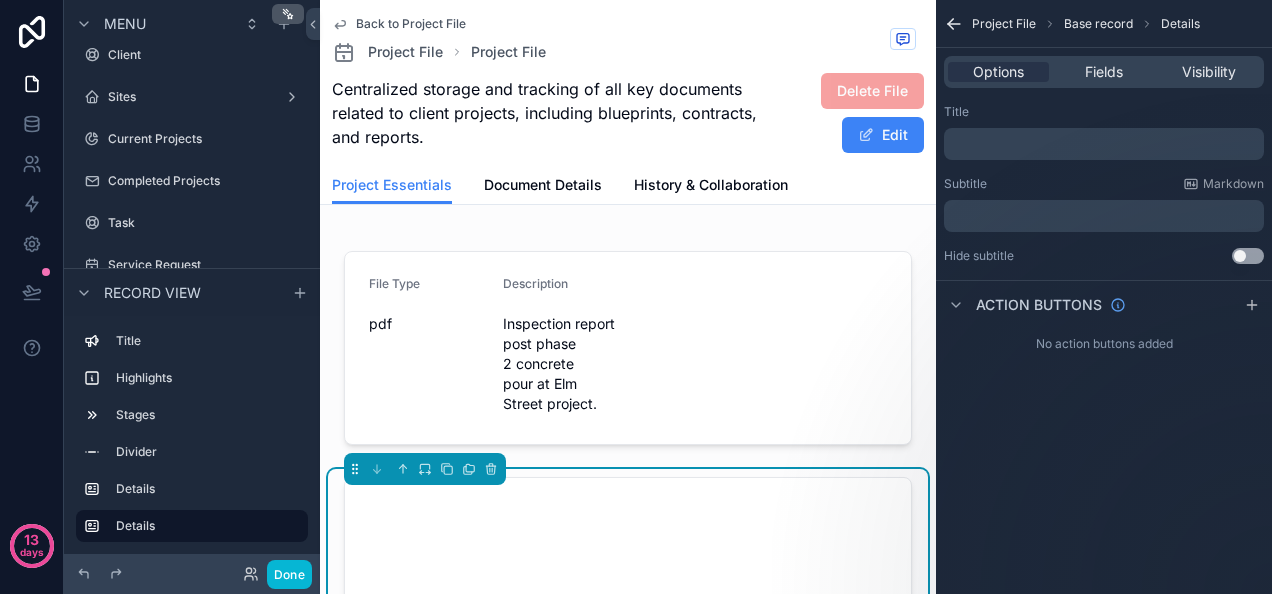 scroll, scrollTop: 678, scrollLeft: 0, axis: vertical 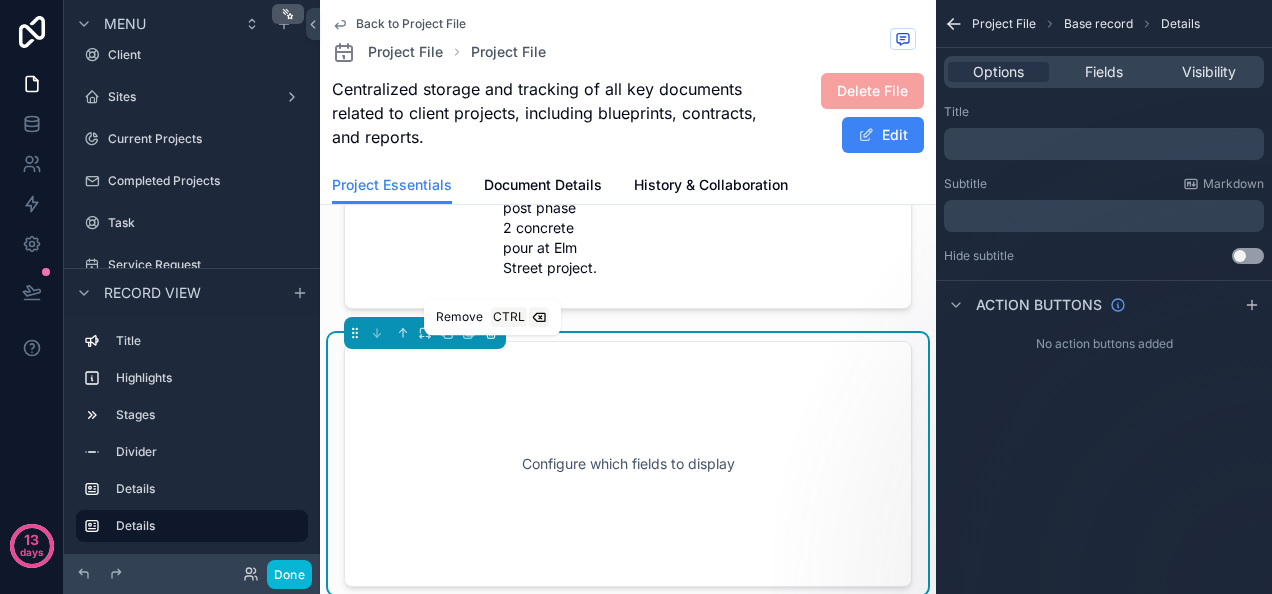click 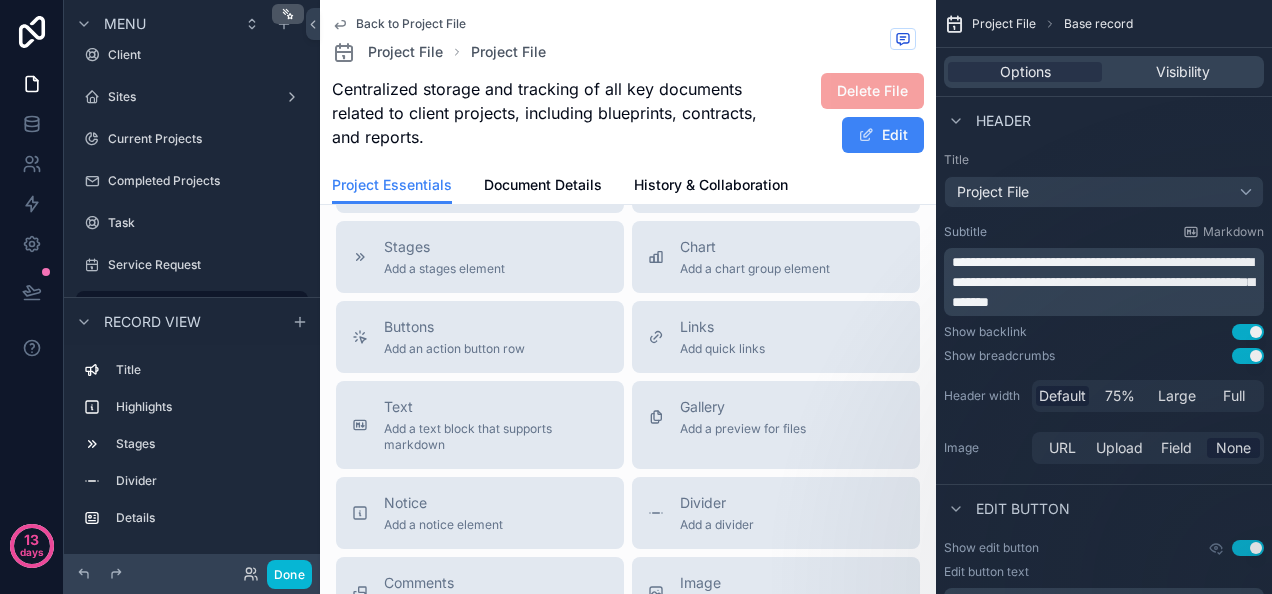 scroll, scrollTop: 1278, scrollLeft: 0, axis: vertical 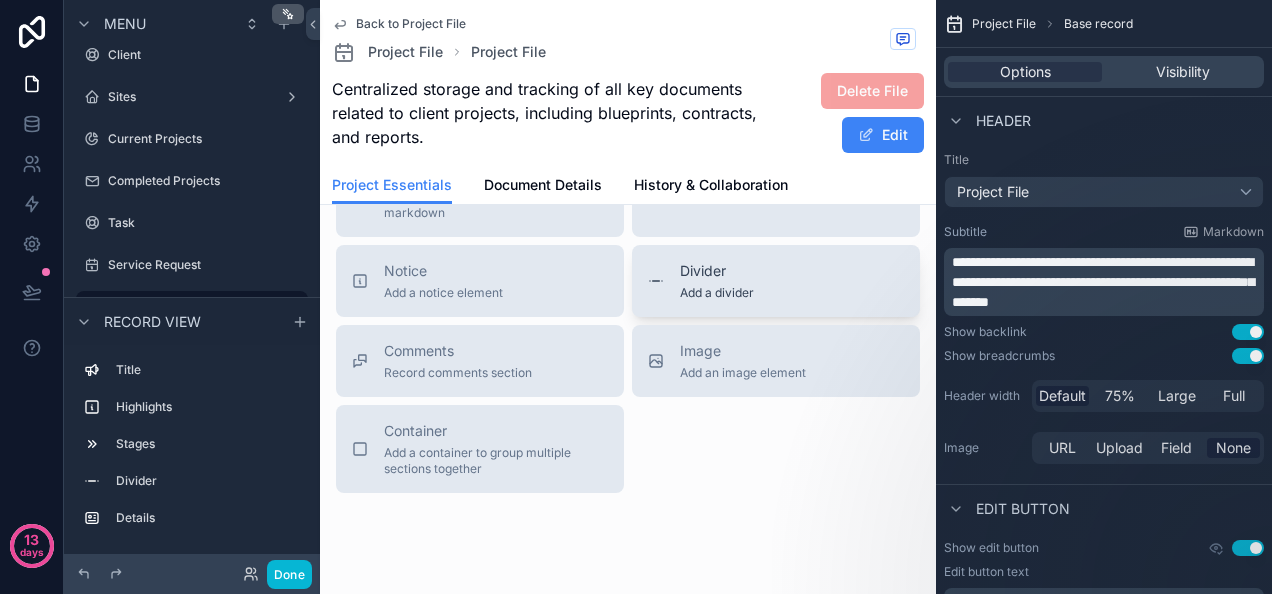 click on "Divider Add a divider" at bounding box center [776, 281] 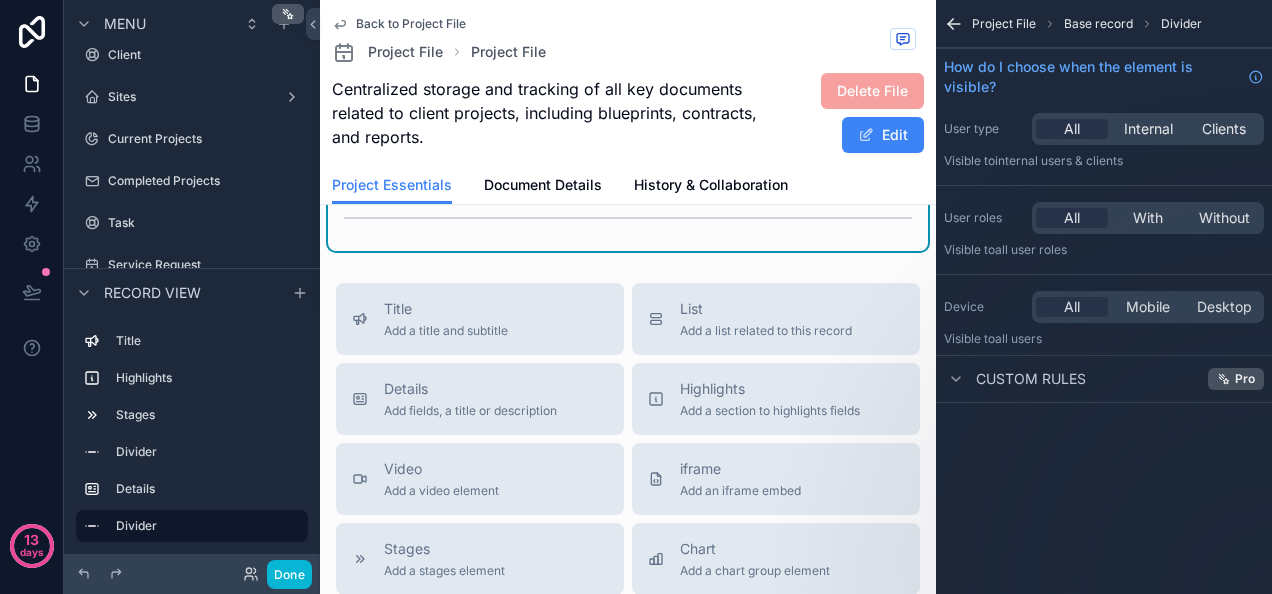 scroll, scrollTop: 760, scrollLeft: 0, axis: vertical 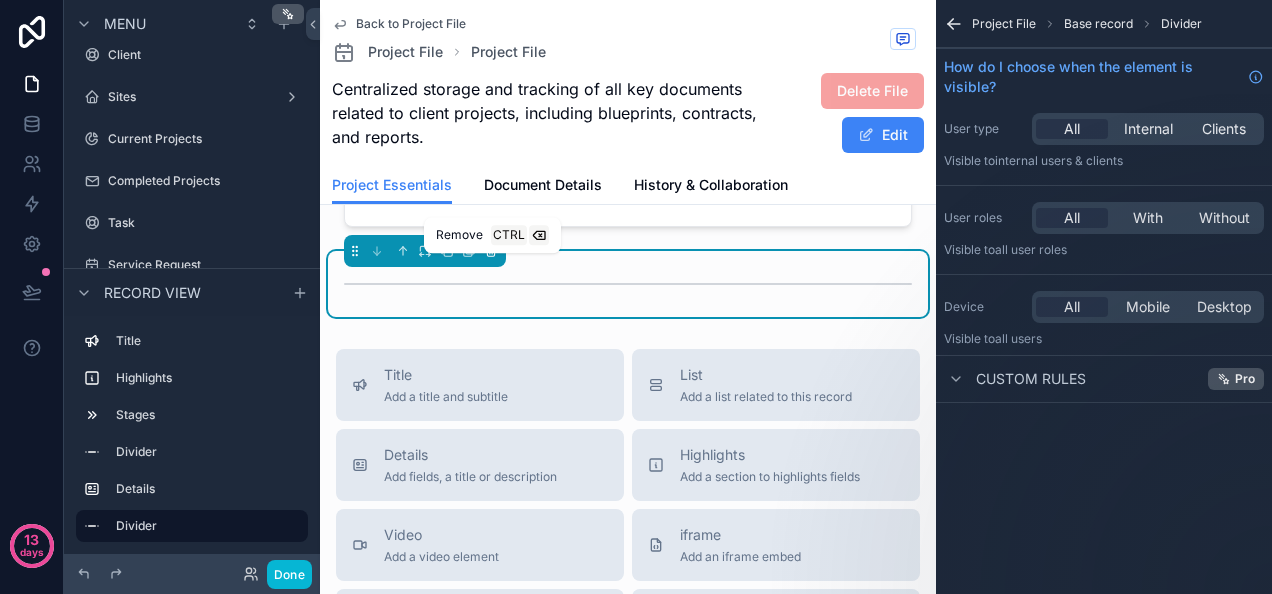 click 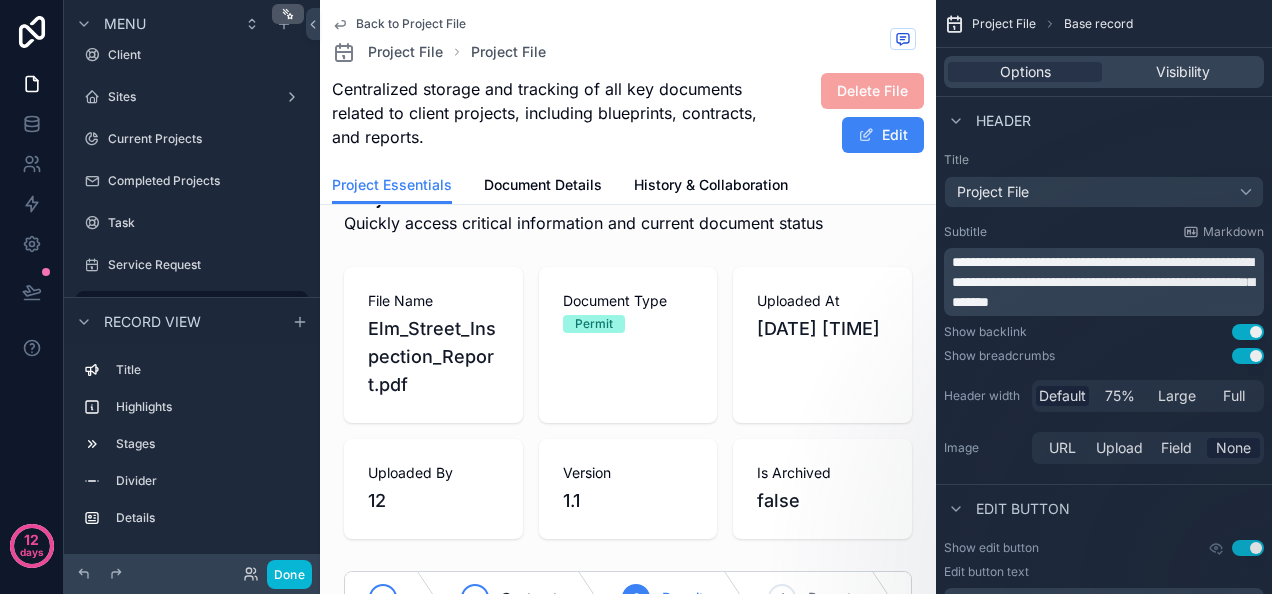 scroll, scrollTop: 0, scrollLeft: 0, axis: both 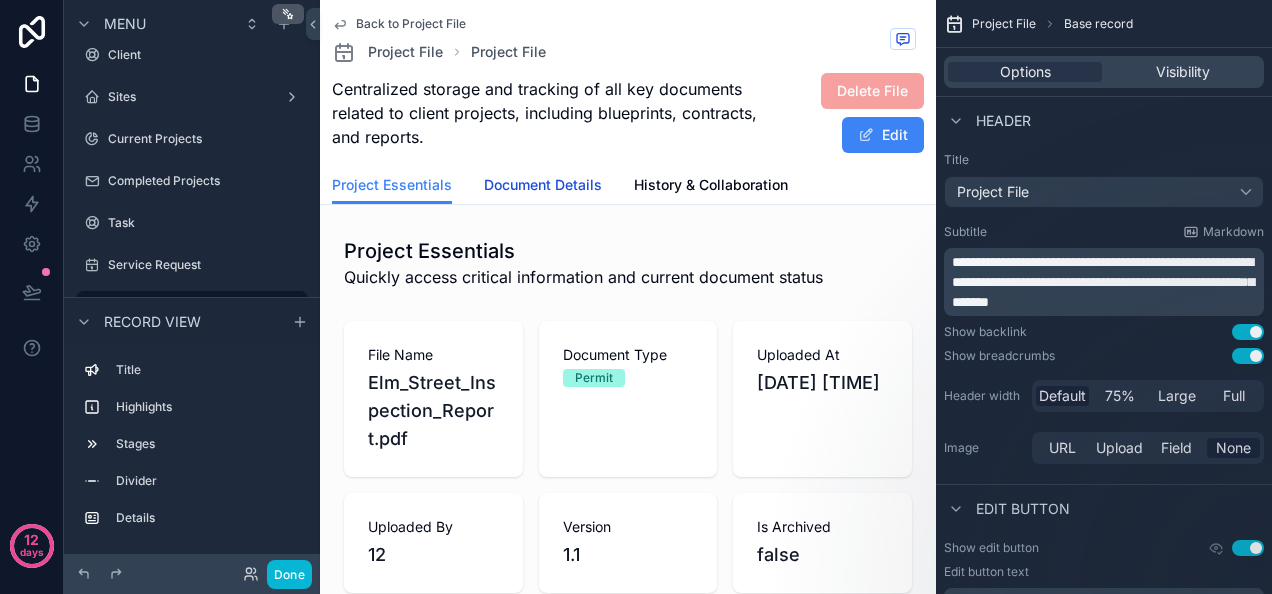 click on "Document Details" at bounding box center [543, 185] 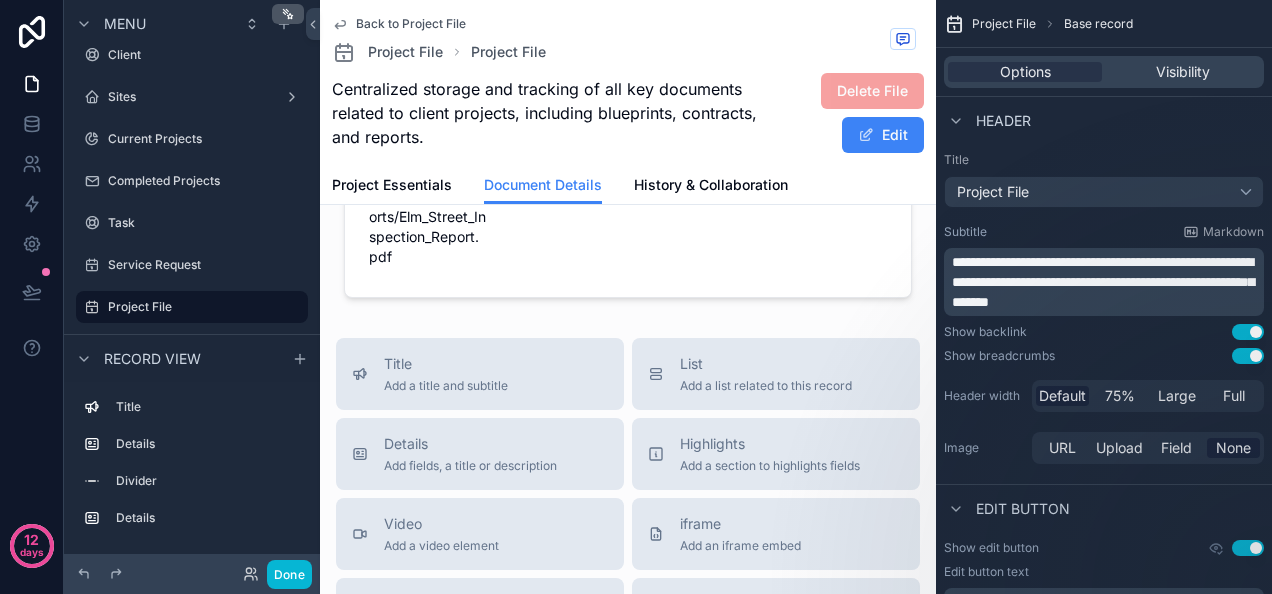 scroll, scrollTop: 662, scrollLeft: 0, axis: vertical 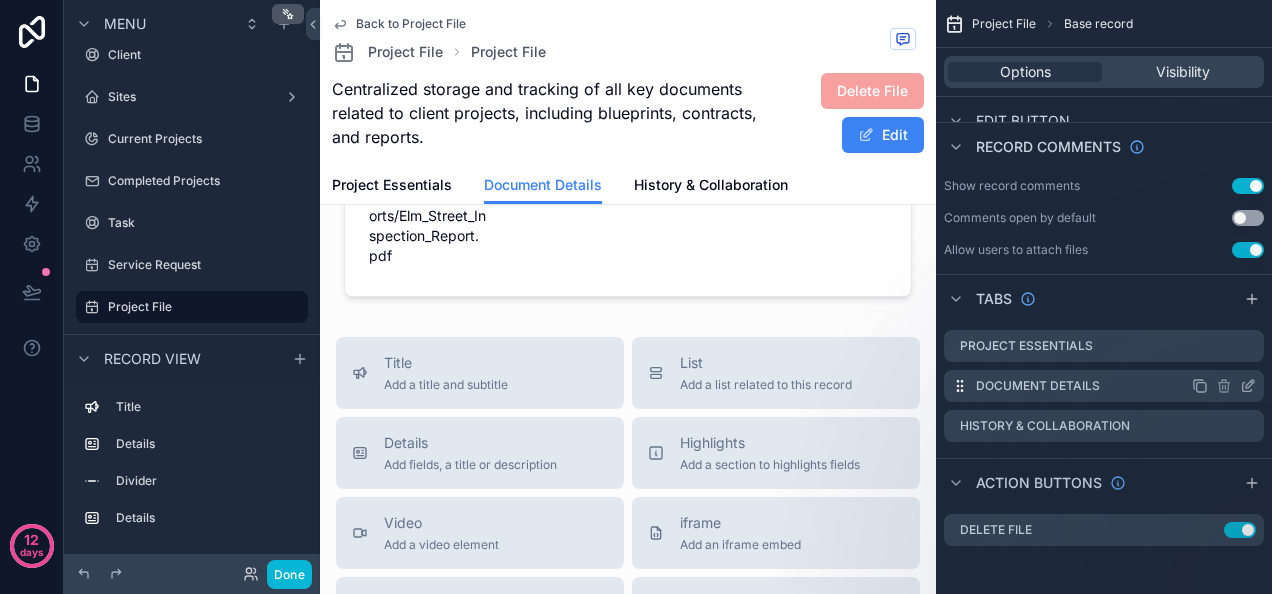 click on "Document Details" at bounding box center (1038, 386) 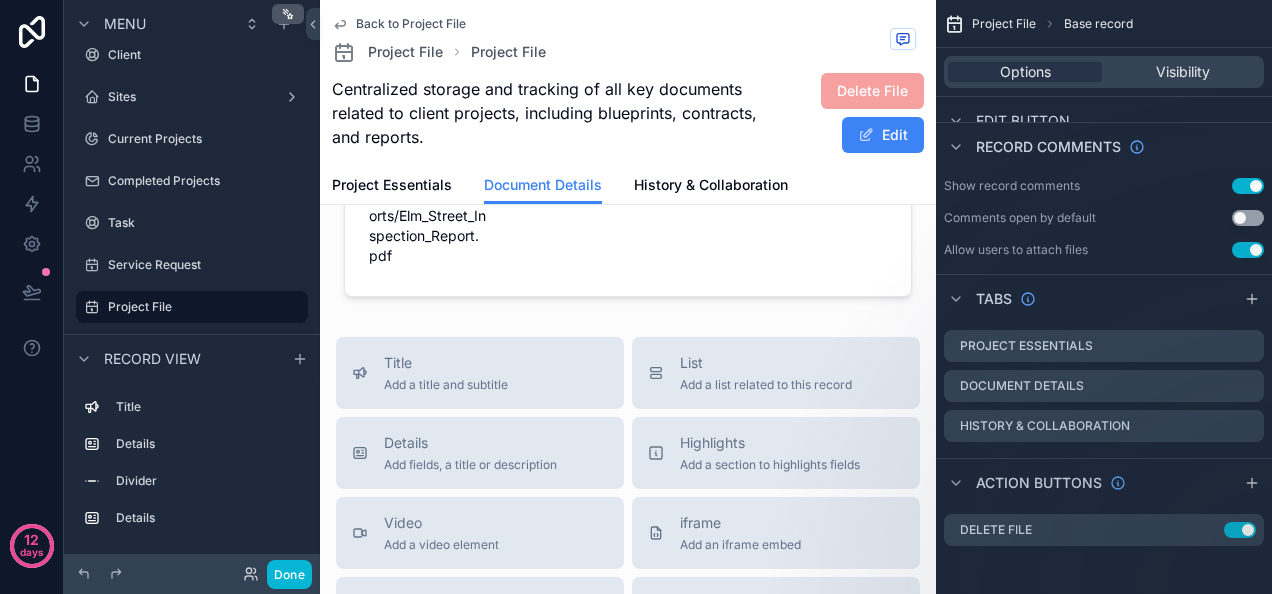 click on "Back to Project File Project File Project File Centralized storage and tracking of all key documents related to client projects, including blueprints, contracts, and reports. Delete File Edit Document Details Project Essentials Document Details History & Collaboration Document Information Comprehensive details for compliance, audits, and approvals File Name Elm_Street_Inspection_Report.pdf File Type pdf Version 1.1 Uploaded By [NUMBER] Uploaded At [DATE] [TIME] Description Inspection report post phase 2 concrete pour at Elm Street project. Is Archived false File Url https://files.apexgreenhouses.com/projects/447/reports/Elm_Street_Inspection_Report.pdf Title Add a title and subtitle List Add a list related to this record Details Add fields, a title or description Highlights Add a section to highlights fields Video Add a video element iframe Add an iframe embed Stages Add a stages element Chart Add a chart group element Buttons Add an action button row Links Add quick links Text Gallery Add a preview for files" at bounding box center (628, 289) 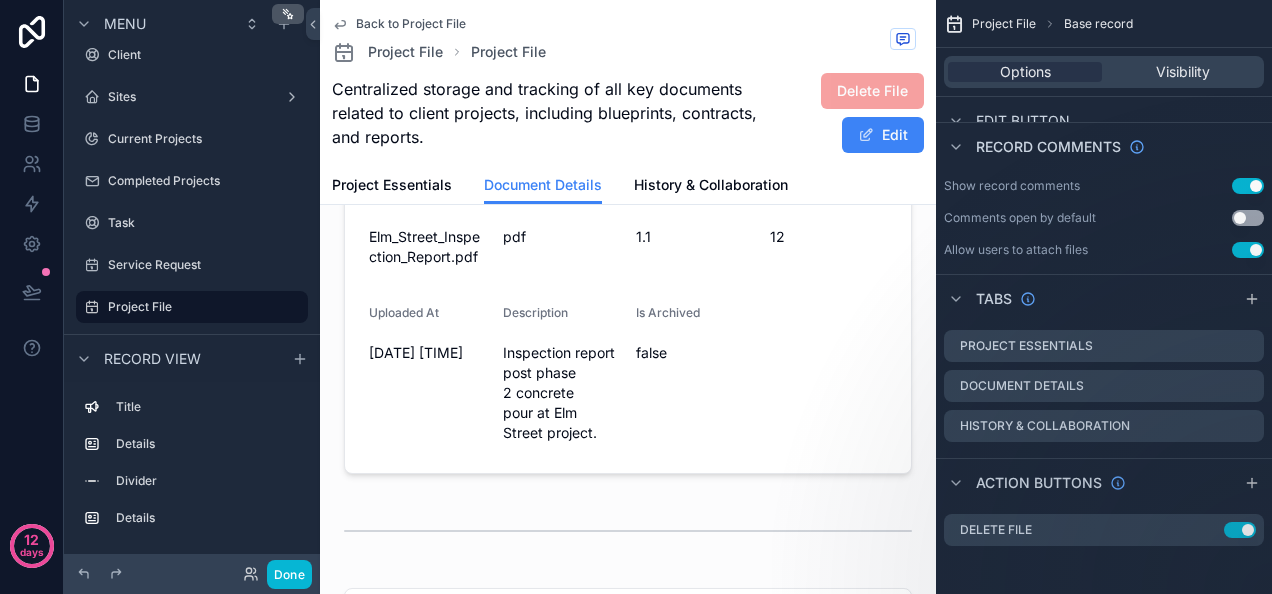 scroll, scrollTop: 0, scrollLeft: 0, axis: both 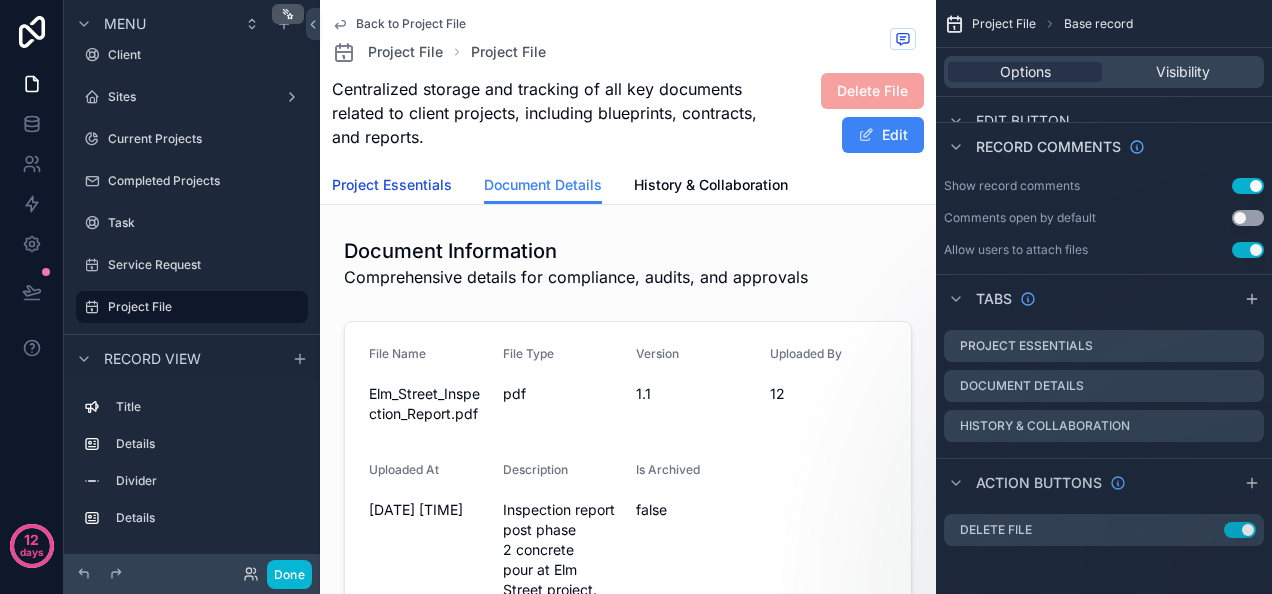 click on "Project Essentials" at bounding box center (392, 185) 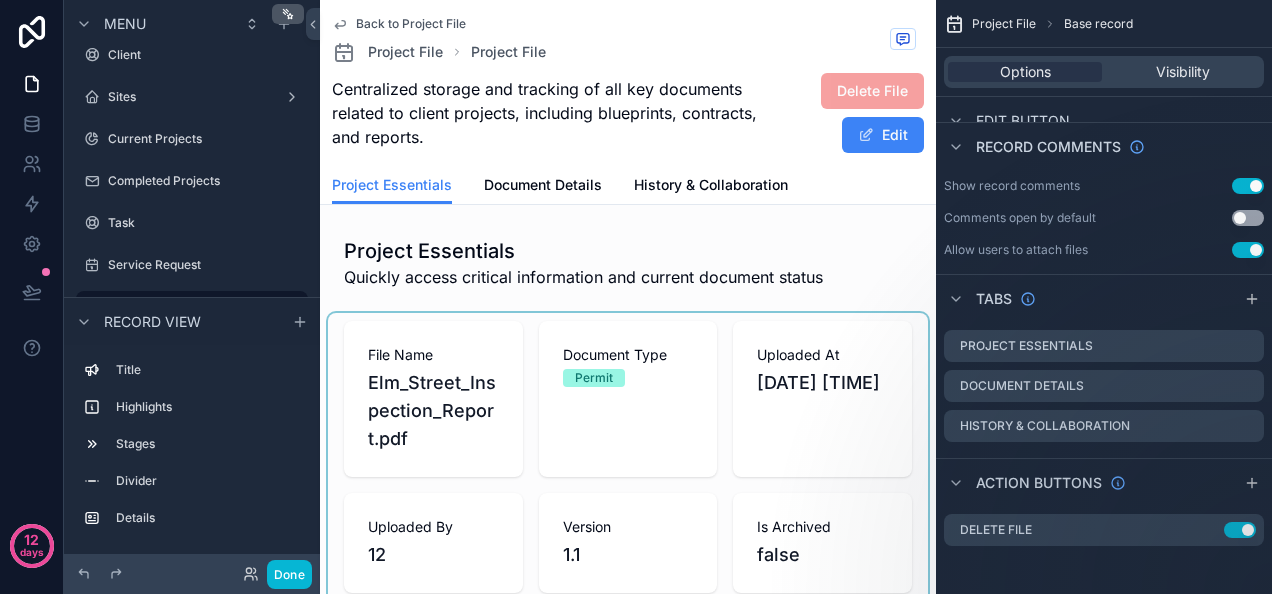 click at bounding box center (628, 457) 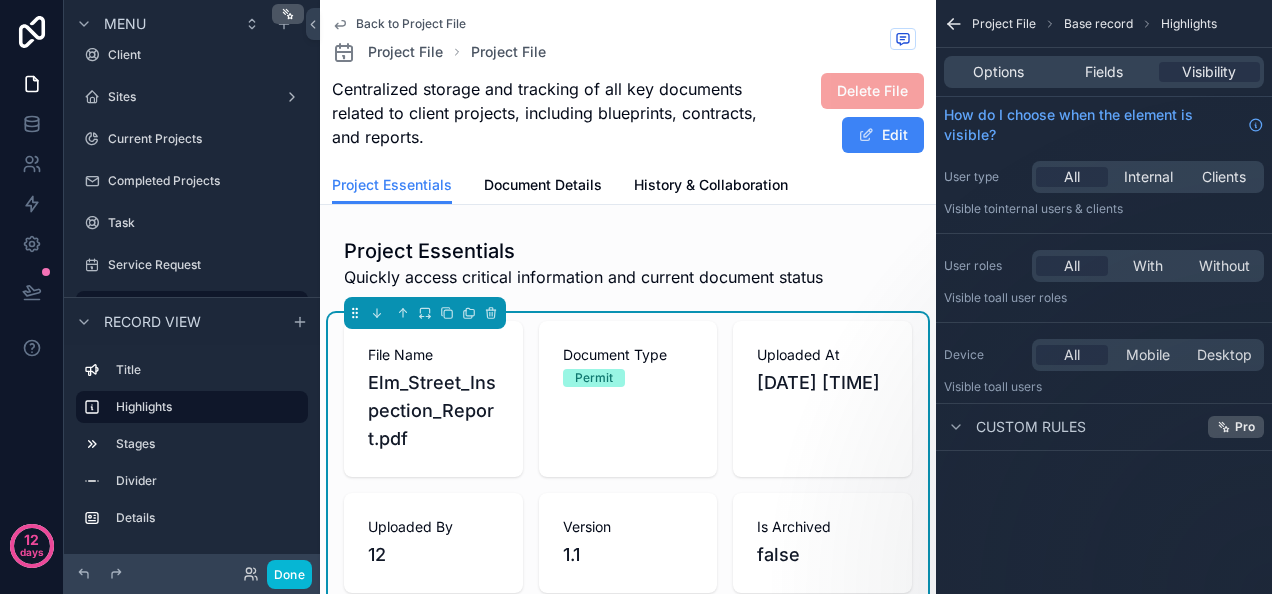 scroll, scrollTop: 0, scrollLeft: 0, axis: both 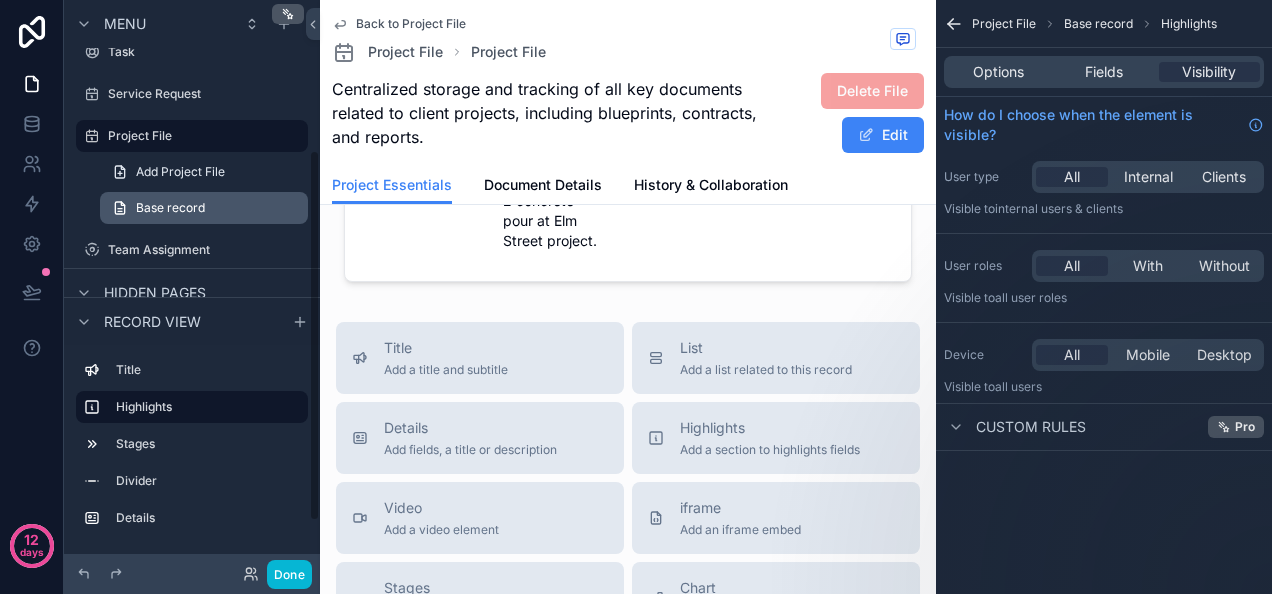 click on "Base record" at bounding box center (170, 208) 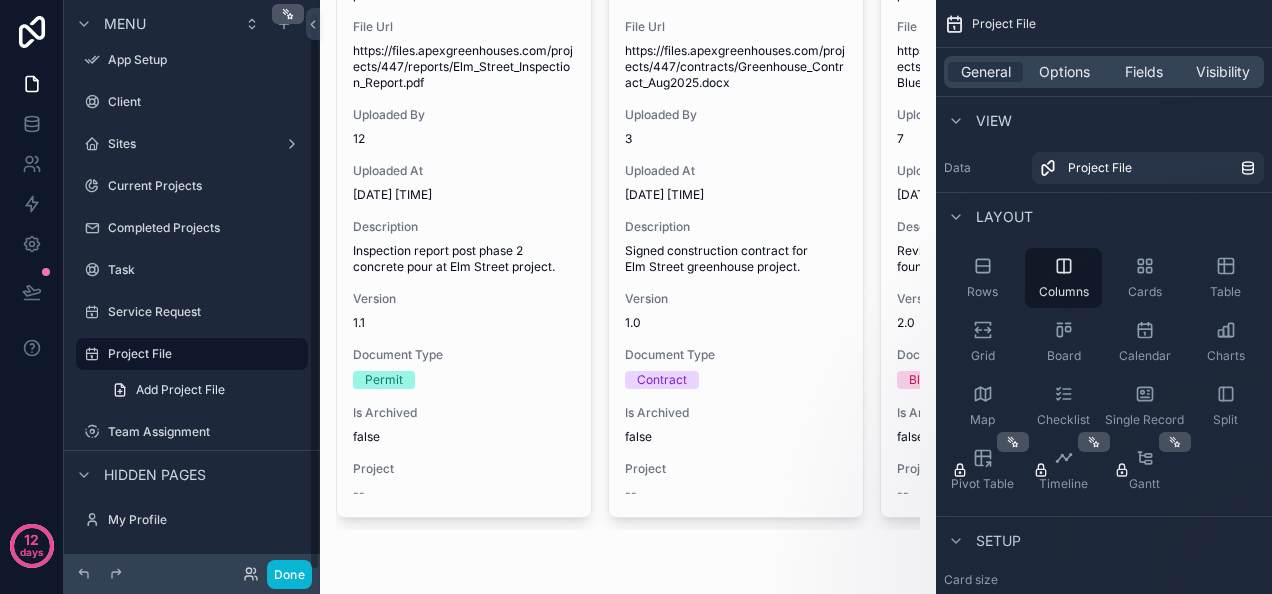 scroll, scrollTop: 12, scrollLeft: 0, axis: vertical 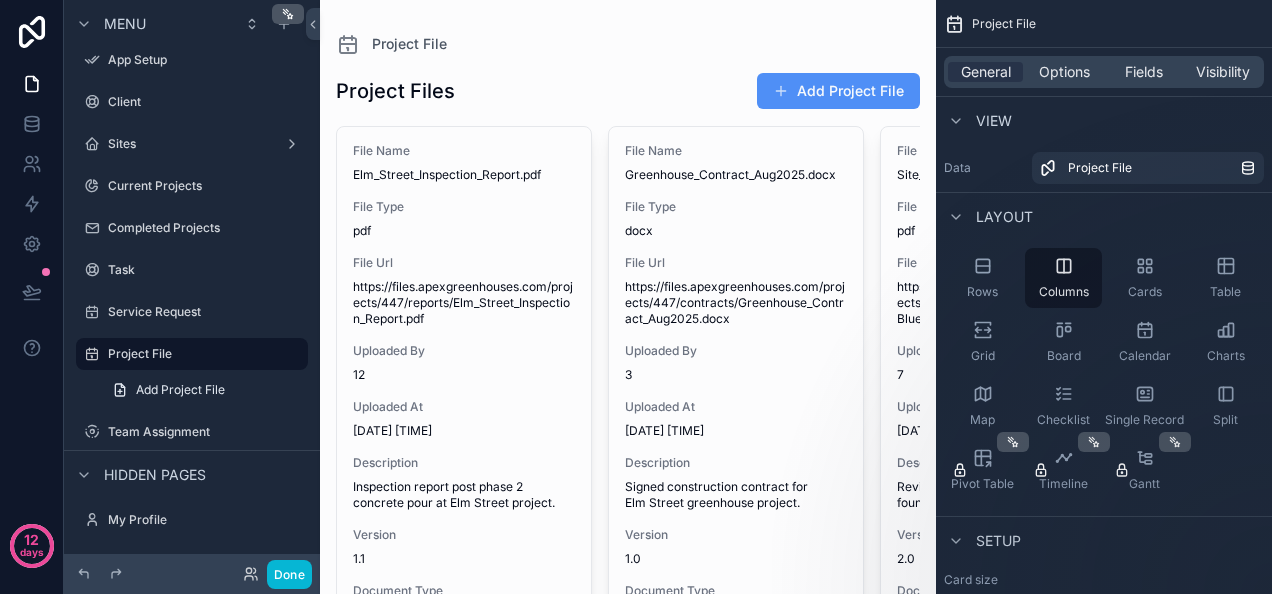 click on "Add Project File" at bounding box center [838, 91] 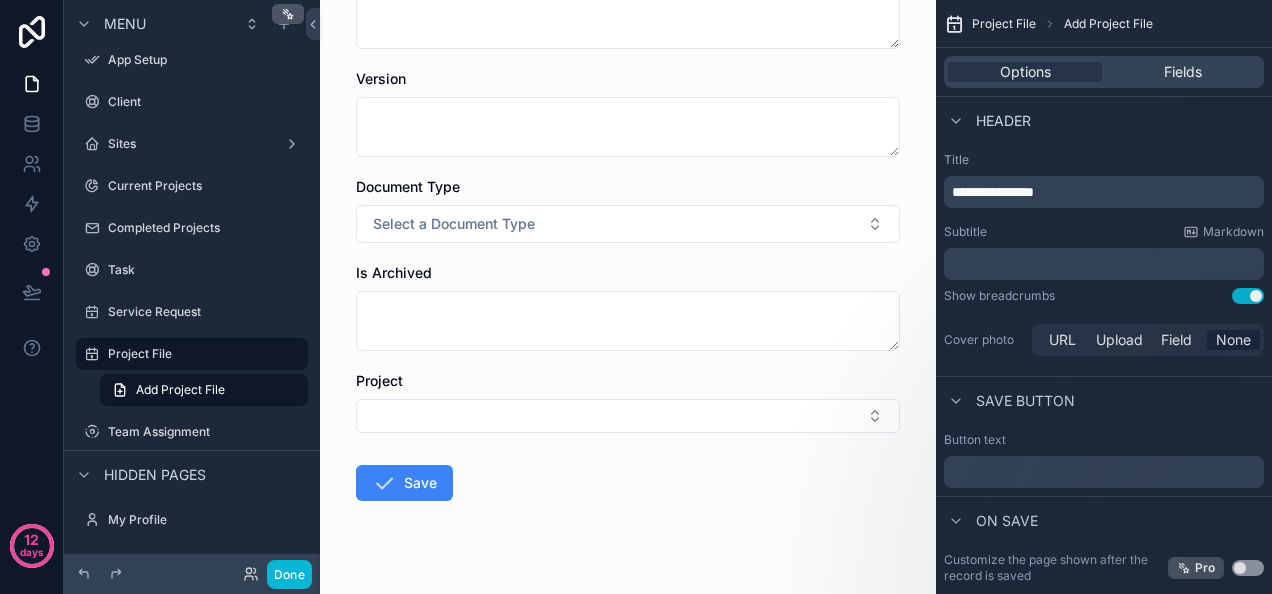 scroll, scrollTop: 688, scrollLeft: 0, axis: vertical 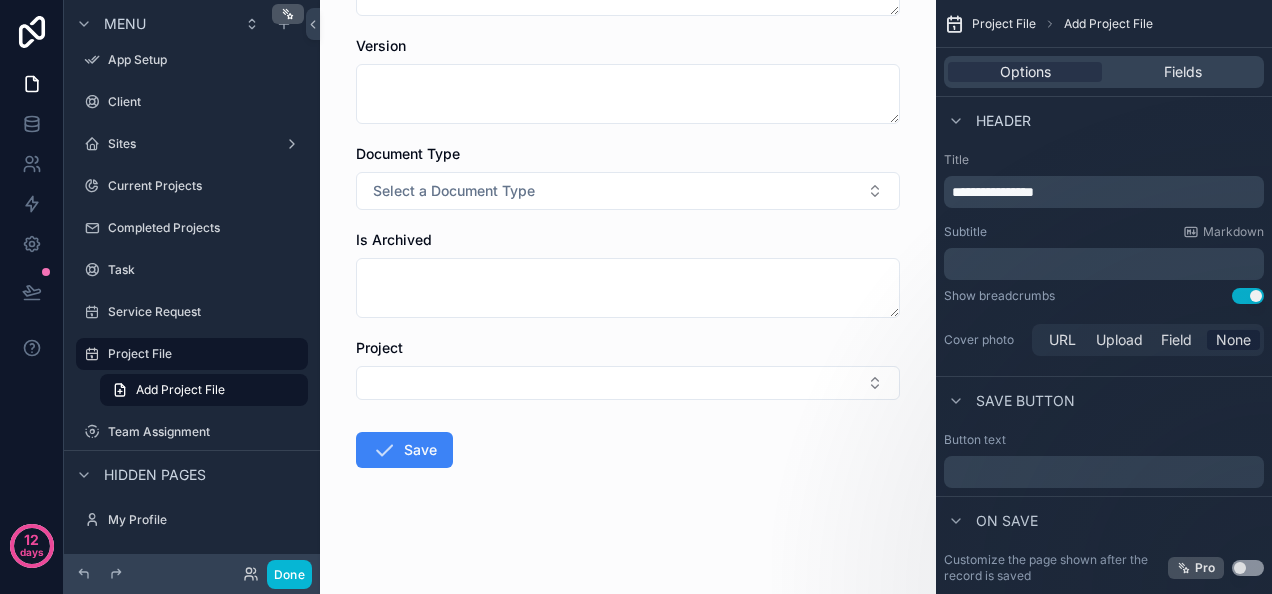 click on "Select a Document Type" at bounding box center [454, 191] 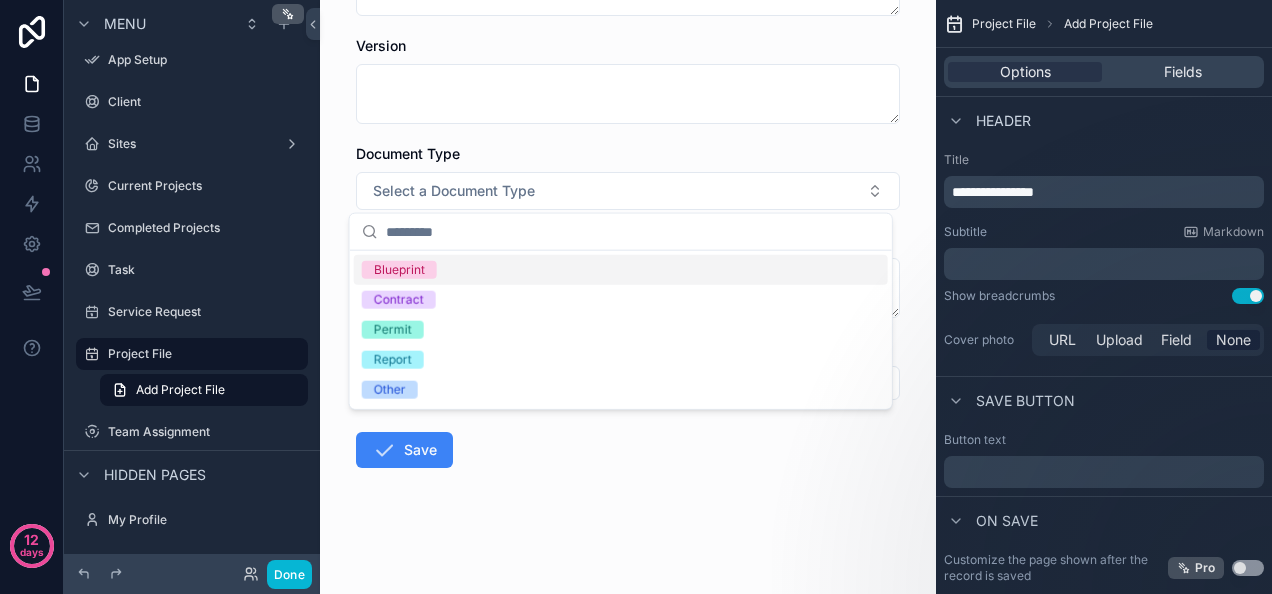 click on "Document Type" at bounding box center (628, 154) 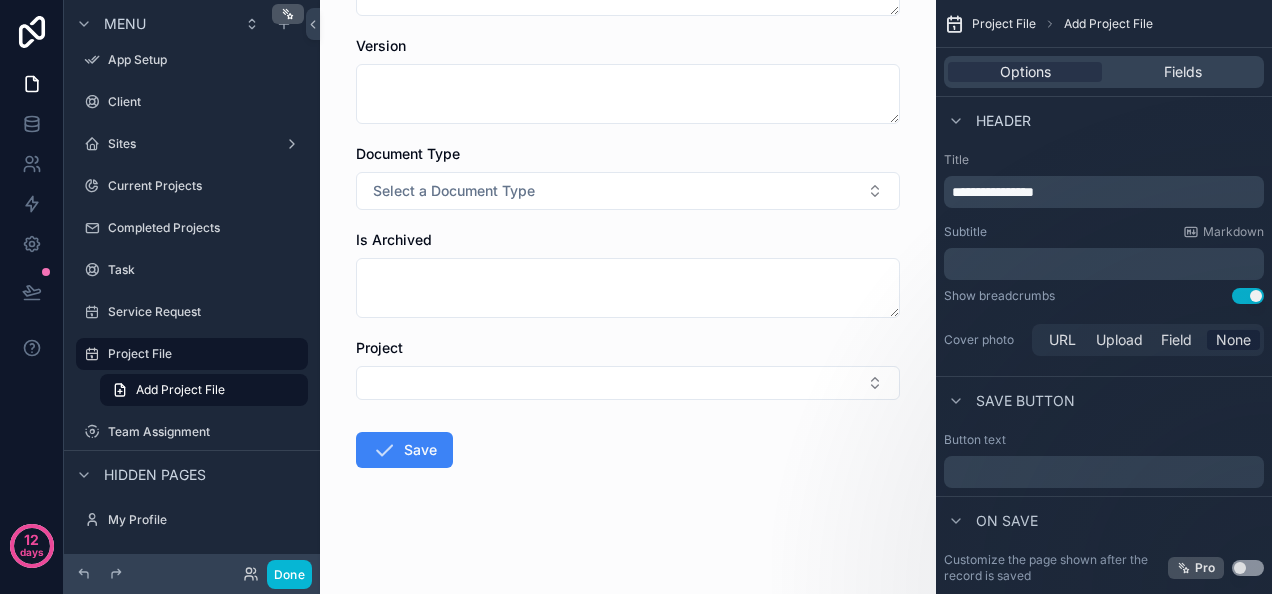 scroll, scrollTop: 0, scrollLeft: 0, axis: both 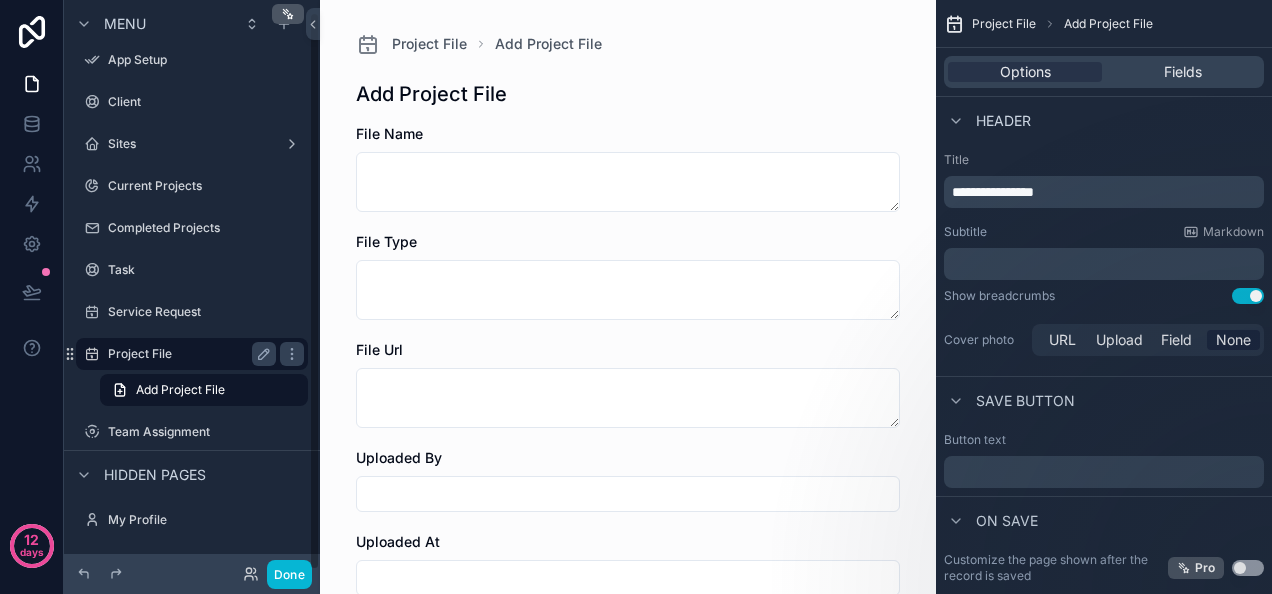 click on "Project File" at bounding box center [192, 354] 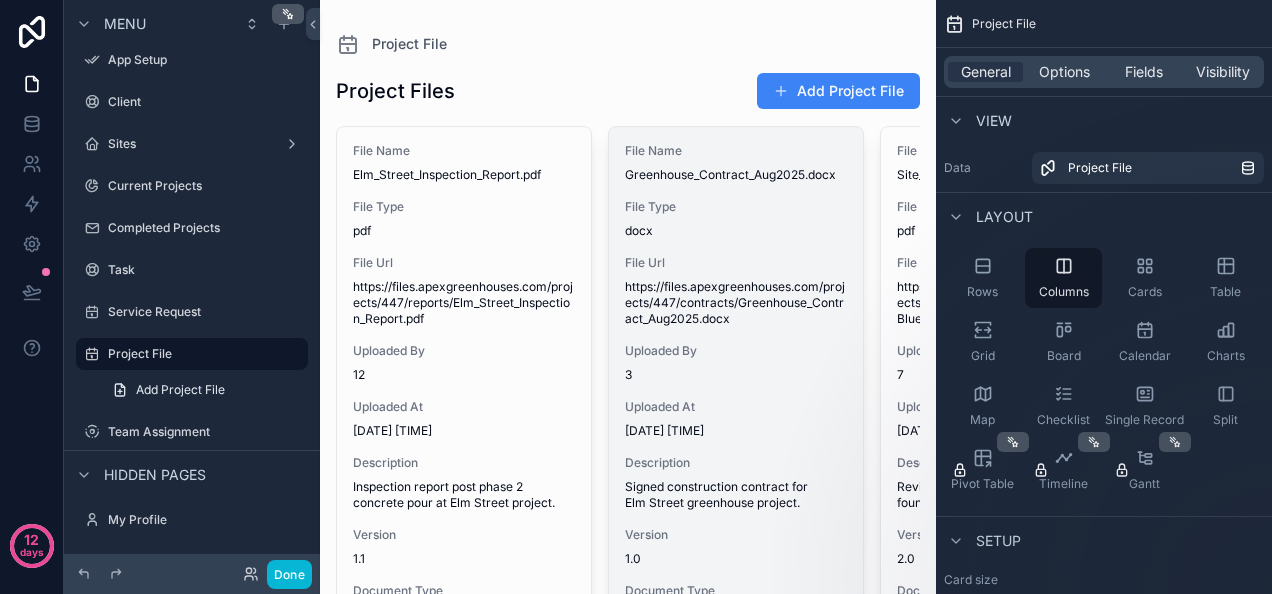 scroll, scrollTop: 250, scrollLeft: 0, axis: vertical 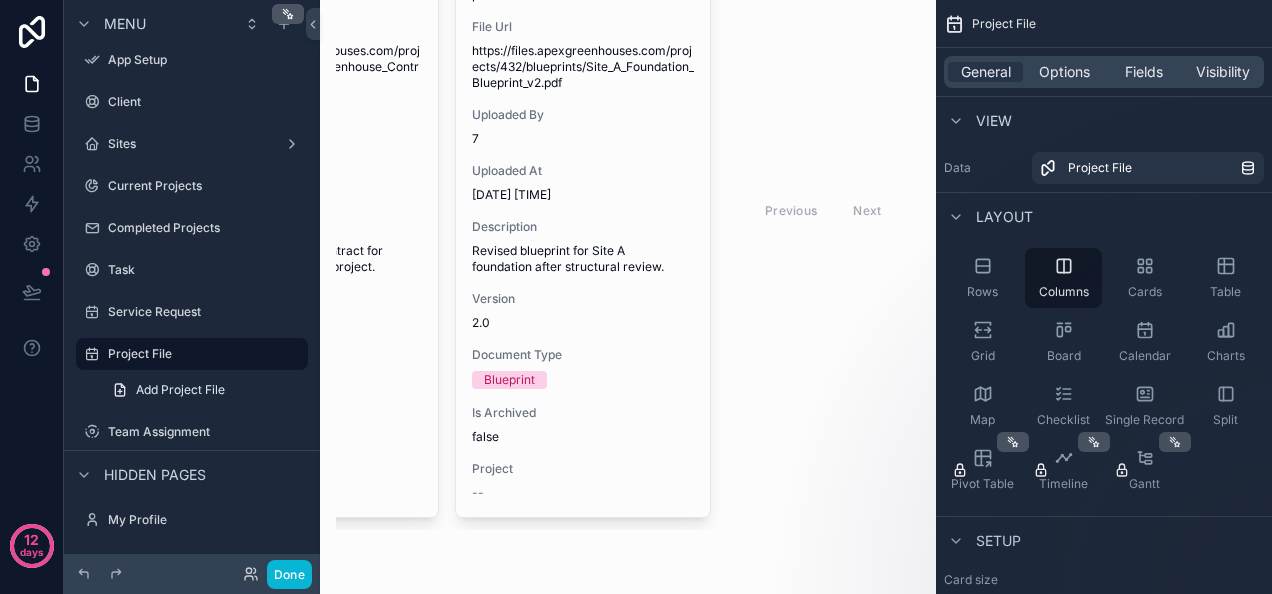 drag, startPoint x: 1114, startPoint y: 145, endPoint x: 1076, endPoint y: 229, distance: 92.19544 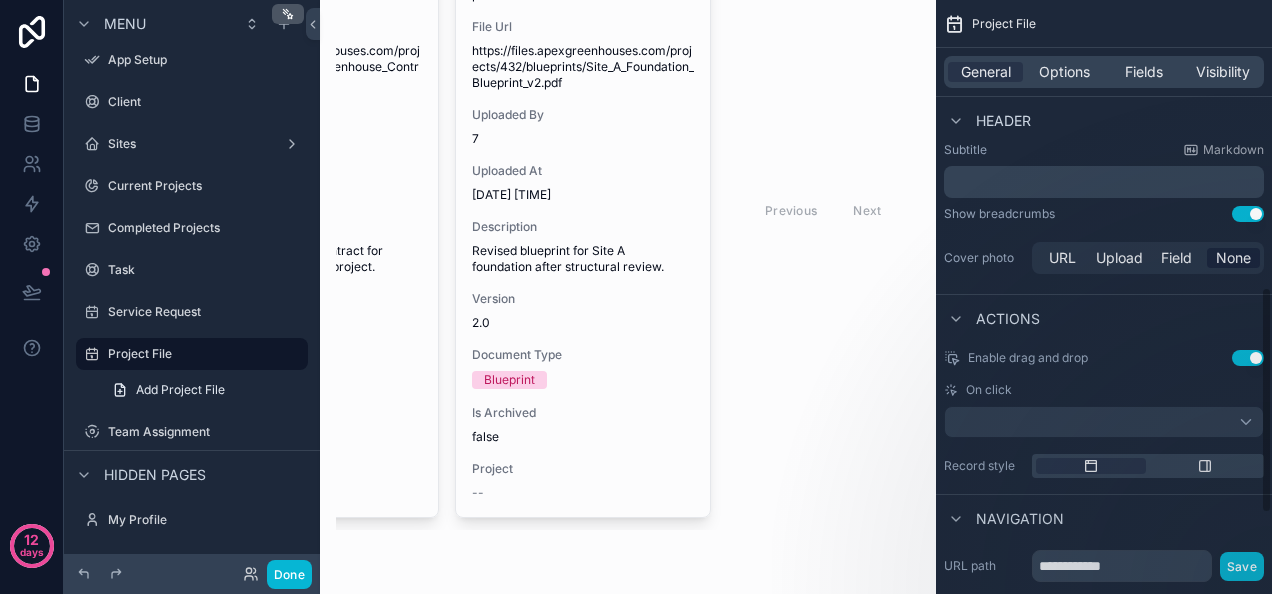 scroll, scrollTop: 751, scrollLeft: 0, axis: vertical 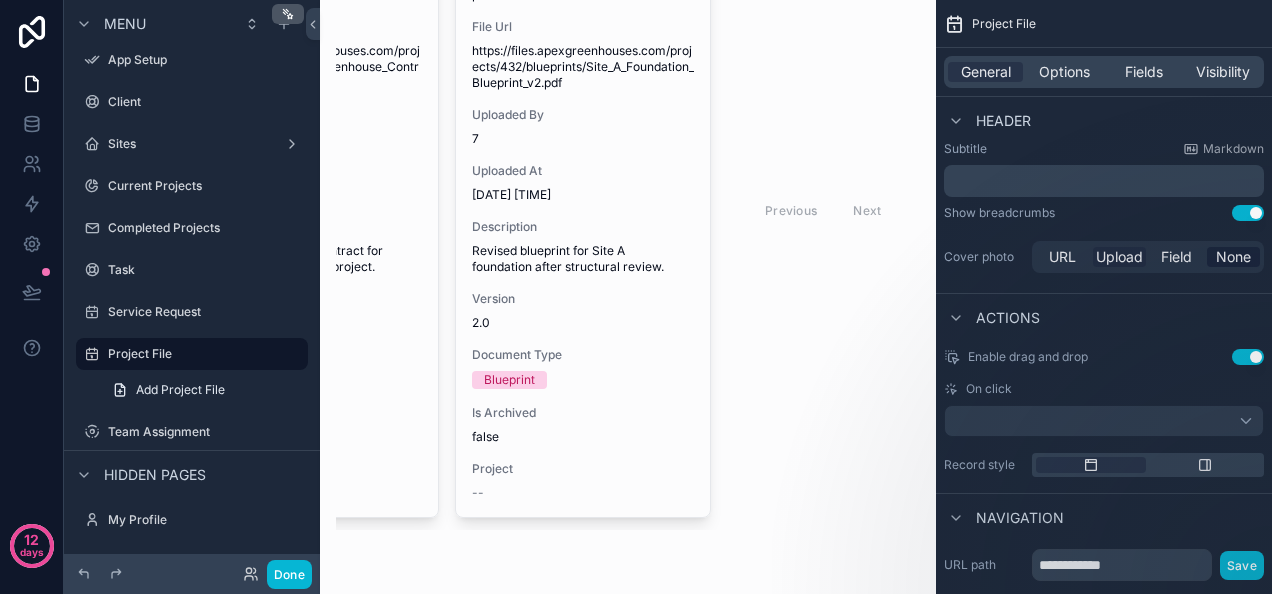 click on "Upload" at bounding box center [1119, 257] 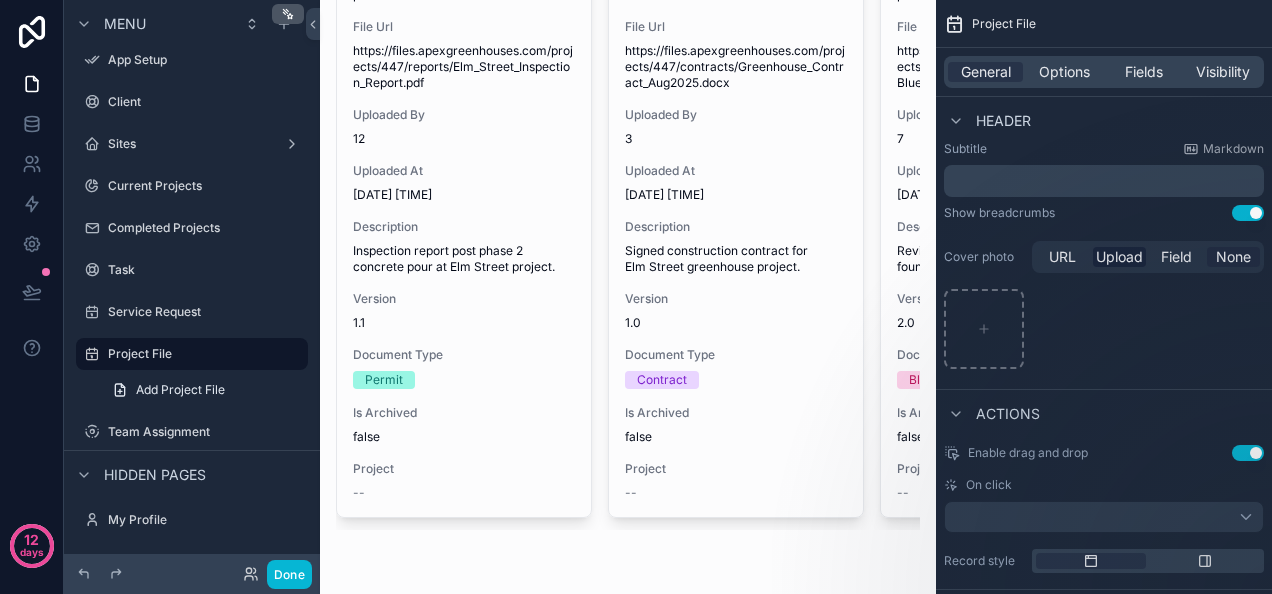 click on "None" at bounding box center (1233, 257) 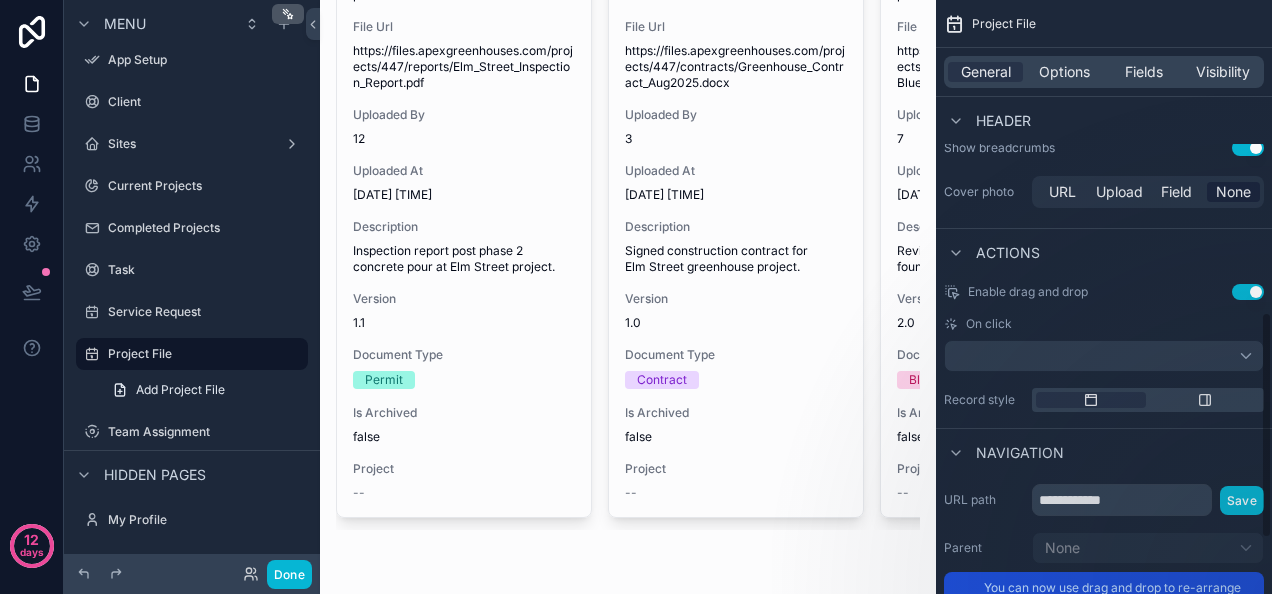 scroll, scrollTop: 817, scrollLeft: 0, axis: vertical 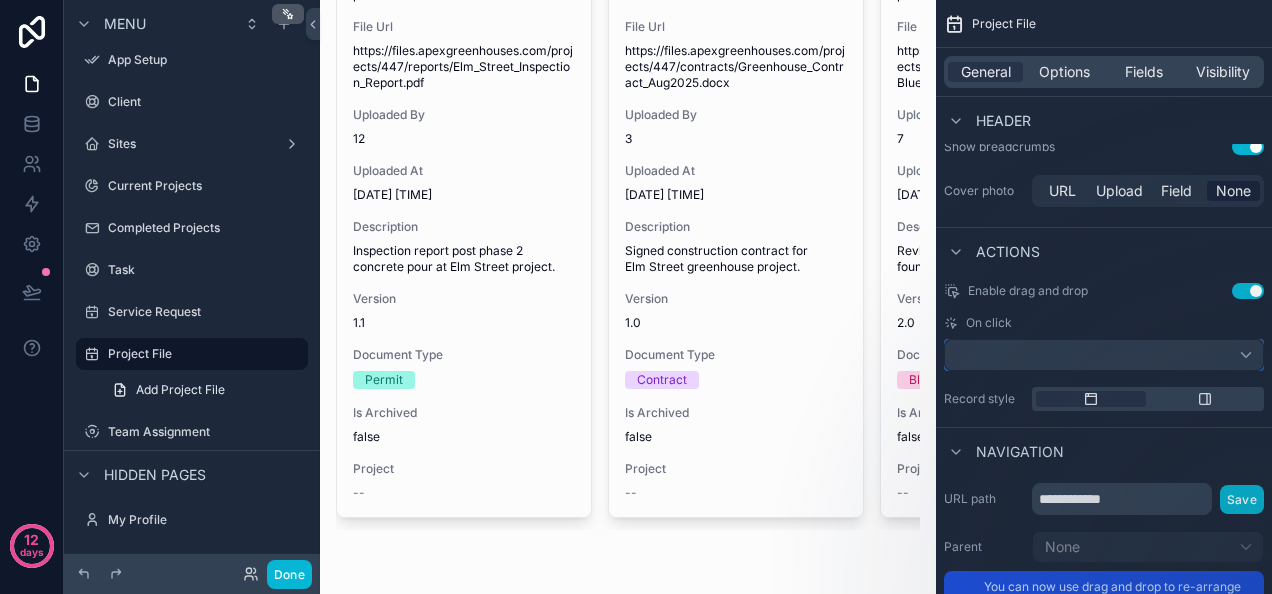click at bounding box center (1104, 355) 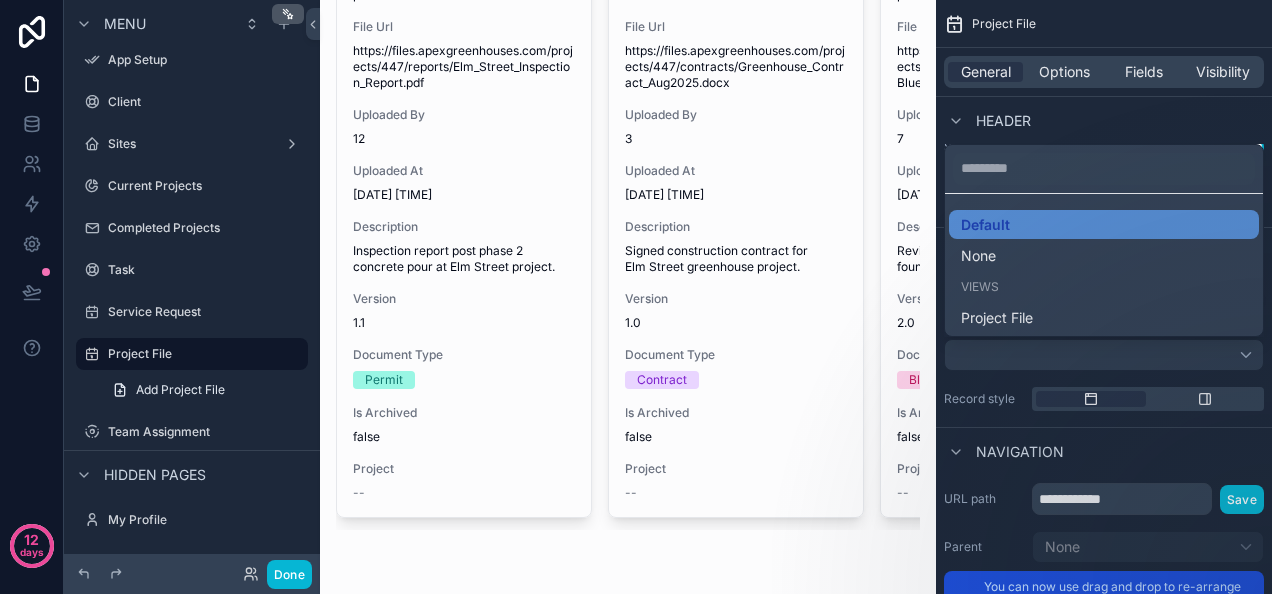 click at bounding box center (636, 297) 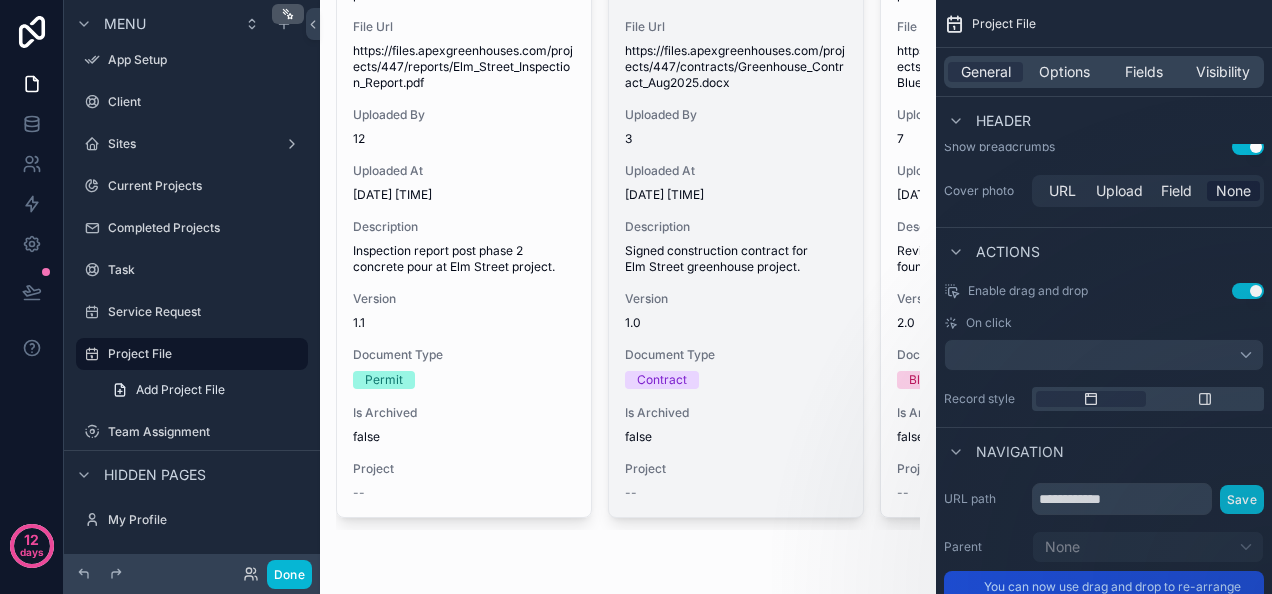 scroll, scrollTop: 0, scrollLeft: 0, axis: both 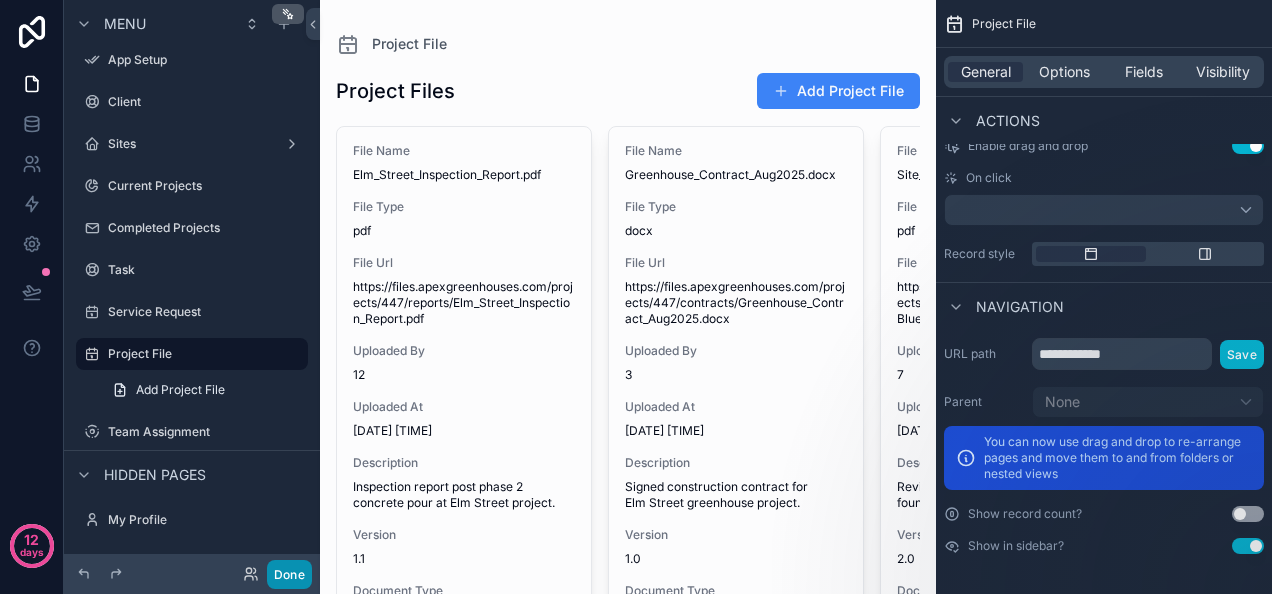 click on "Done" at bounding box center (289, 574) 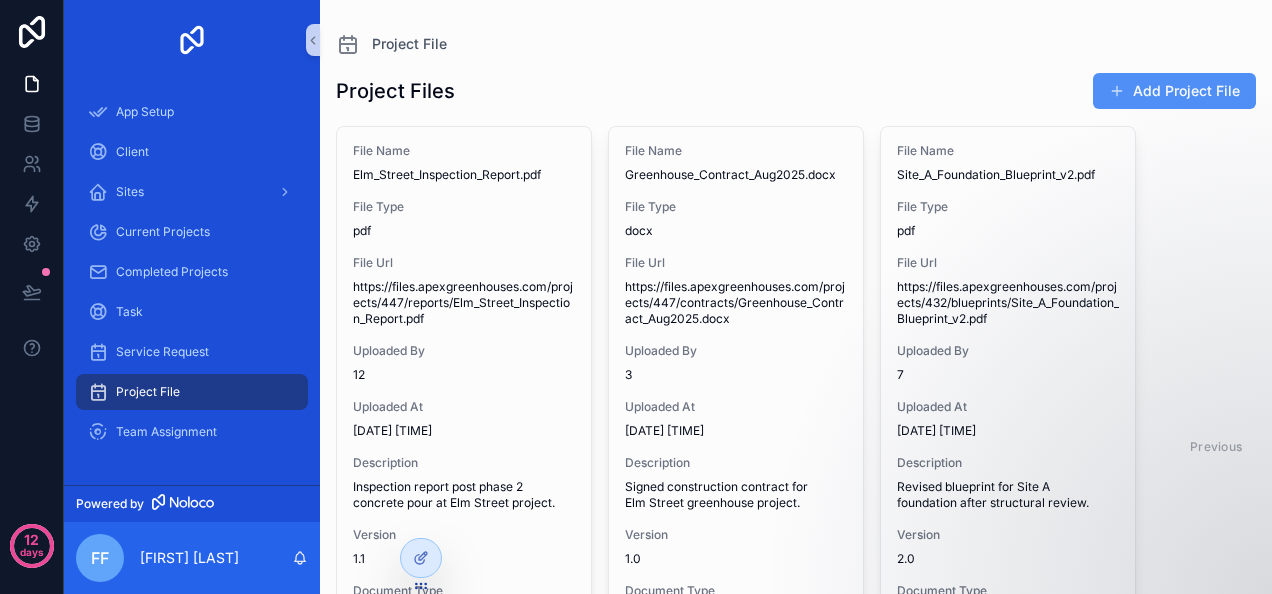 click on "Add Project File" at bounding box center (1174, 91) 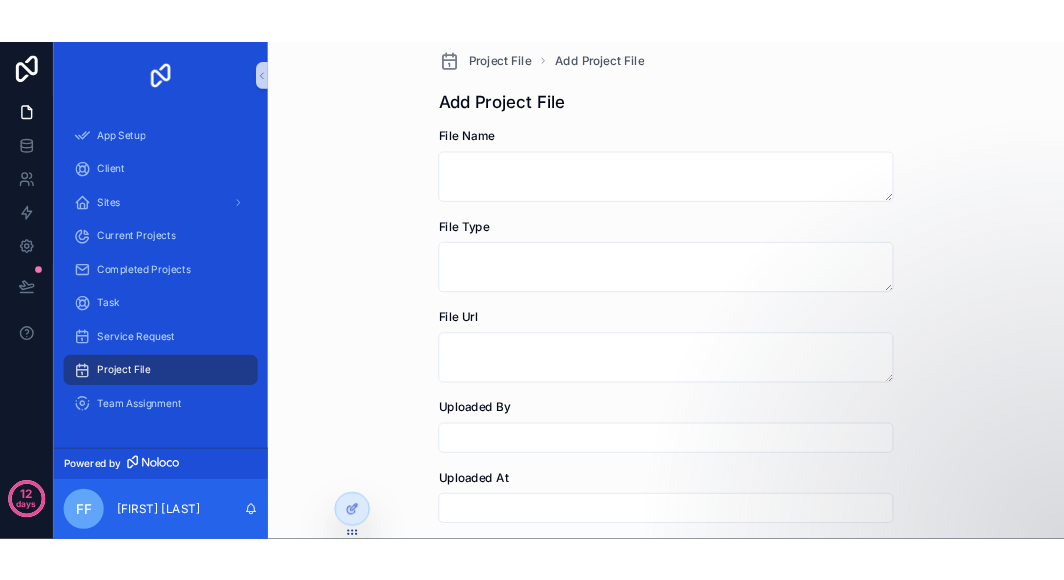 scroll, scrollTop: 22, scrollLeft: 0, axis: vertical 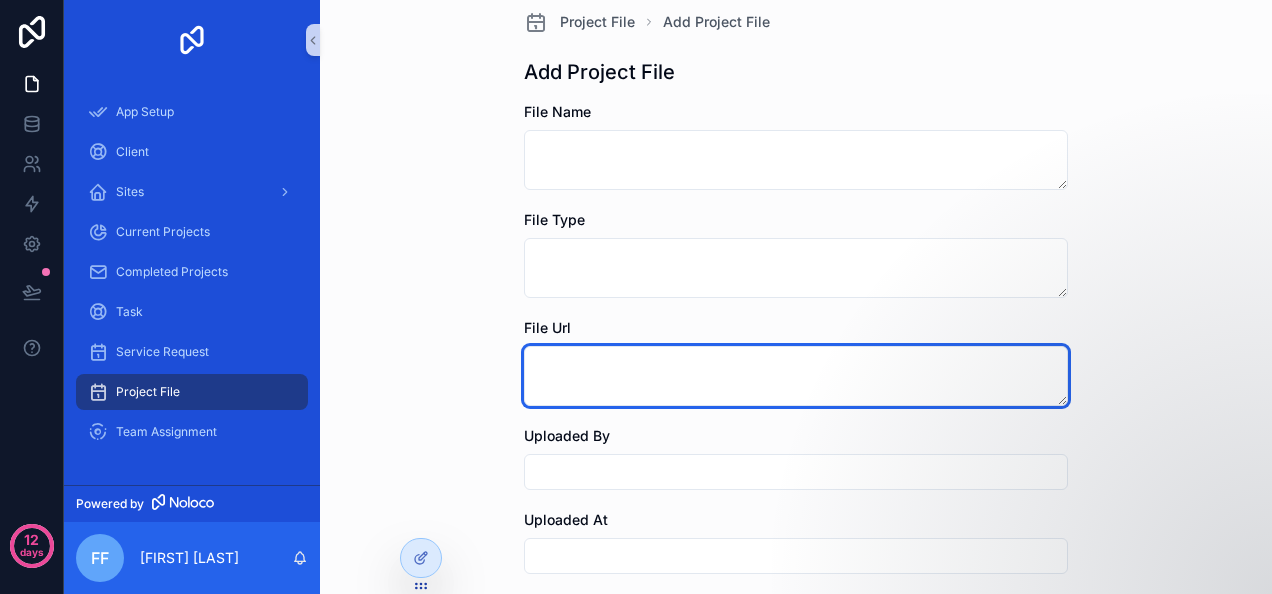 click at bounding box center [796, 376] 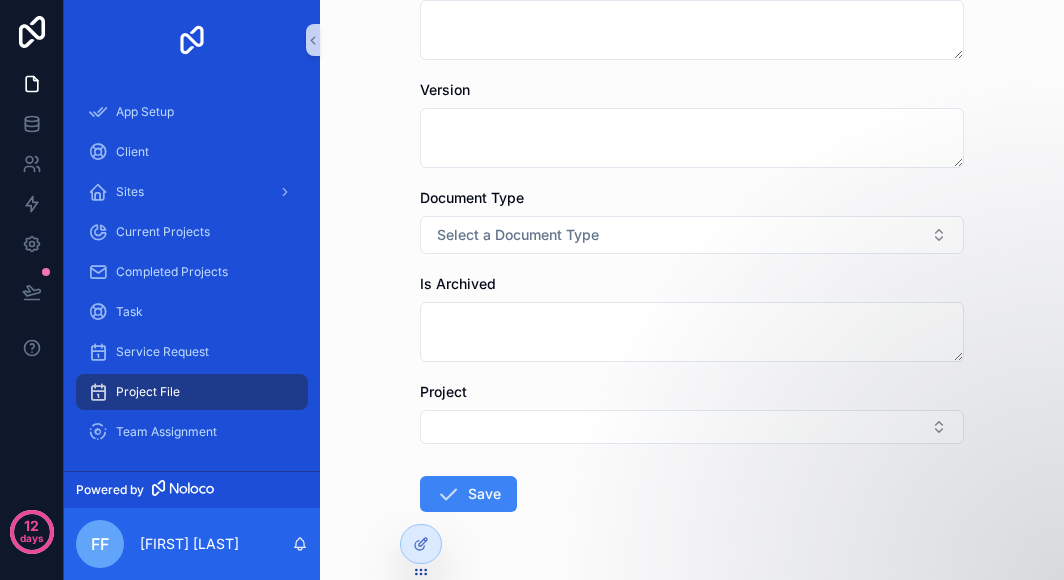 scroll, scrollTop: 692, scrollLeft: 0, axis: vertical 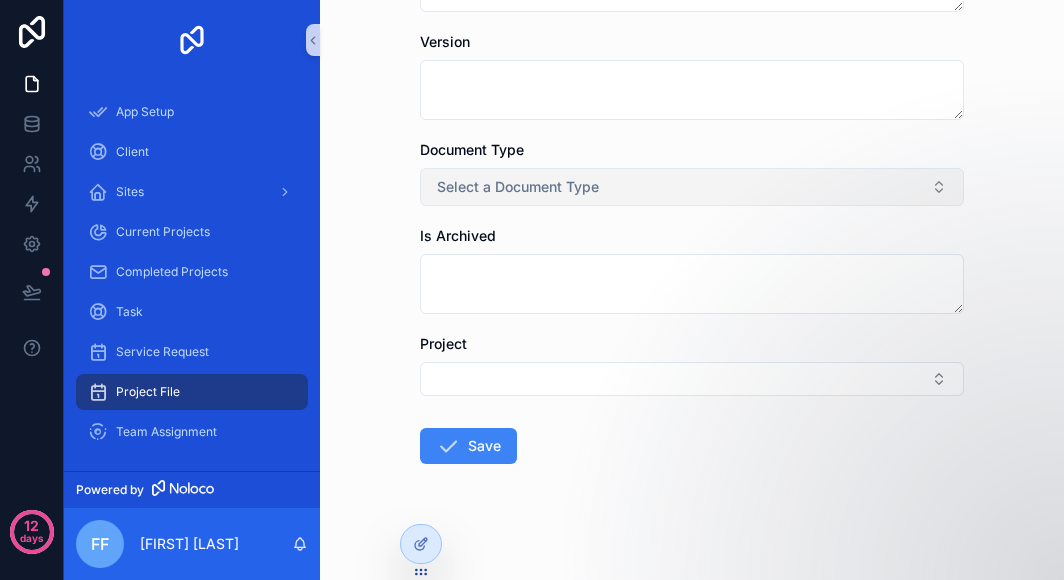 click on "Select a Document Type" at bounding box center (692, 187) 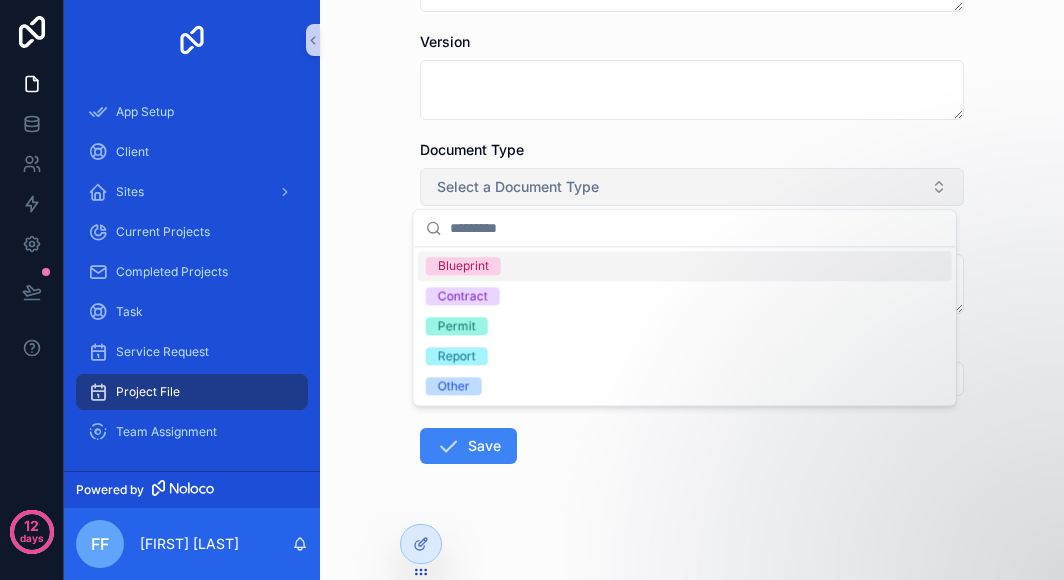 click on "Select a Document Type" at bounding box center (692, 187) 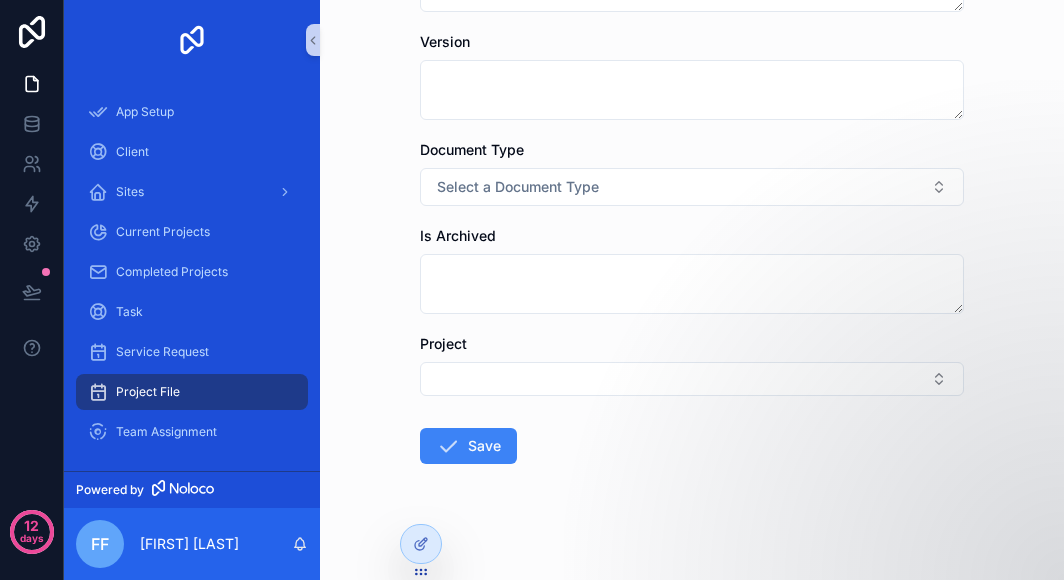 scroll, scrollTop: 702, scrollLeft: 0, axis: vertical 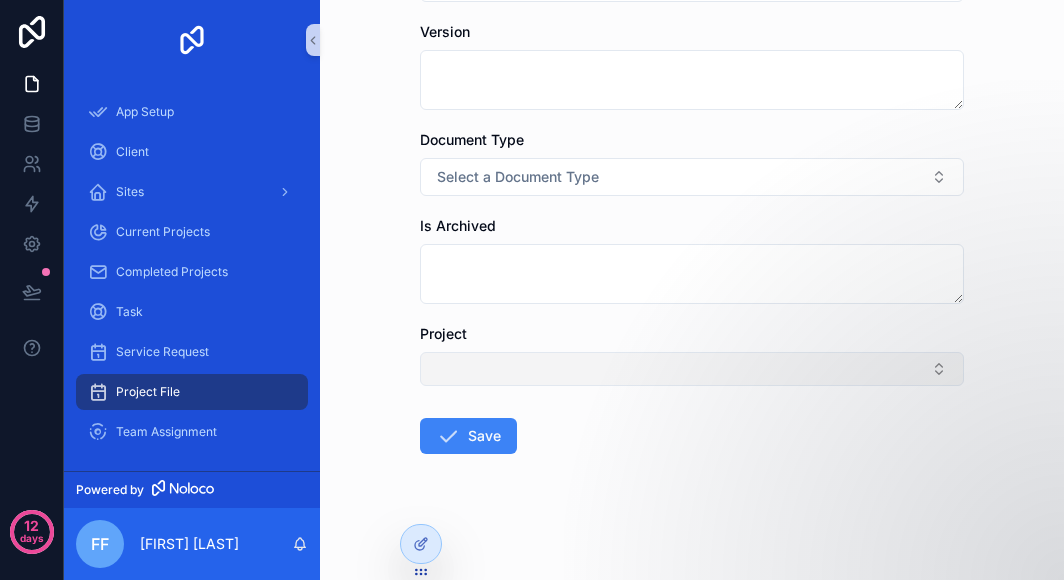click at bounding box center (692, 369) 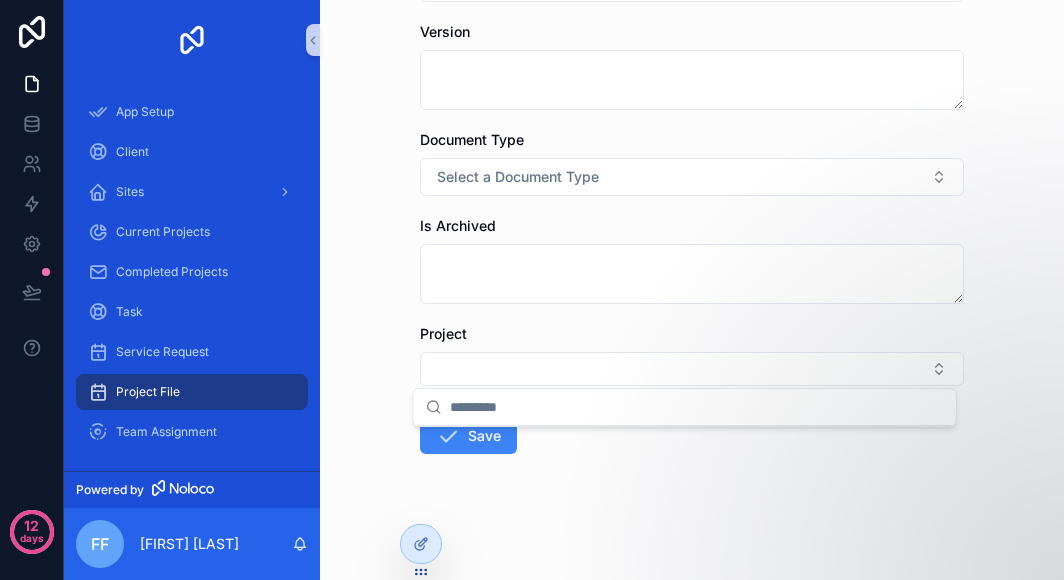 click on "File Name File Type File Url Uploaded By Uploaded At Description Version Document Type Select a Document Type Is Archived Project Save" at bounding box center [692, 2] 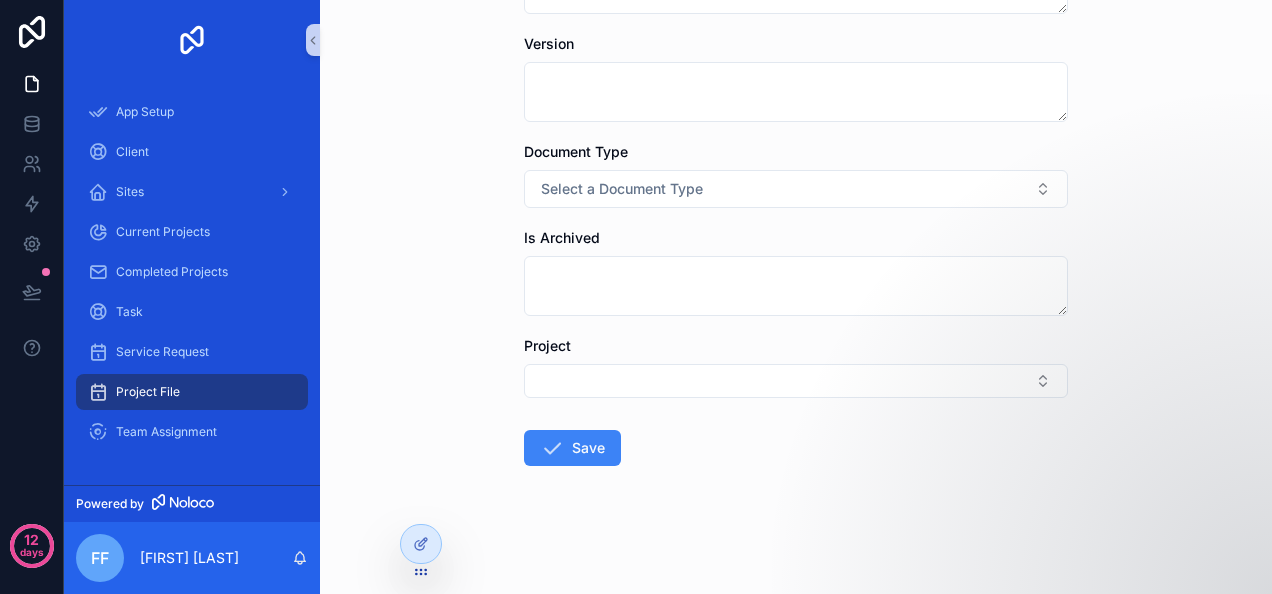 scroll, scrollTop: 688, scrollLeft: 0, axis: vertical 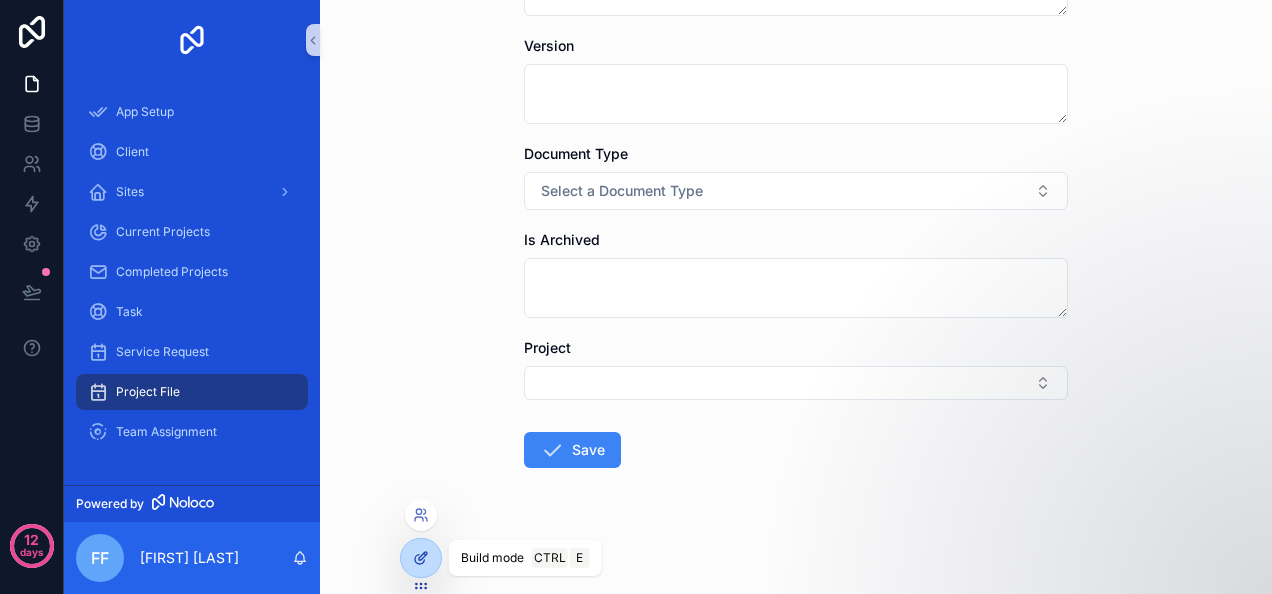 click at bounding box center (421, 558) 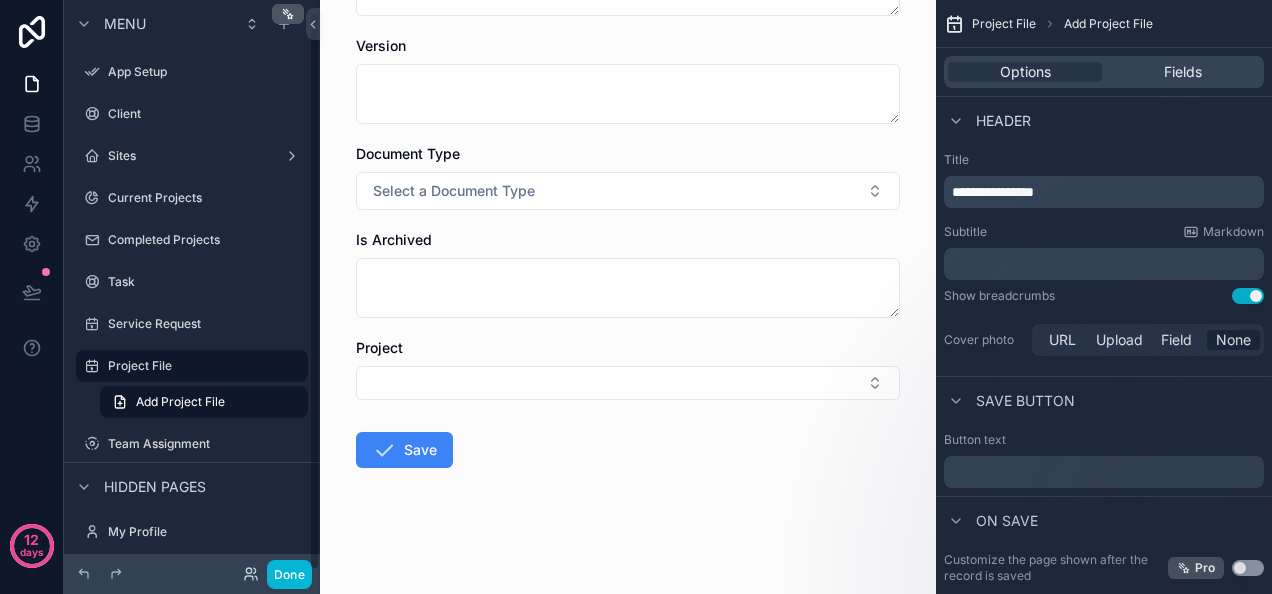 scroll, scrollTop: 0, scrollLeft: 0, axis: both 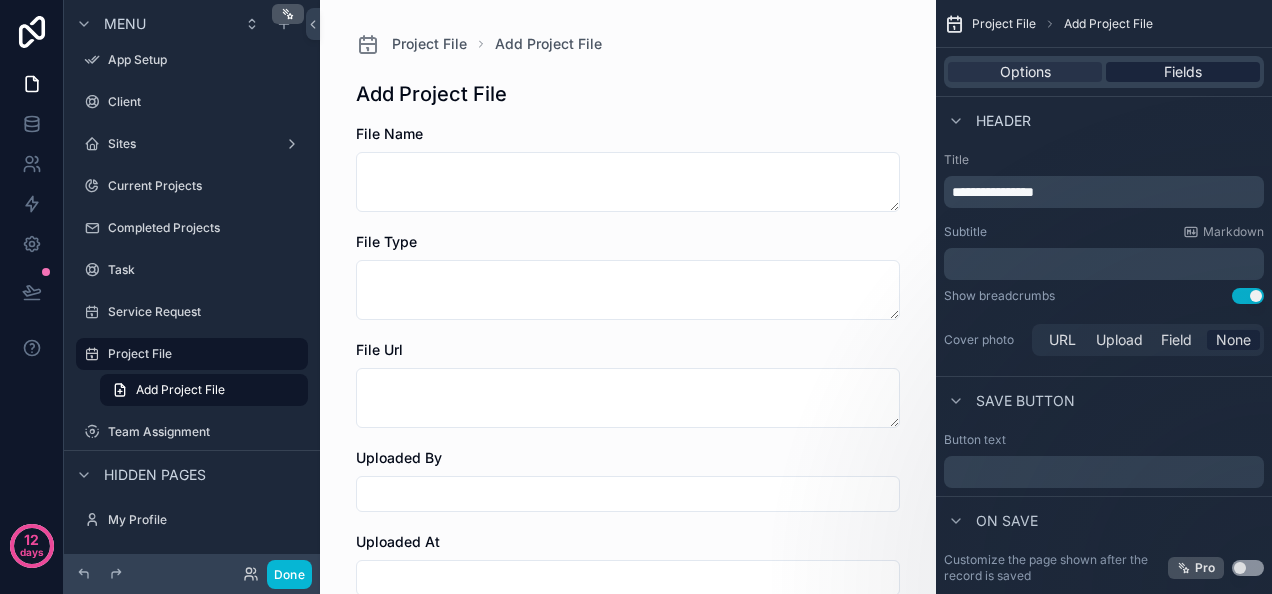 click on "Fields" at bounding box center (1183, 72) 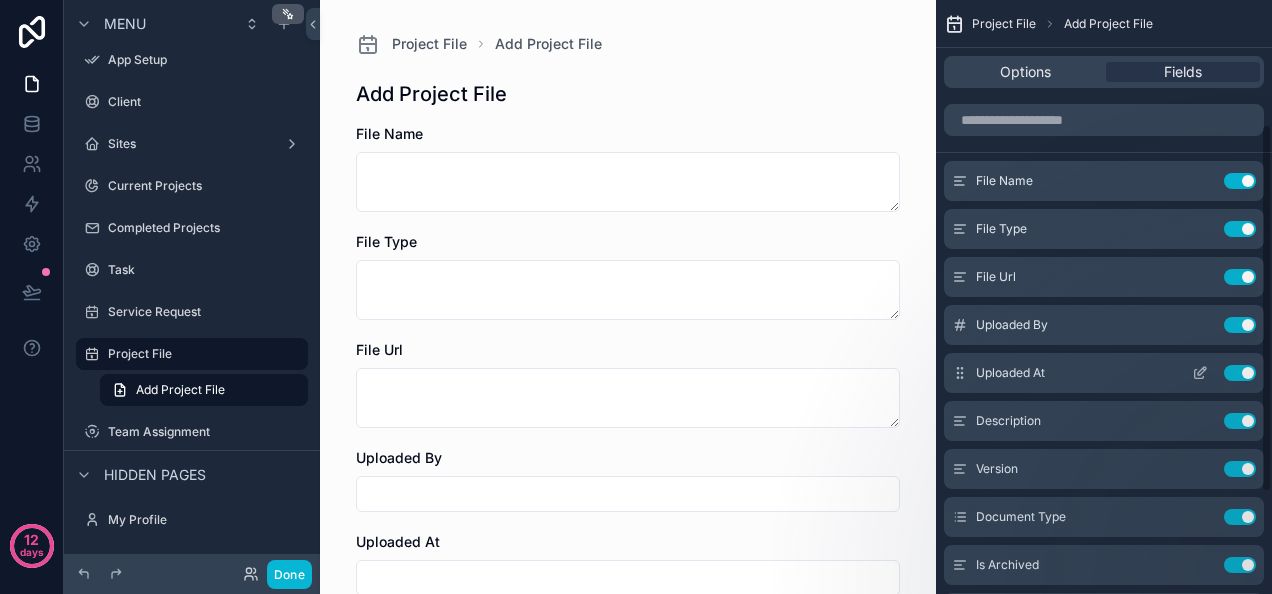 scroll, scrollTop: 363, scrollLeft: 0, axis: vertical 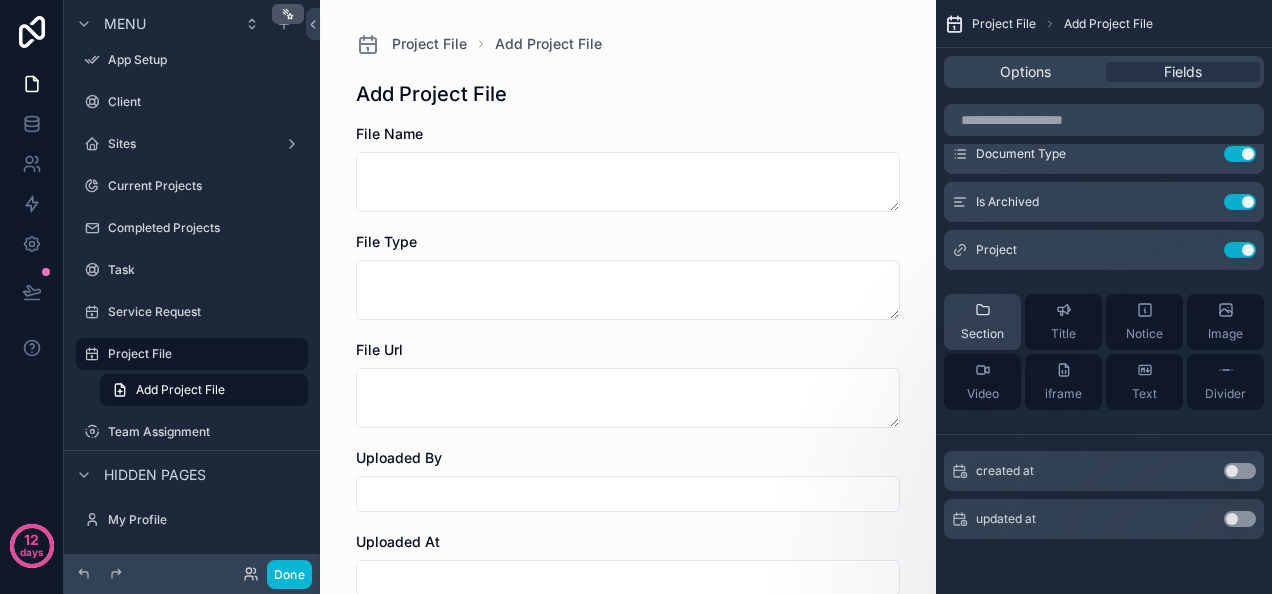 click on "Section" at bounding box center (982, 322) 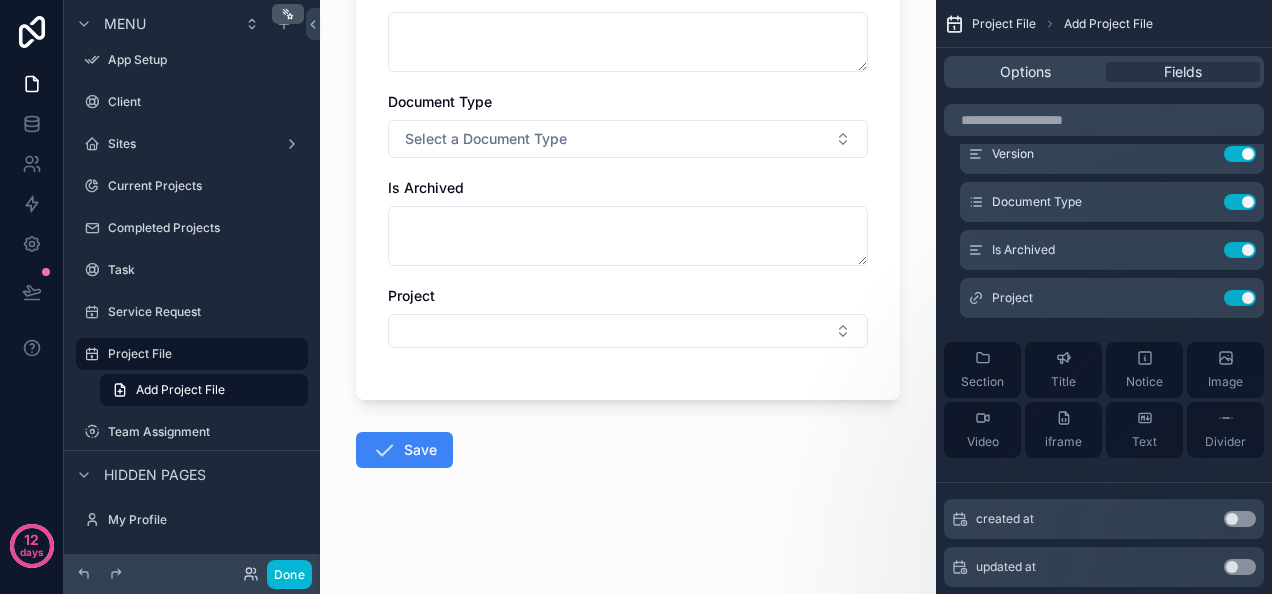 scroll, scrollTop: 0, scrollLeft: 0, axis: both 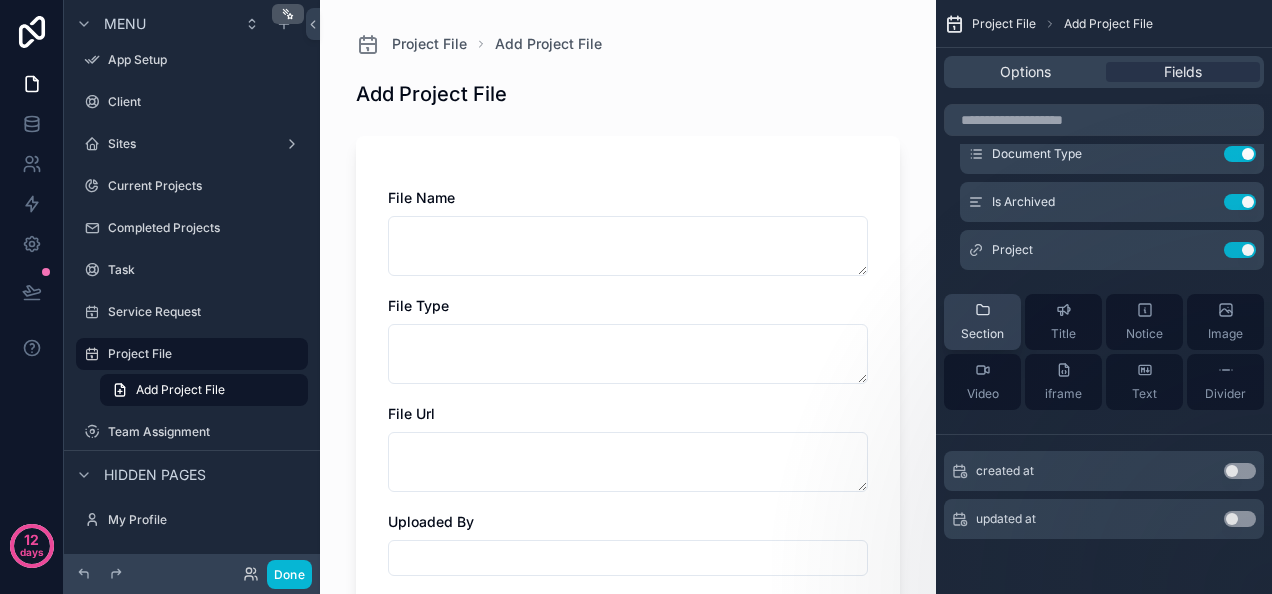 click on "Section" at bounding box center [982, 322] 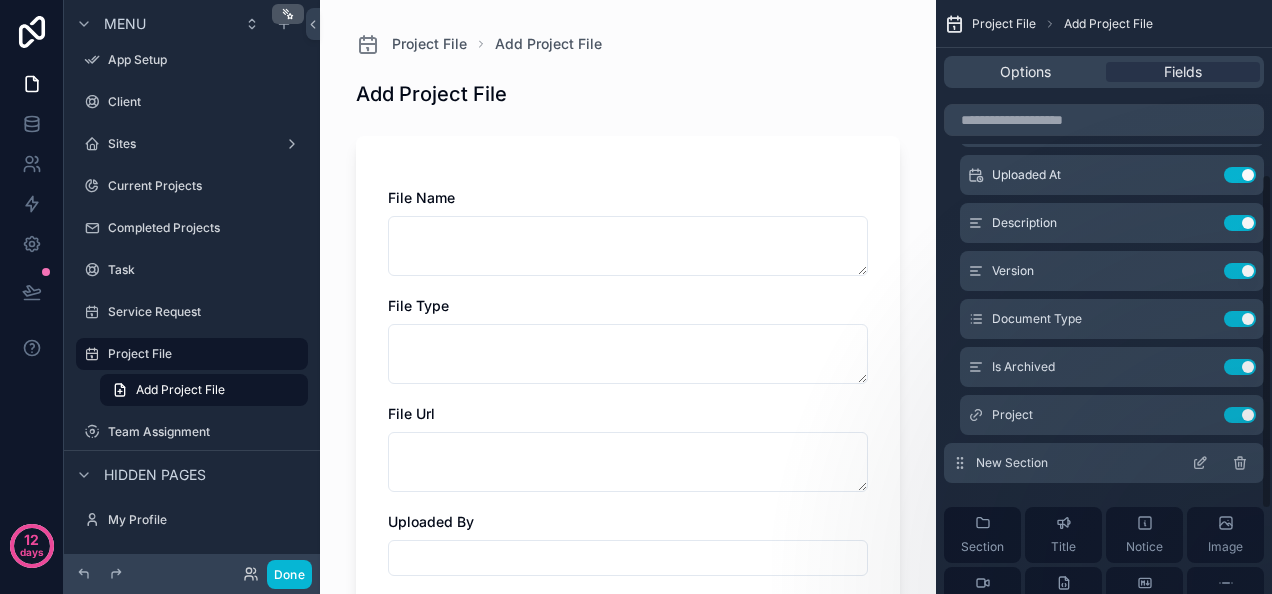 scroll, scrollTop: 459, scrollLeft: 0, axis: vertical 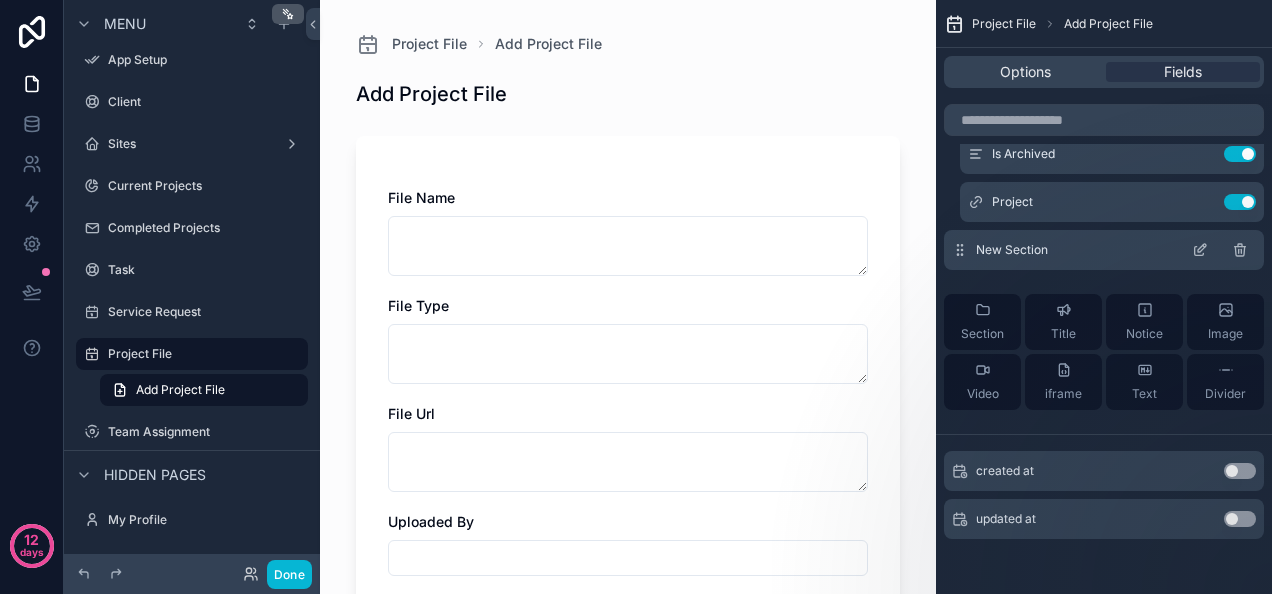click 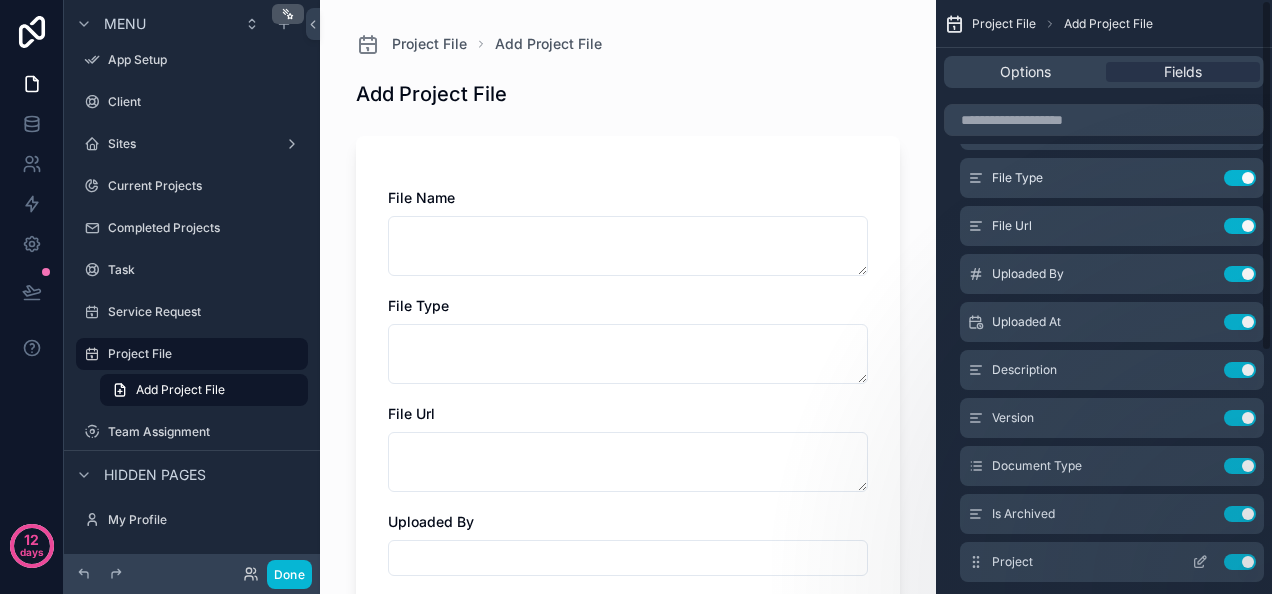 scroll, scrollTop: 0, scrollLeft: 0, axis: both 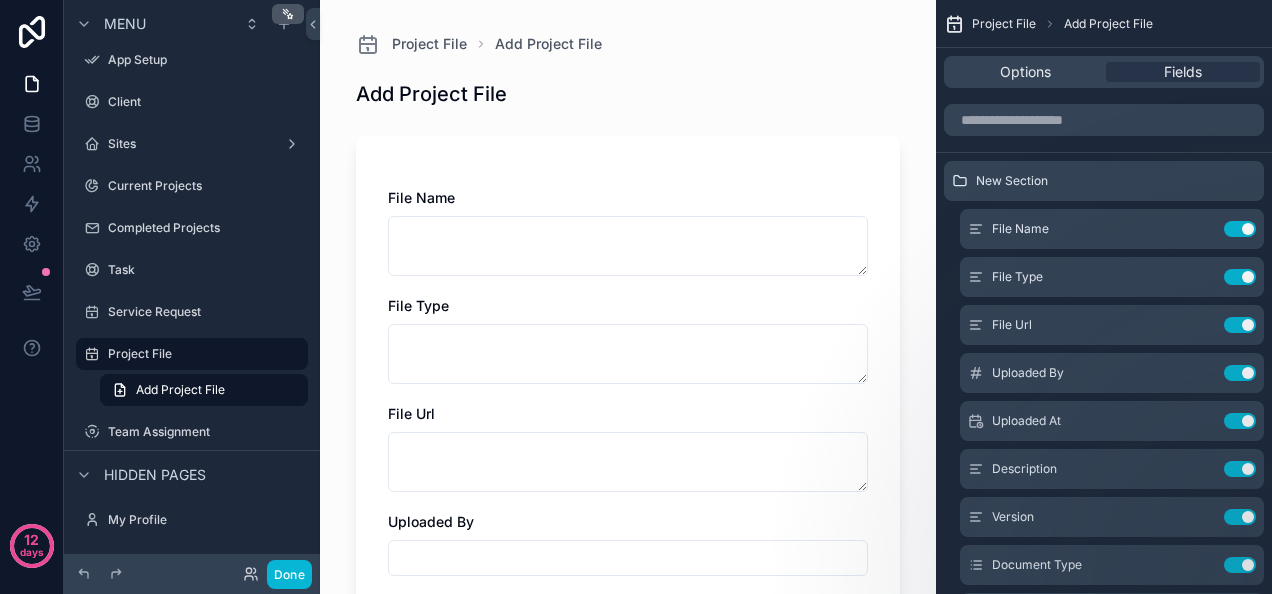 click on "File Name File Type File Url Uploaded By Uploaded At Description Version Document Type Select a Document Type Is Archived Project" at bounding box center (628, 670) 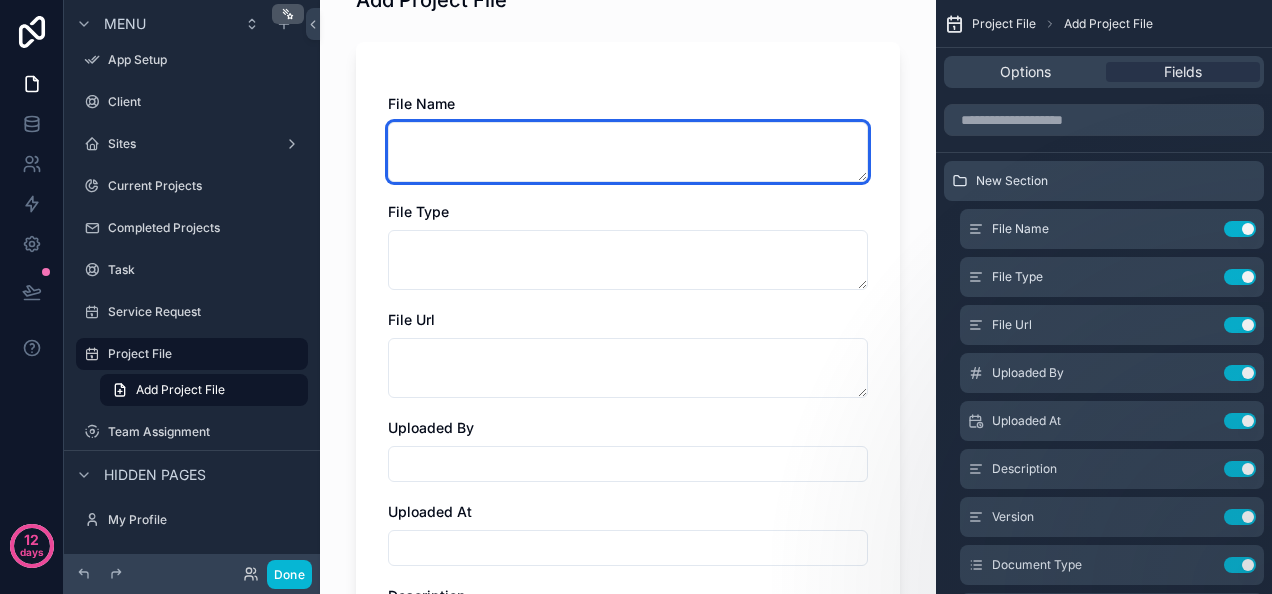 click at bounding box center (628, 152) 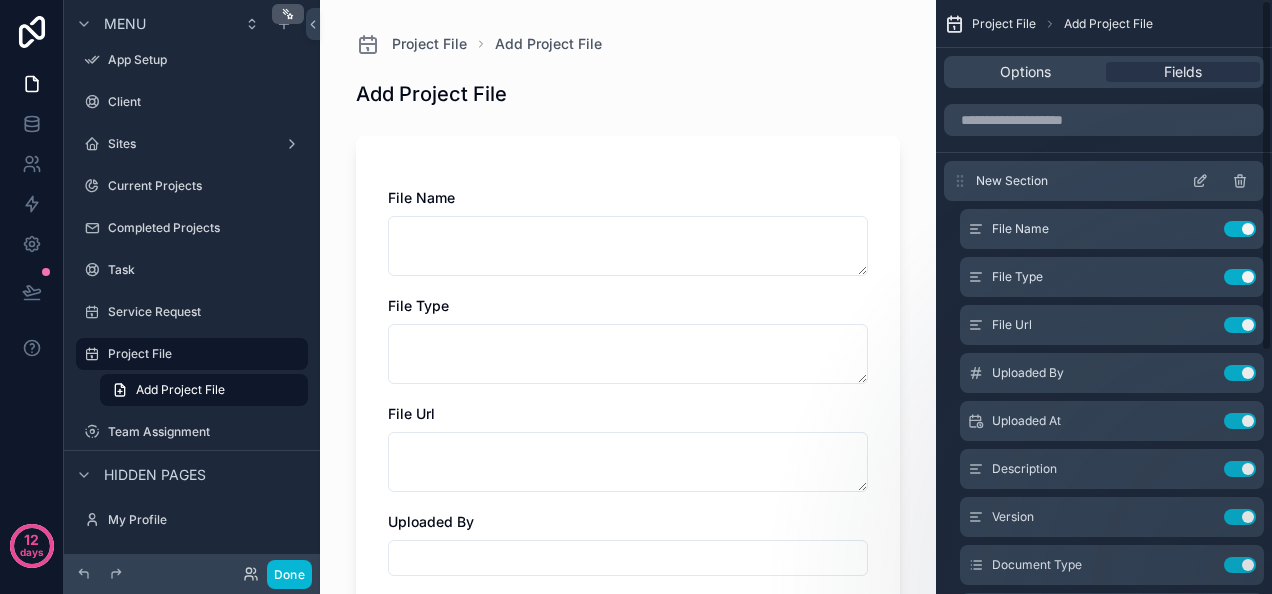 click on "New Section" at bounding box center (1012, 181) 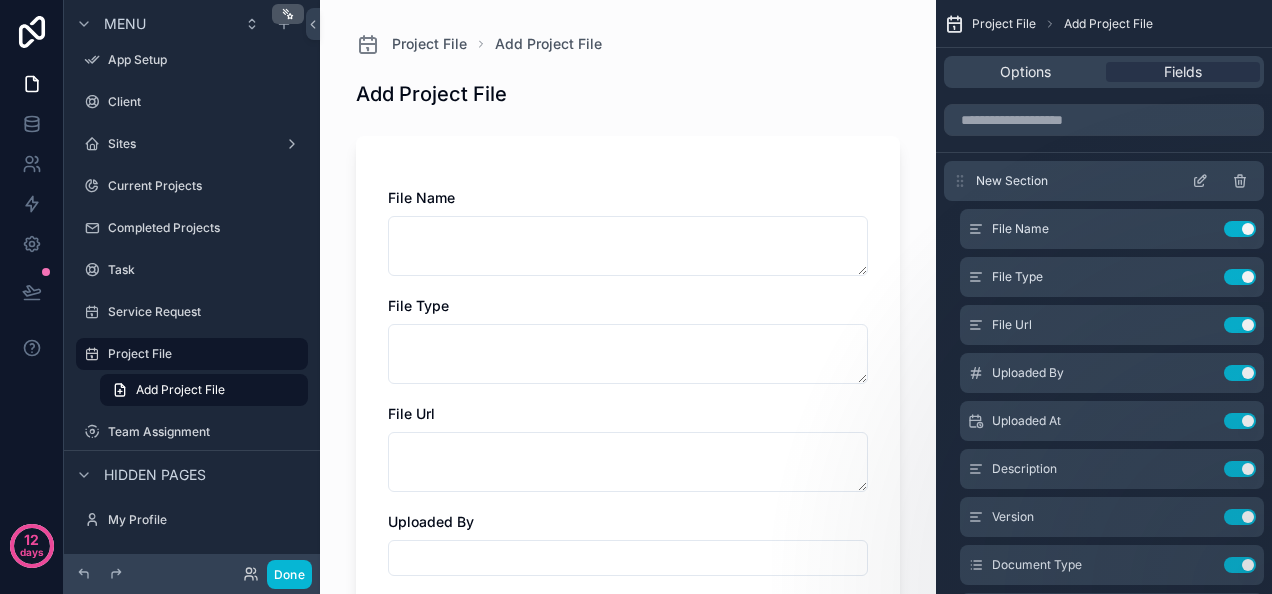 click 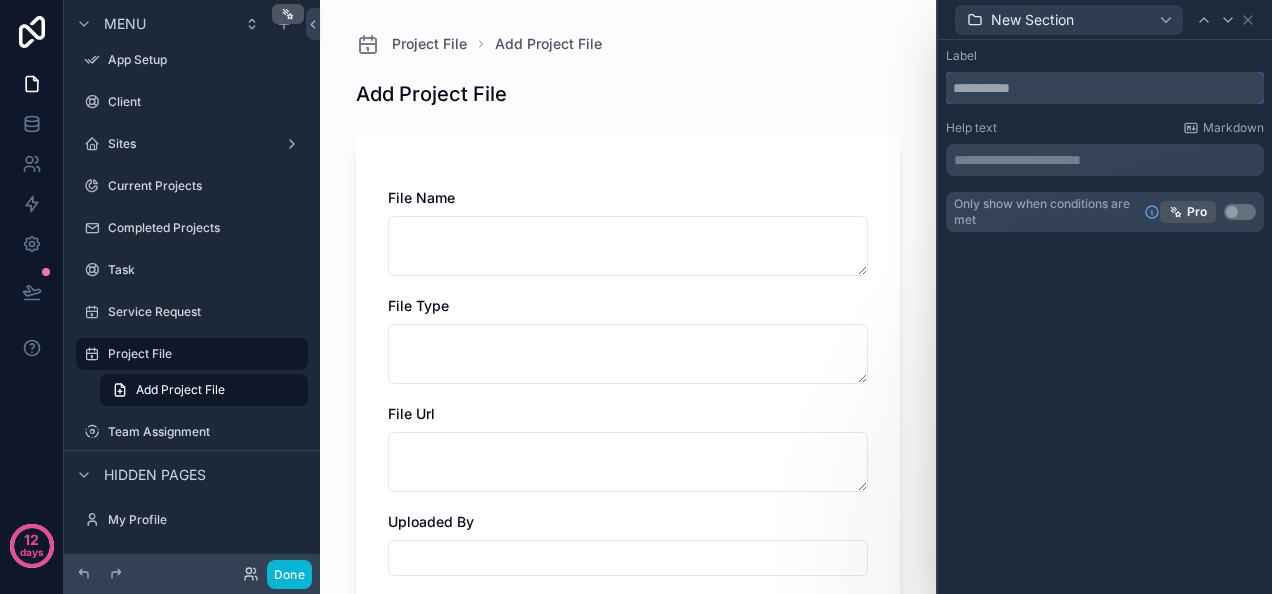 click at bounding box center [1105, 88] 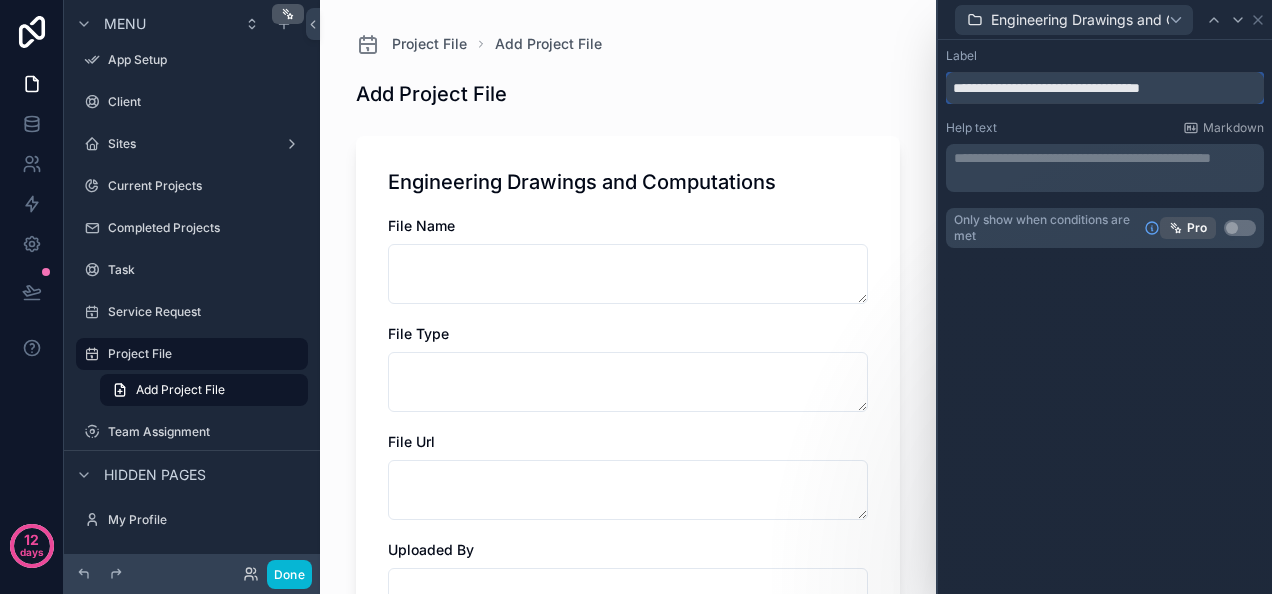 type on "**********" 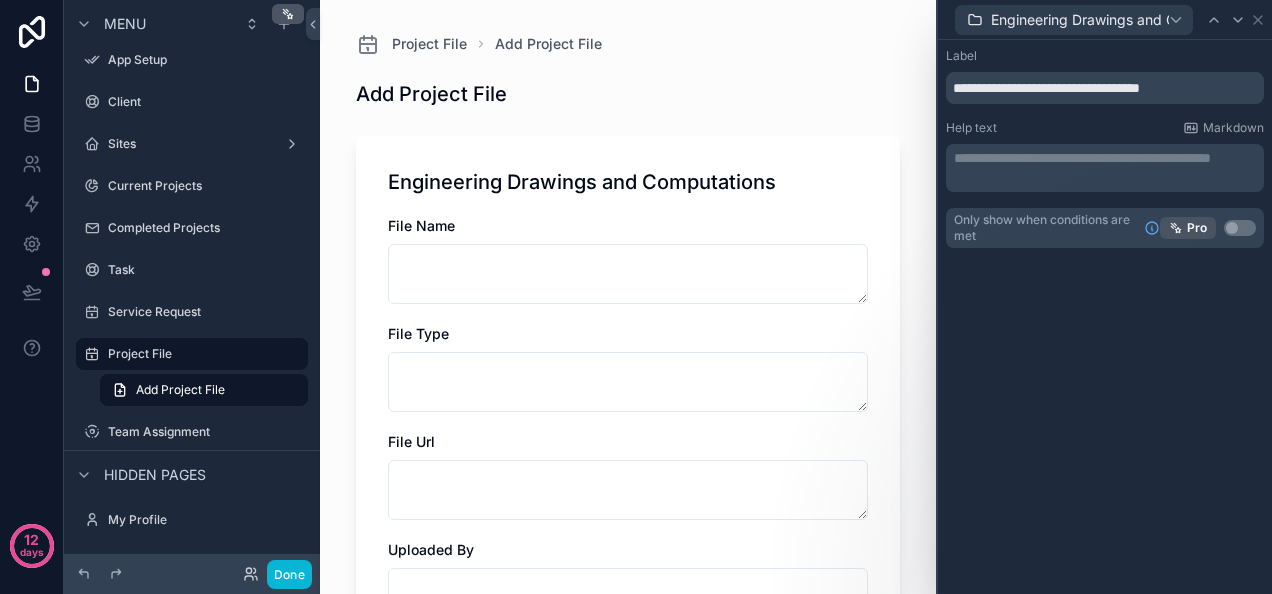 click on "Add Project File" at bounding box center [628, 94] 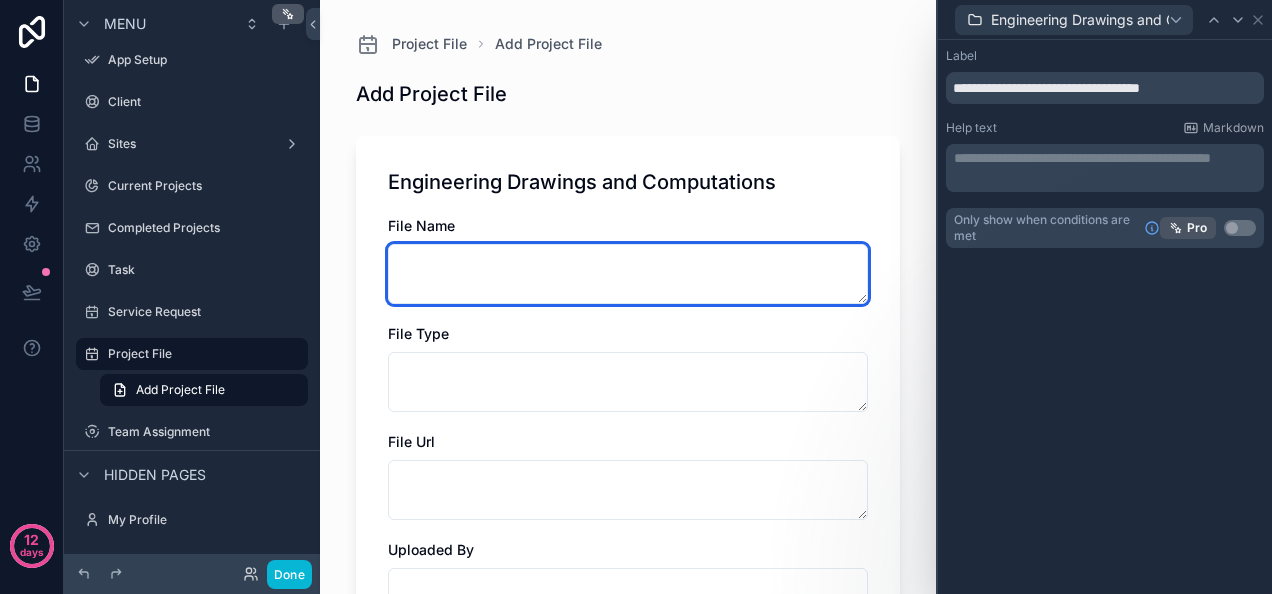 click at bounding box center [628, 274] 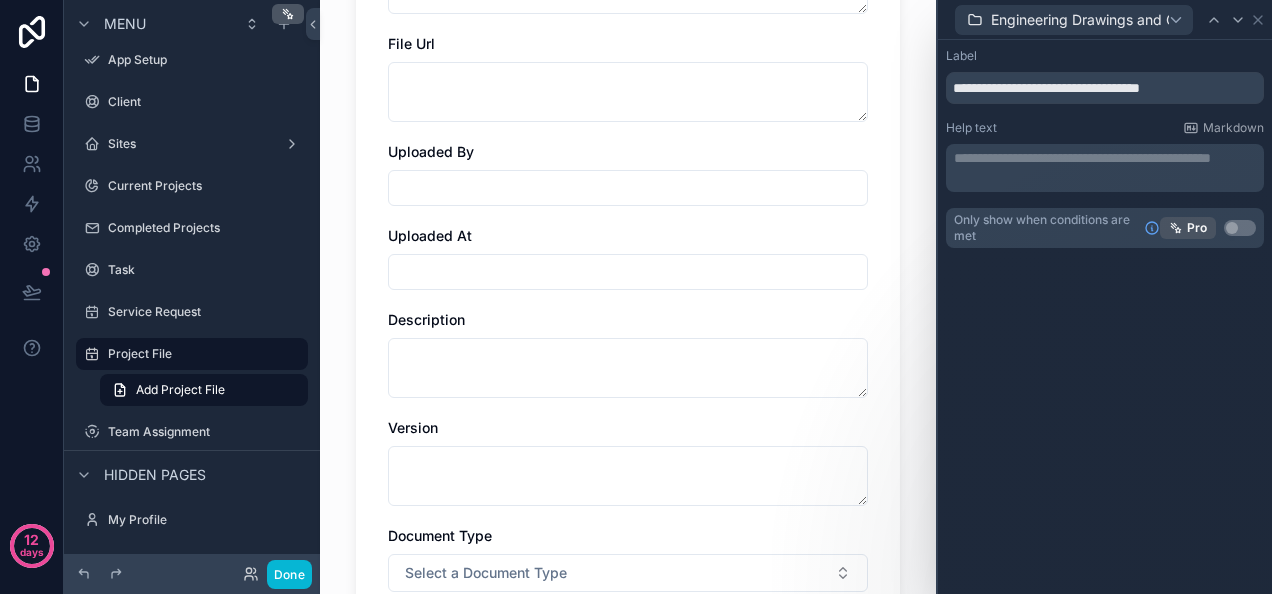 scroll, scrollTop: 0, scrollLeft: 0, axis: both 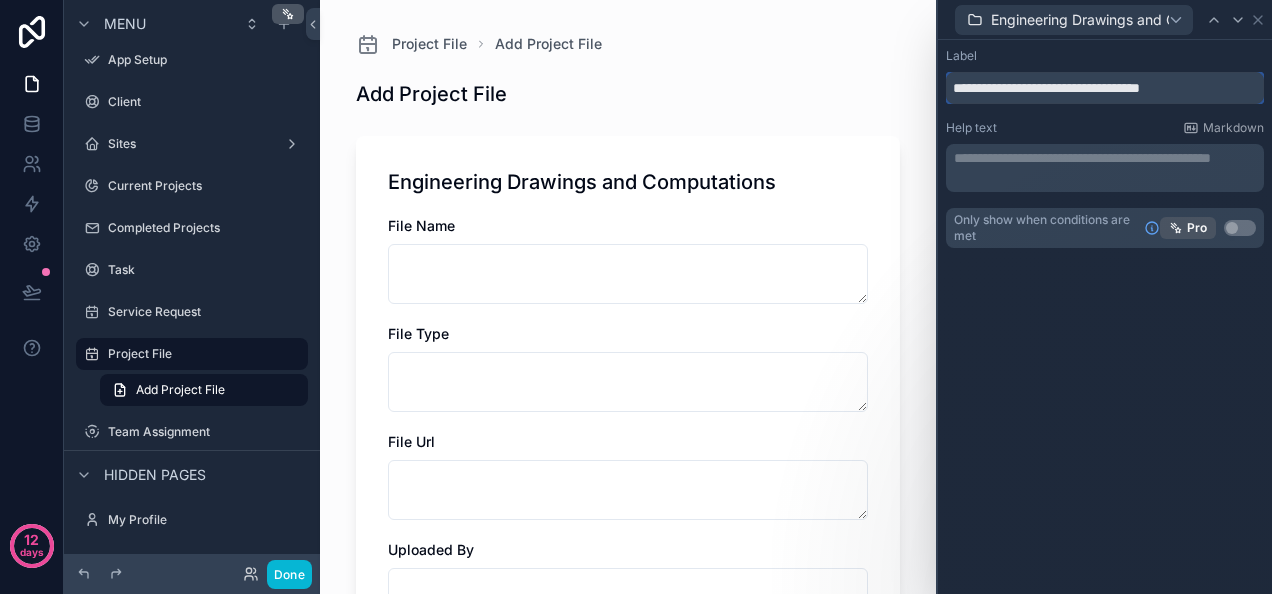 click on "**********" at bounding box center [1105, 88] 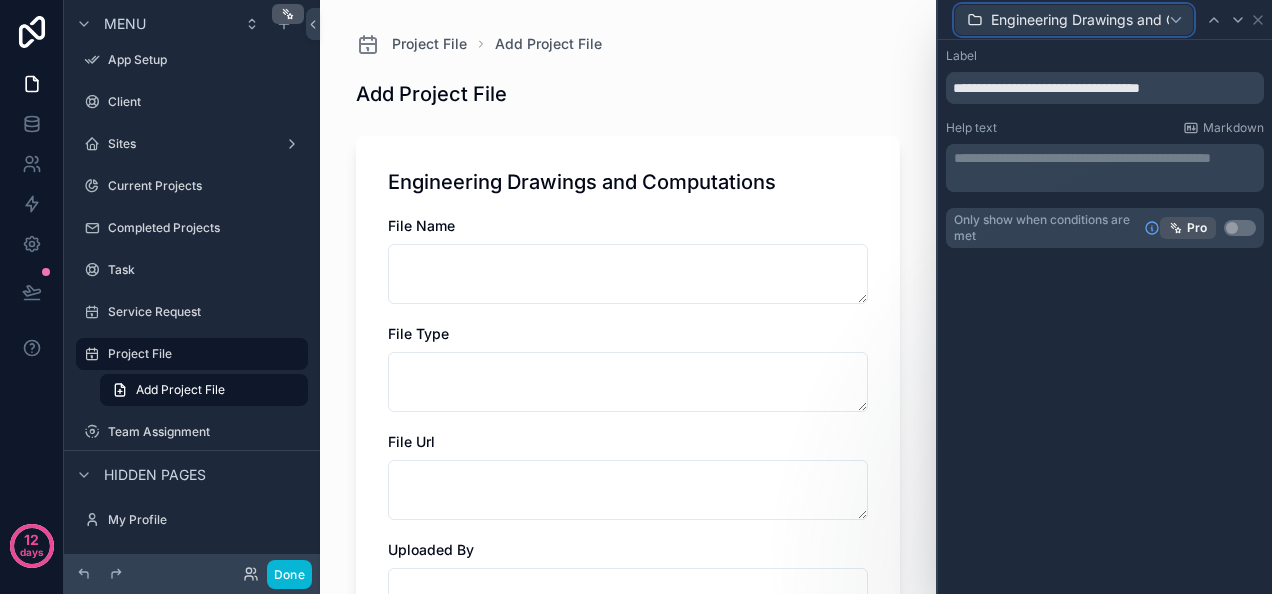 click on "Engineering Drawings and Computations" at bounding box center (1074, 20) 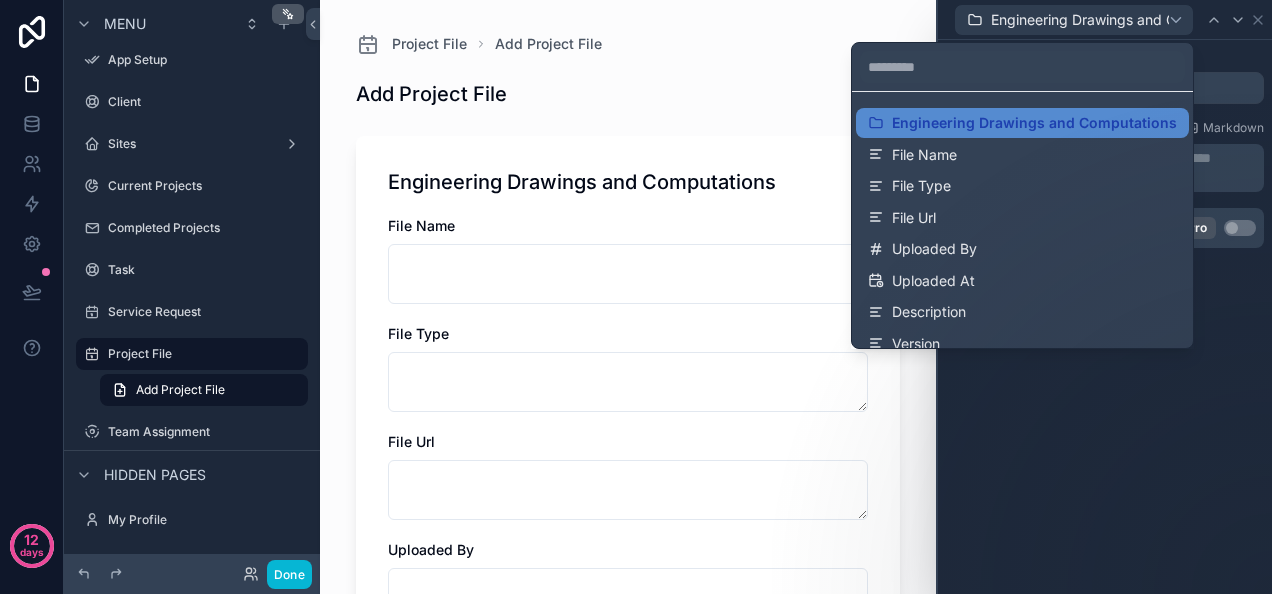 click at bounding box center (1105, 297) 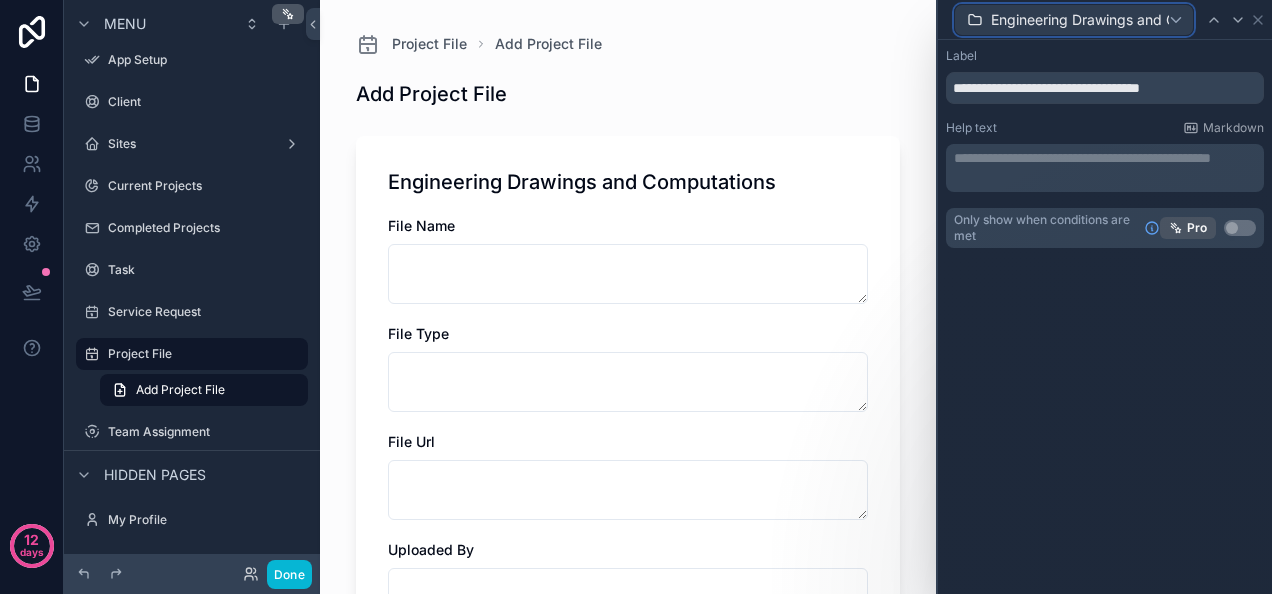click on "Engineering Drawings and Computations" at bounding box center (1074, 20) 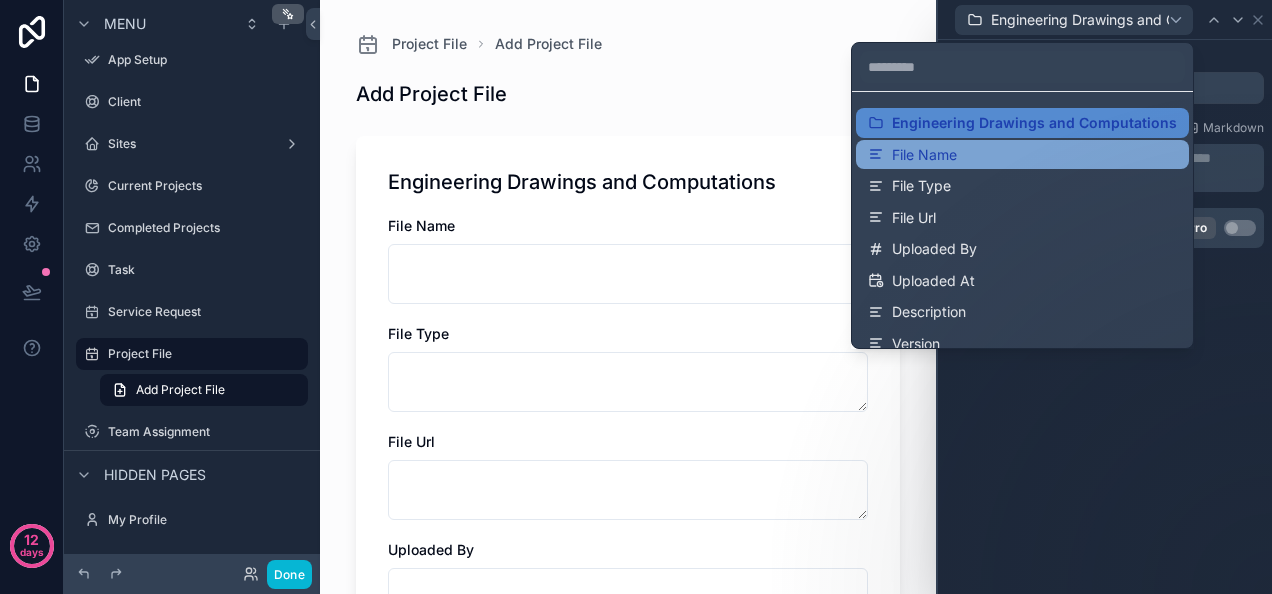 click on "File Name" at bounding box center [1022, 155] 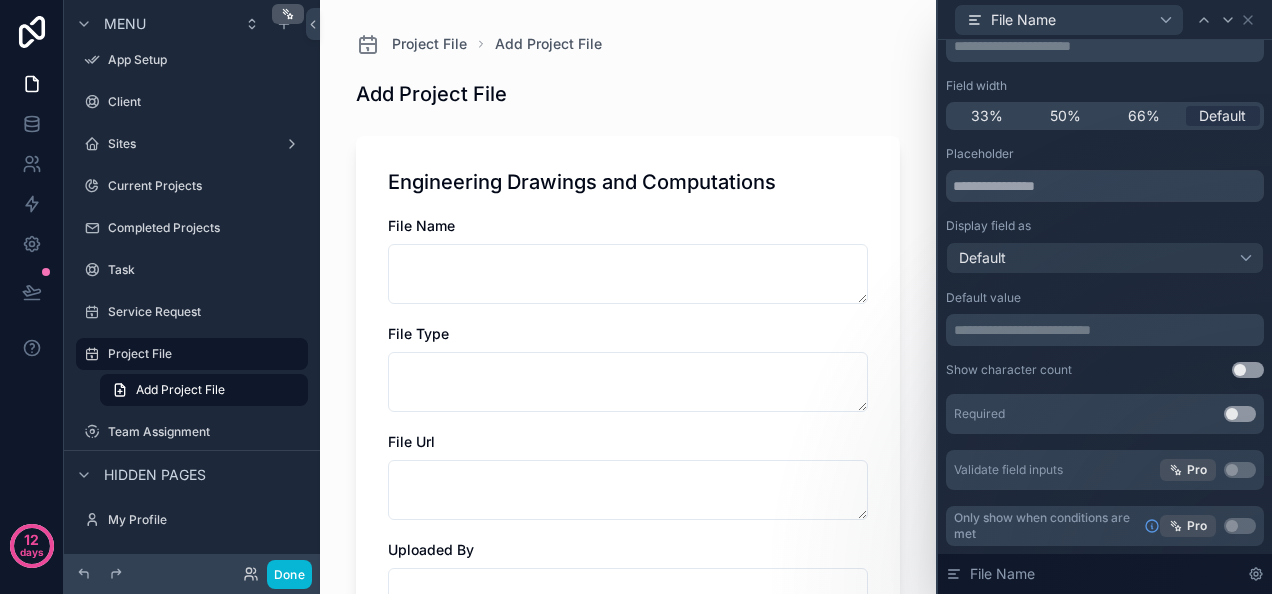 scroll, scrollTop: 0, scrollLeft: 0, axis: both 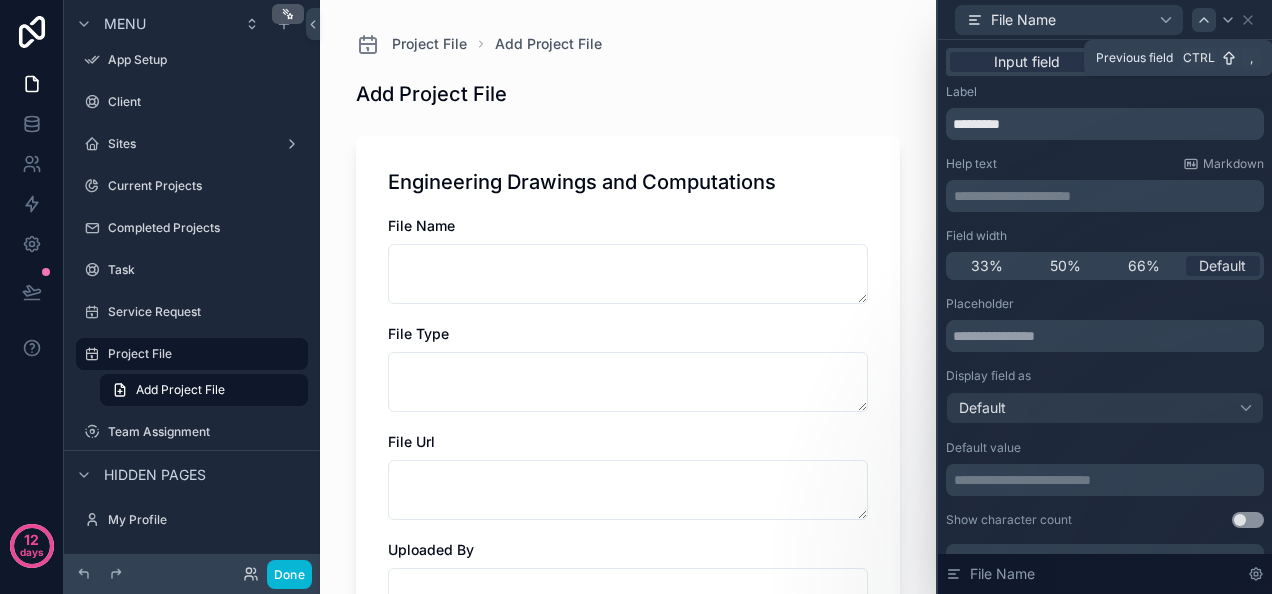 click 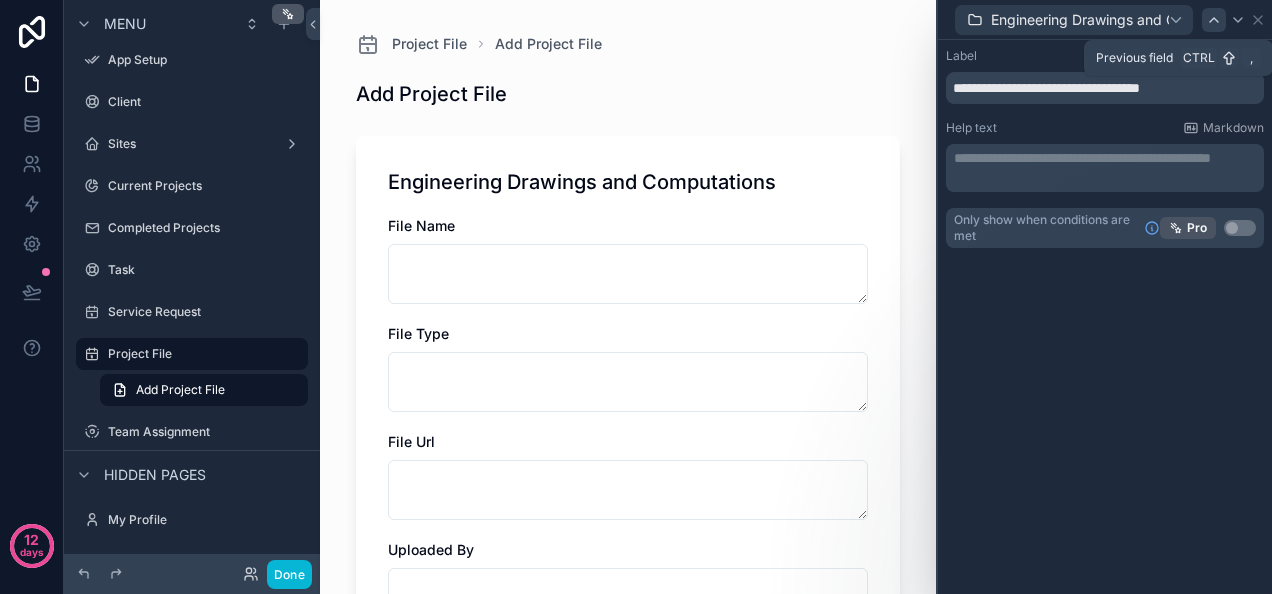 click 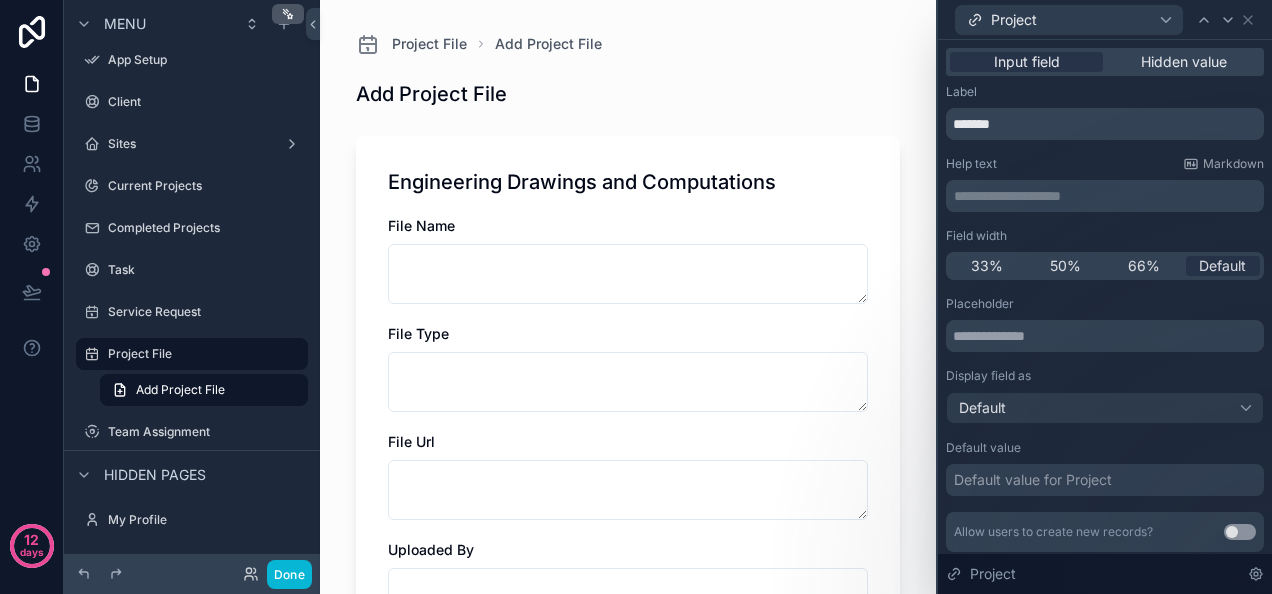 click on "Add Project File" at bounding box center (431, 94) 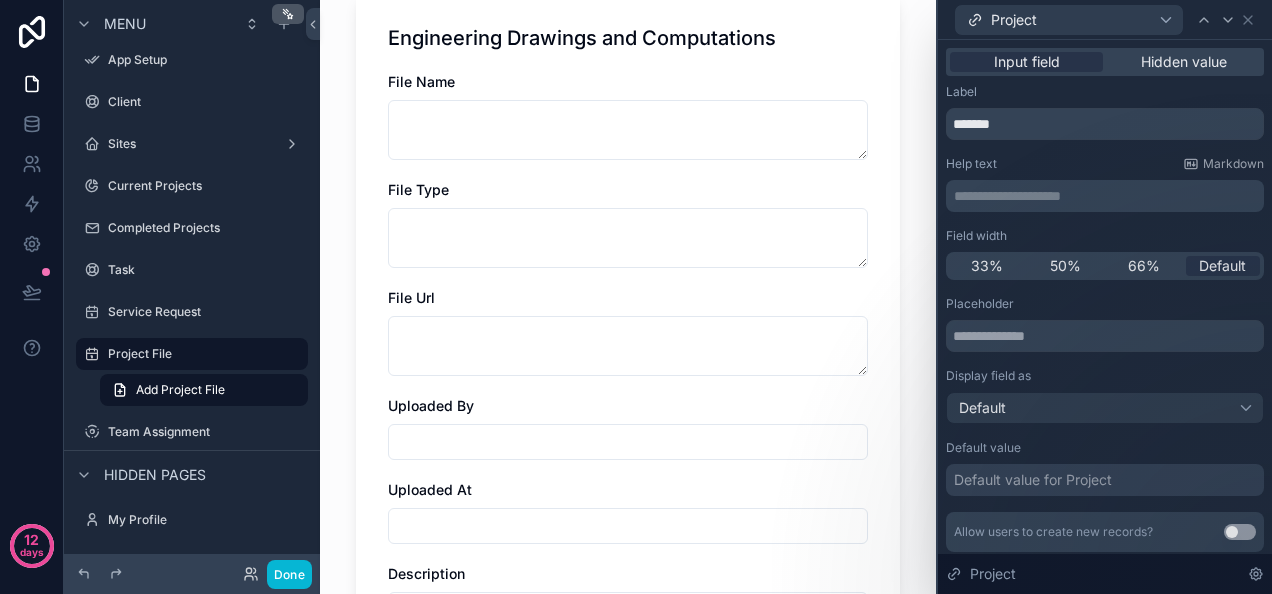scroll, scrollTop: 0, scrollLeft: 0, axis: both 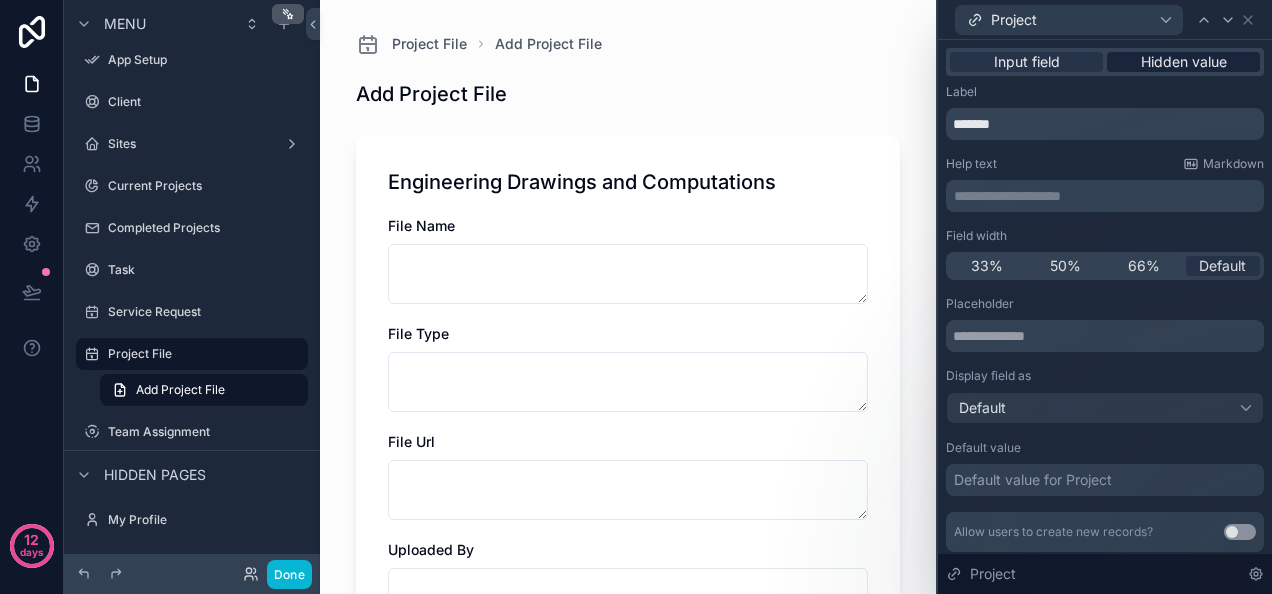 click on "Hidden value" at bounding box center [1184, 62] 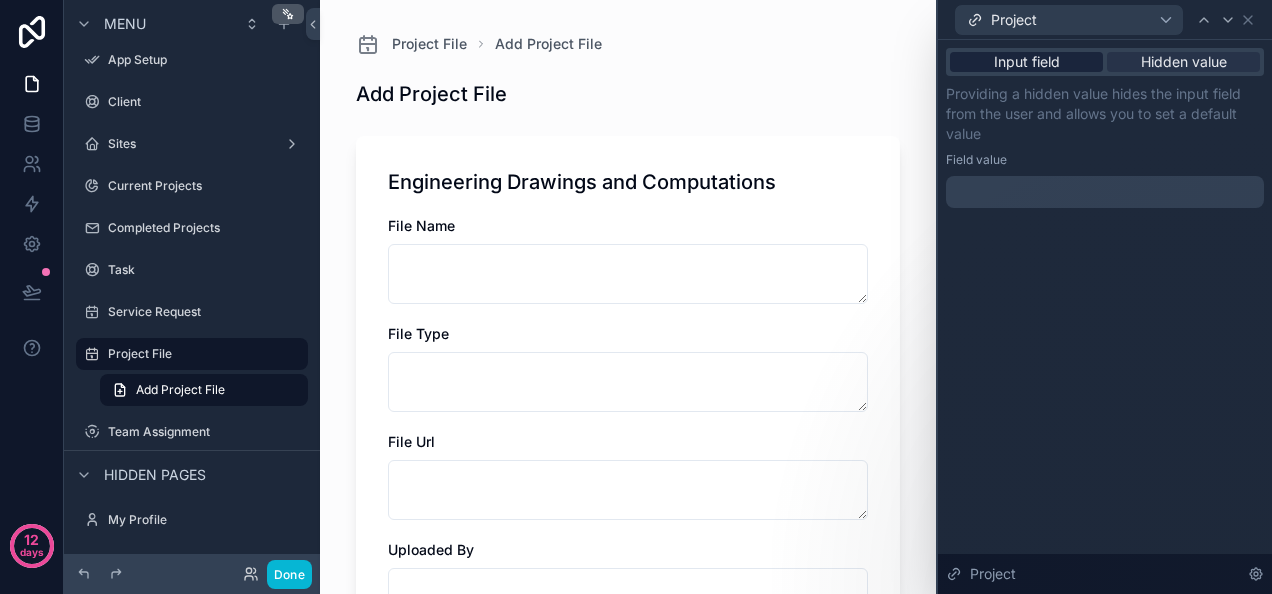 click on "Input field" at bounding box center [1027, 62] 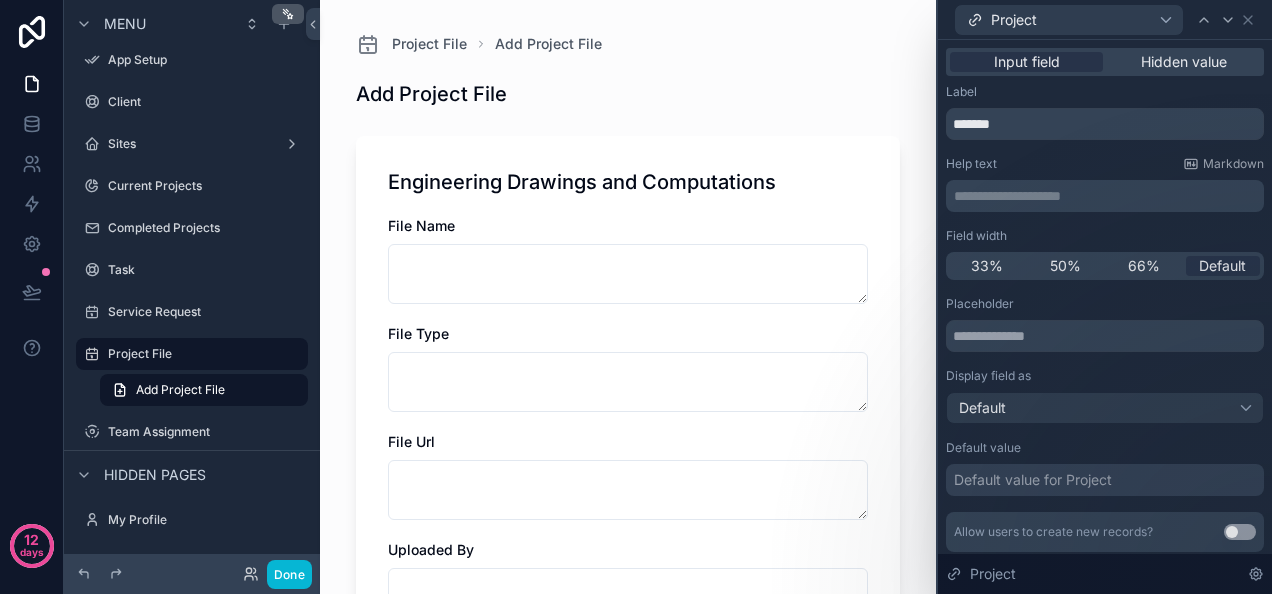 click on "Engineering Drawings and Computations" at bounding box center [582, 182] 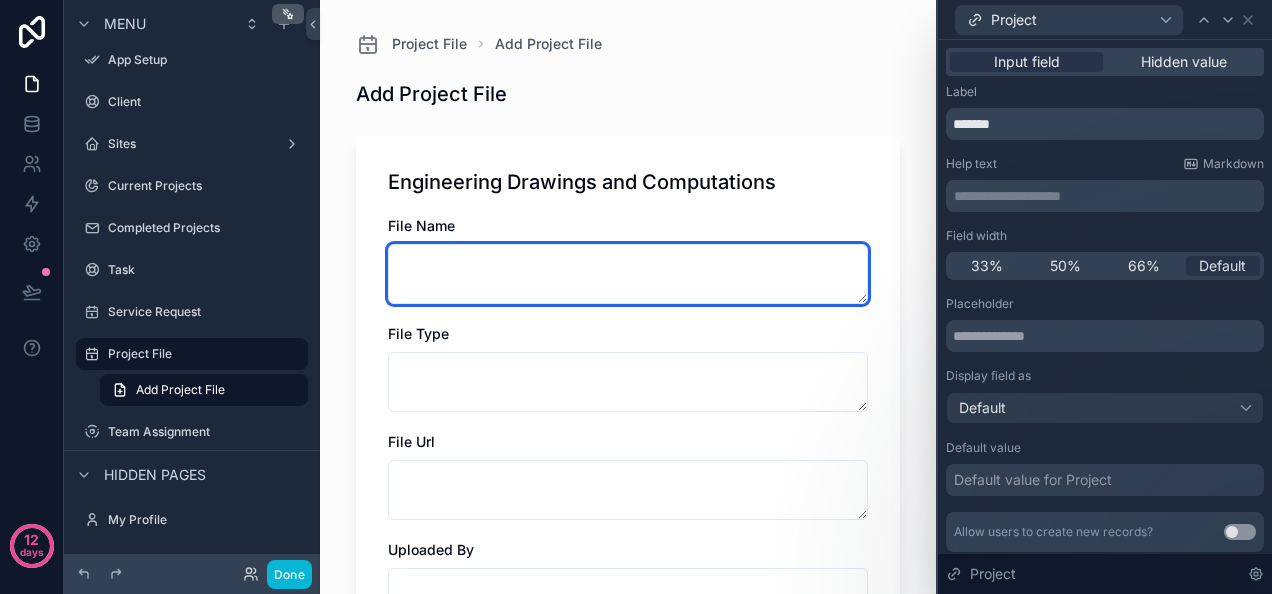click at bounding box center (628, 274) 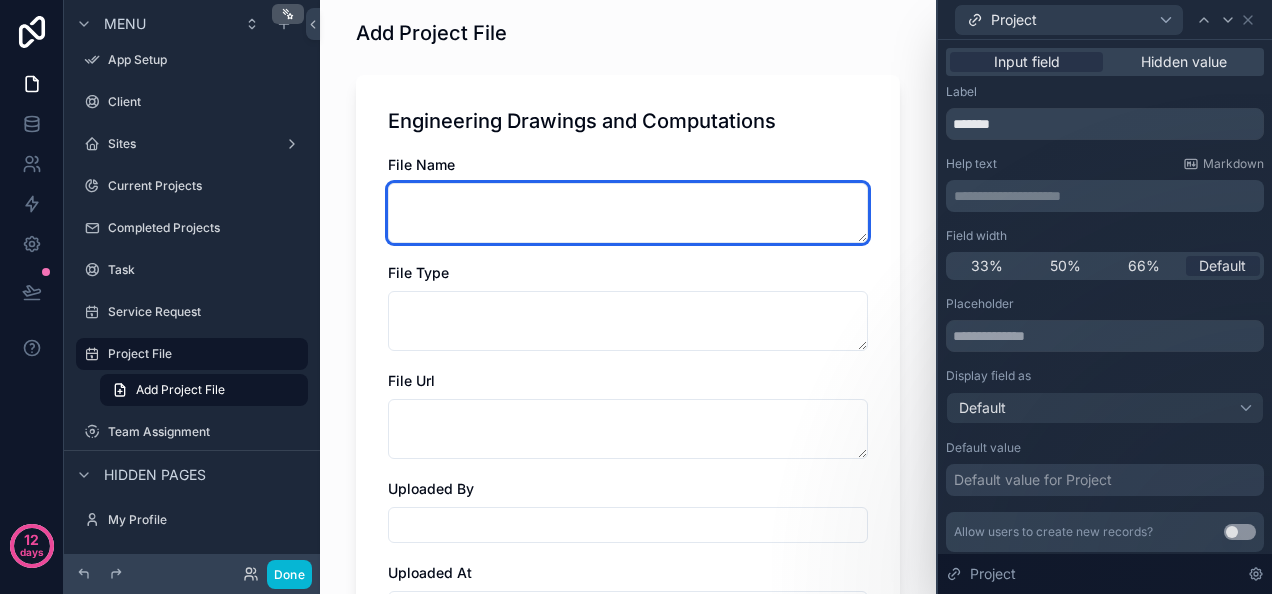 scroll, scrollTop: 0, scrollLeft: 0, axis: both 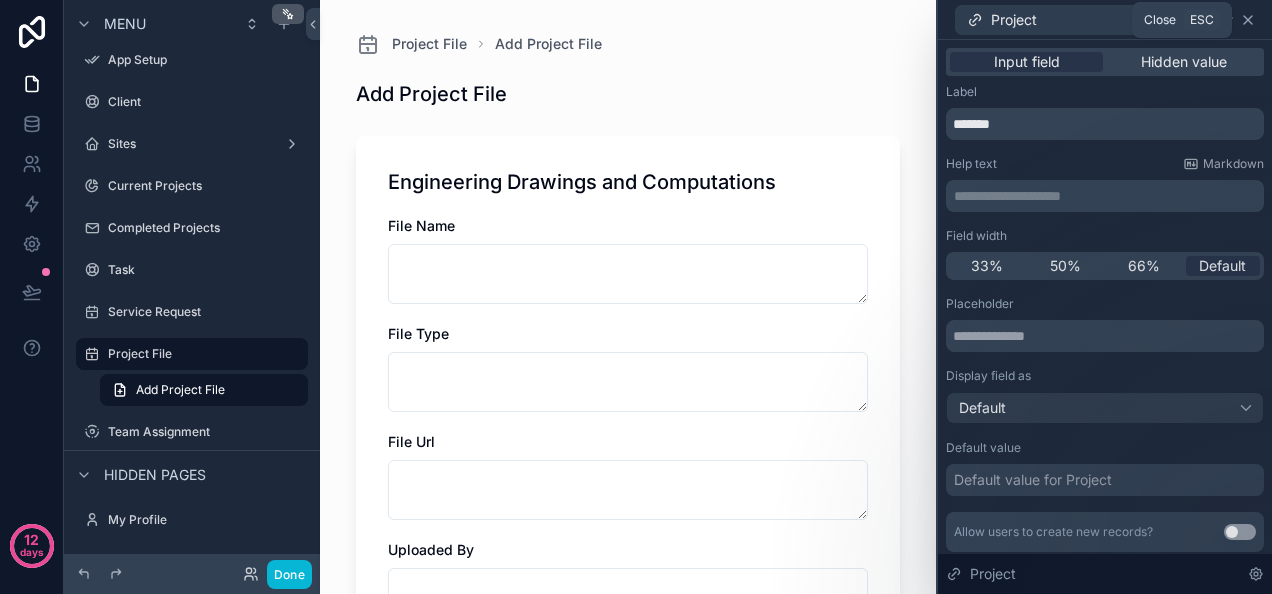 click 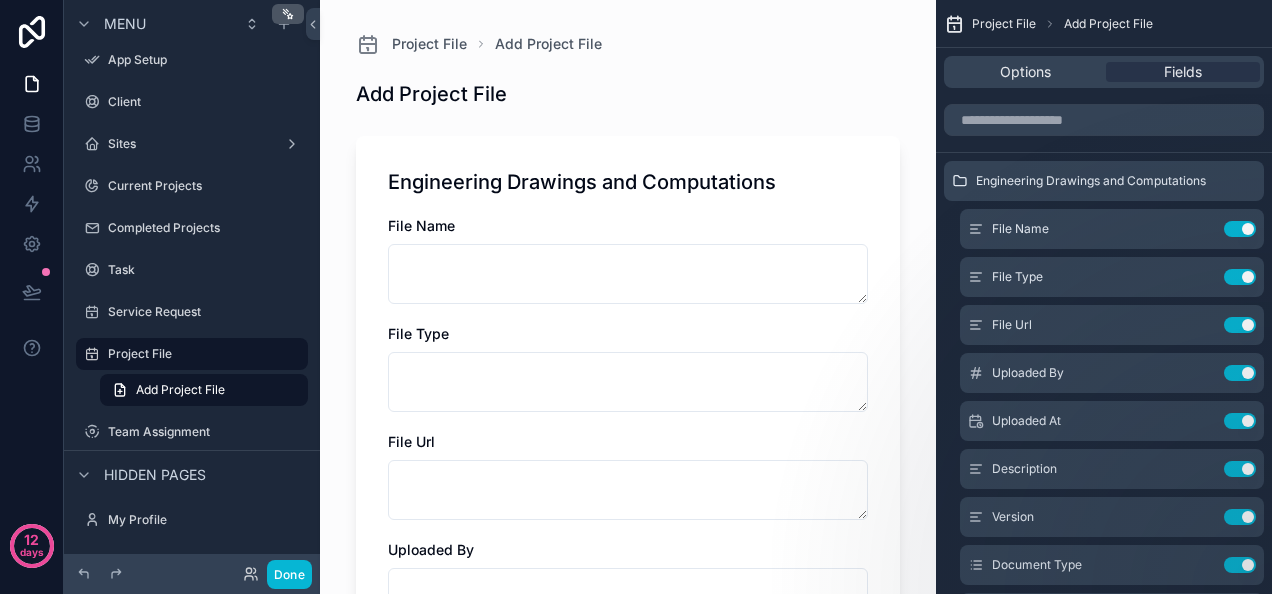 click on "File Name" at bounding box center (628, 226) 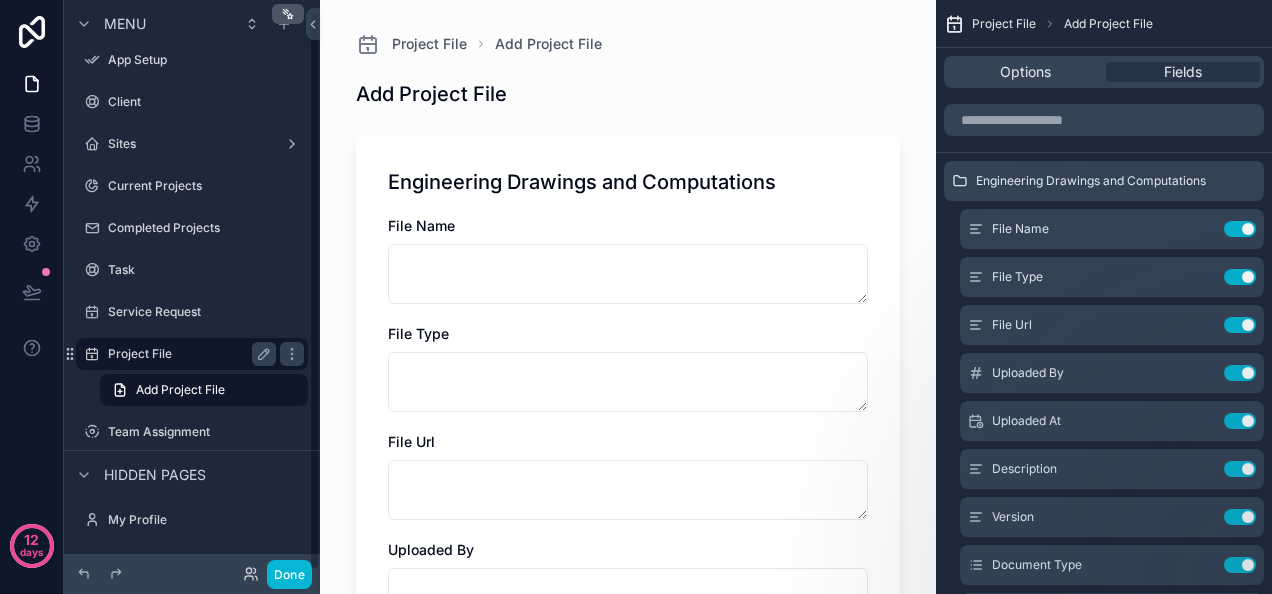 click on "Project File" at bounding box center (188, 354) 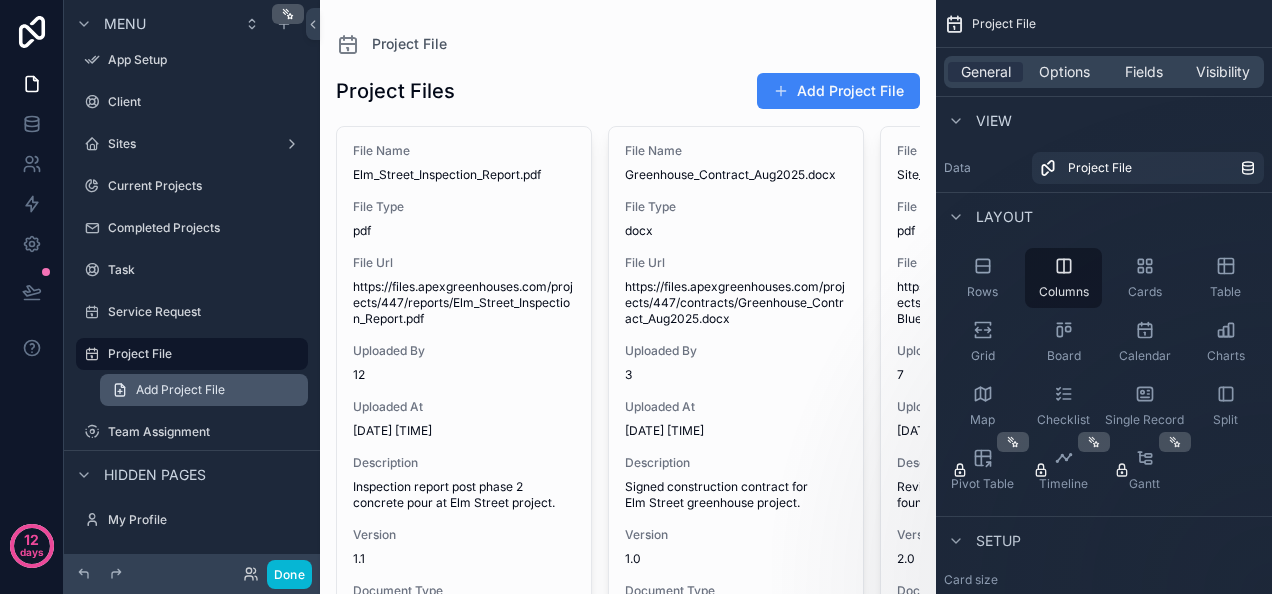 click on "Add Project File" at bounding box center (180, 390) 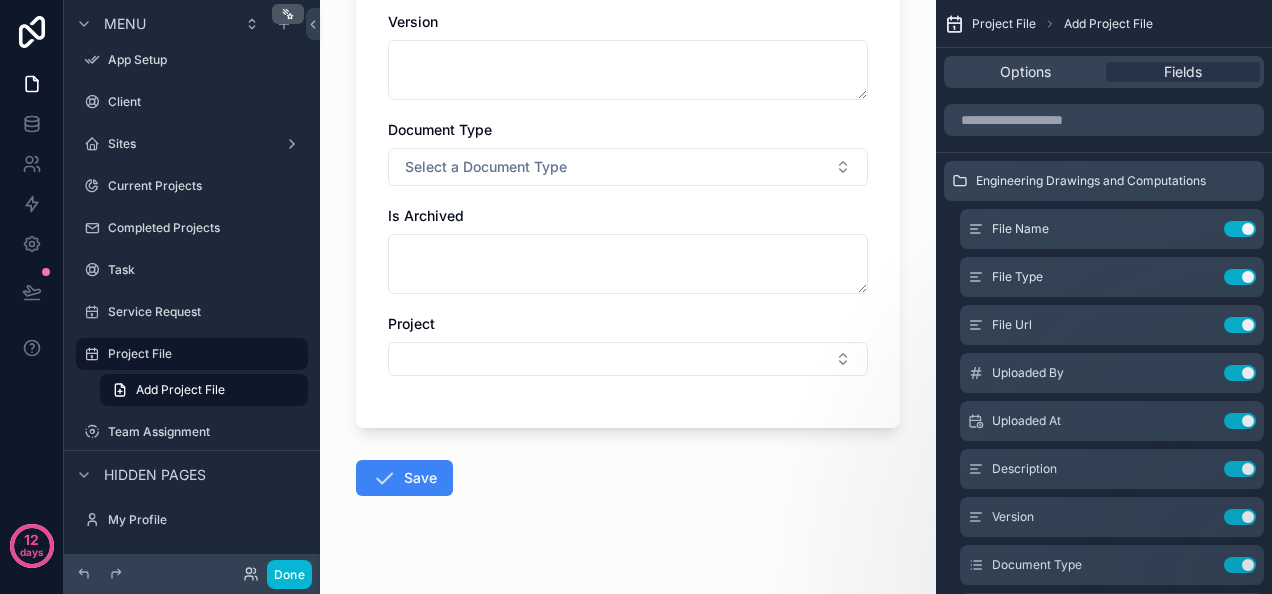 scroll, scrollTop: 805, scrollLeft: 0, axis: vertical 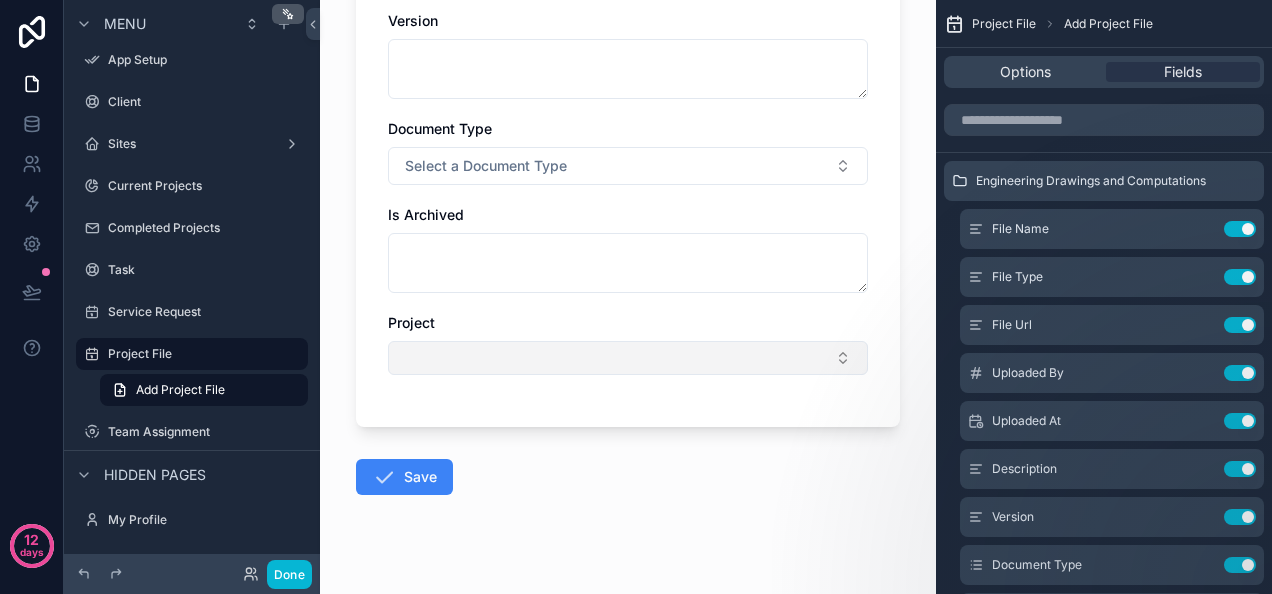 click at bounding box center (628, 358) 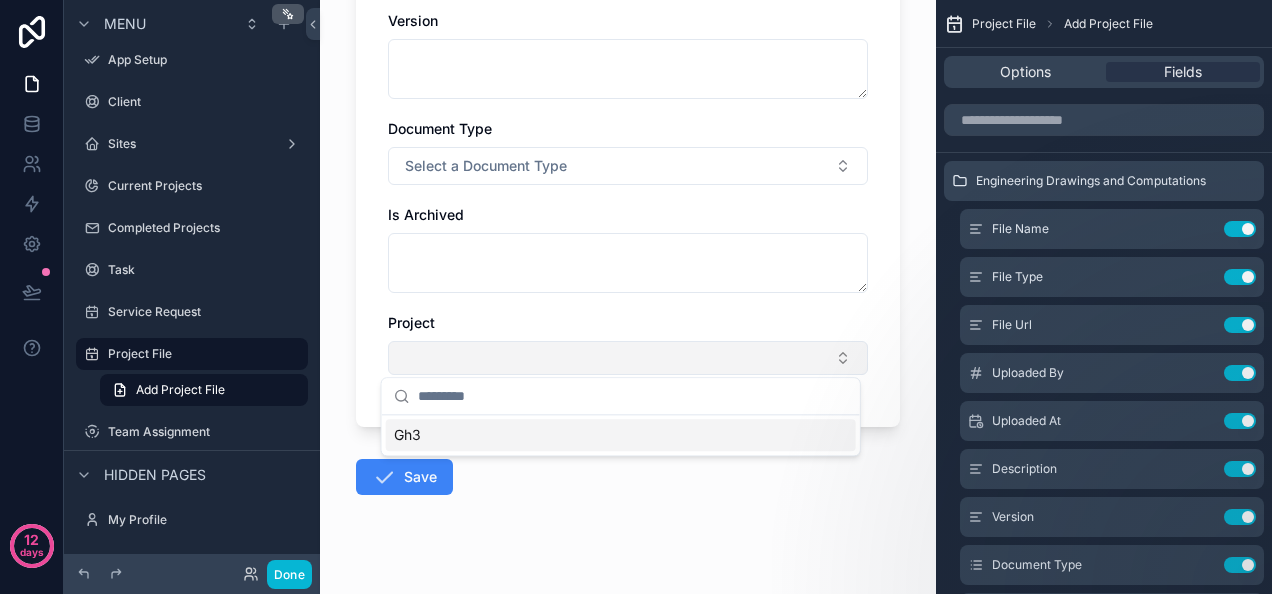click at bounding box center [628, 358] 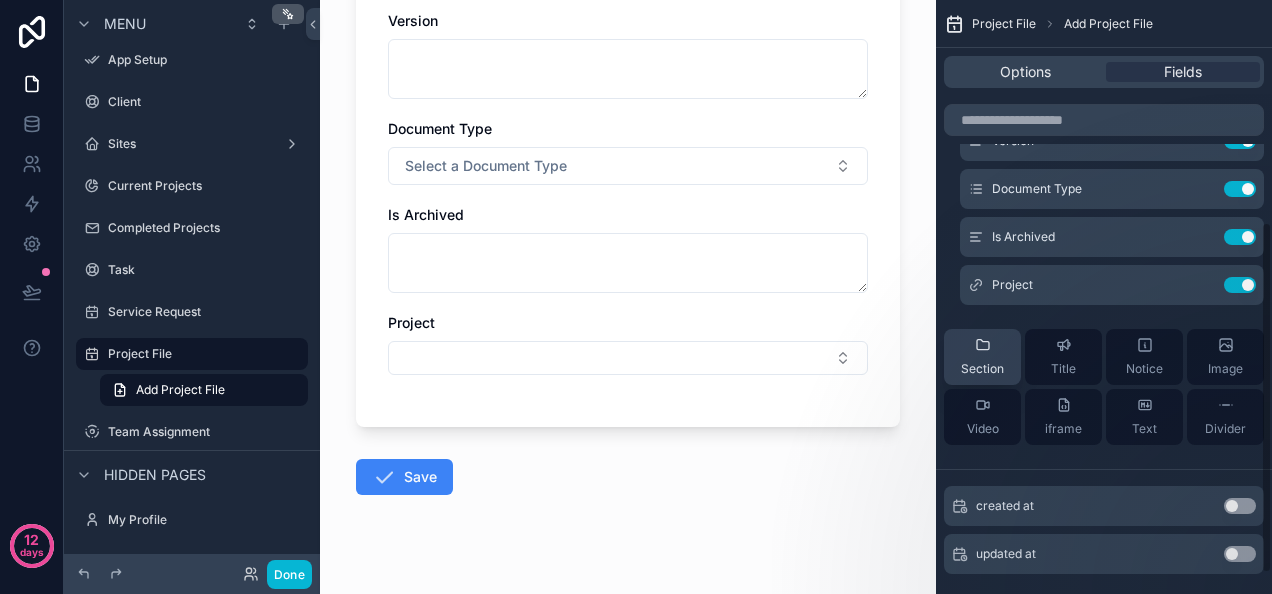 scroll, scrollTop: 411, scrollLeft: 0, axis: vertical 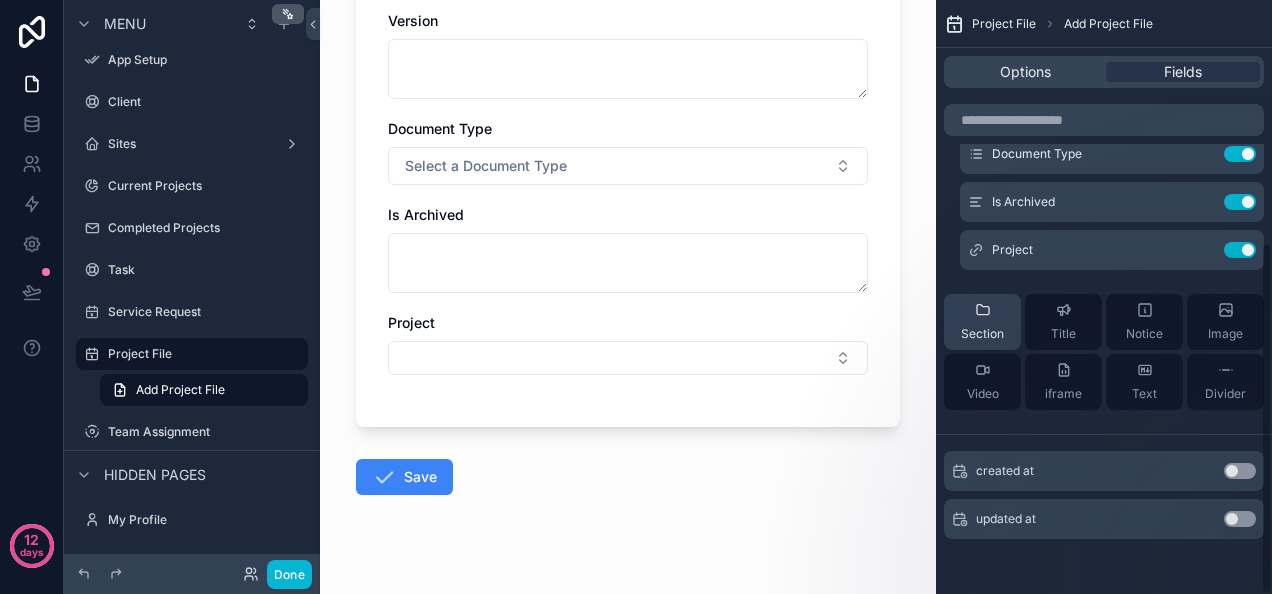 click on "Section" at bounding box center [982, 322] 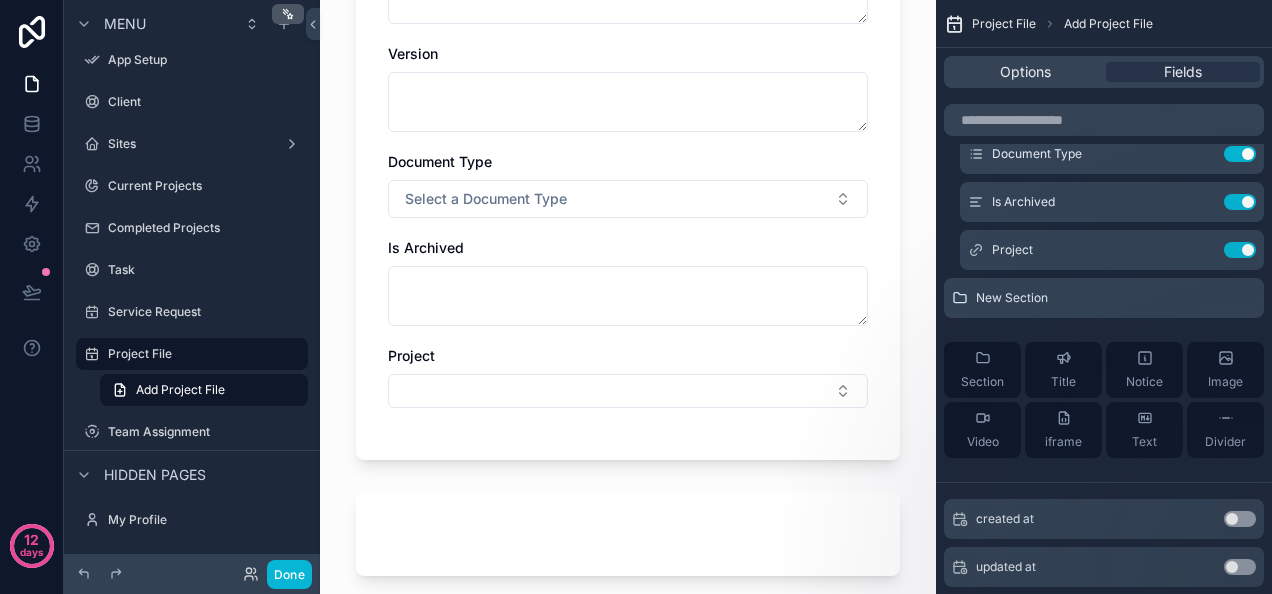 scroll, scrollTop: 948, scrollLeft: 0, axis: vertical 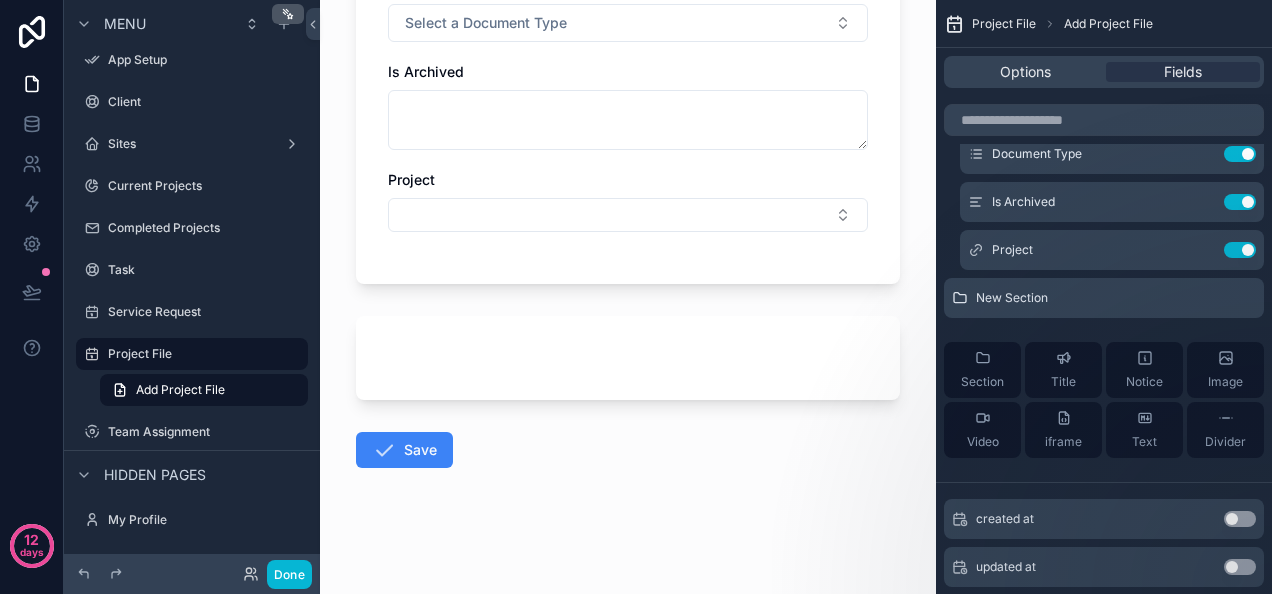 click at bounding box center (628, 358) 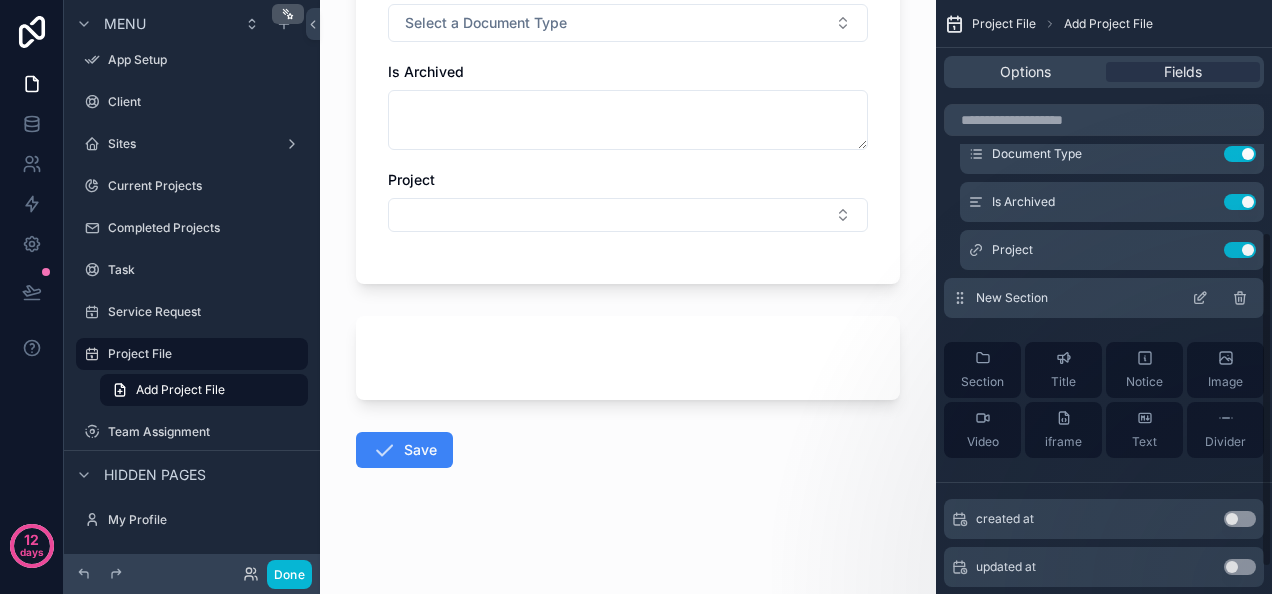 click on "New Section" at bounding box center [1104, 298] 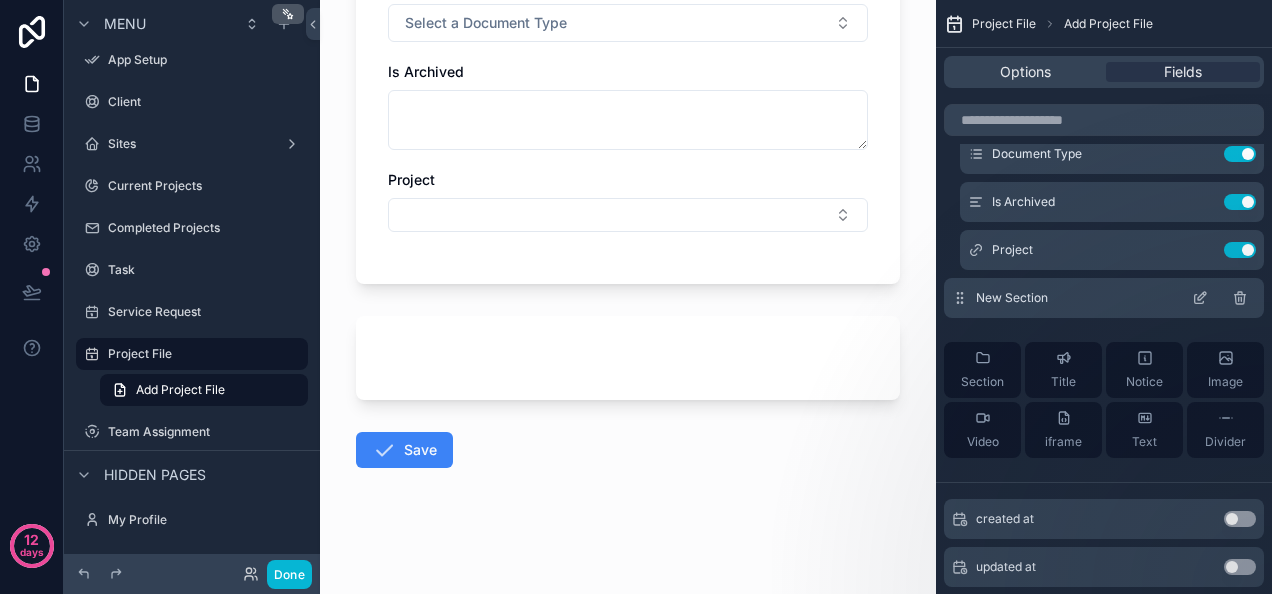 click on "New Section" at bounding box center [1104, 298] 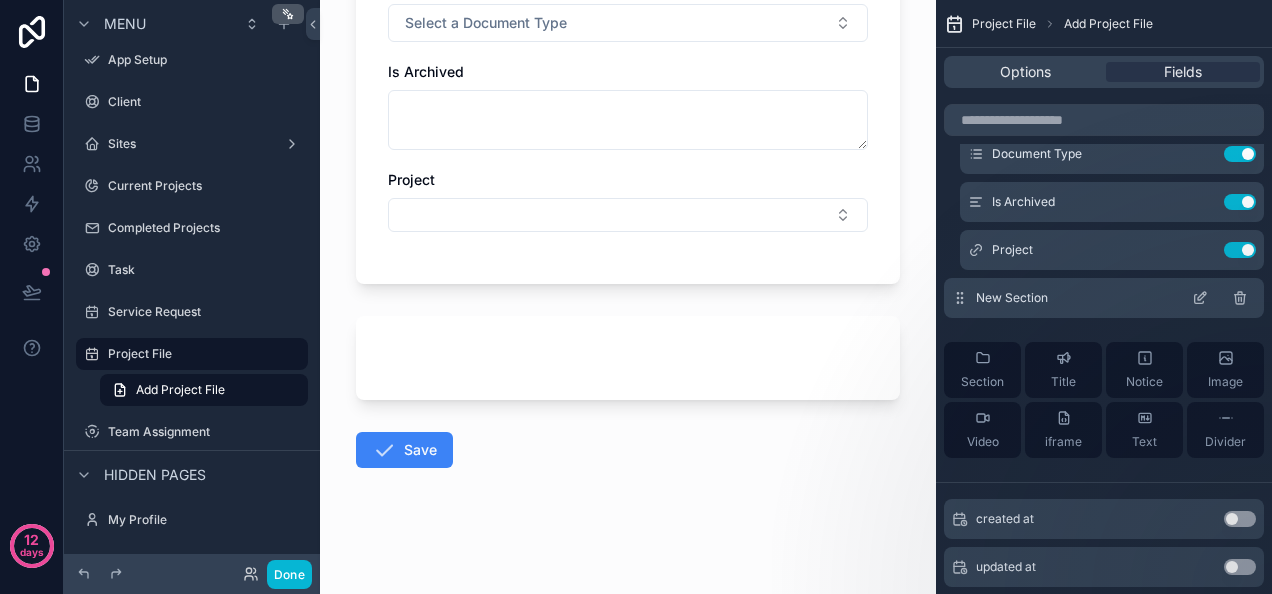 click 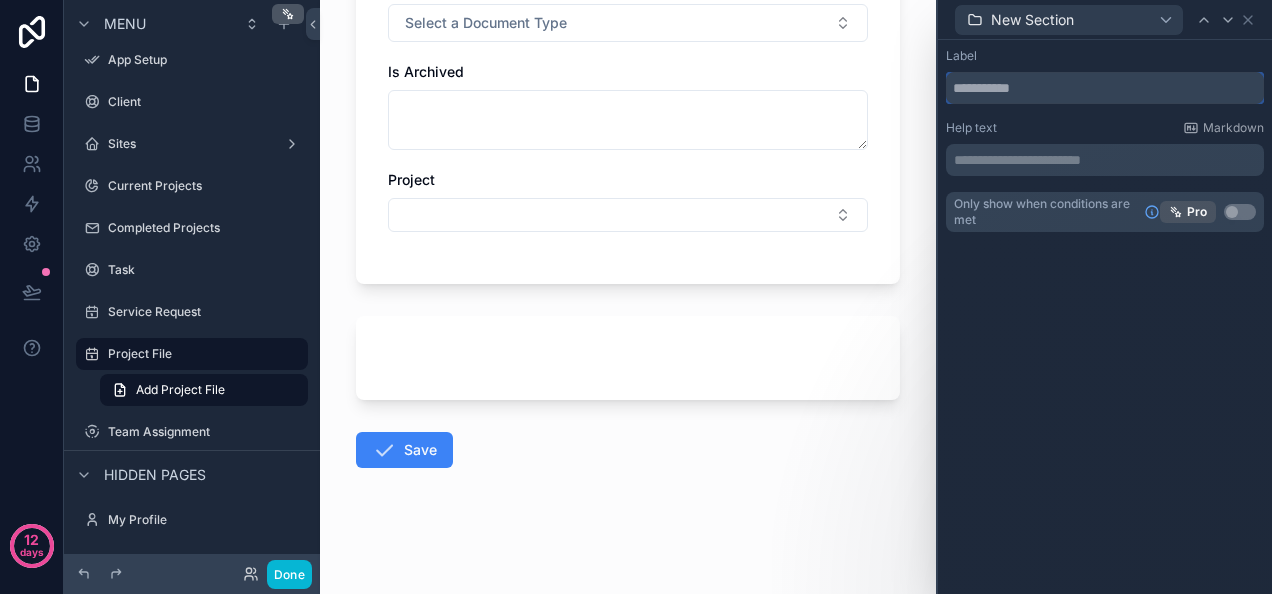 click at bounding box center (1105, 88) 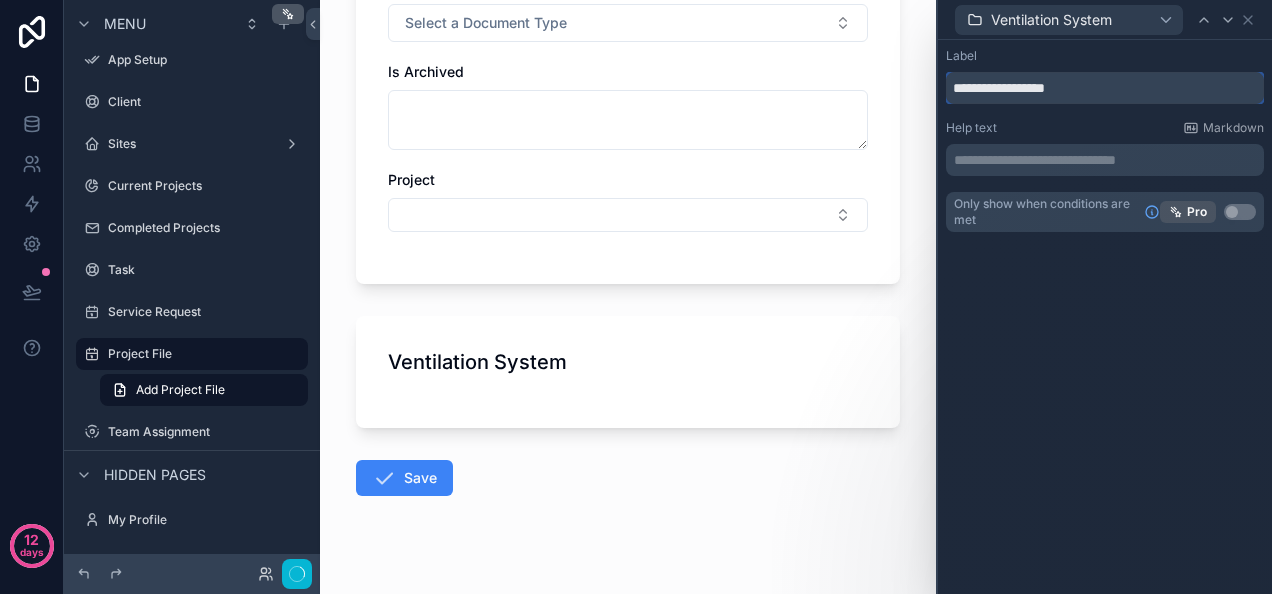 scroll, scrollTop: 0, scrollLeft: 0, axis: both 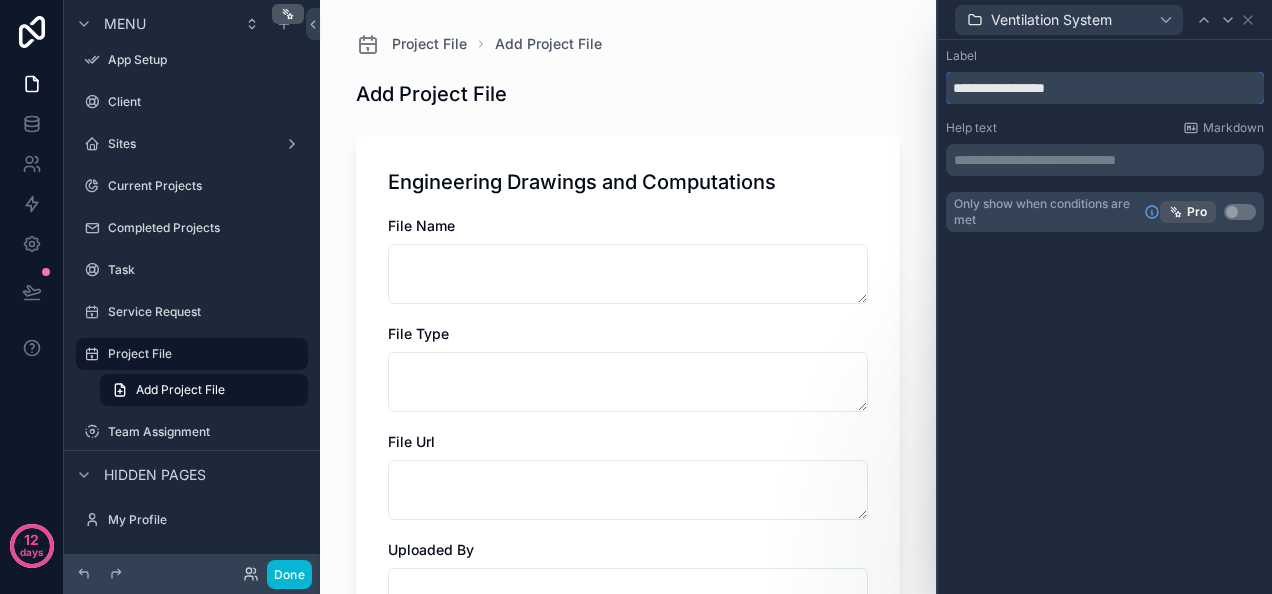 type on "**********" 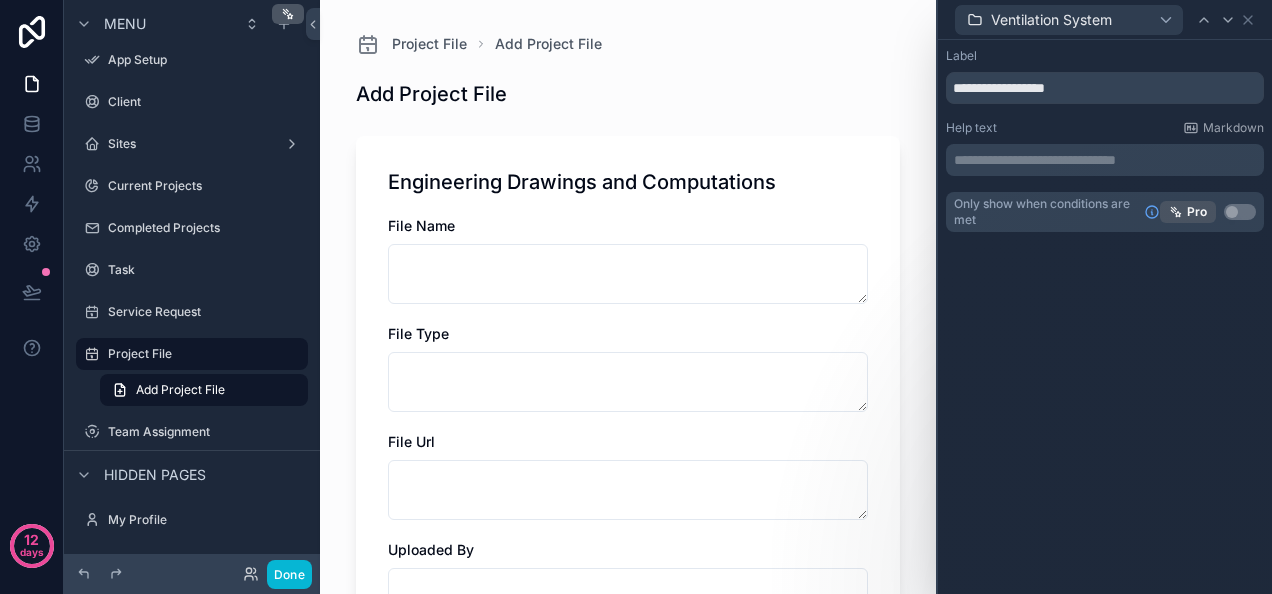 click on "Project File Add Project File Add Project File Engineering Drawings and Computations File Name File Type File Url Uploaded By Uploaded At Description Version Document Type Select a Document Type Is Archived Project Ventilation System Save" at bounding box center (628, 786) 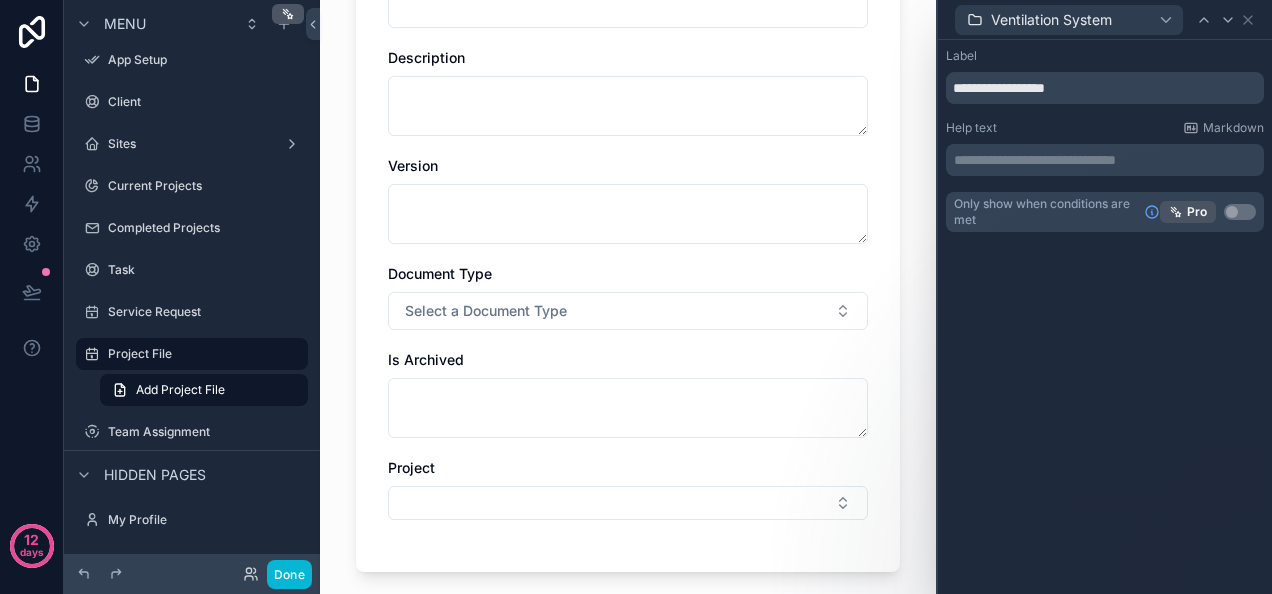 scroll, scrollTop: 976, scrollLeft: 0, axis: vertical 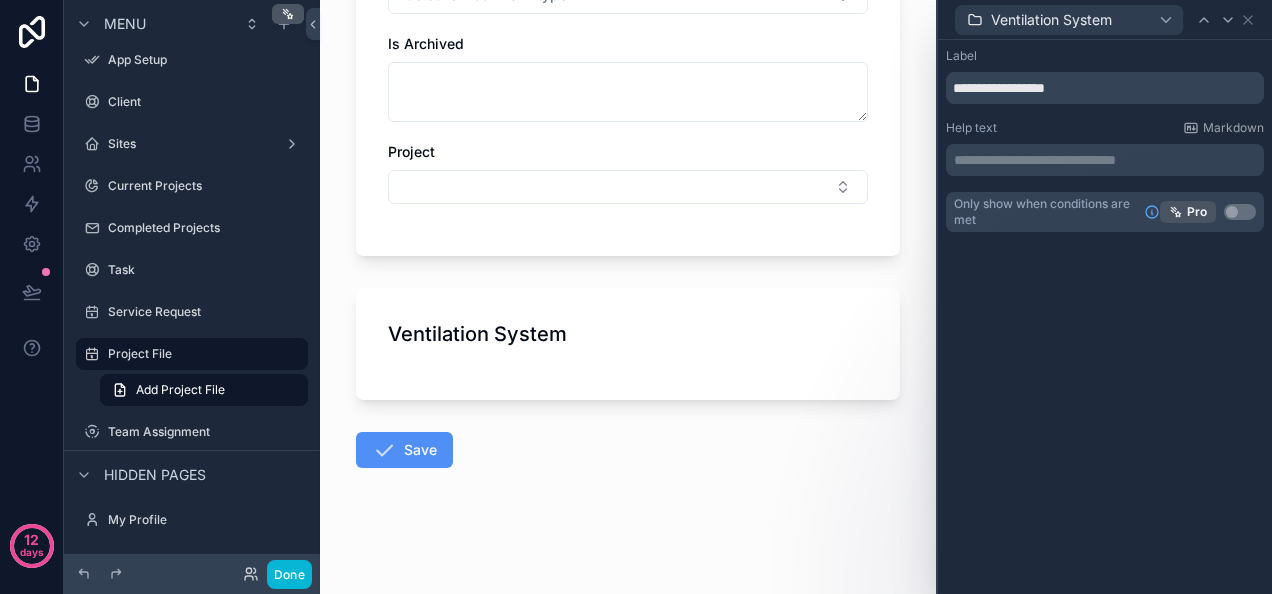 click on "Save" at bounding box center (404, 450) 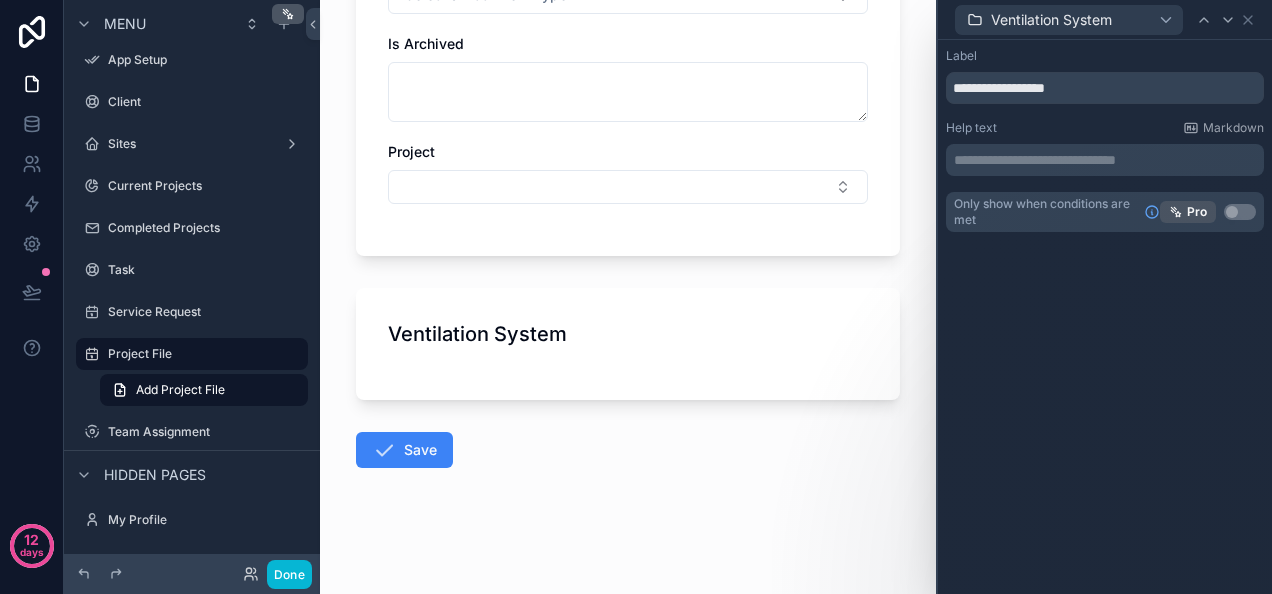 click on "Ventilation System" at bounding box center (628, 344) 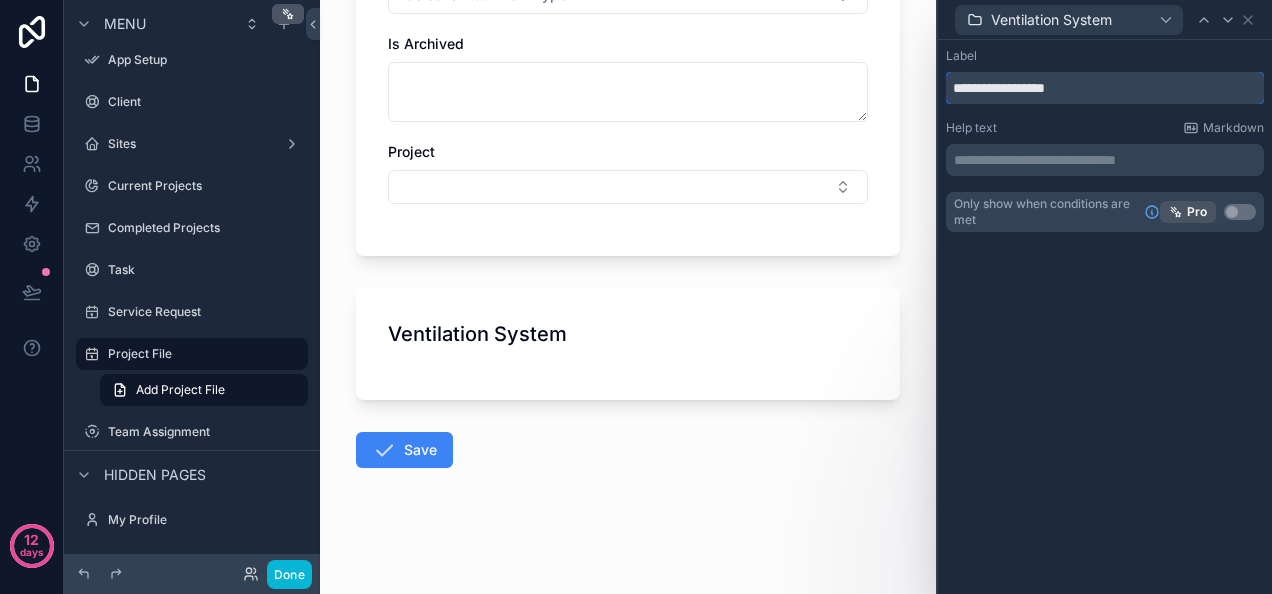 click on "**********" at bounding box center (1105, 88) 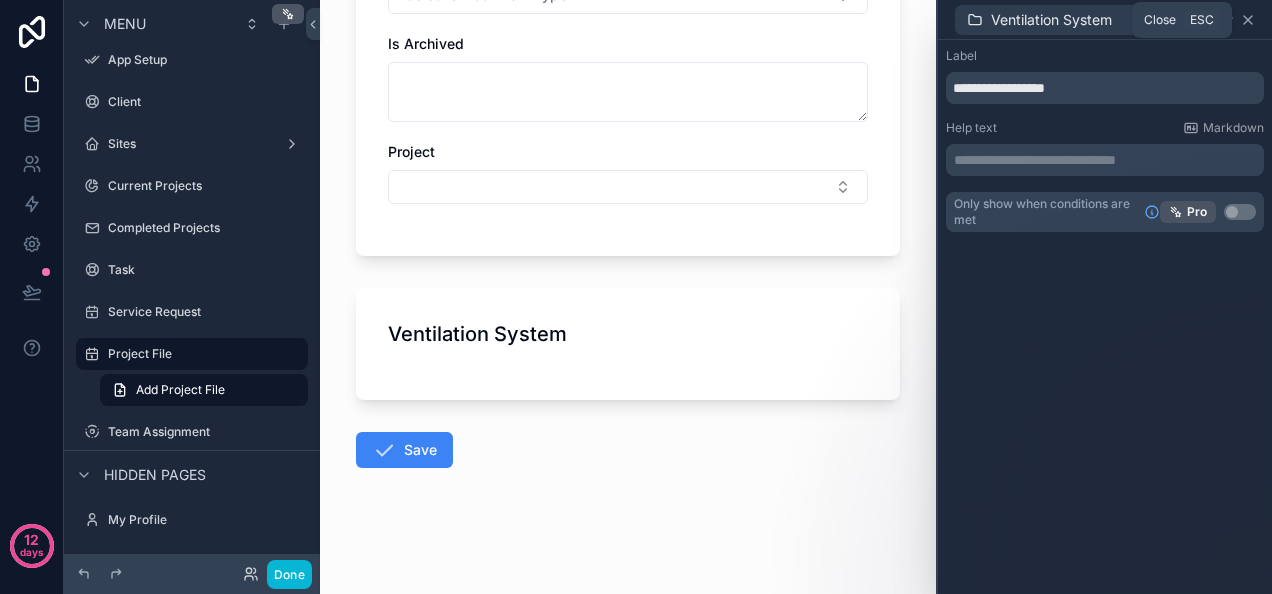 click 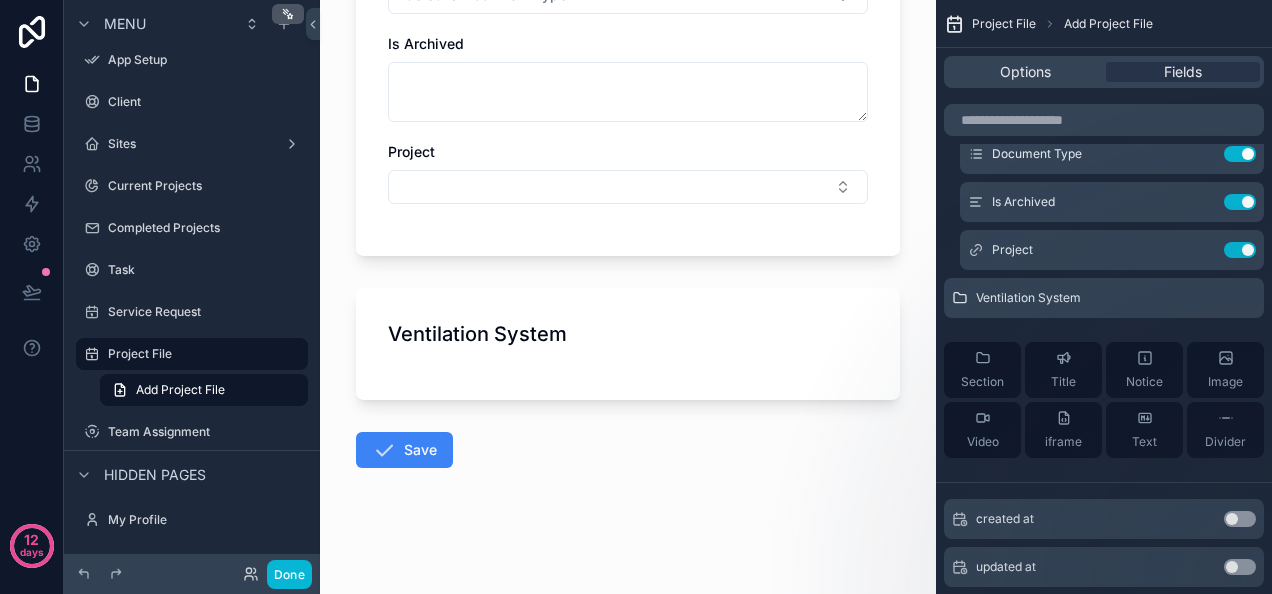 click on "Ventilation System" at bounding box center (628, 344) 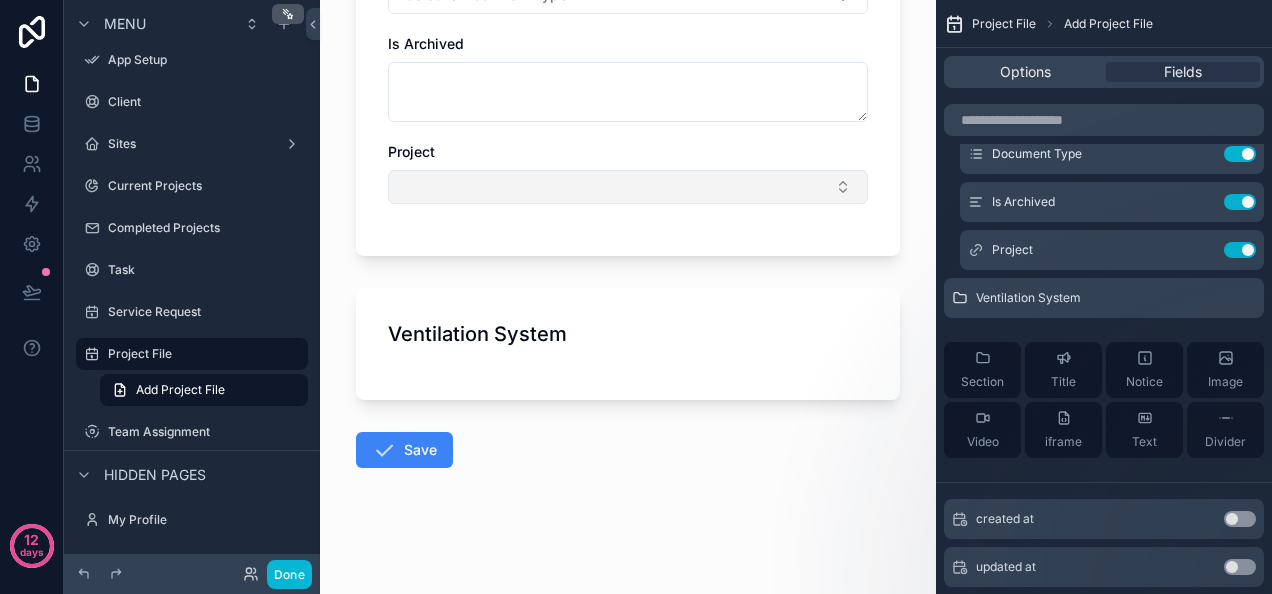 click at bounding box center [628, 187] 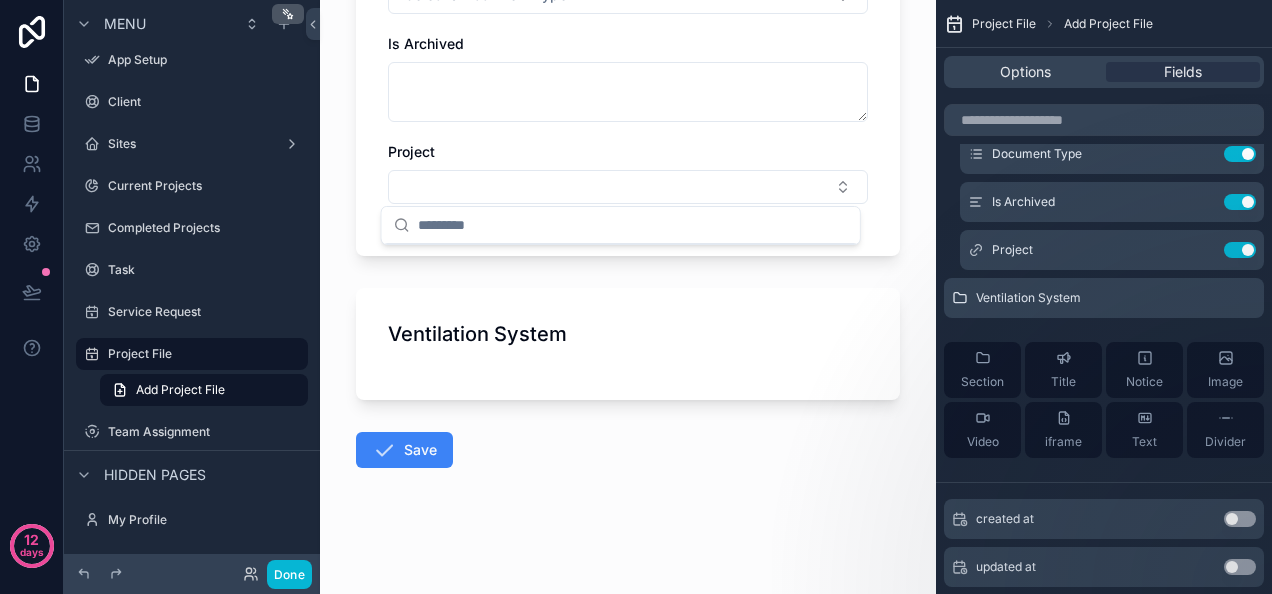 click on "Ventilation System" at bounding box center (628, 344) 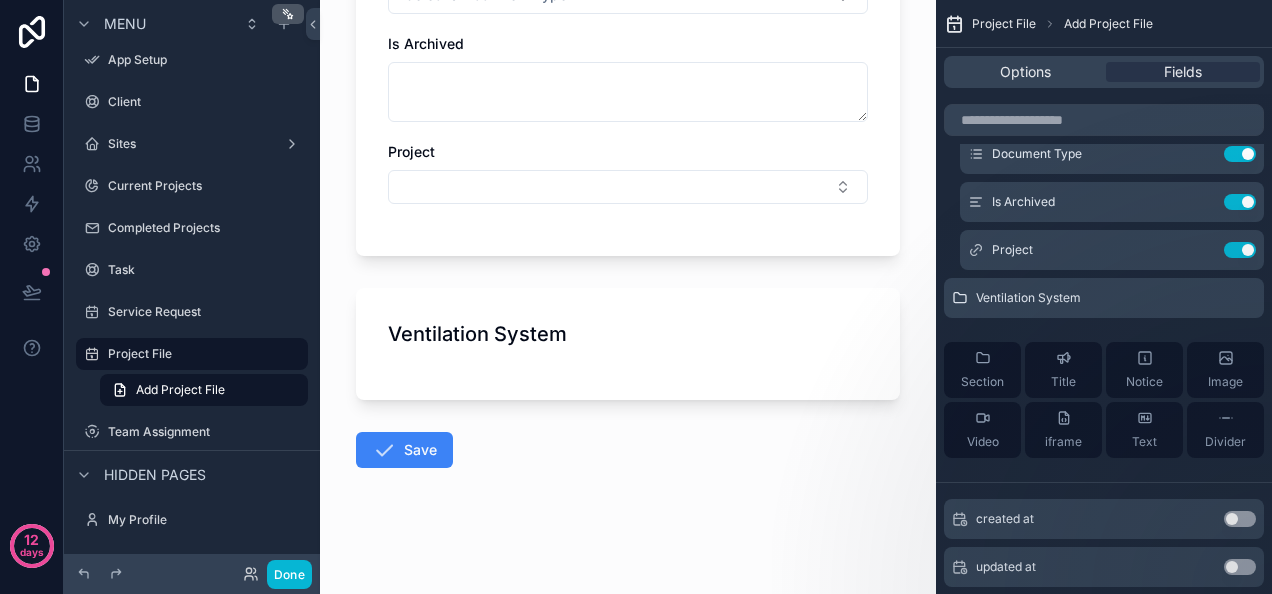 click on "Project File" at bounding box center (1004, 24) 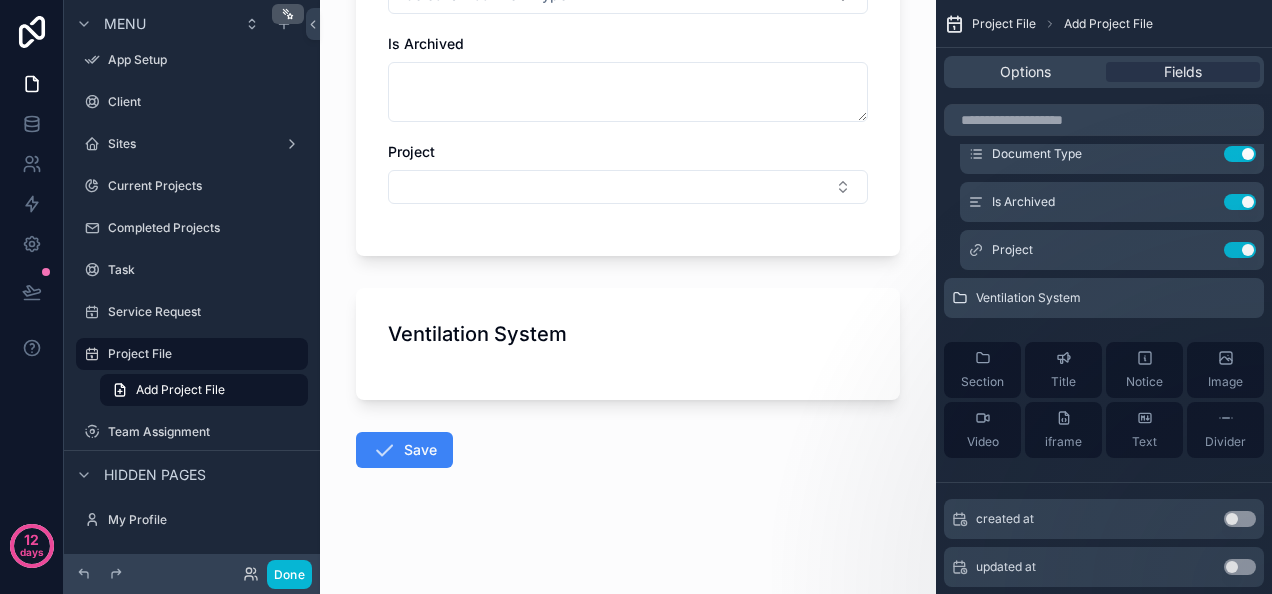 click 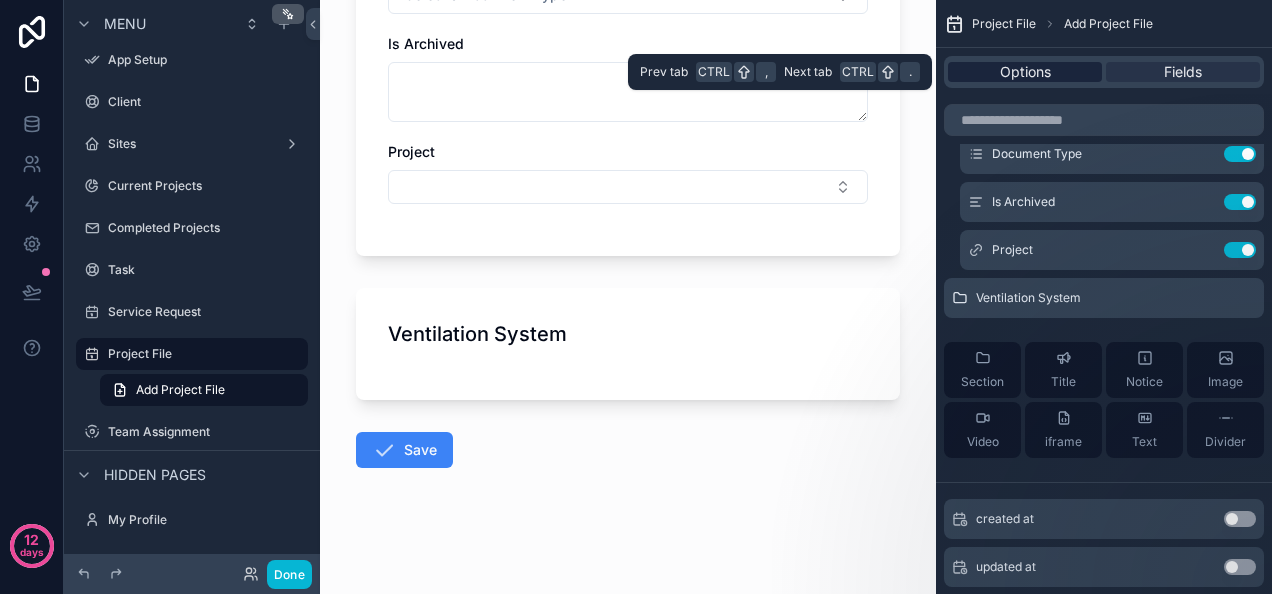 click on "Options" at bounding box center [1025, 72] 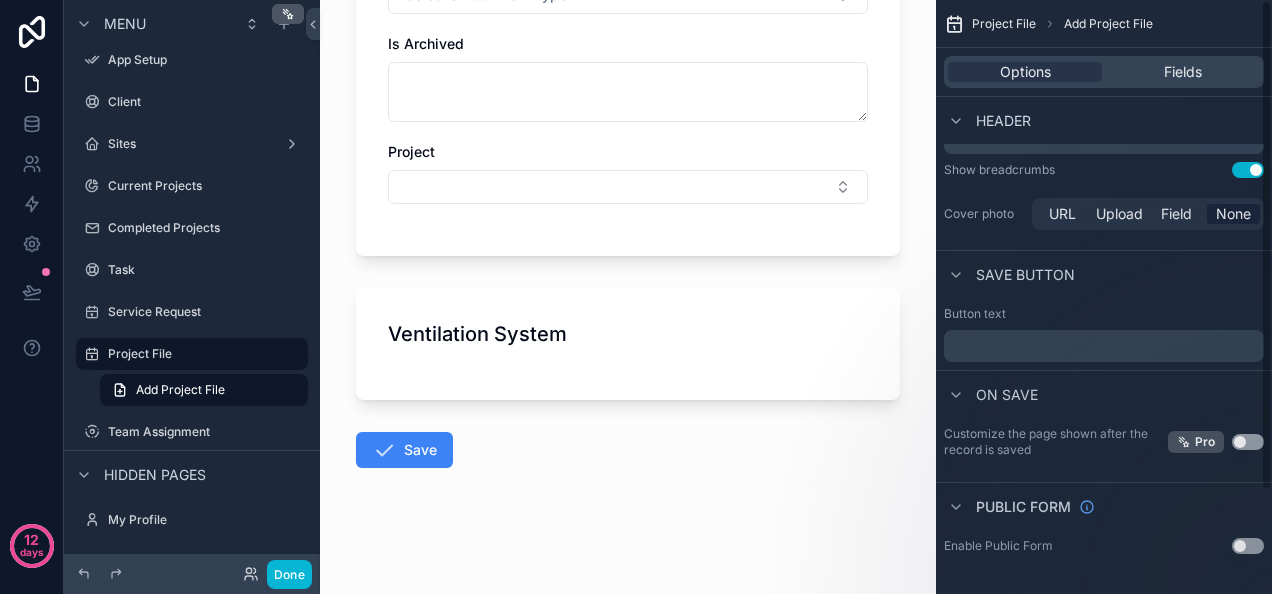 scroll, scrollTop: 0, scrollLeft: 0, axis: both 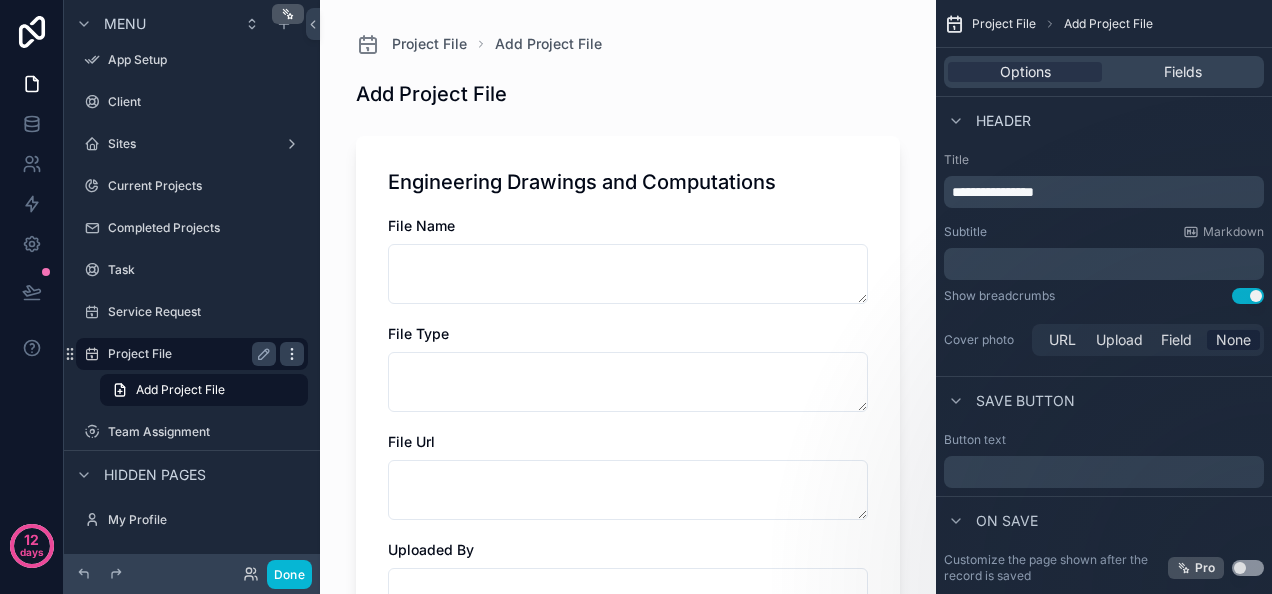 click 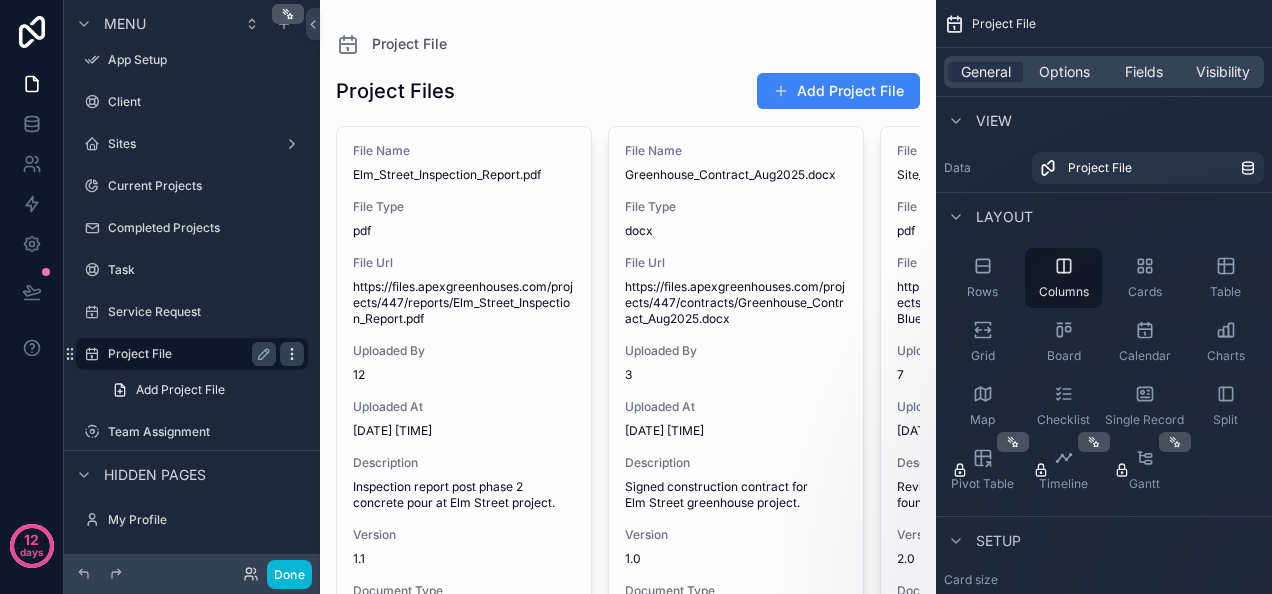 click 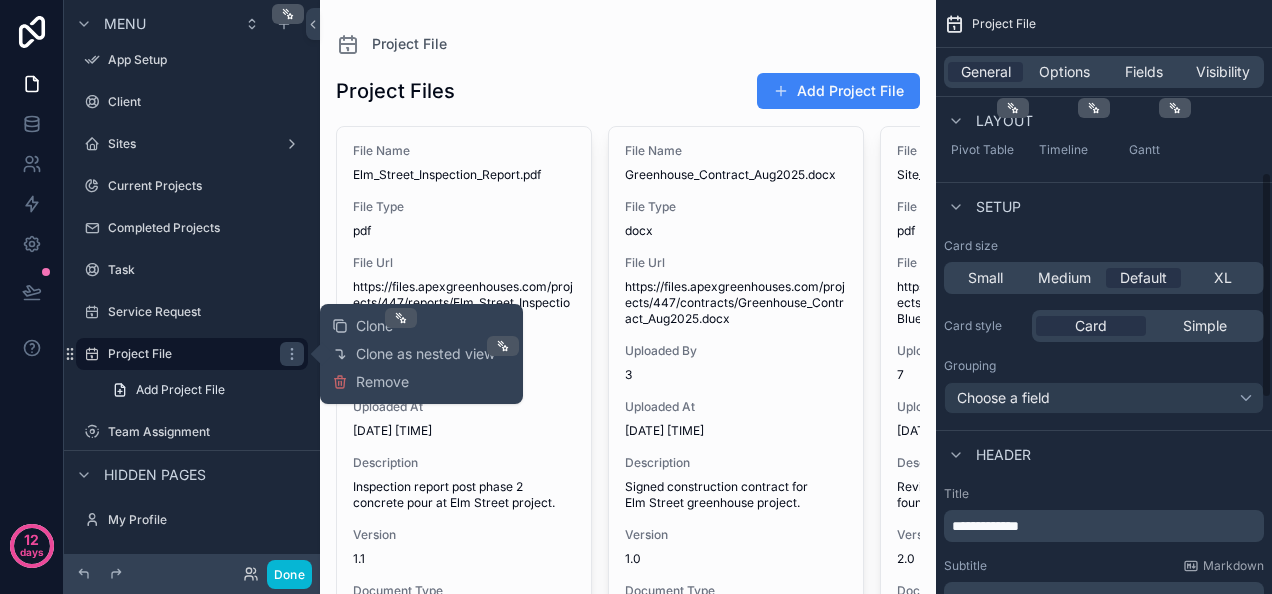 scroll, scrollTop: 462, scrollLeft: 0, axis: vertical 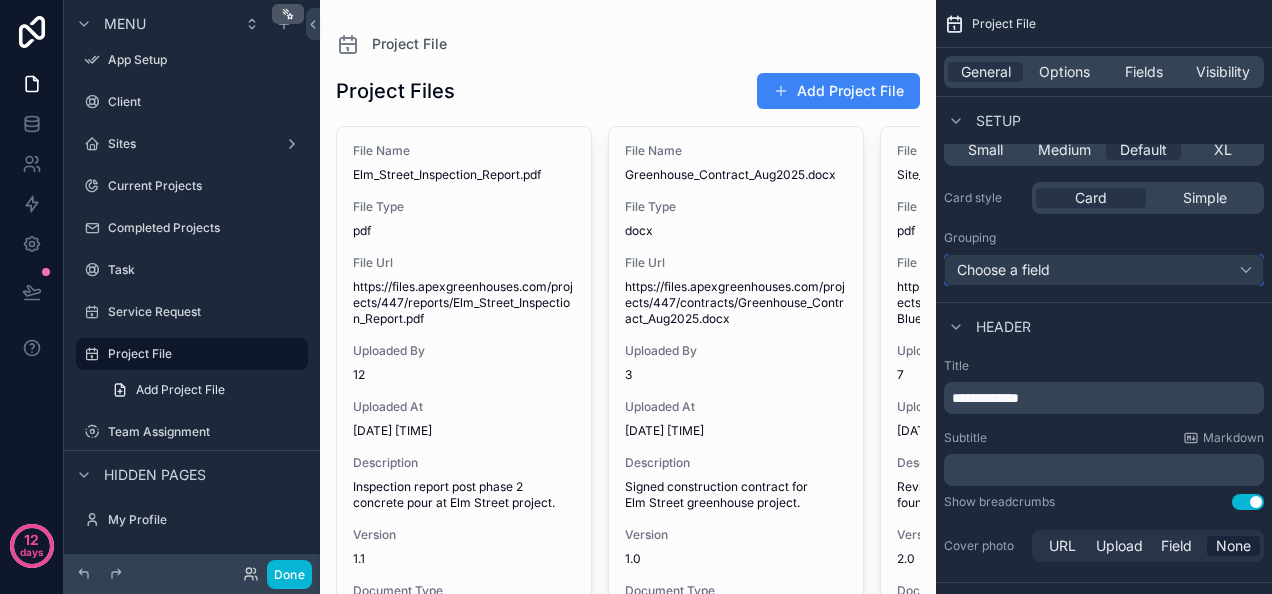 click on "Choose a field" at bounding box center (1104, 270) 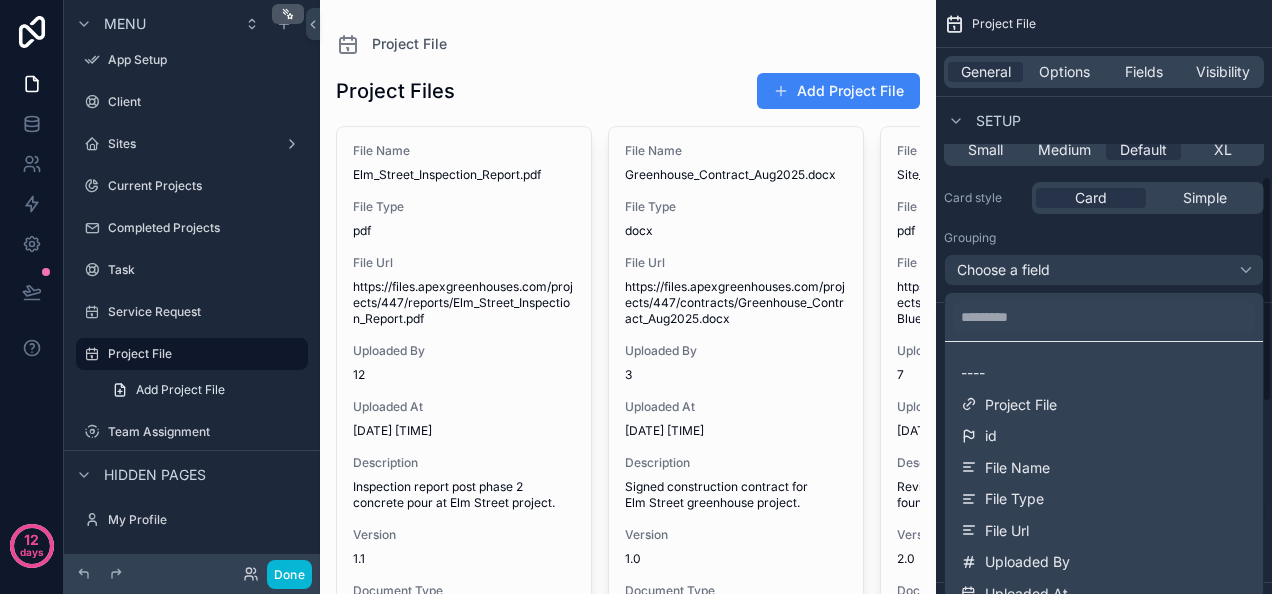 click at bounding box center [636, 297] 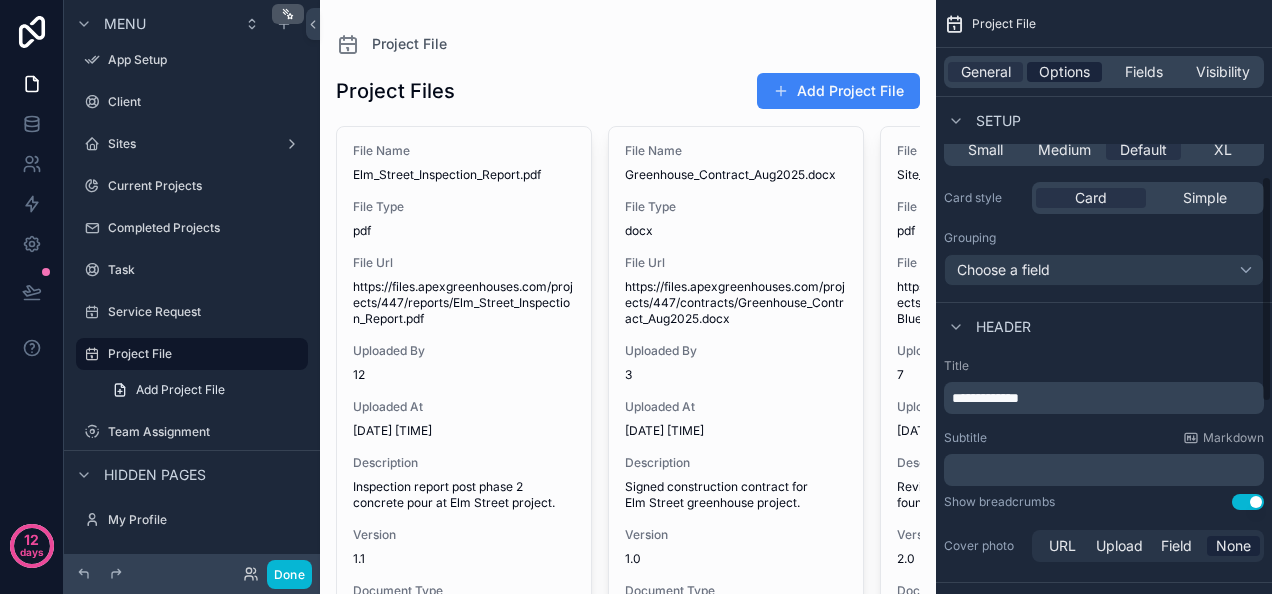 click on "Options" at bounding box center [1064, 72] 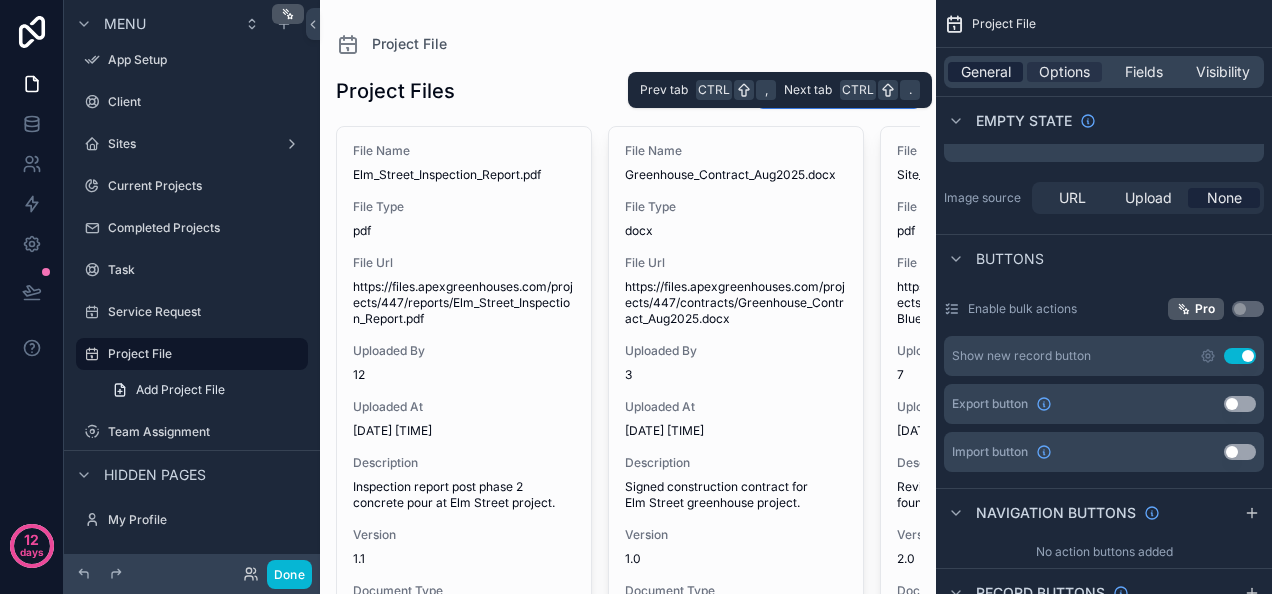 click on "General" at bounding box center [986, 72] 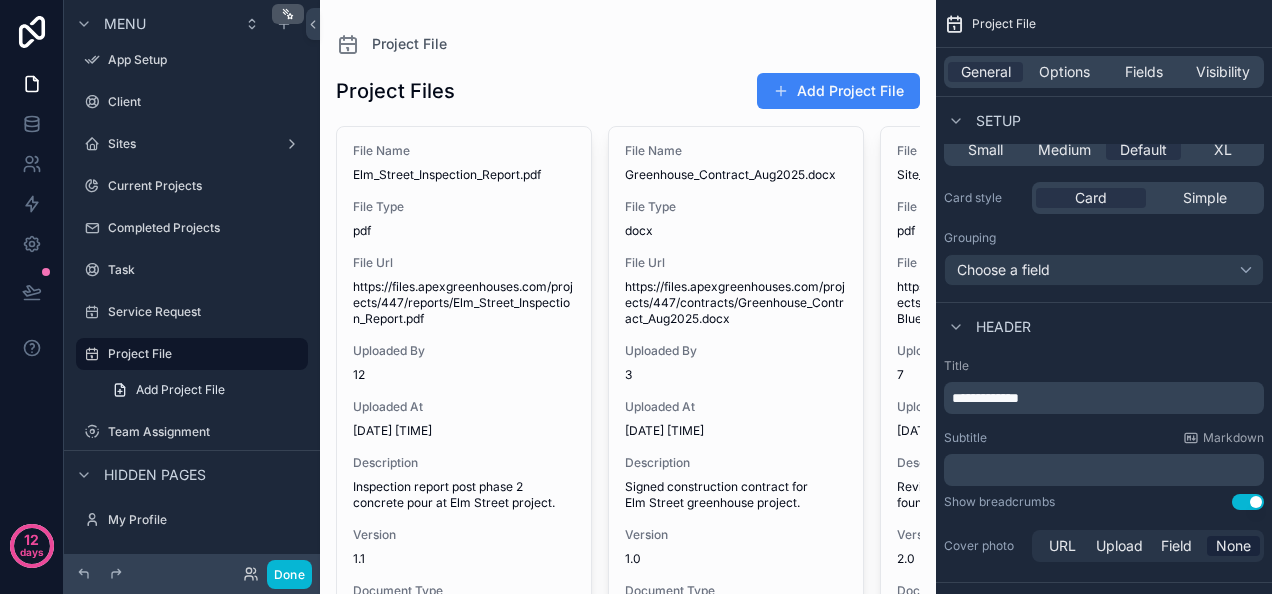 scroll, scrollTop: 0, scrollLeft: 0, axis: both 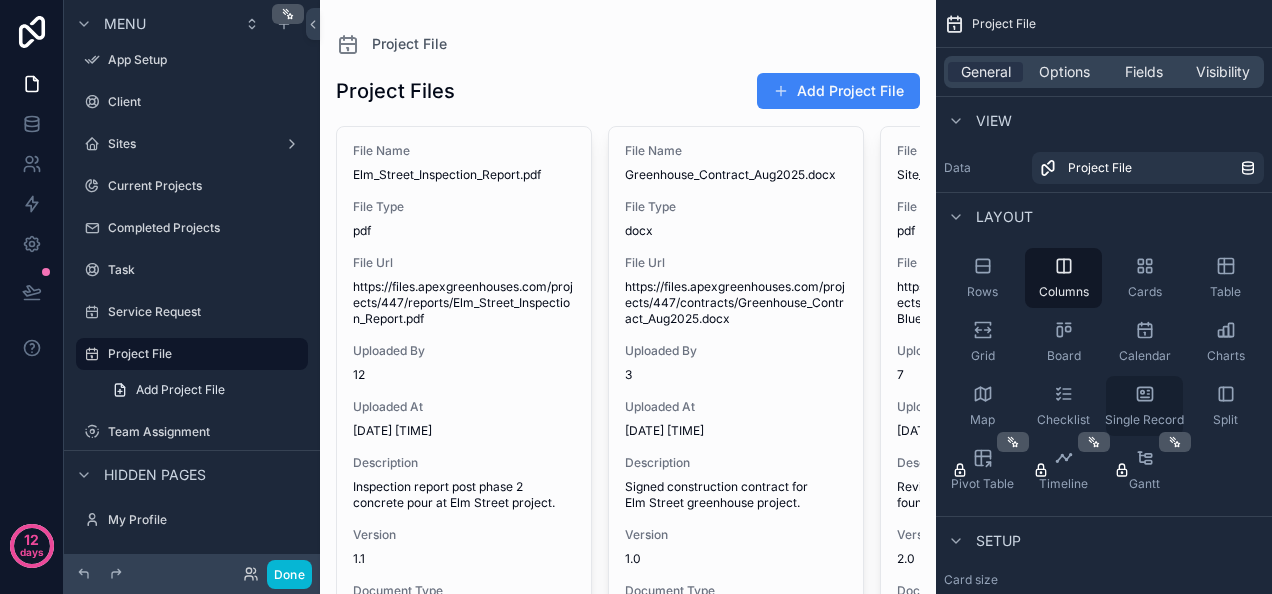click 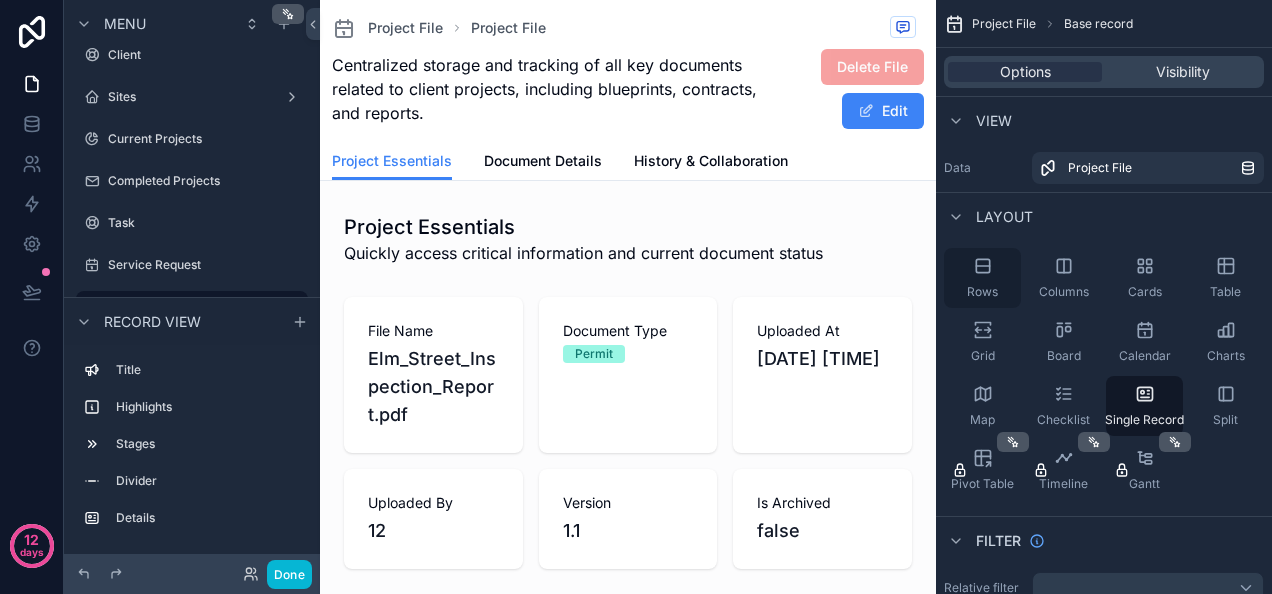 click on "Rows" at bounding box center [982, 292] 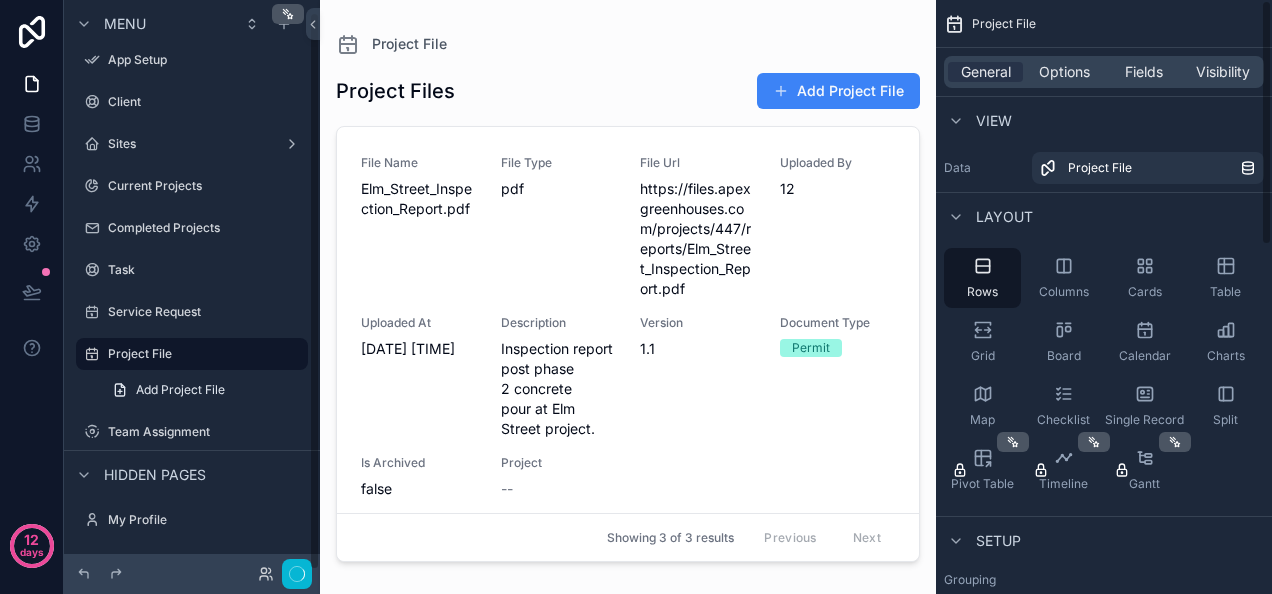 scroll, scrollTop: 12, scrollLeft: 0, axis: vertical 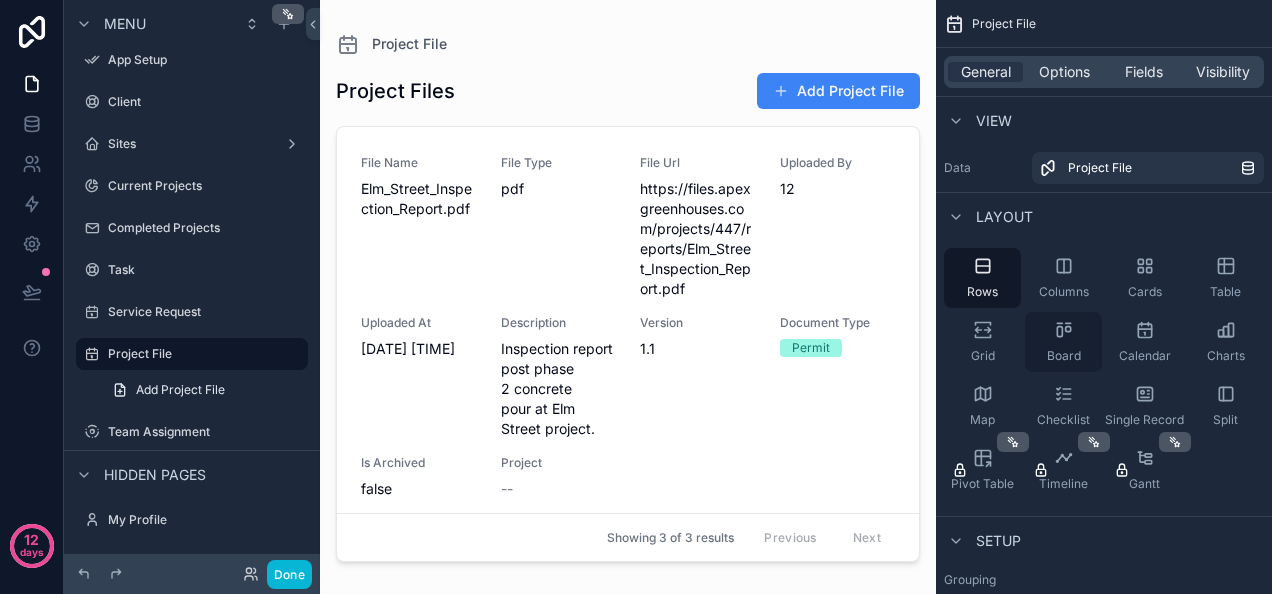 click on "Board" at bounding box center [1063, 342] 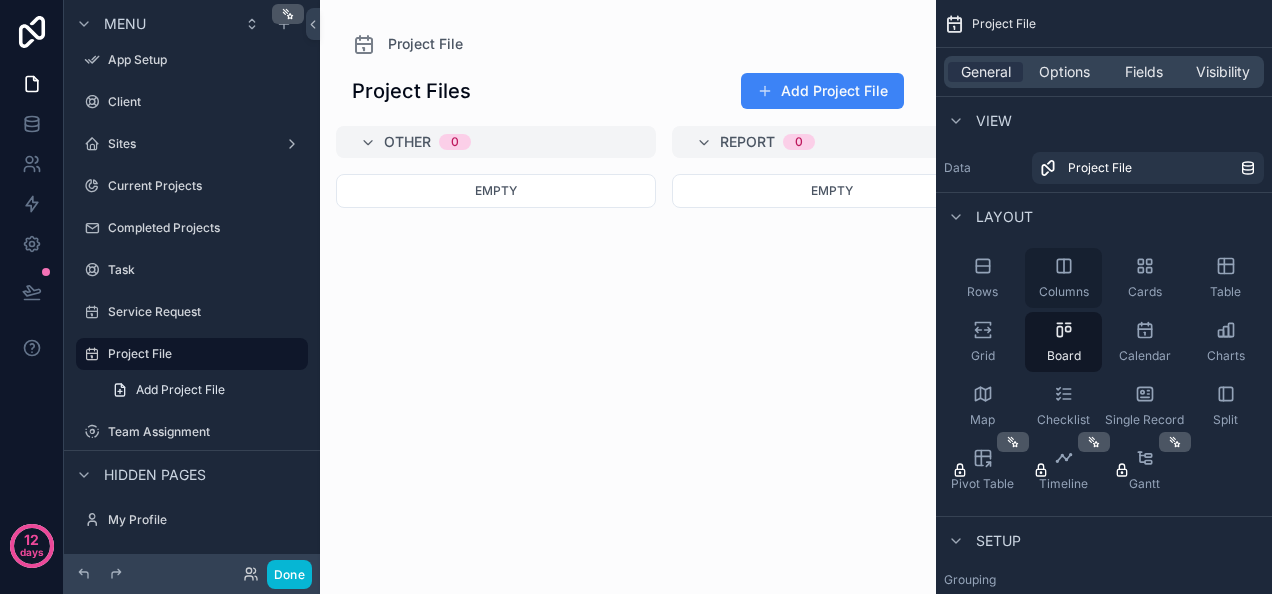 click on "Columns" at bounding box center [1064, 292] 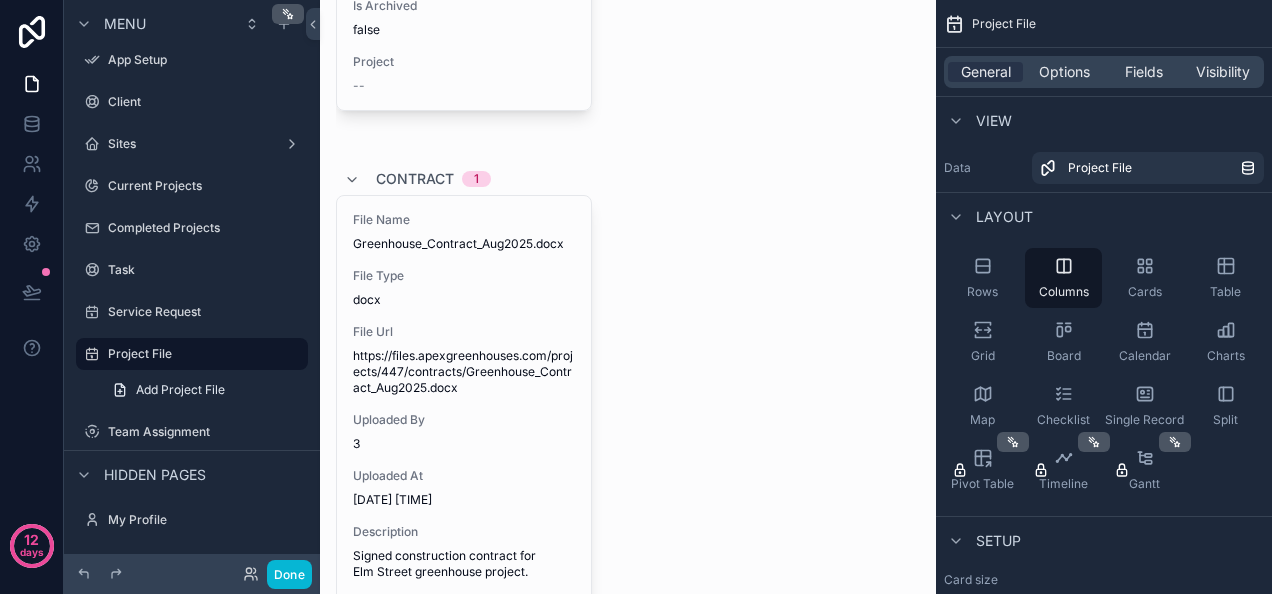 scroll, scrollTop: 888, scrollLeft: 0, axis: vertical 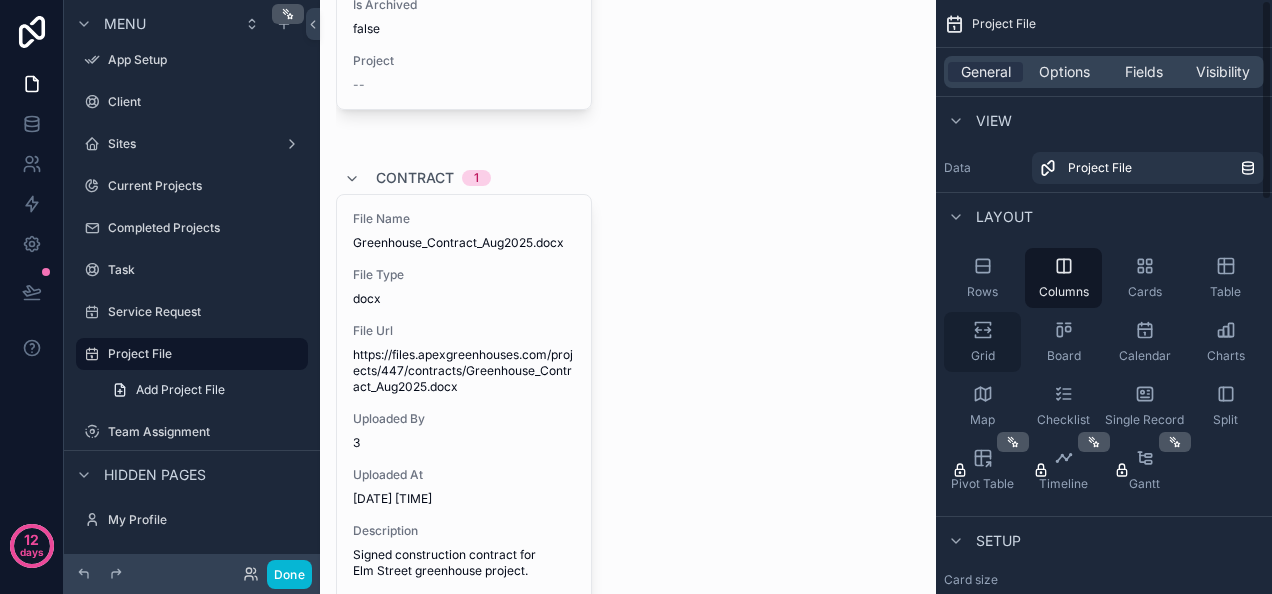 click on "Grid" at bounding box center [983, 356] 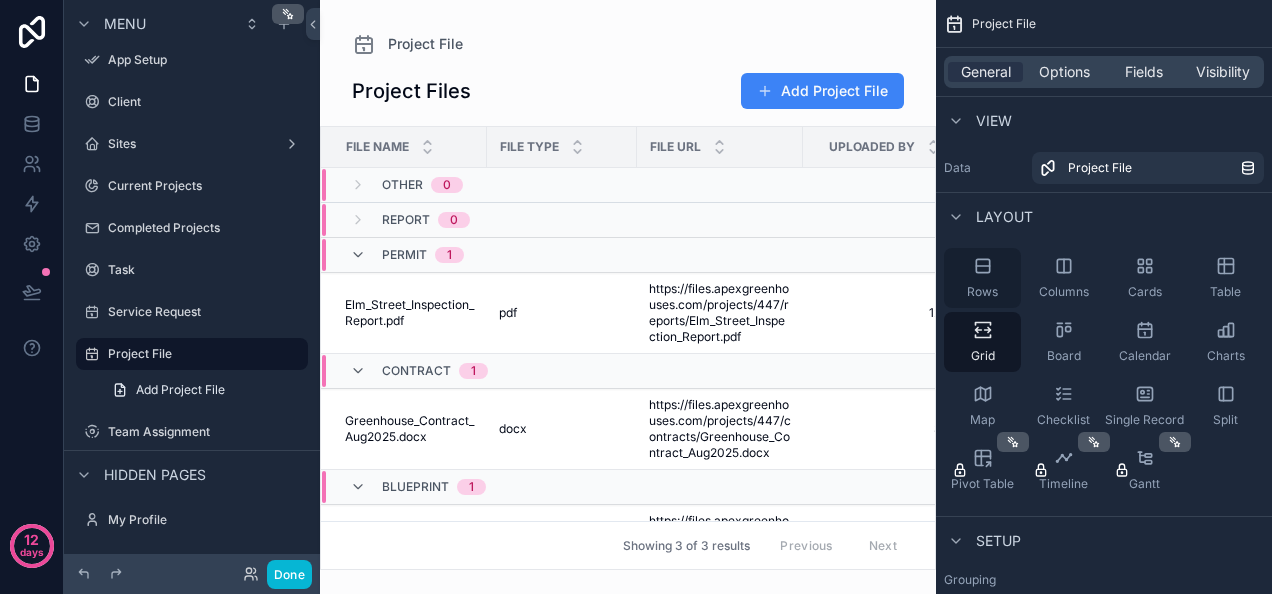 click on "Rows" at bounding box center [982, 292] 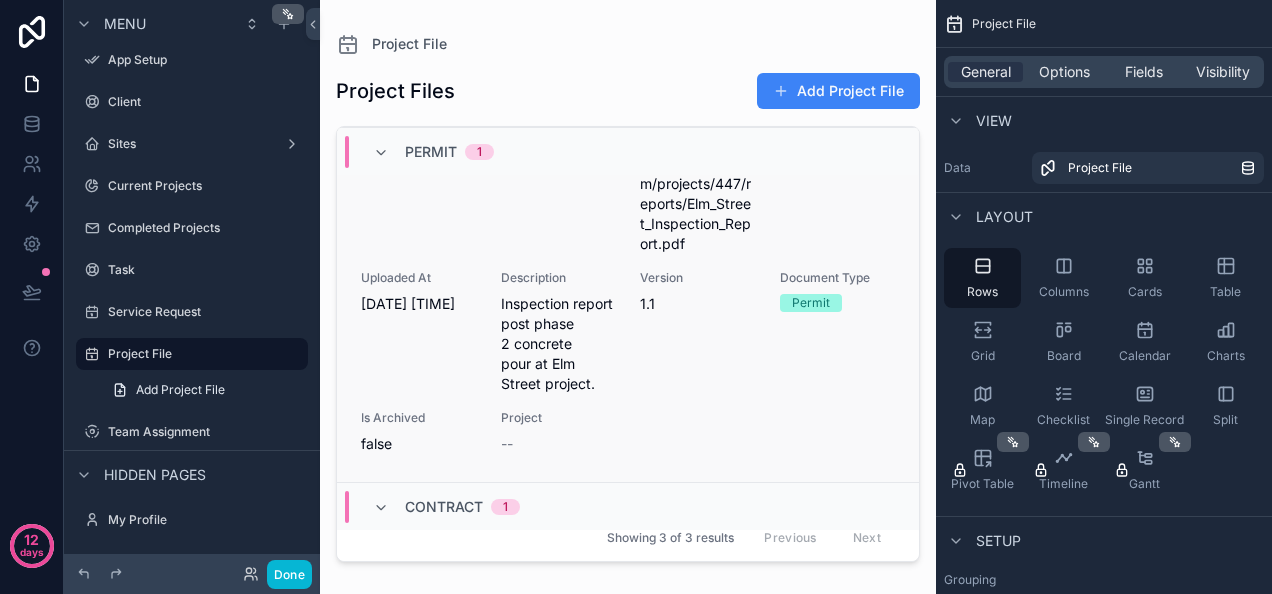scroll, scrollTop: 0, scrollLeft: 0, axis: both 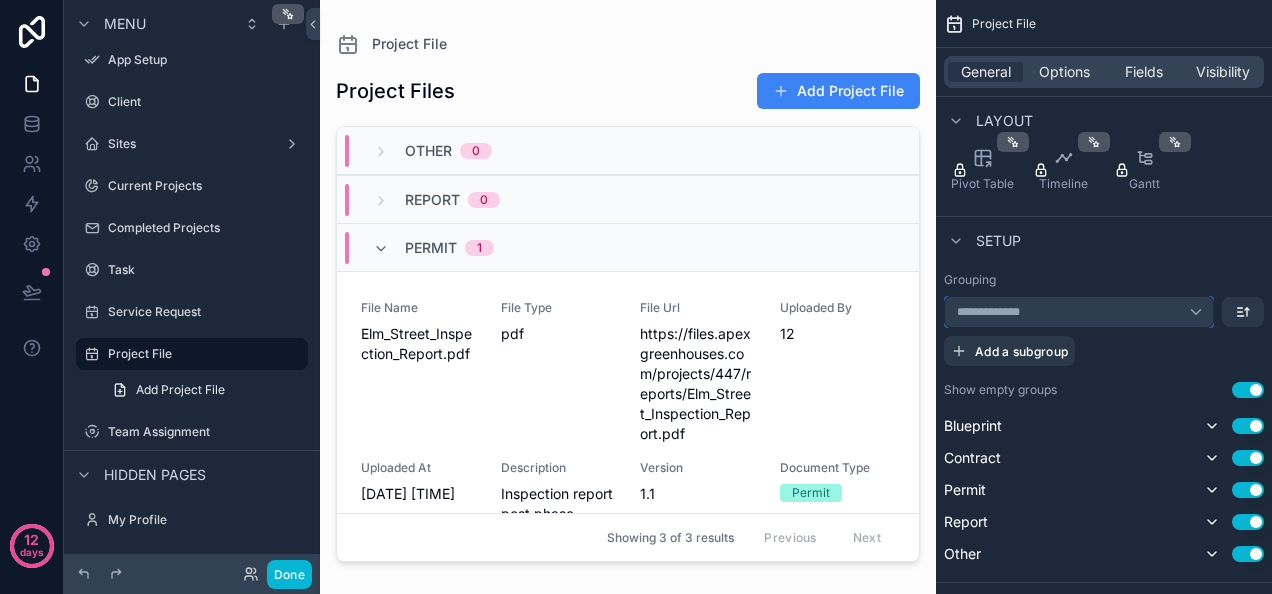 click on "**********" at bounding box center (1079, 312) 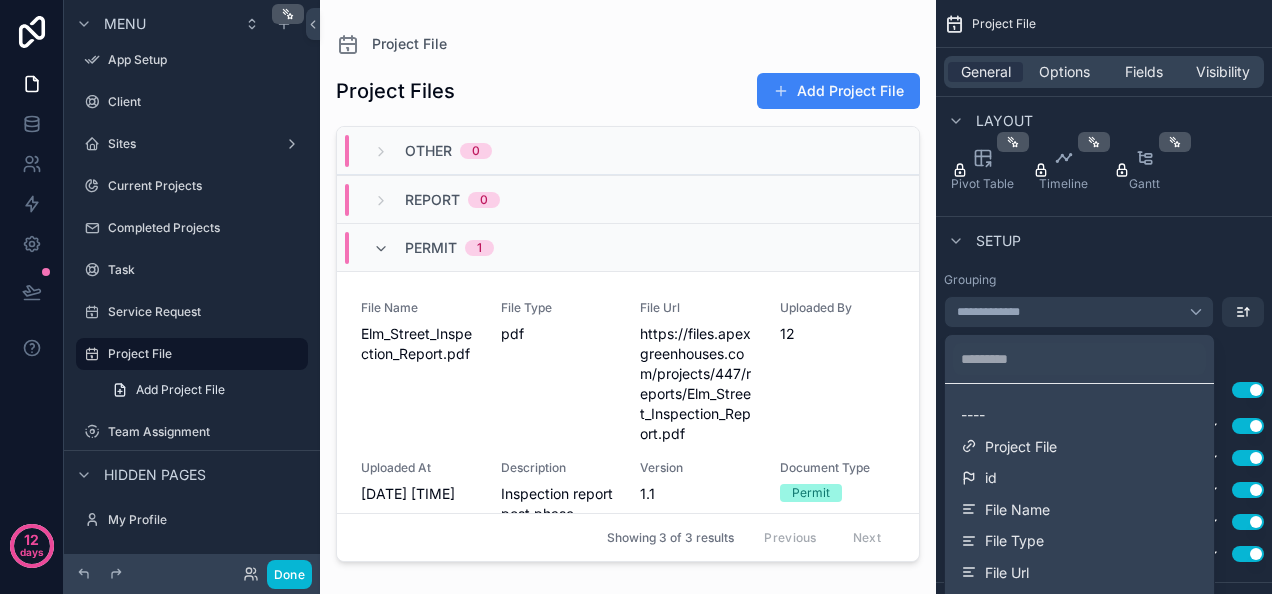 click at bounding box center [636, 297] 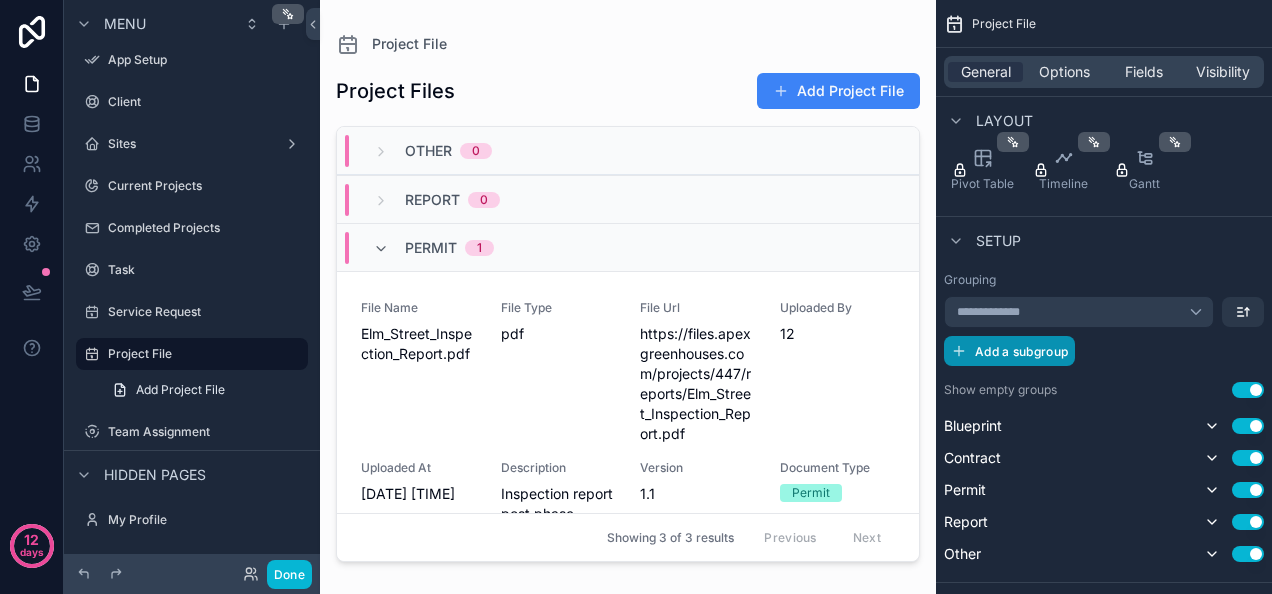 click 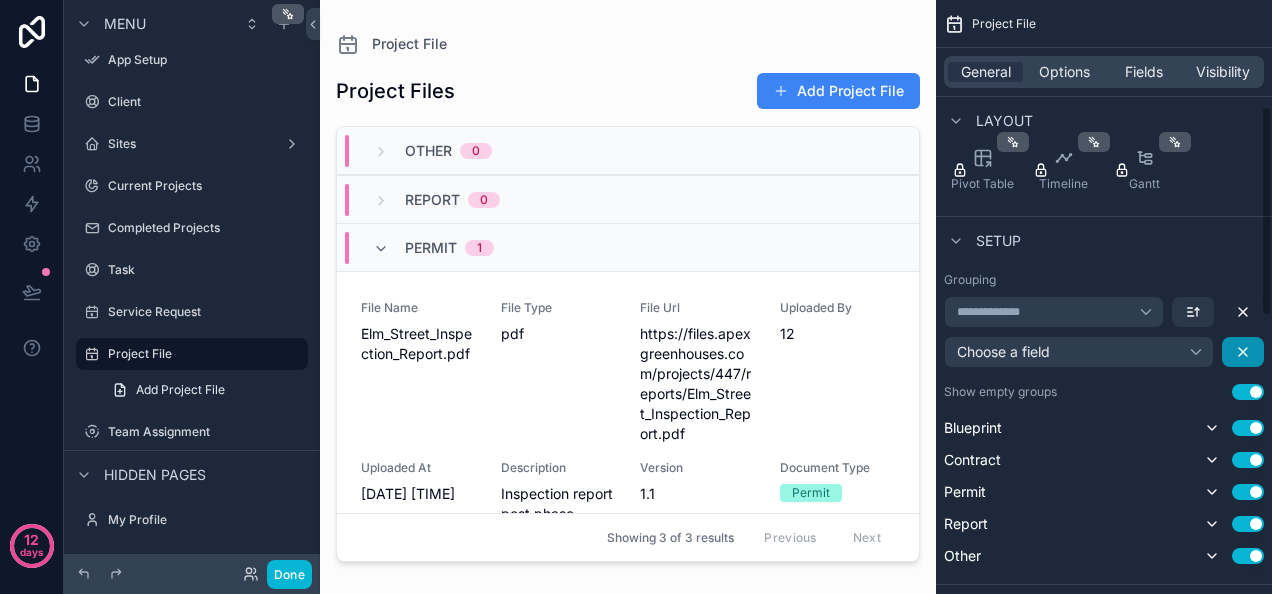 click 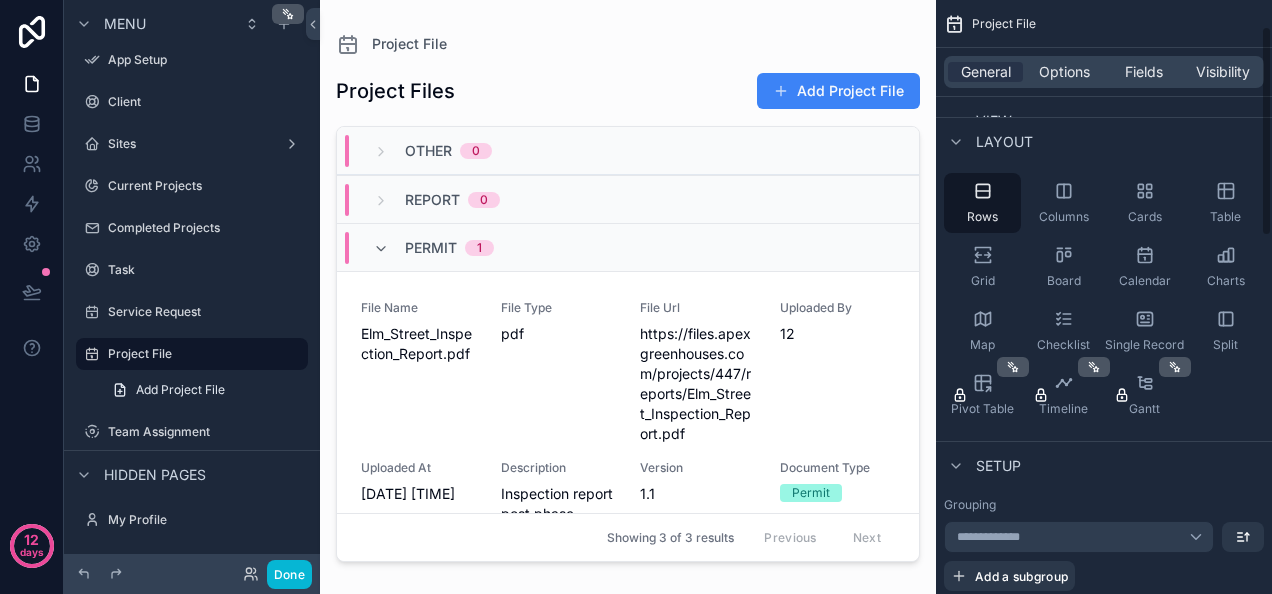scroll, scrollTop: 74, scrollLeft: 0, axis: vertical 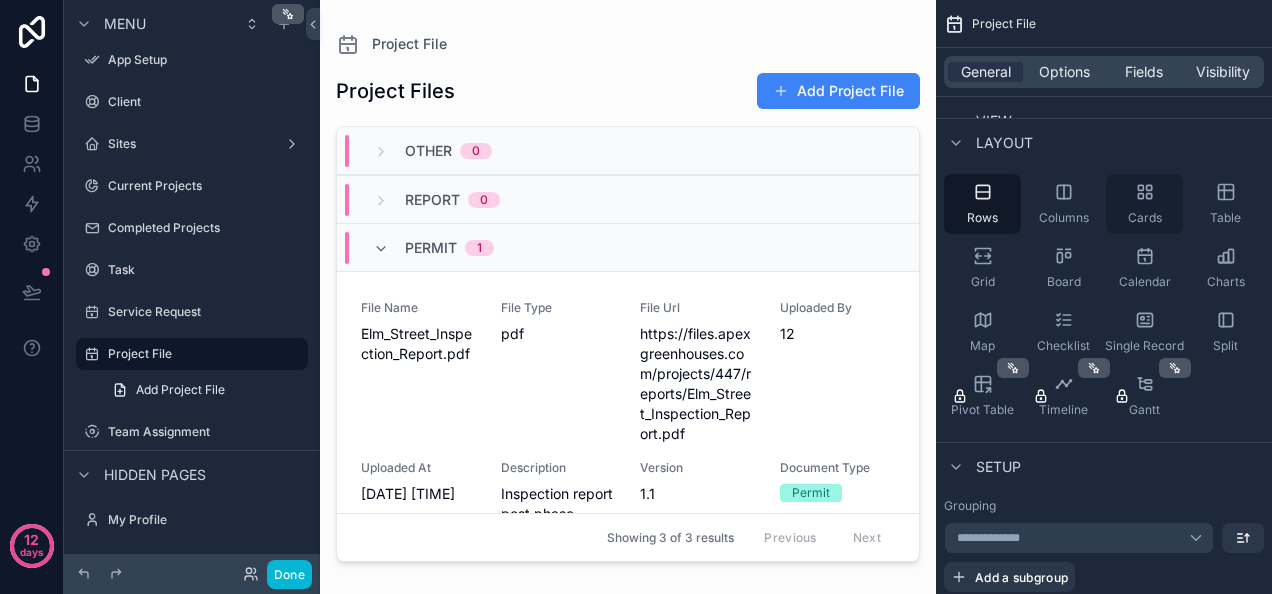 click on "Cards" at bounding box center [1144, 204] 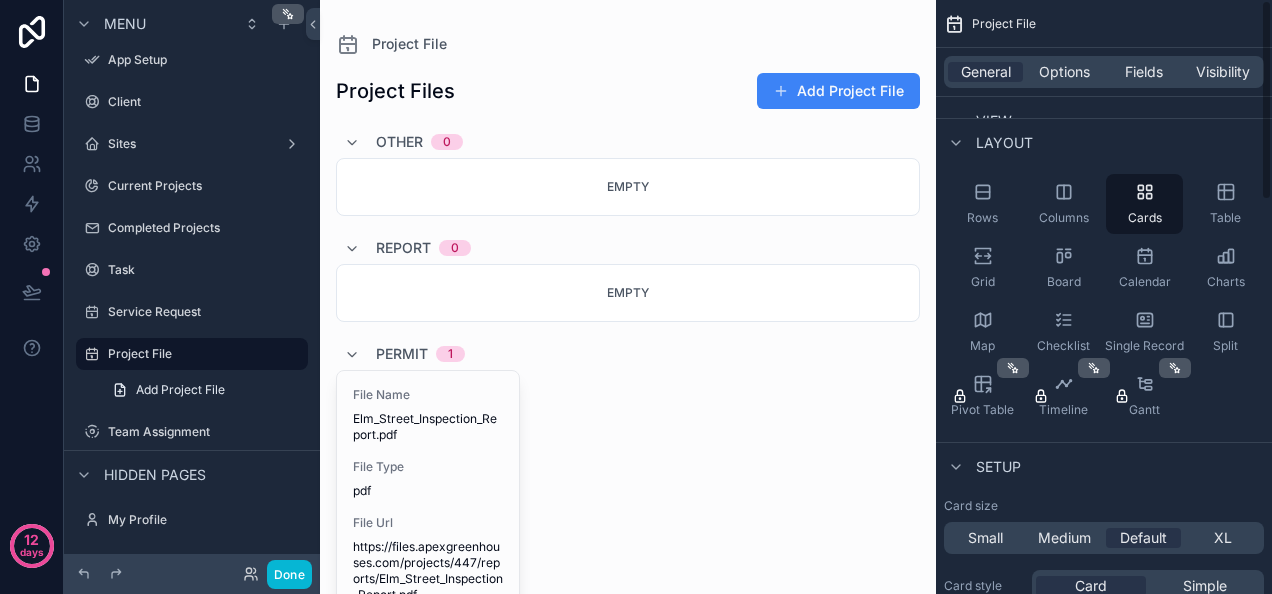 scroll, scrollTop: 0, scrollLeft: 0, axis: both 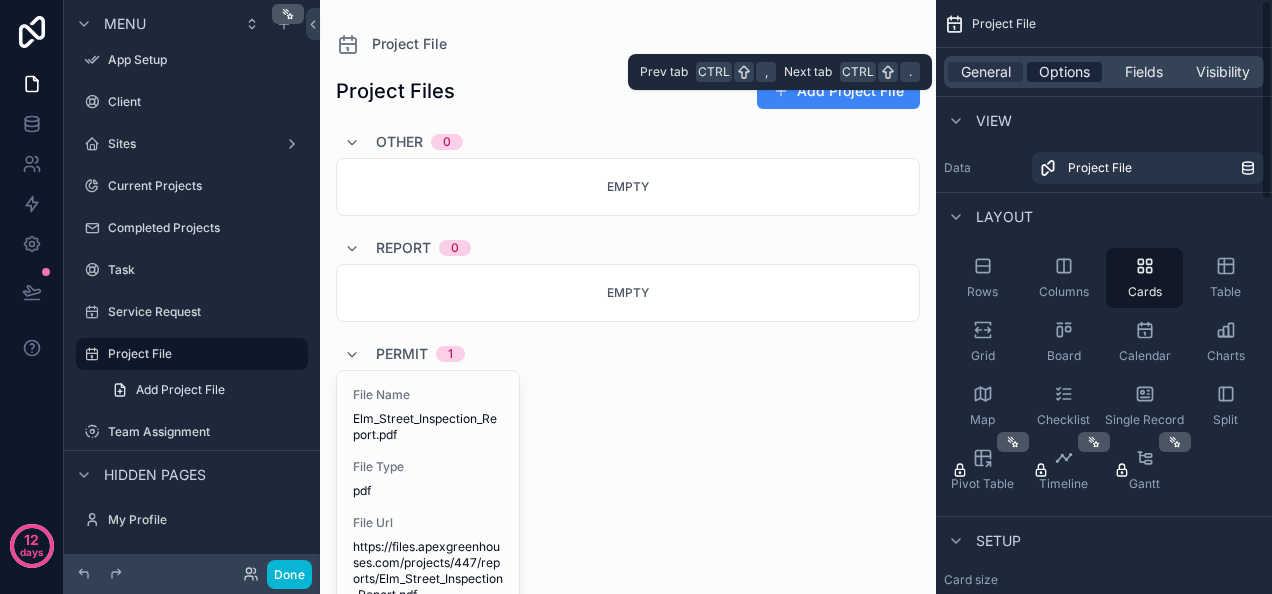 click on "Options" at bounding box center [1064, 72] 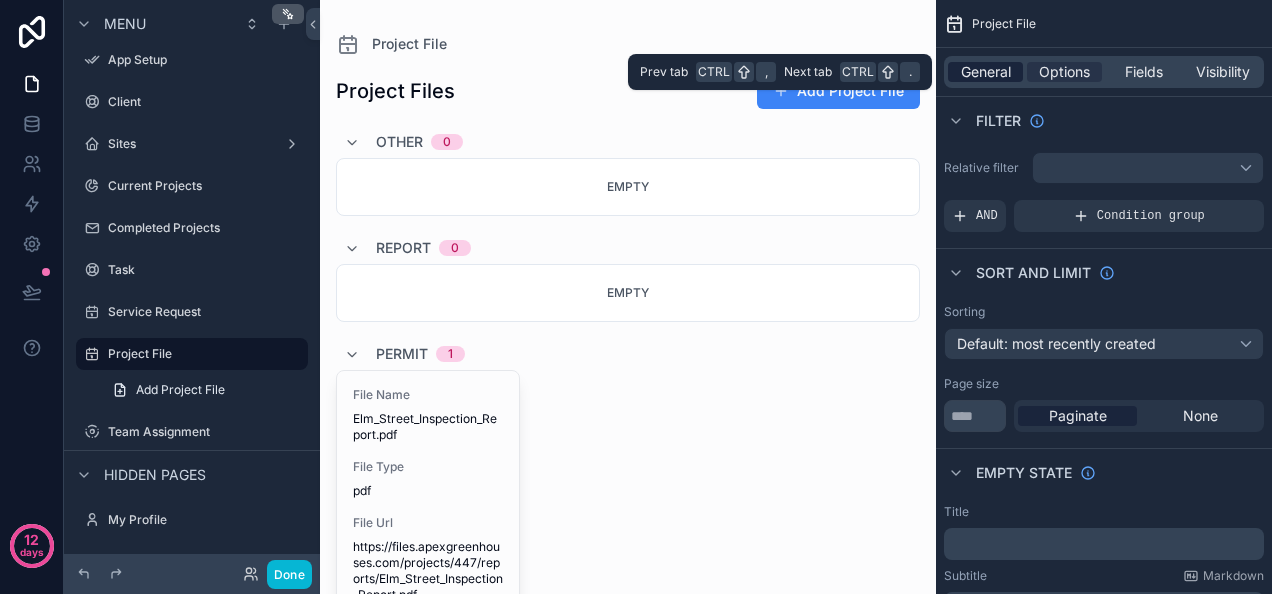 click on "General" at bounding box center (986, 72) 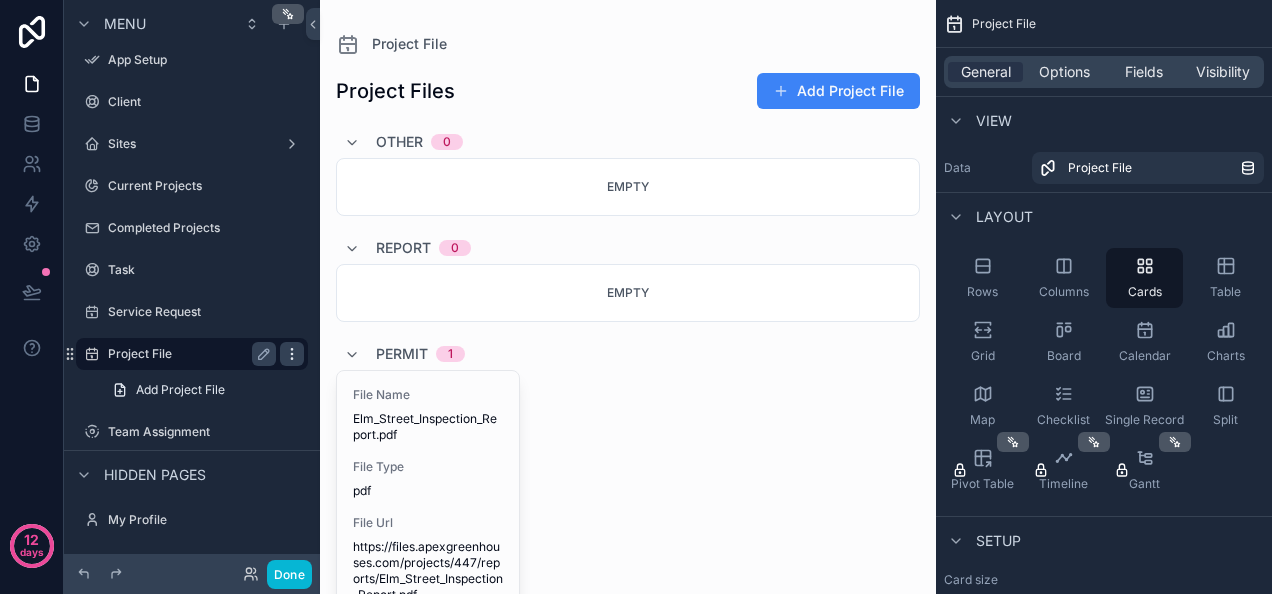click 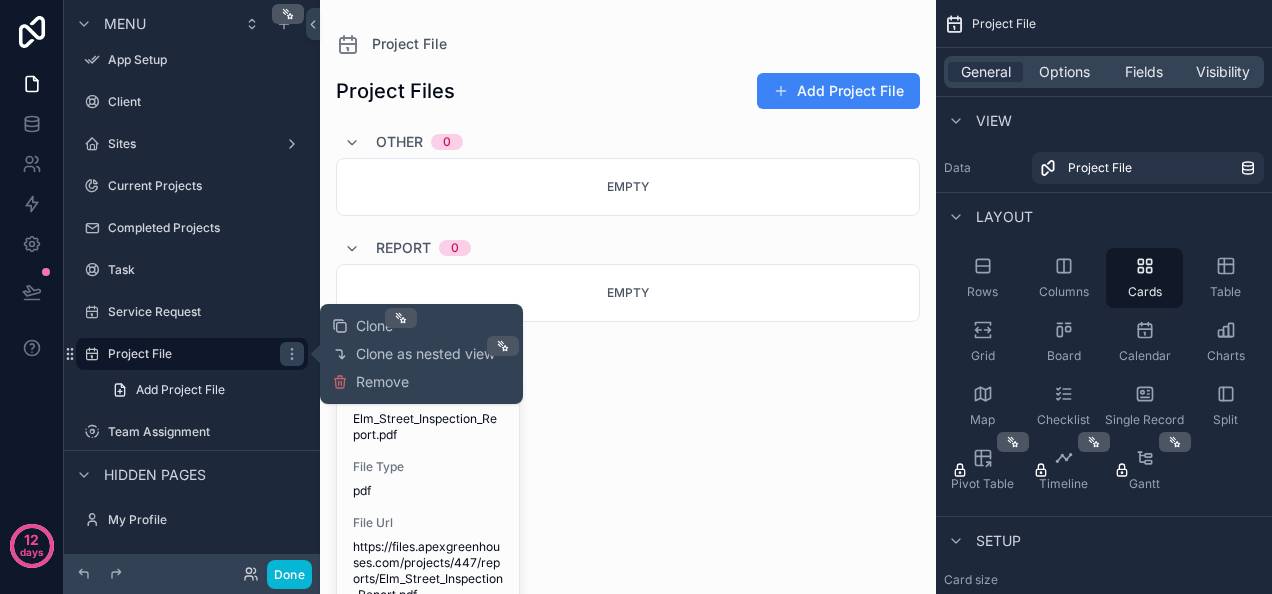 click on "Permit 1" at bounding box center [628, 354] 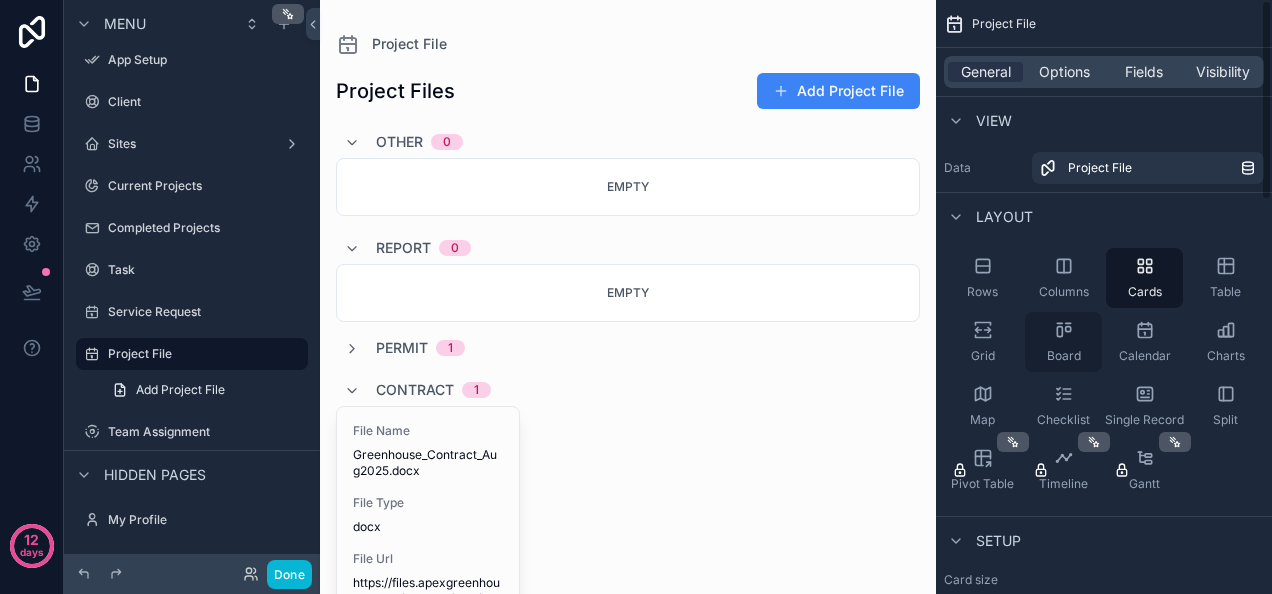 click on "Board" at bounding box center (1063, 342) 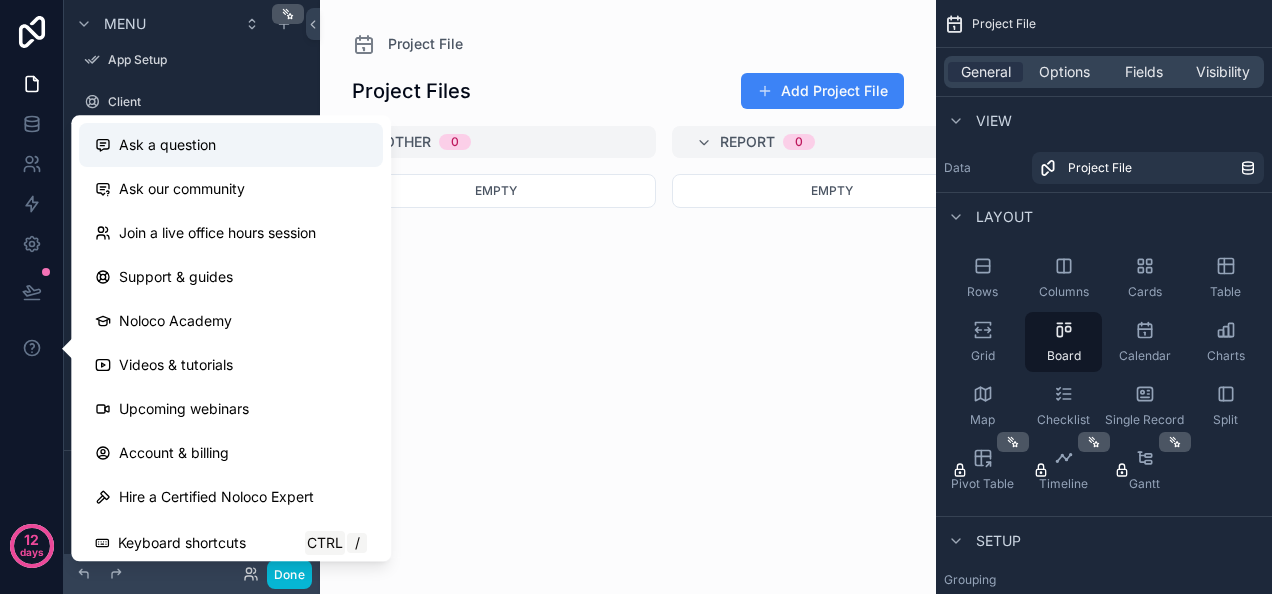 click on "Ask a question" at bounding box center [231, 145] 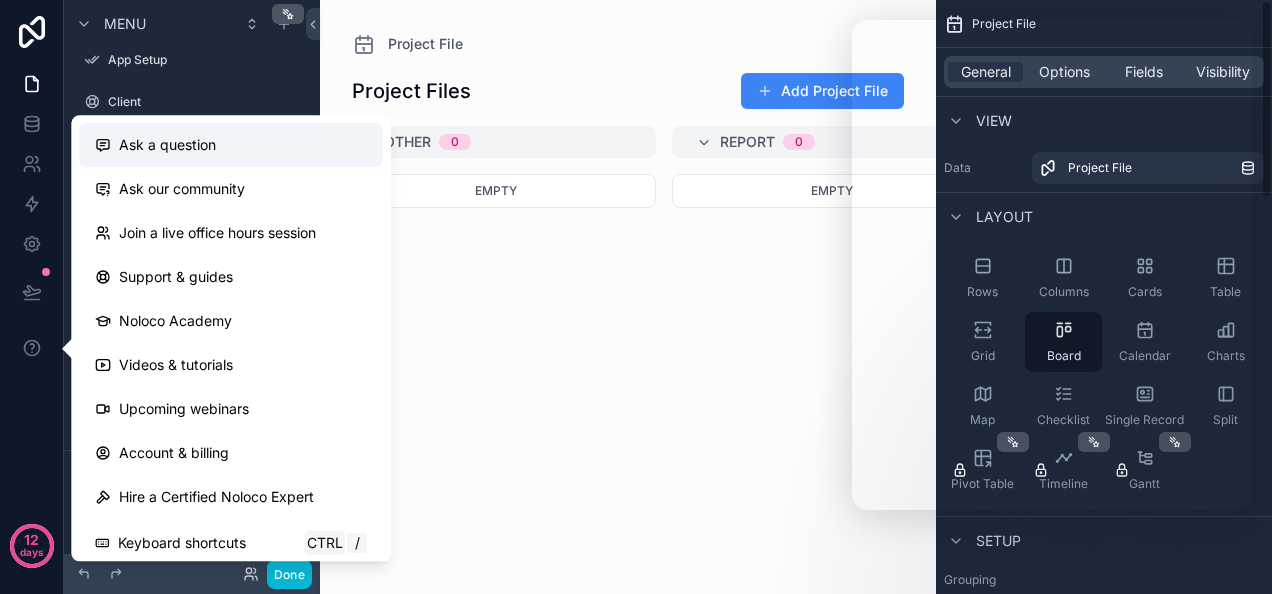 click on "Ask a question" at bounding box center [231, 145] 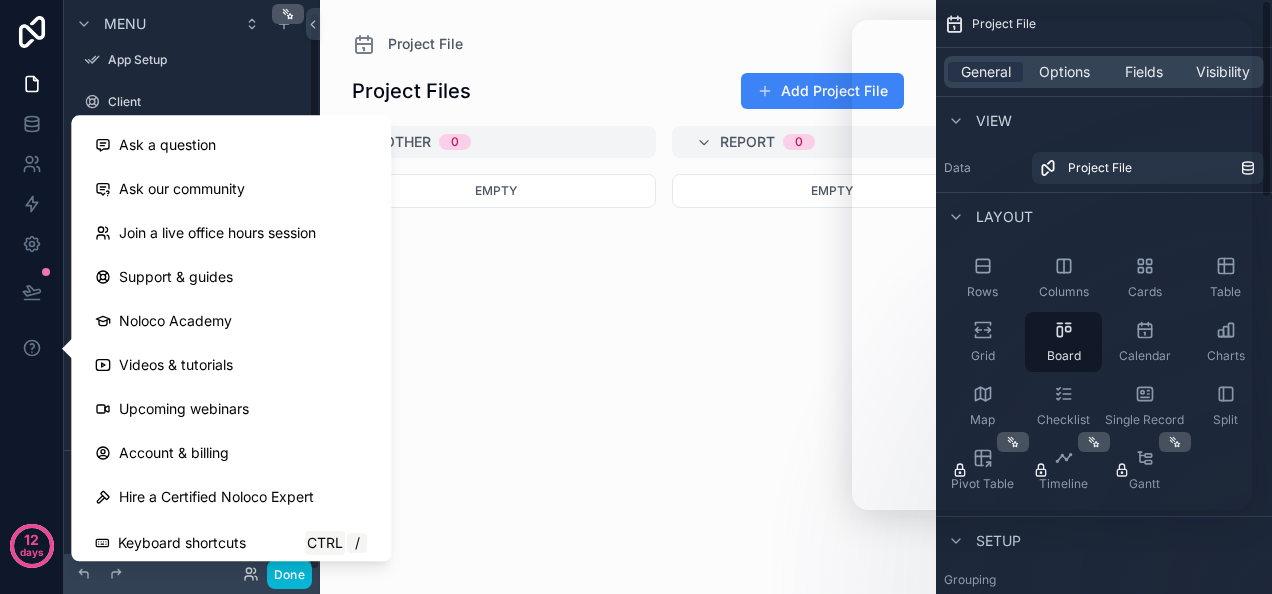 click on "Empty" at bounding box center [496, 372] 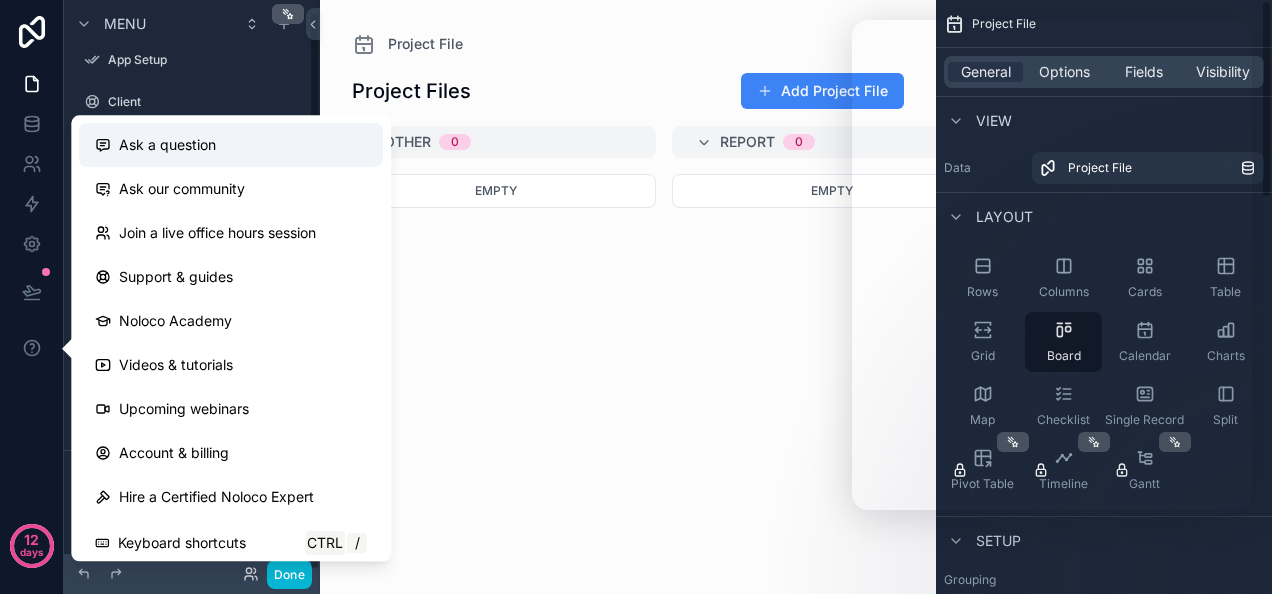 click on "Ask a question" at bounding box center [167, 145] 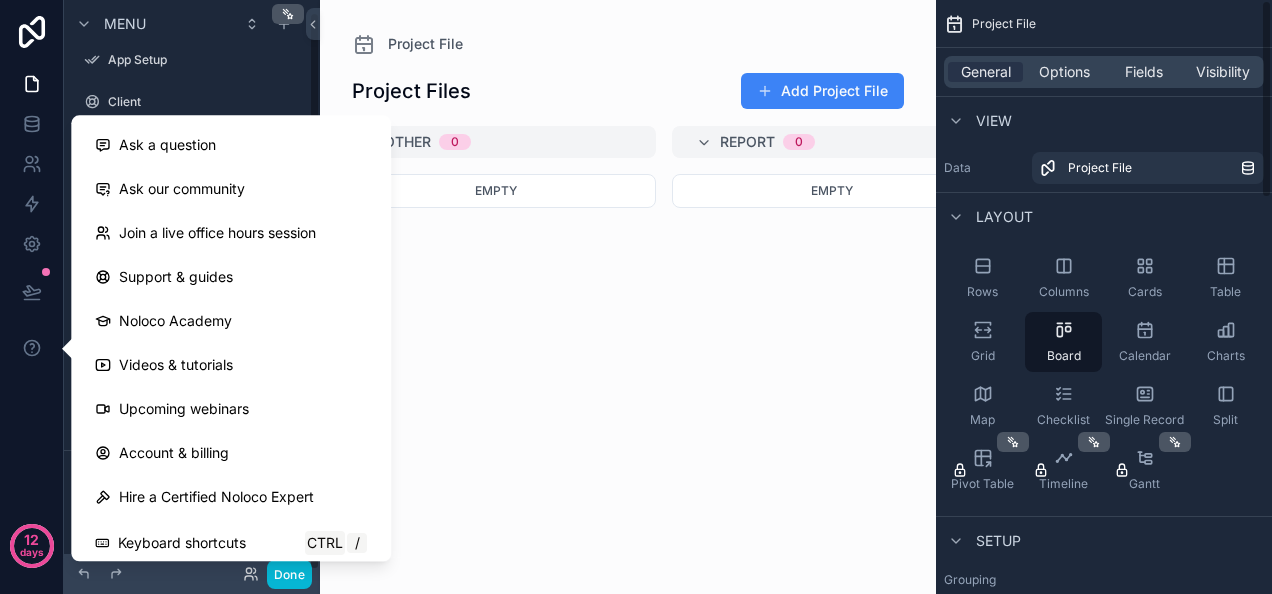 click on "Empty" at bounding box center (496, 372) 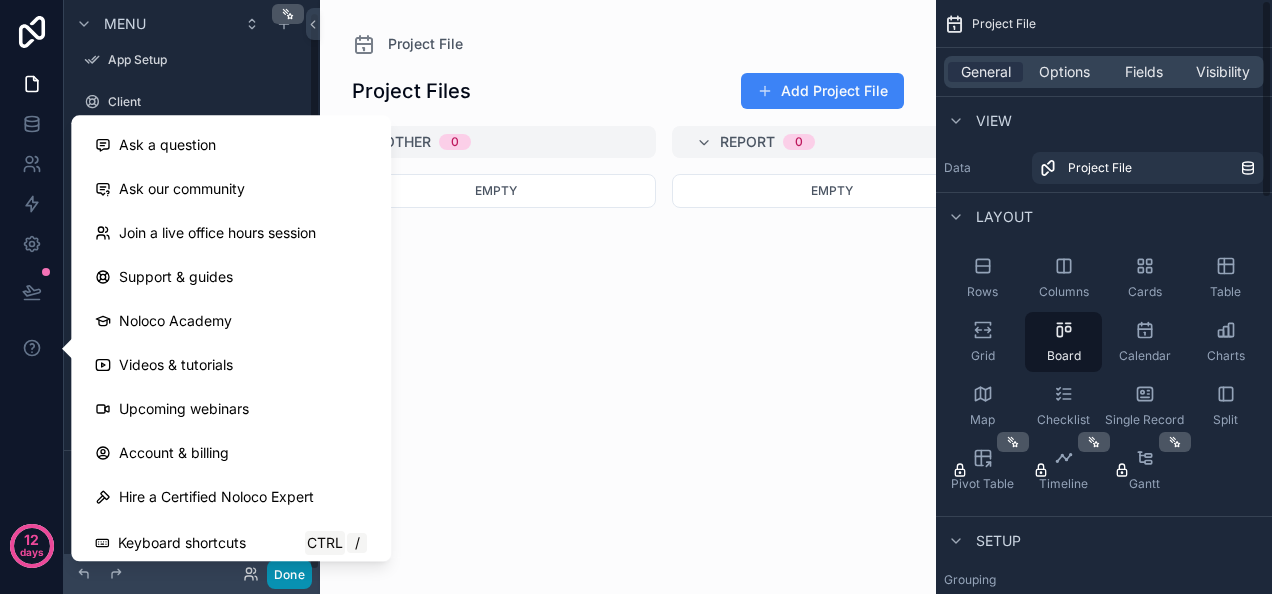 click on "Done" at bounding box center [289, 574] 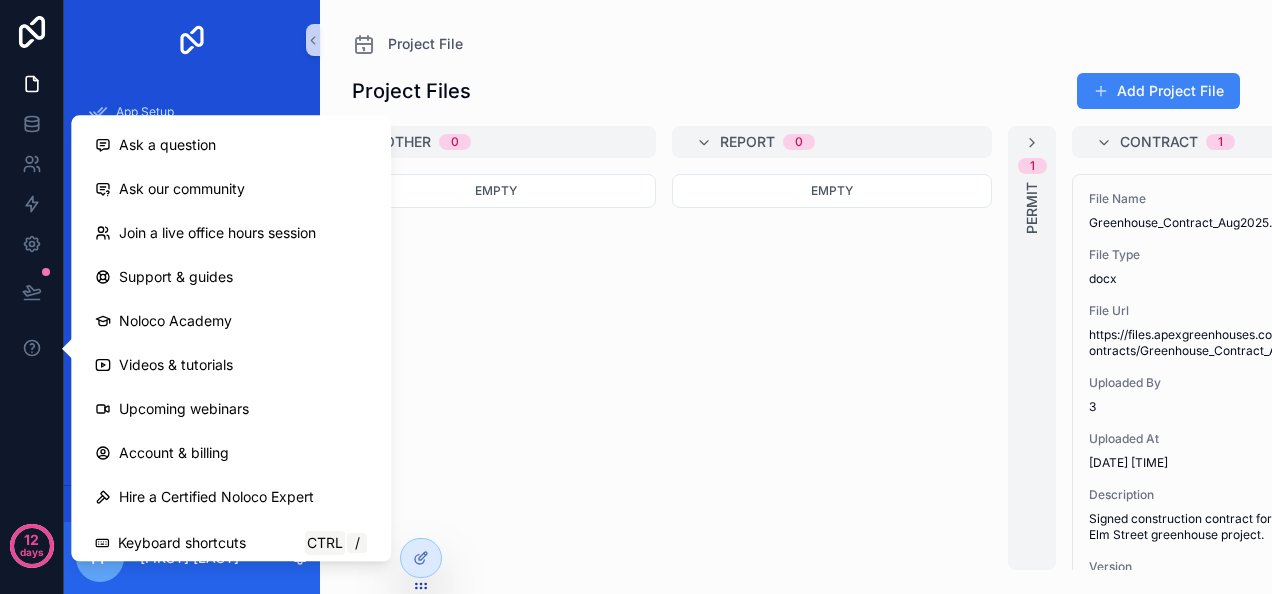 click on "[FIRST] [LAST]" at bounding box center (192, 558) 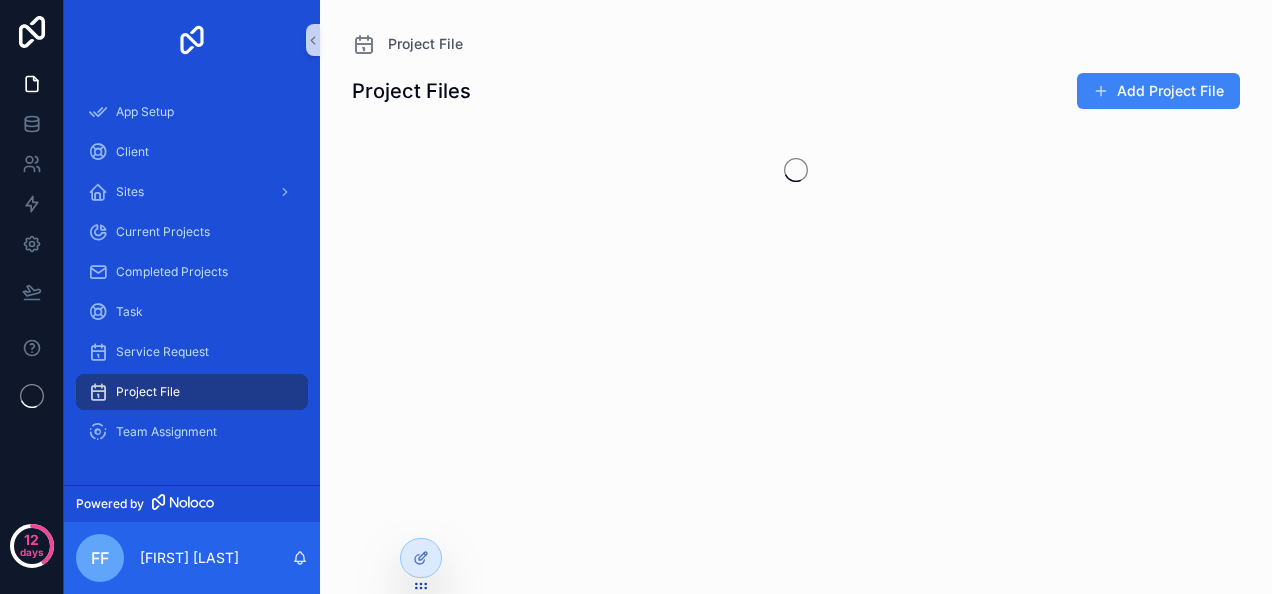scroll, scrollTop: 0, scrollLeft: 0, axis: both 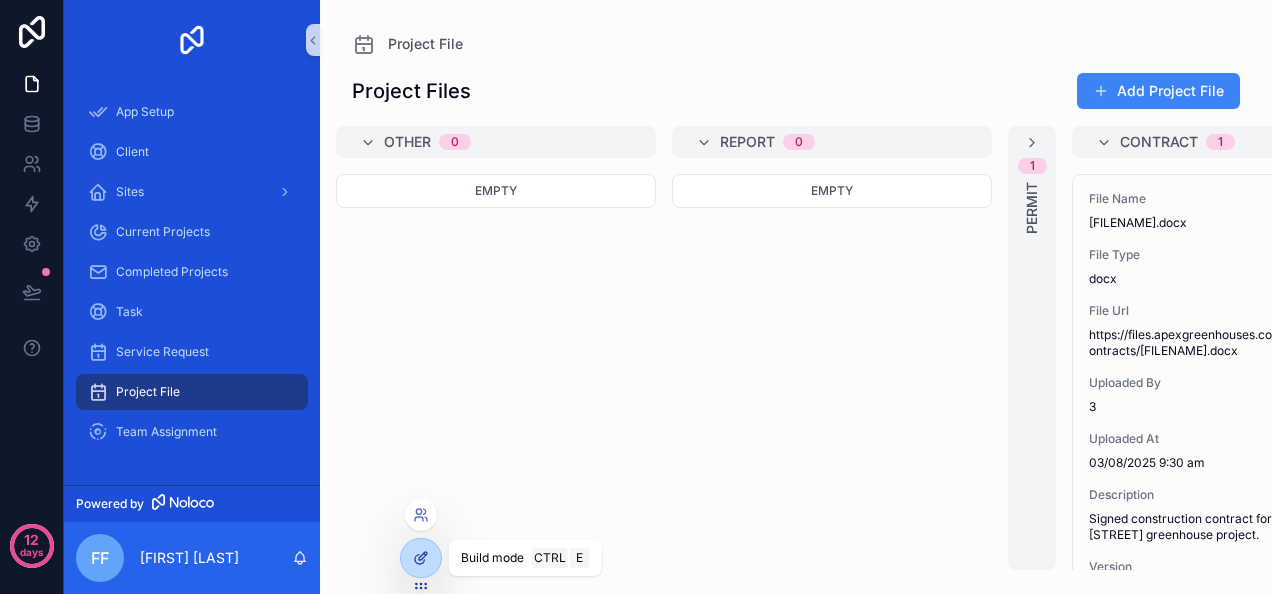 click 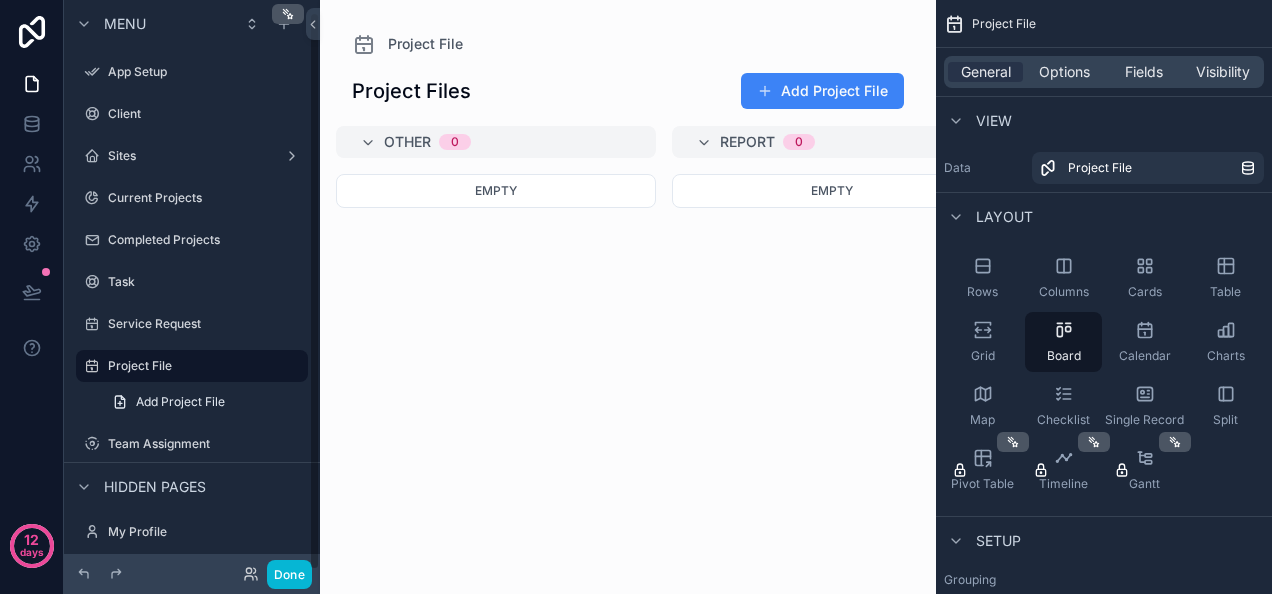 scroll, scrollTop: 12, scrollLeft: 0, axis: vertical 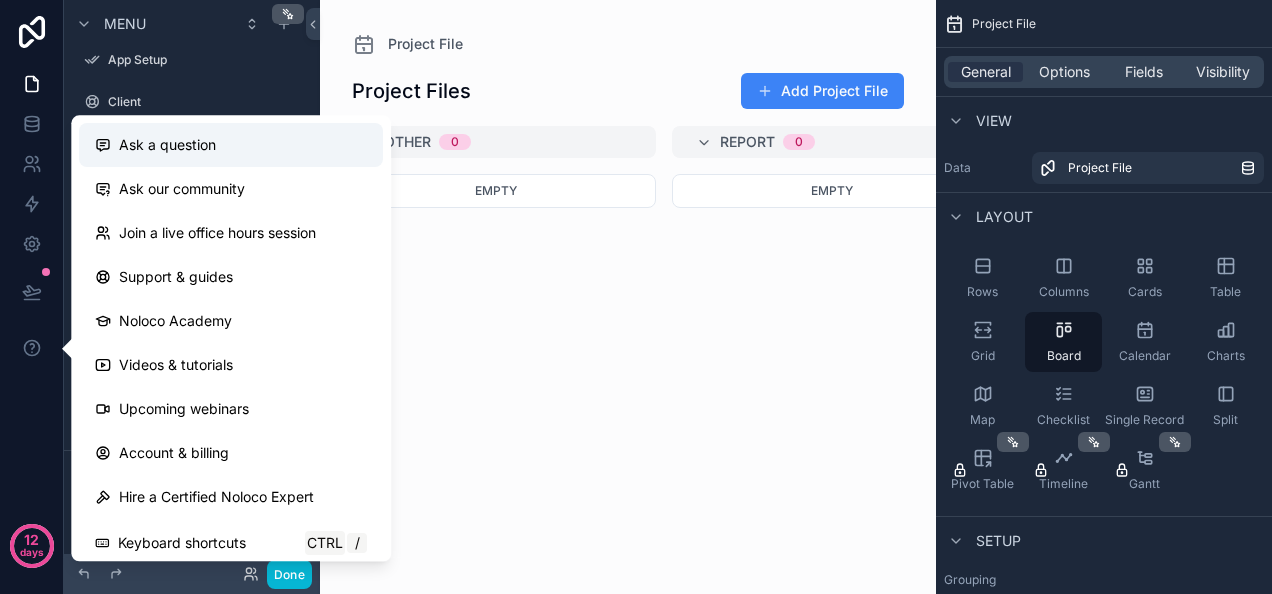 click on "Ask a question" at bounding box center [231, 145] 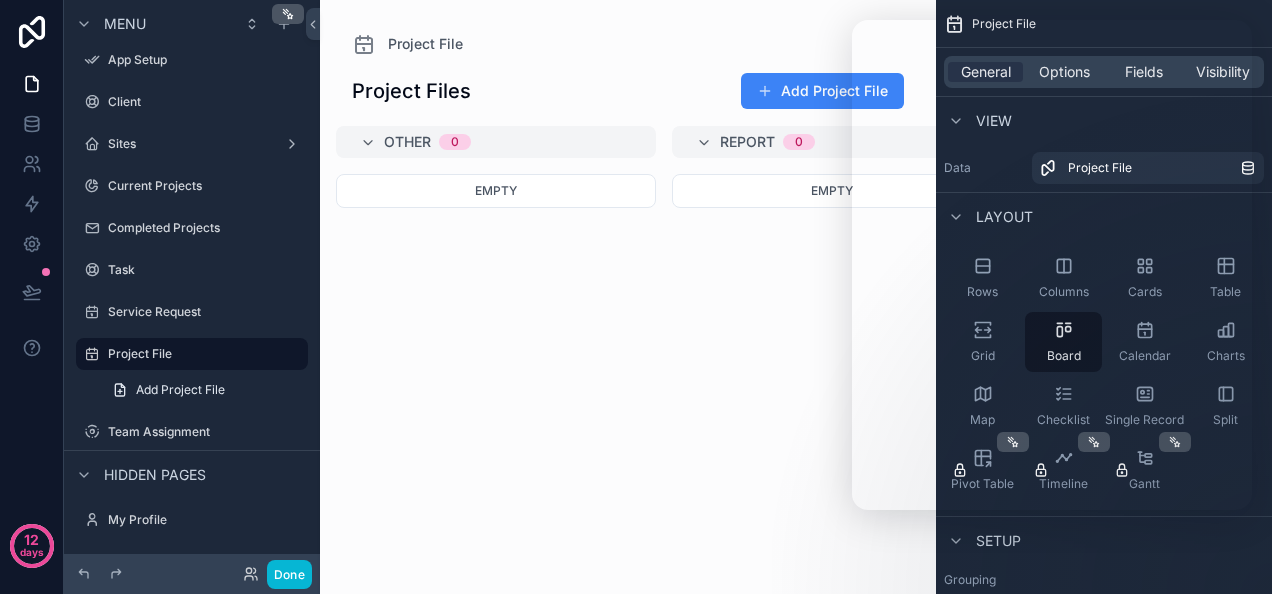 click at bounding box center (628, 297) 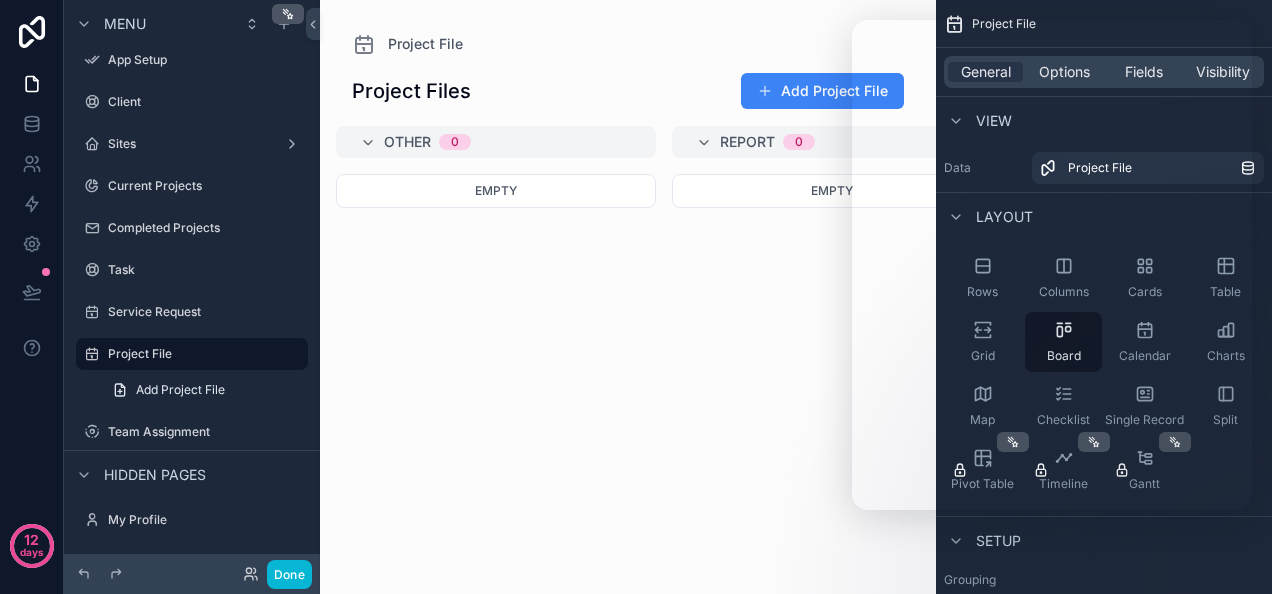 click on "Empty" at bounding box center (832, 372) 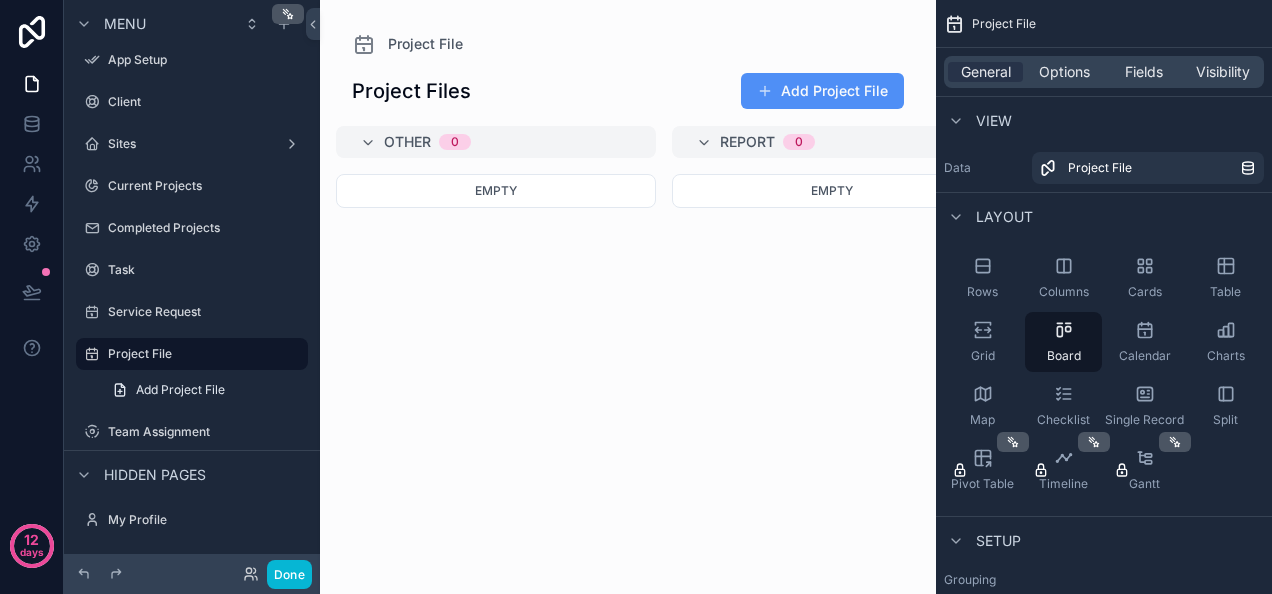 click on "Add Project File" at bounding box center [822, 91] 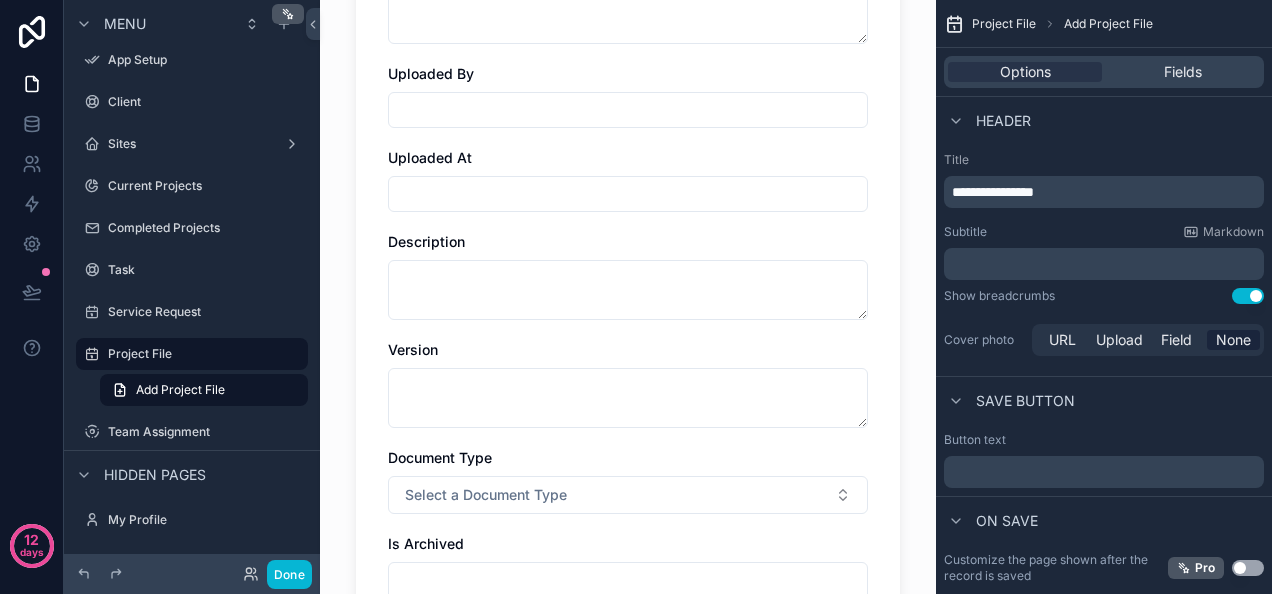 scroll, scrollTop: 976, scrollLeft: 0, axis: vertical 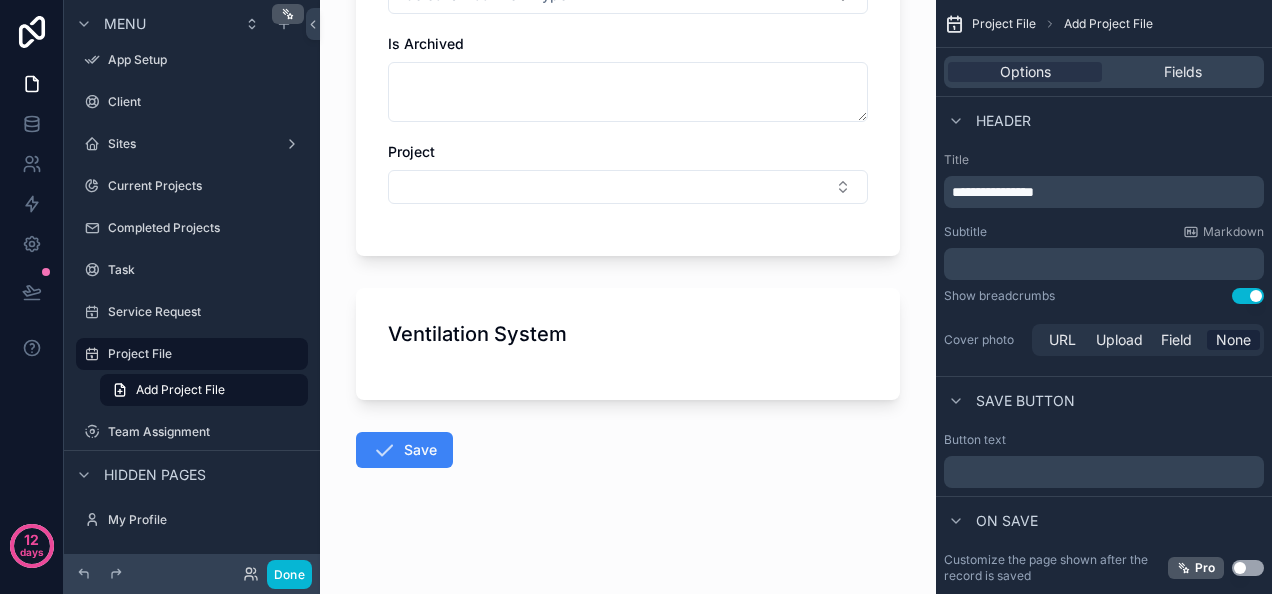 click on "Ventilation System" at bounding box center [628, 344] 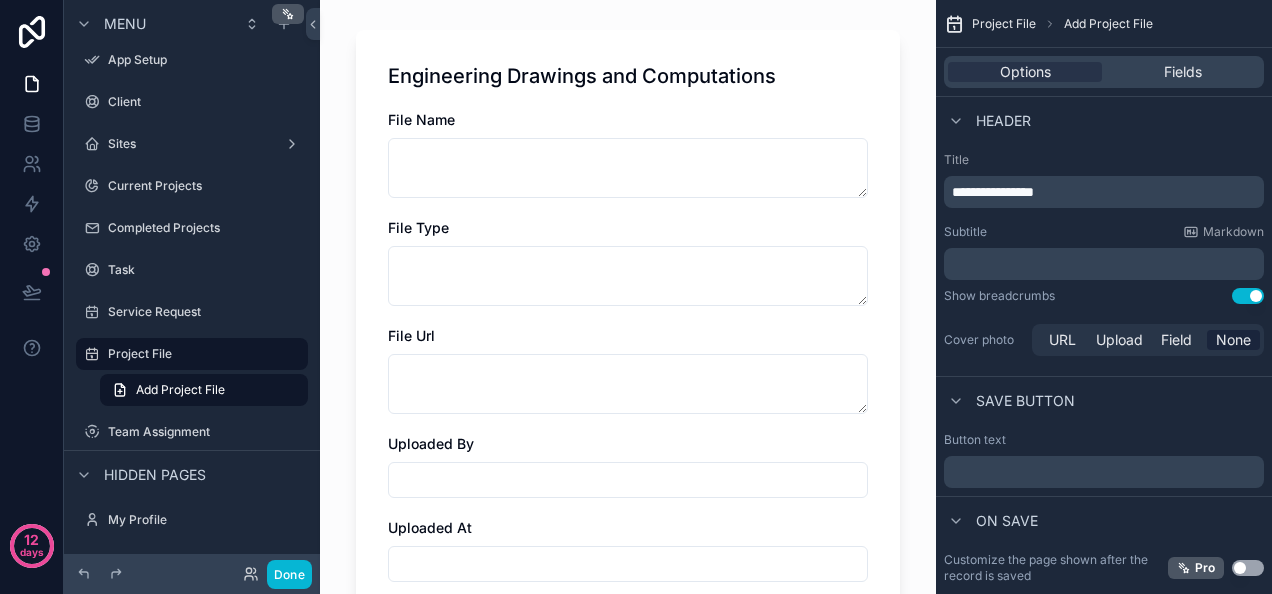 scroll, scrollTop: 0, scrollLeft: 0, axis: both 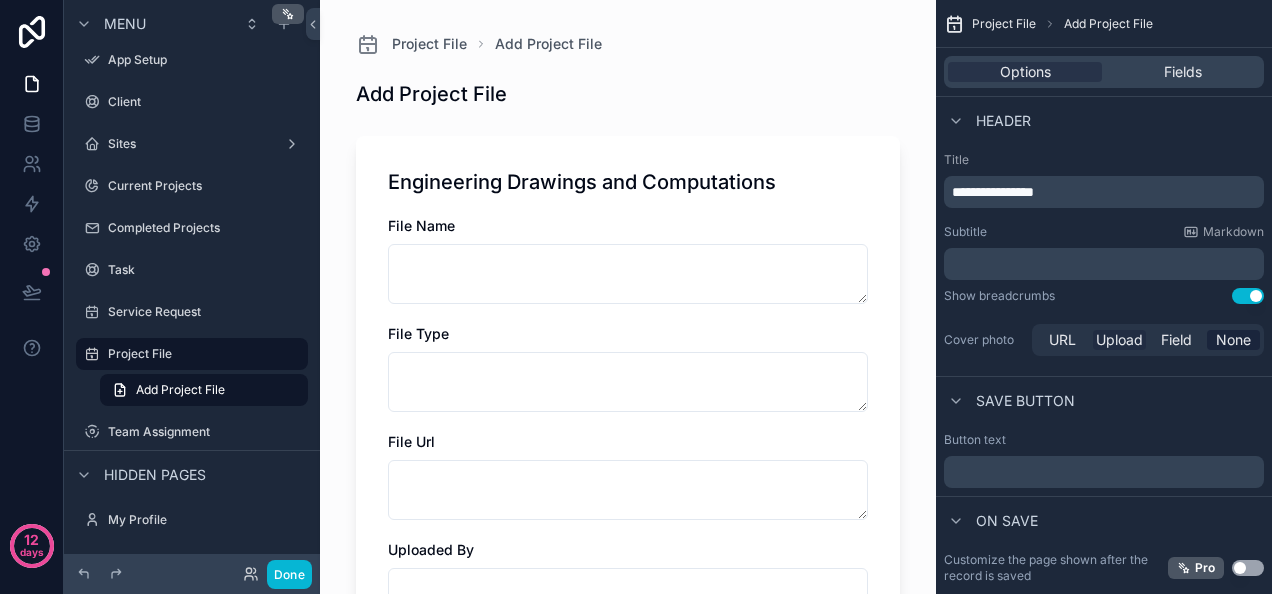 click on "Upload" at bounding box center [1119, 340] 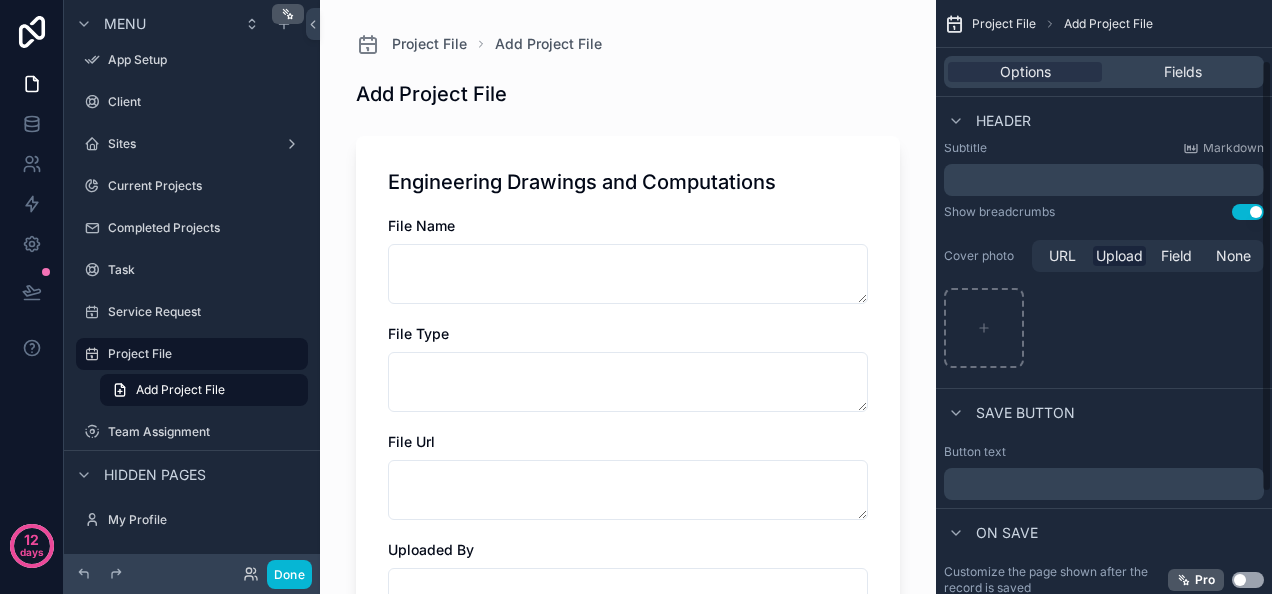 scroll, scrollTop: 83, scrollLeft: 0, axis: vertical 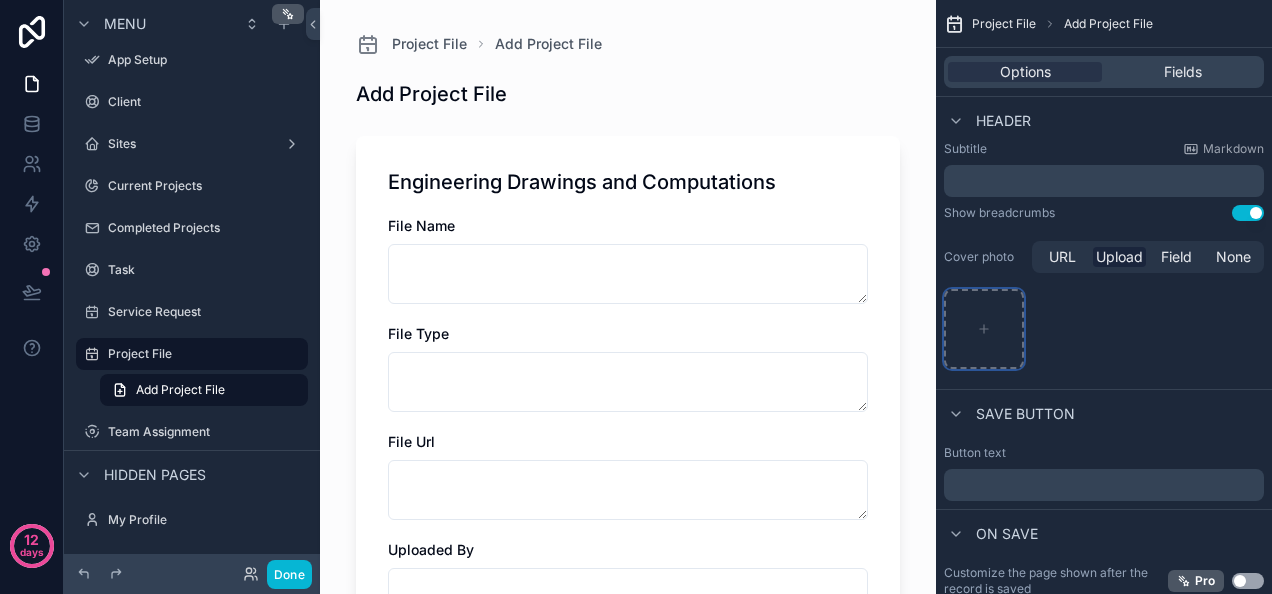 click at bounding box center [984, 329] 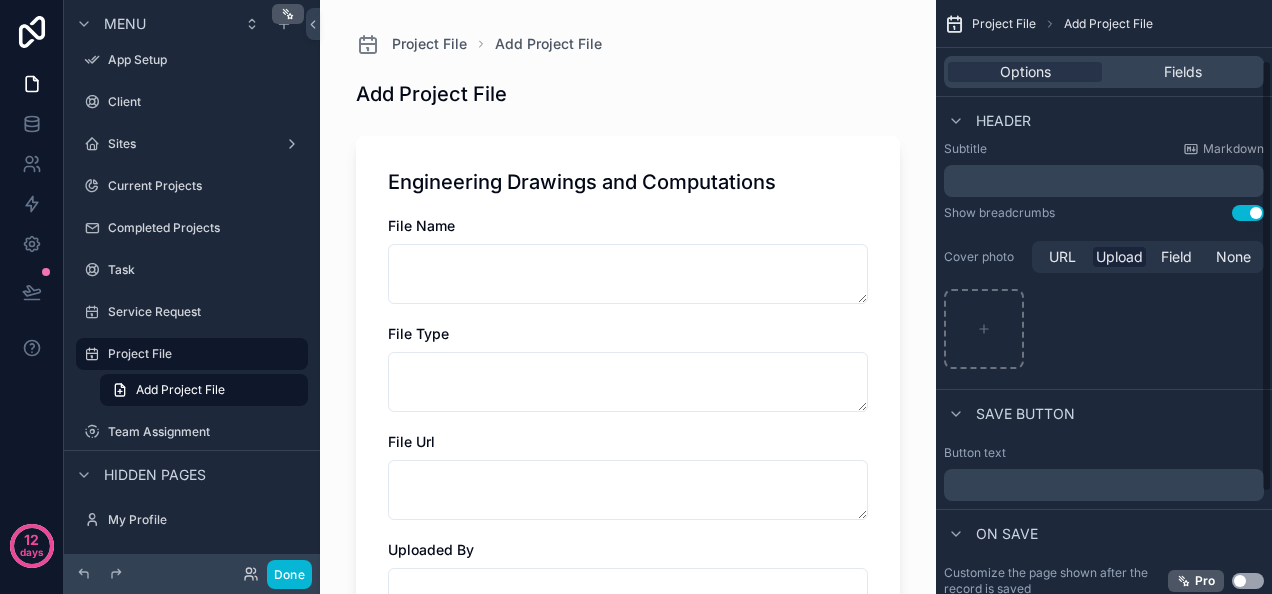 click at bounding box center [1104, 329] 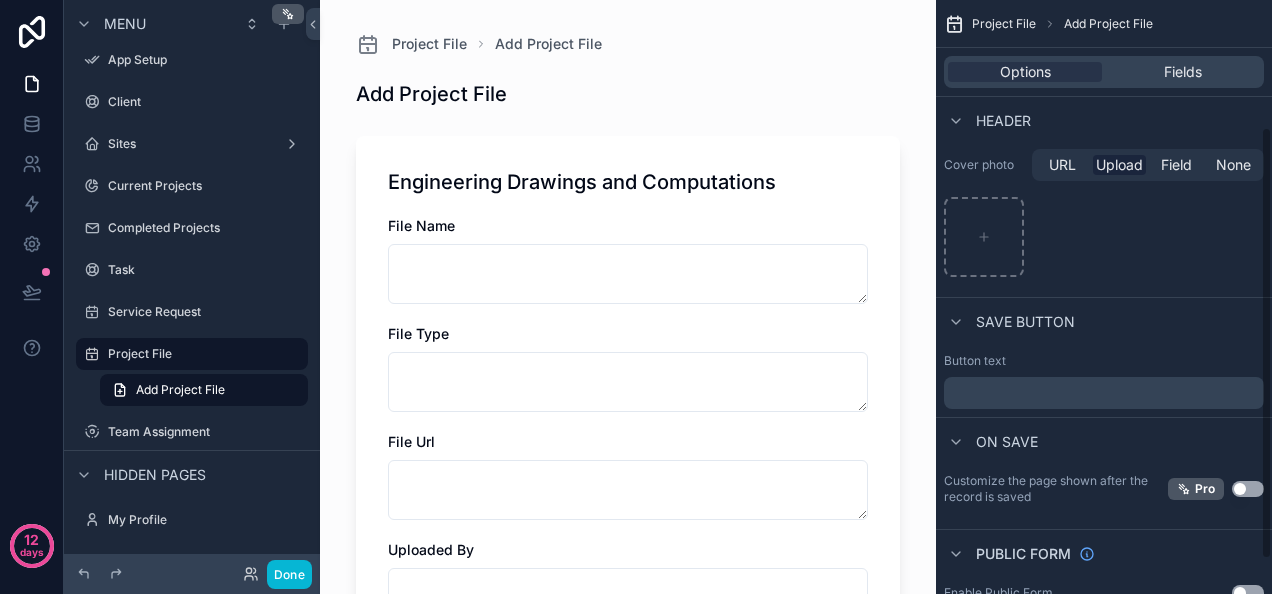 scroll, scrollTop: 222, scrollLeft: 0, axis: vertical 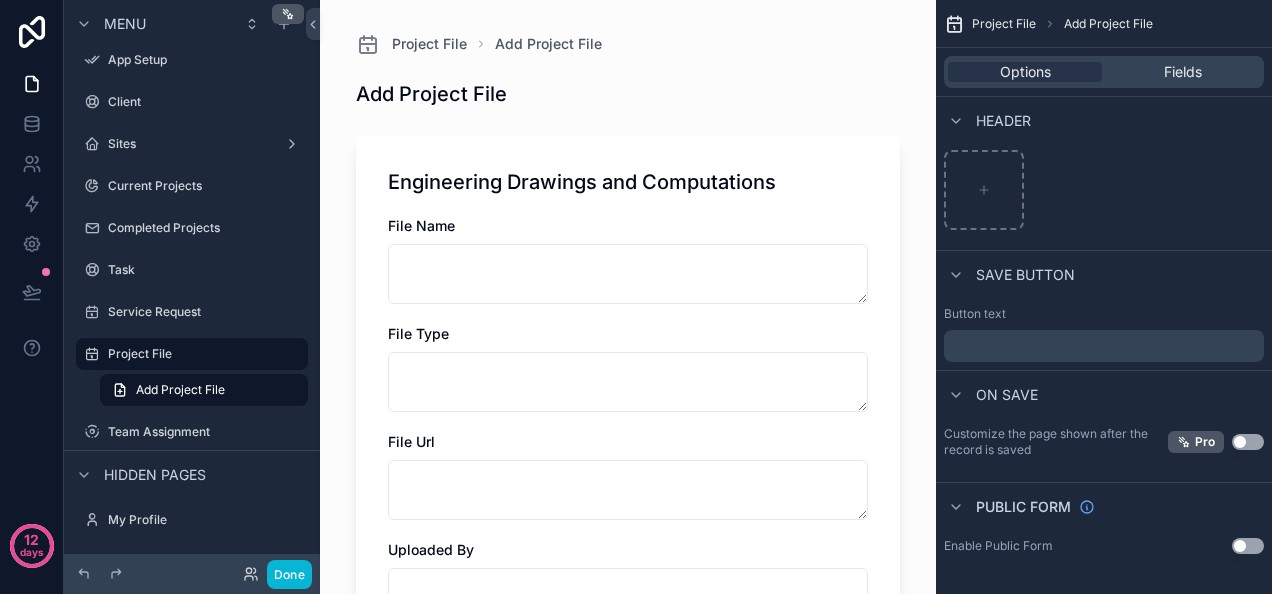 click on "File Type" at bounding box center [628, 334] 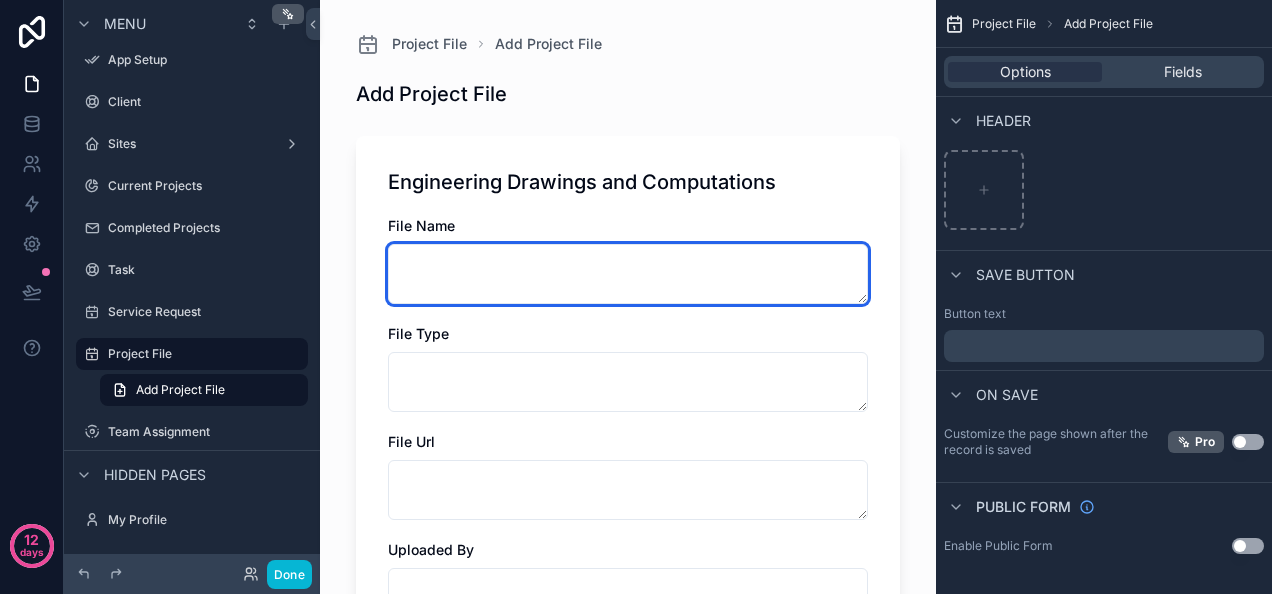 click at bounding box center (628, 274) 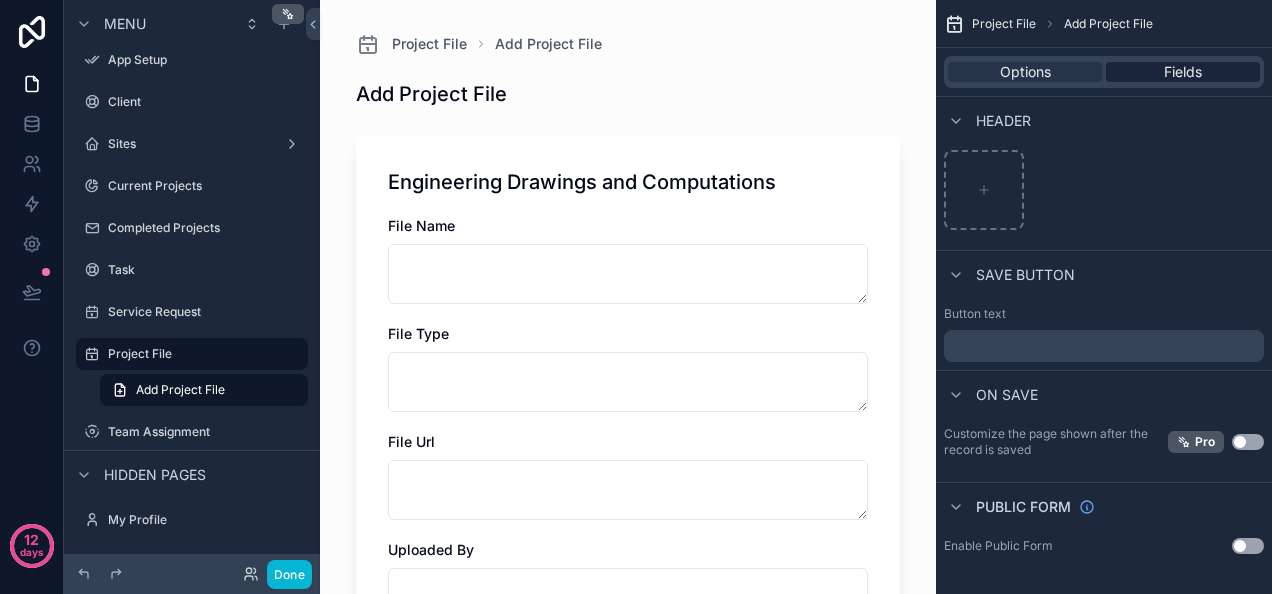 click on "Fields" at bounding box center (1183, 72) 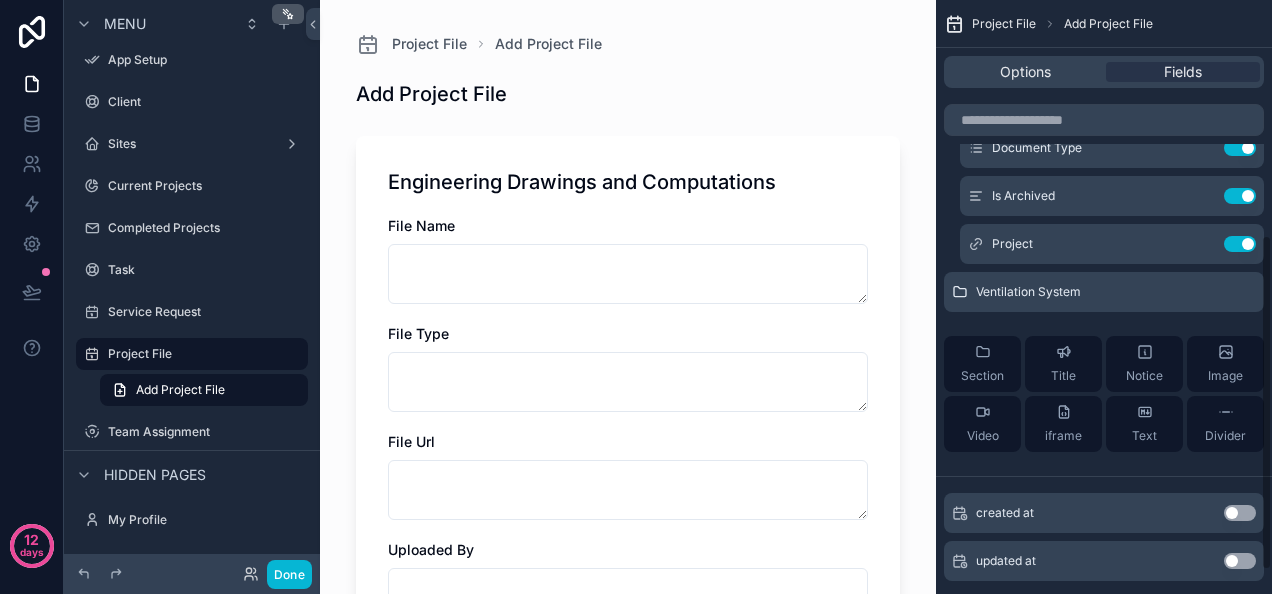 scroll, scrollTop: 426, scrollLeft: 0, axis: vertical 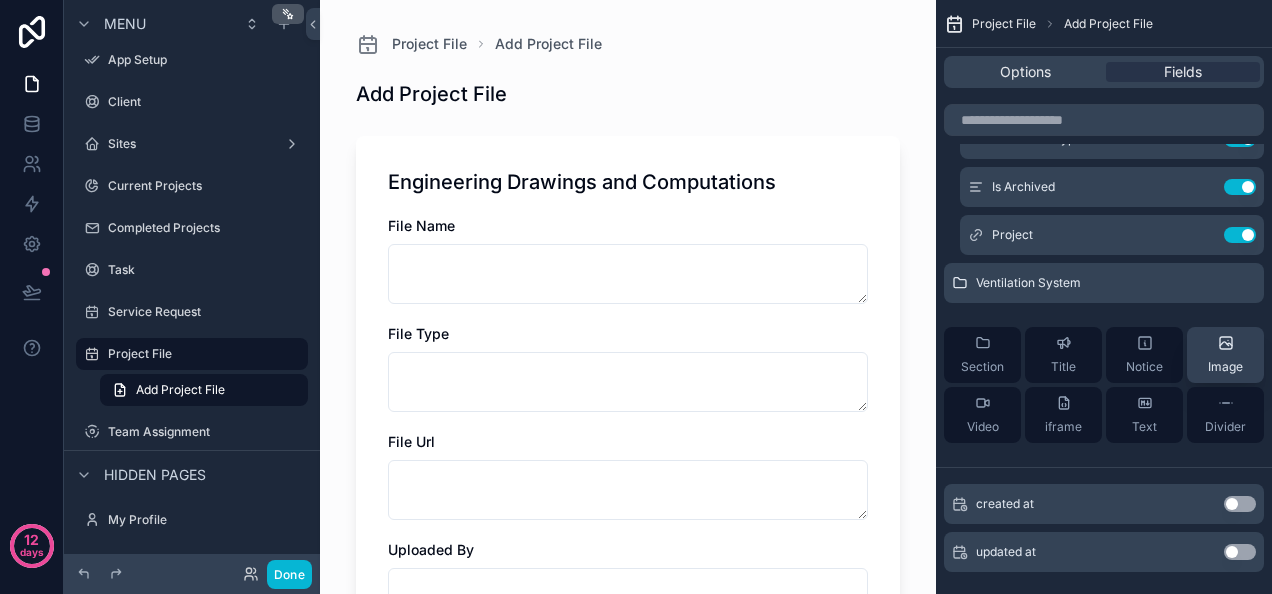 click on "Image" at bounding box center (1225, 355) 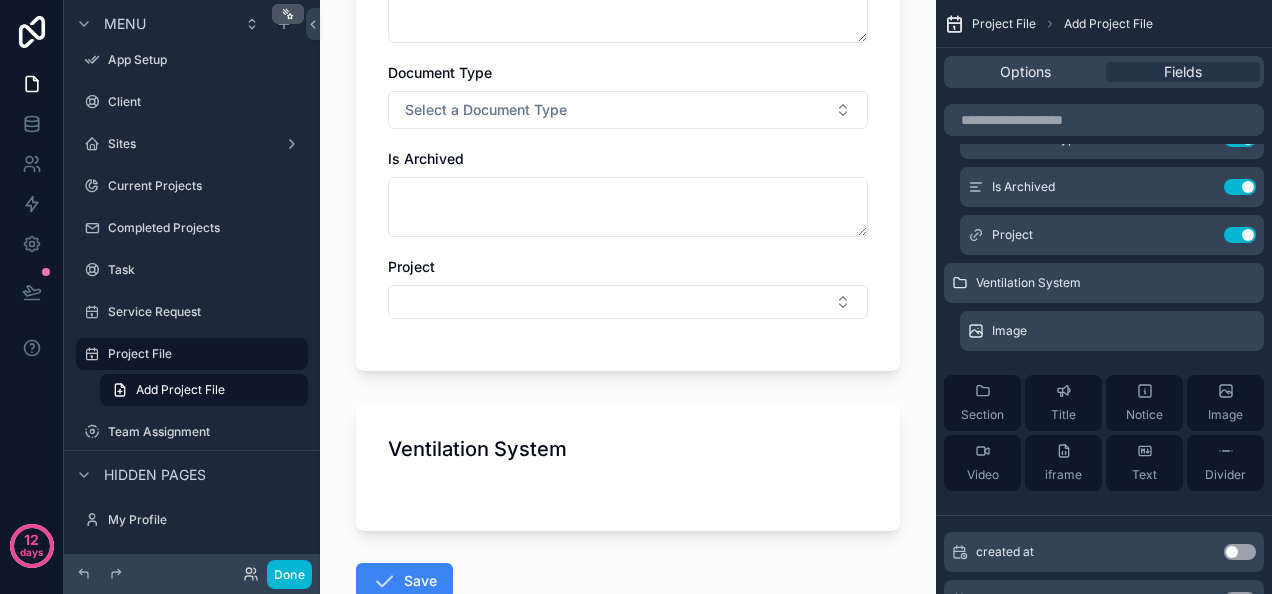 scroll, scrollTop: 952, scrollLeft: 0, axis: vertical 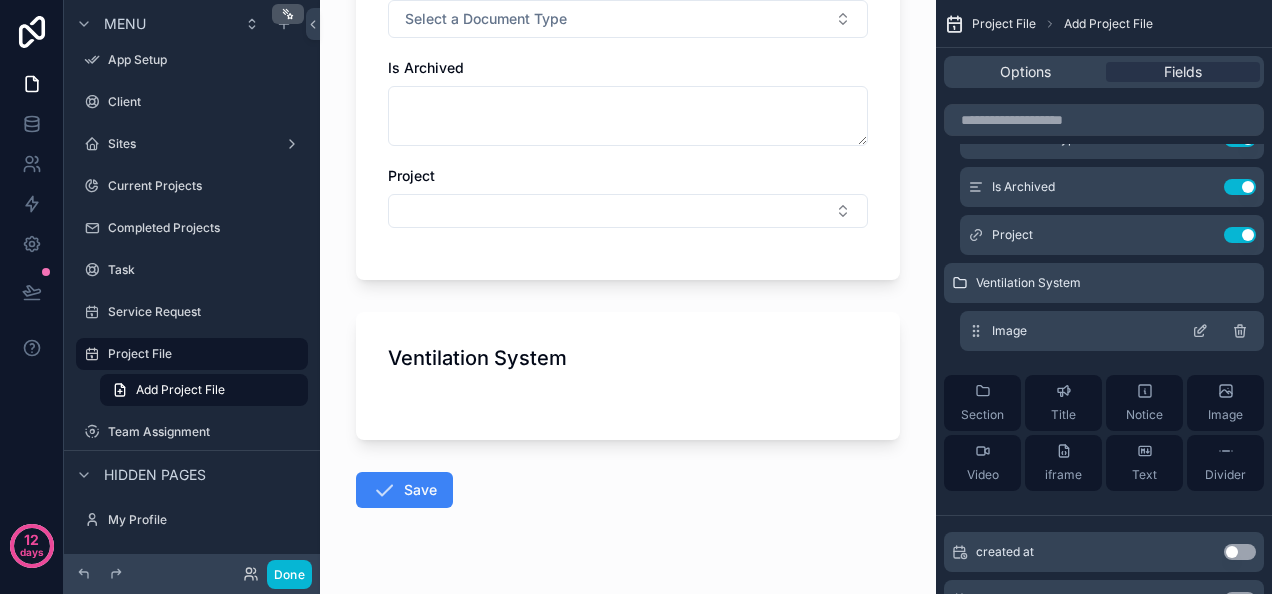 click on "Image" at bounding box center [1112, 331] 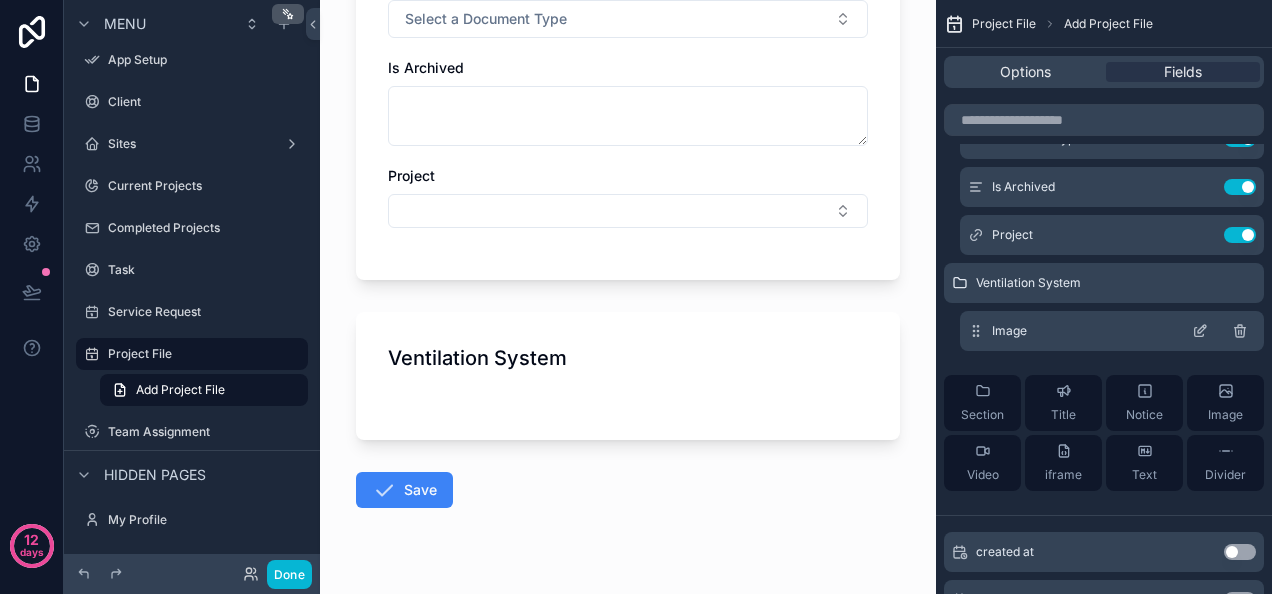 click 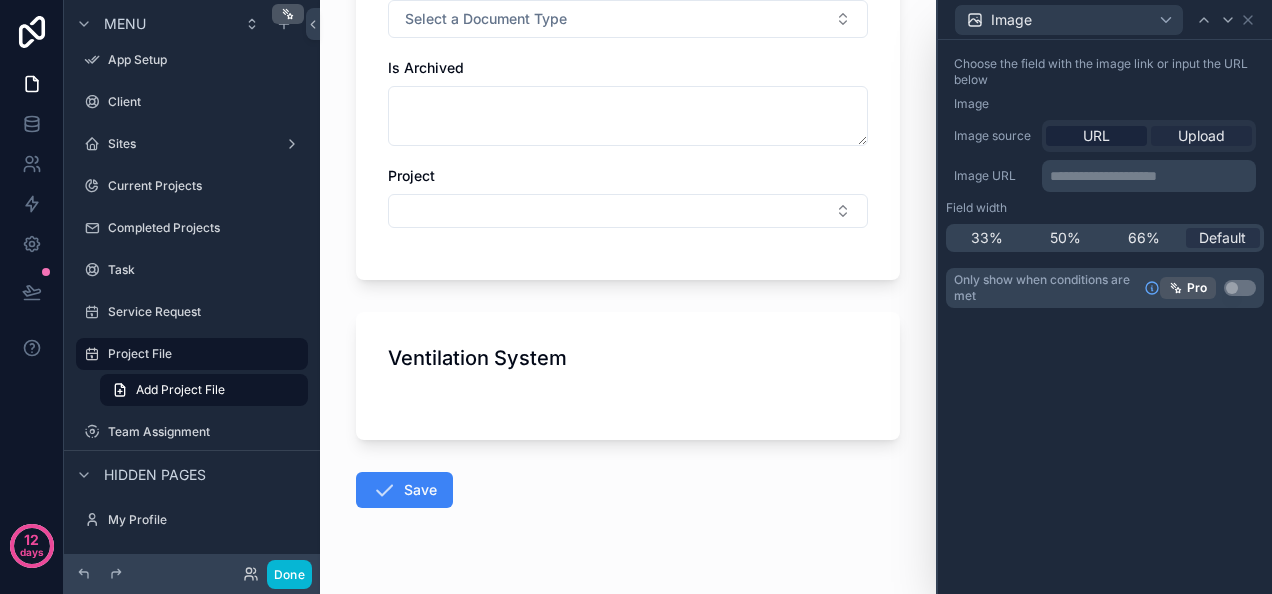 click on "Upload" at bounding box center (1201, 136) 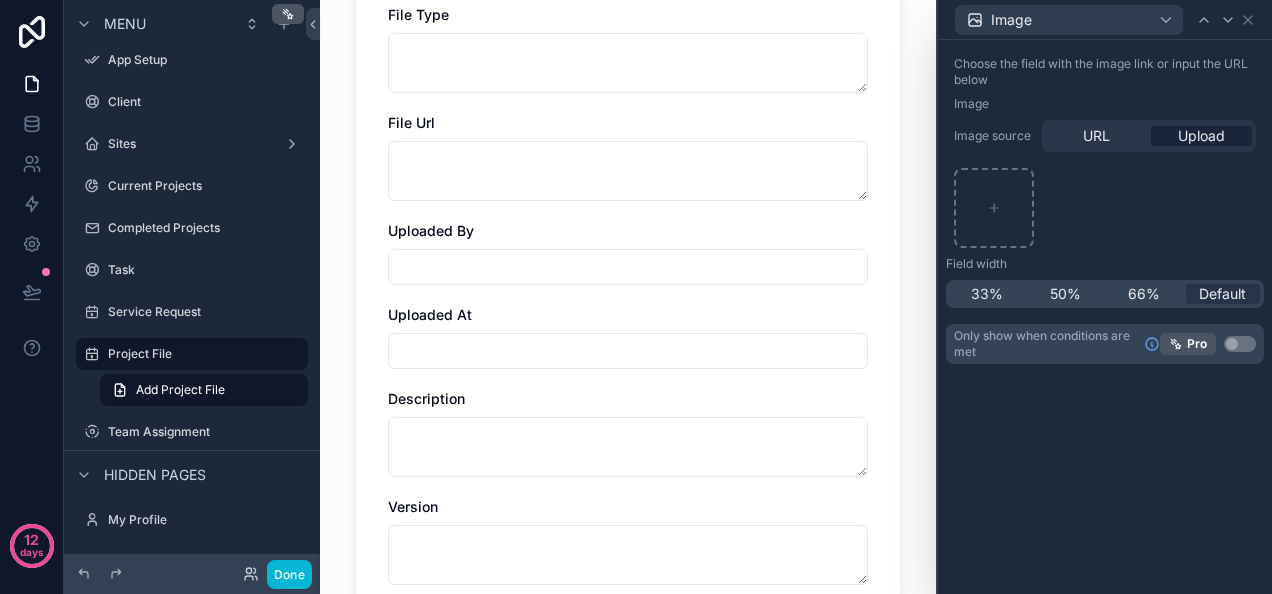 scroll, scrollTop: 321, scrollLeft: 0, axis: vertical 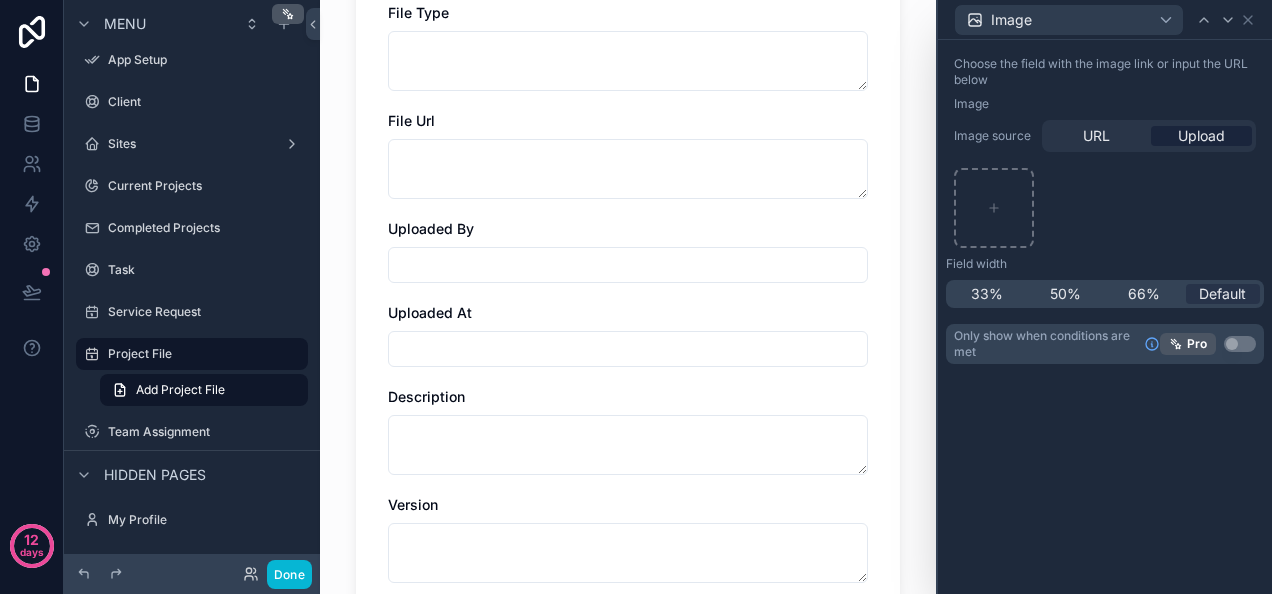click on "Uploaded At" at bounding box center (628, 313) 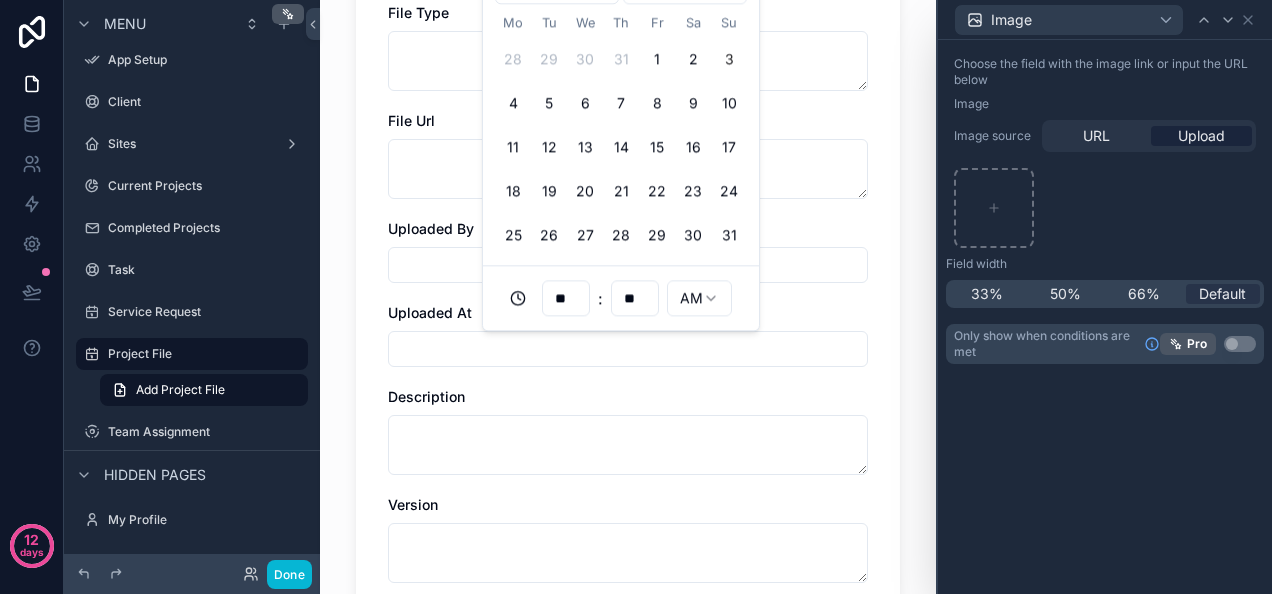 click at bounding box center [628, 349] 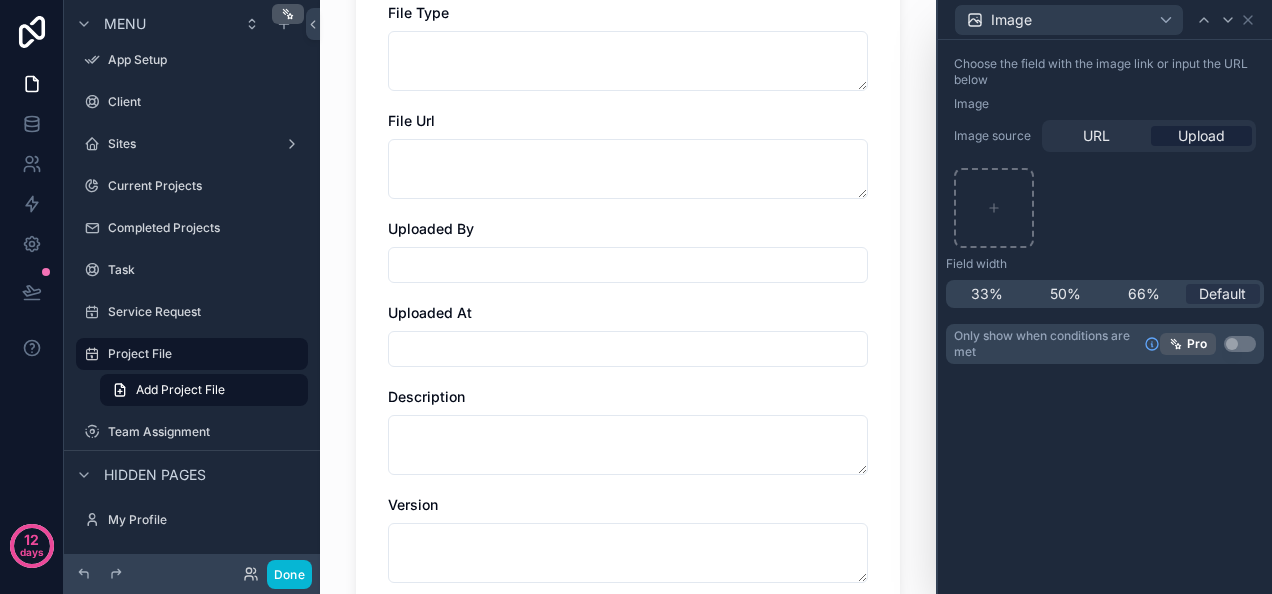 scroll, scrollTop: 235, scrollLeft: 0, axis: vertical 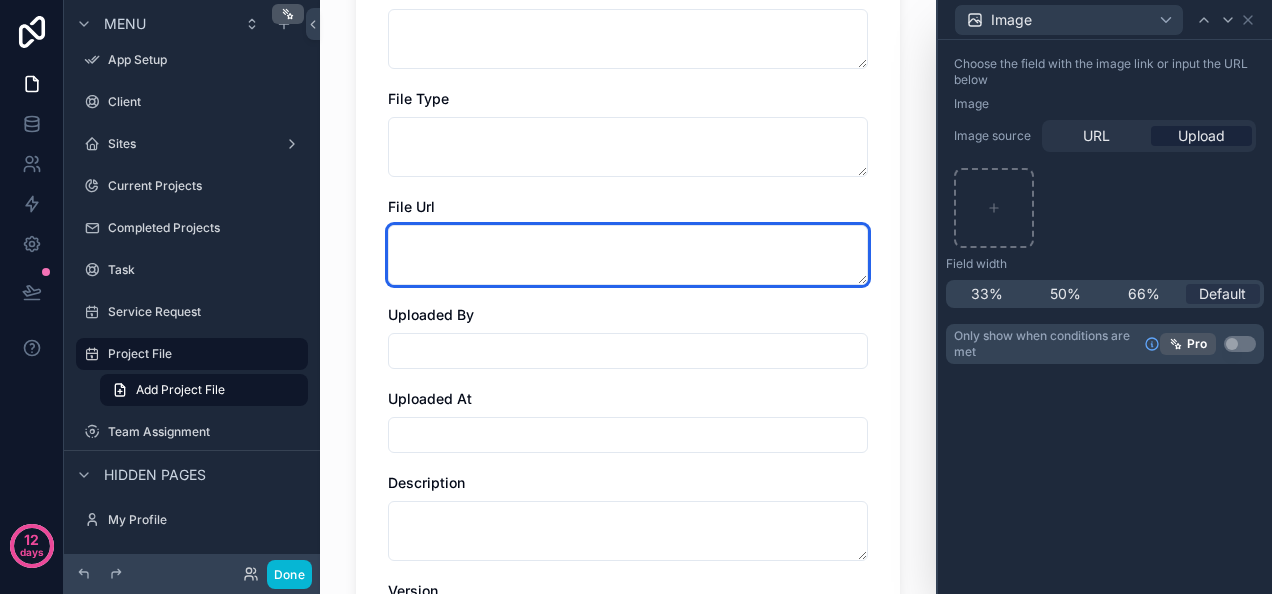click at bounding box center [628, 255] 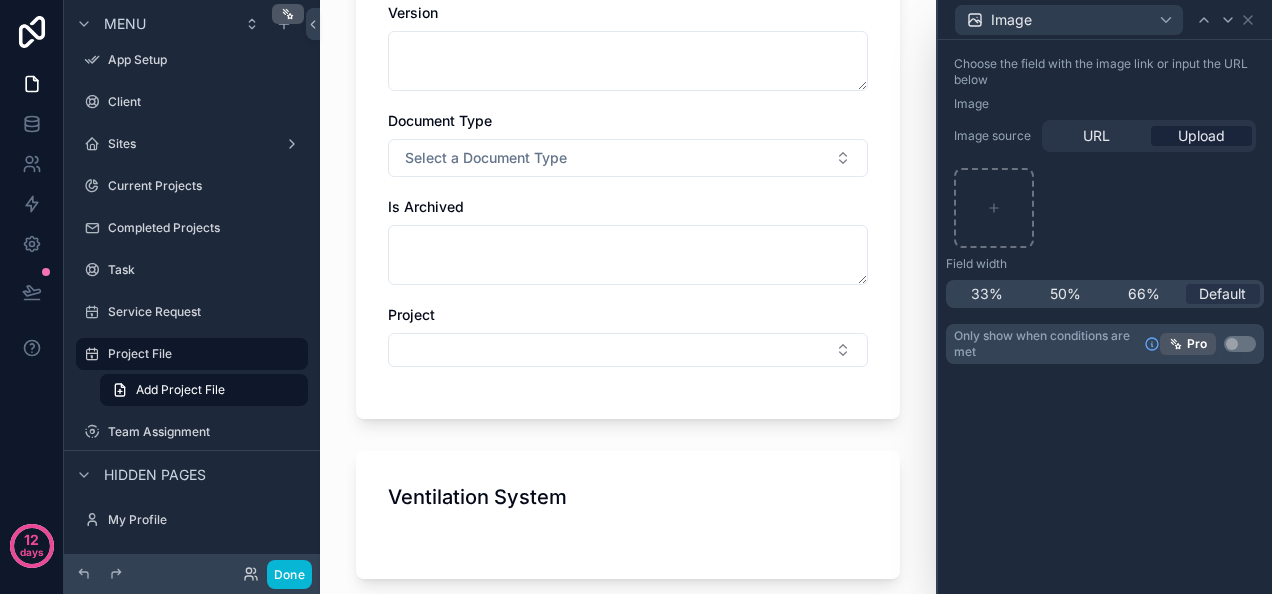 scroll, scrollTop: 814, scrollLeft: 0, axis: vertical 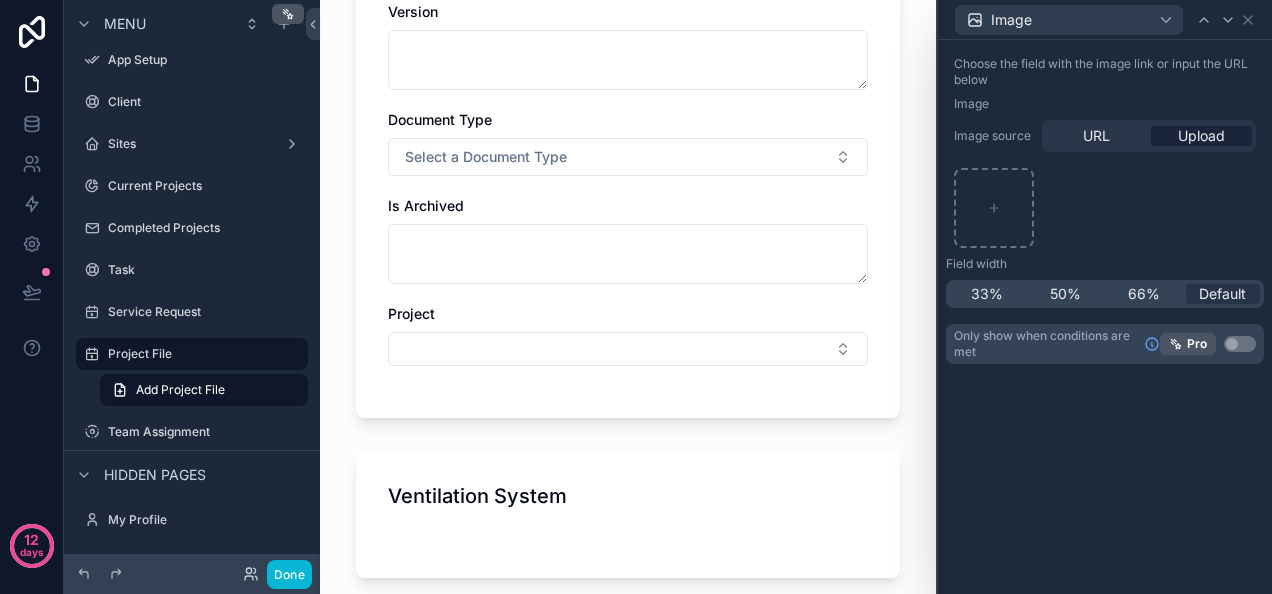 click on "Ventilation System" at bounding box center (628, 496) 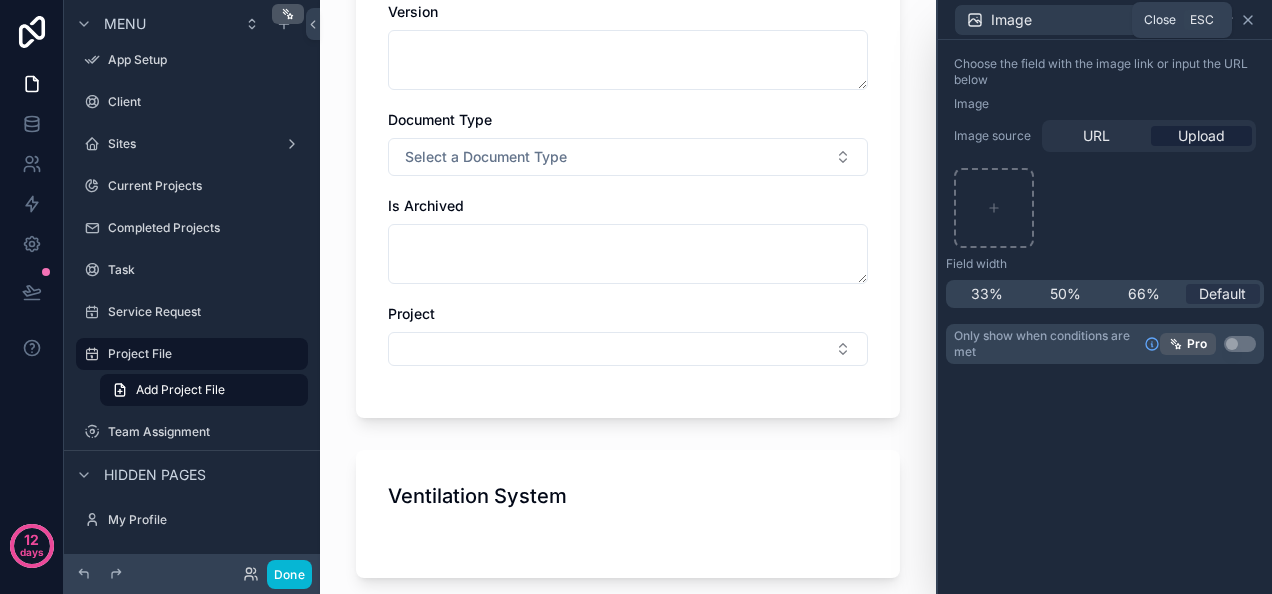 click 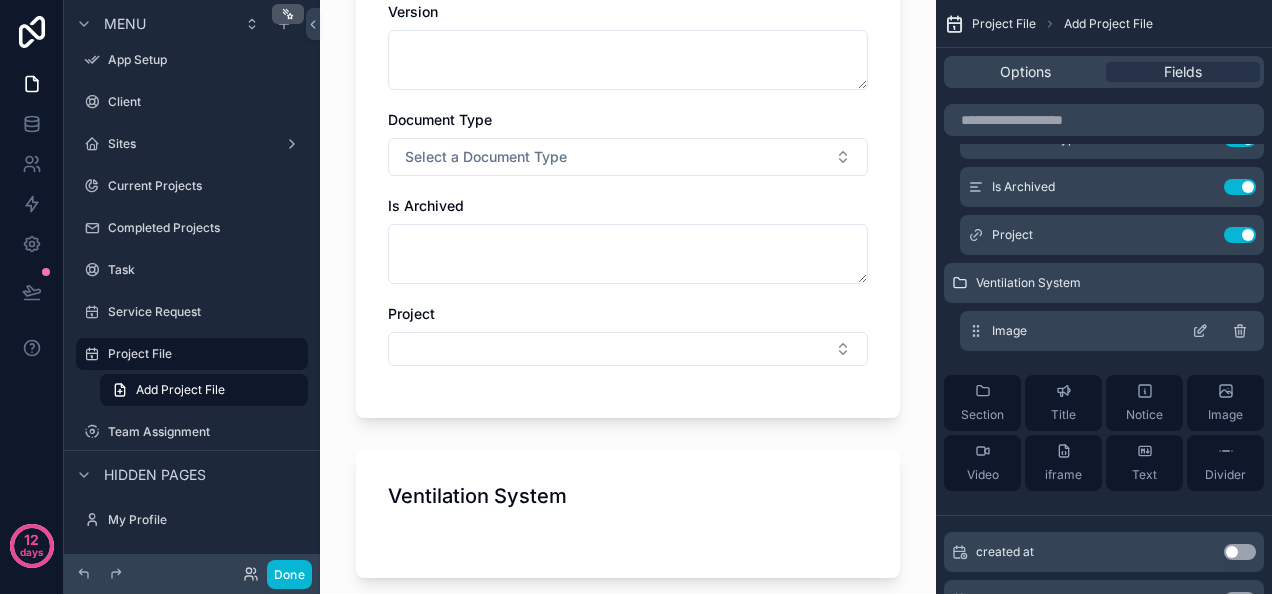 click 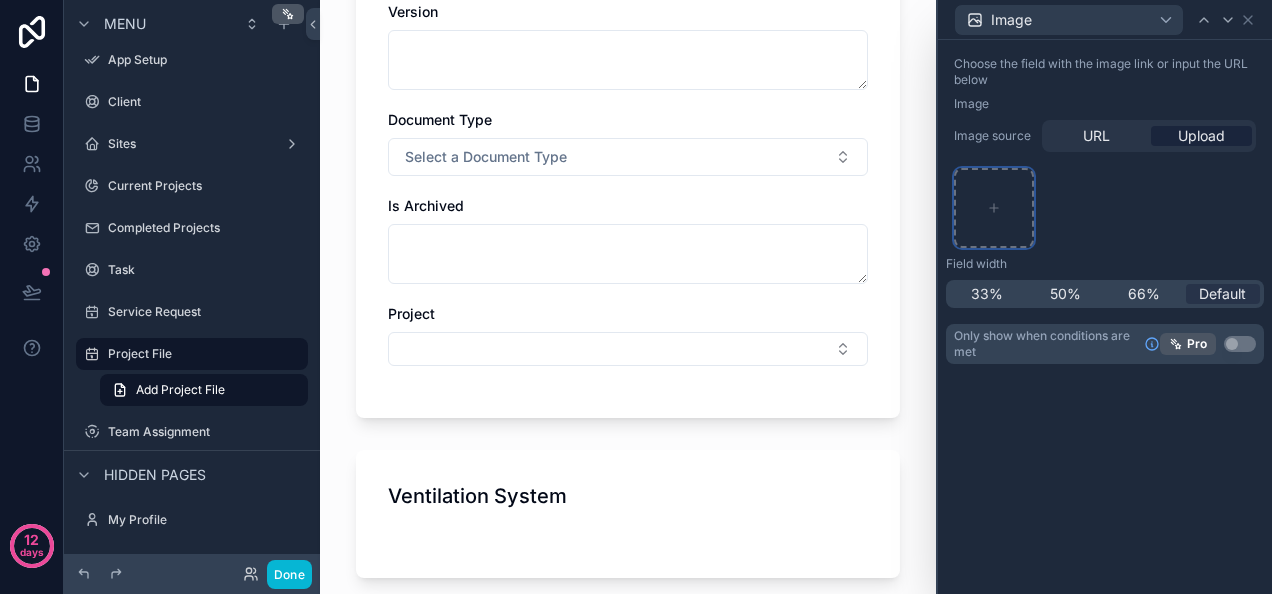 click 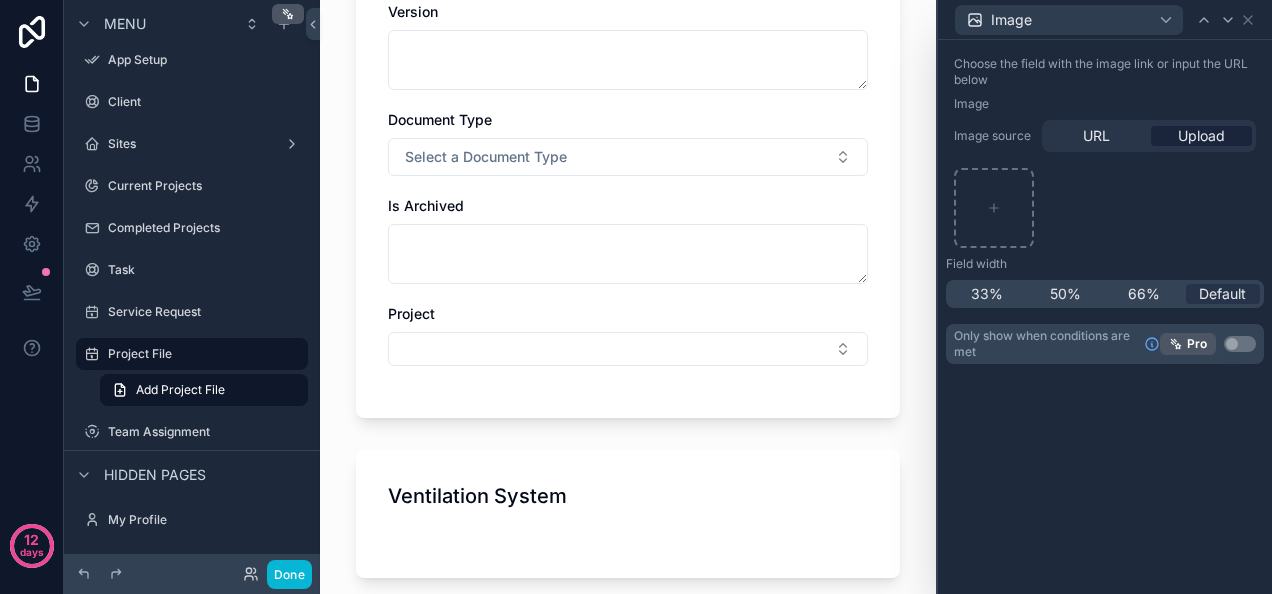 click on "Ventilation System" at bounding box center [628, 514] 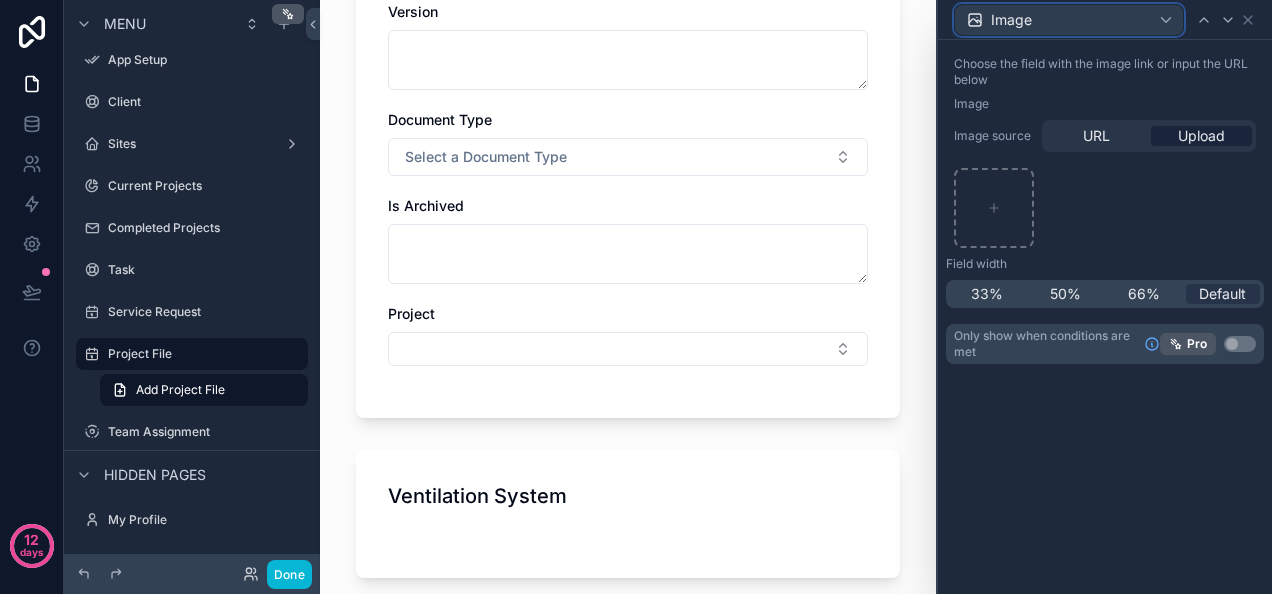 click on "Image" at bounding box center [1069, 20] 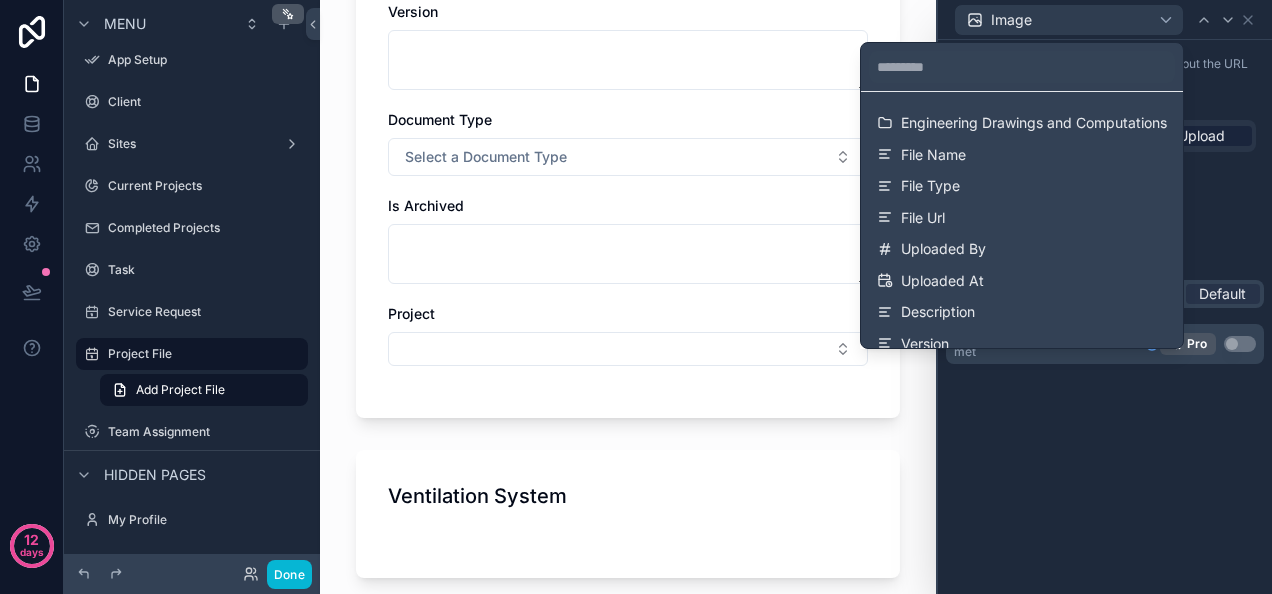 click at bounding box center (1105, 297) 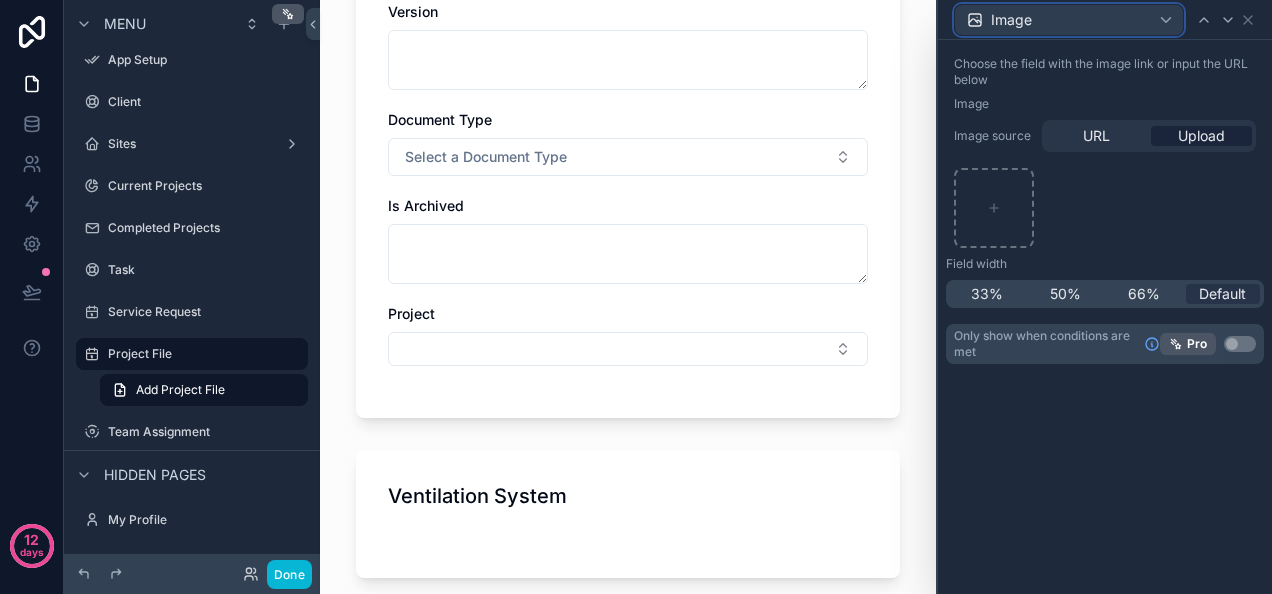 click on "Image" at bounding box center [1069, 20] 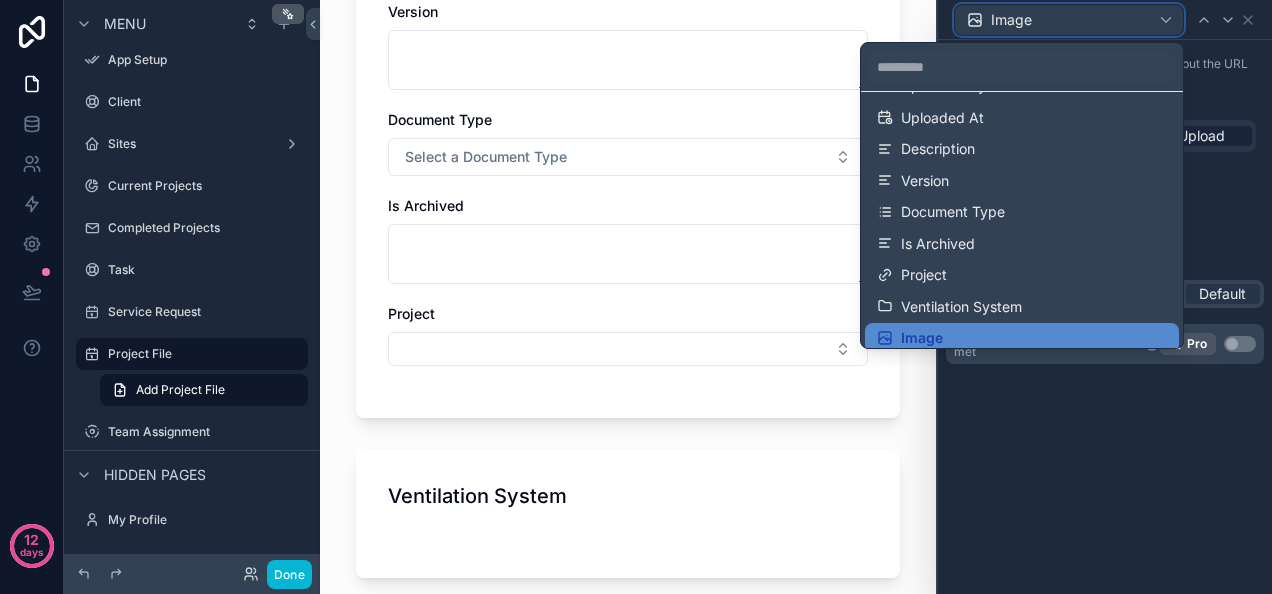 scroll, scrollTop: 171, scrollLeft: 0, axis: vertical 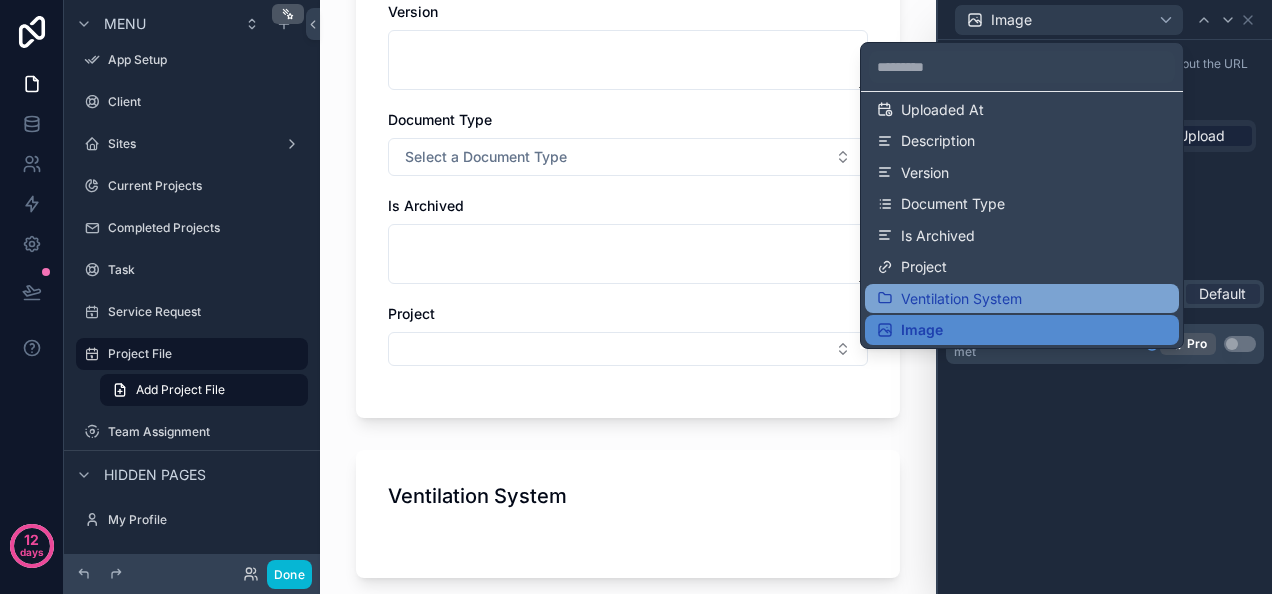 click on "Ventilation System" at bounding box center (1022, 299) 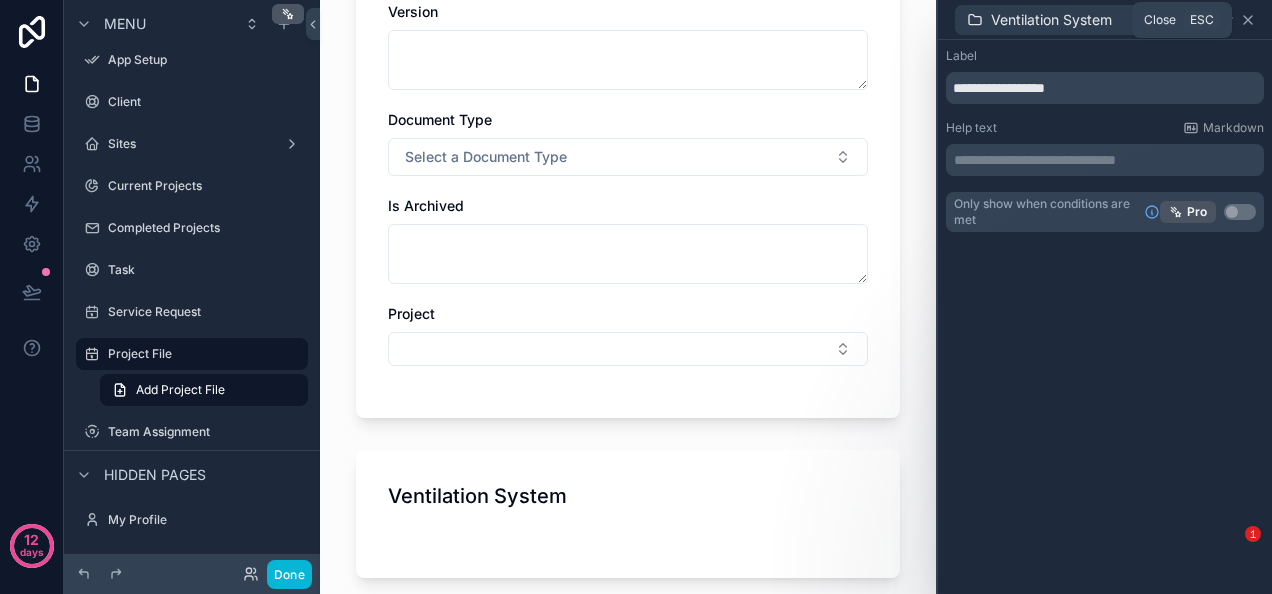 click 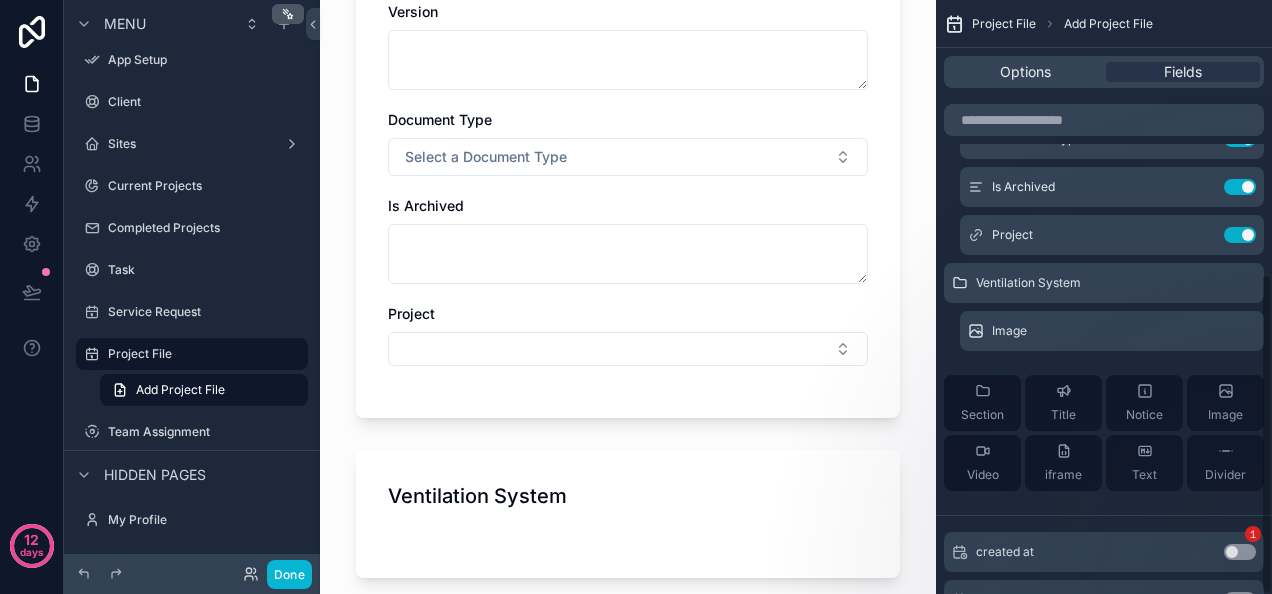 scroll, scrollTop: 507, scrollLeft: 0, axis: vertical 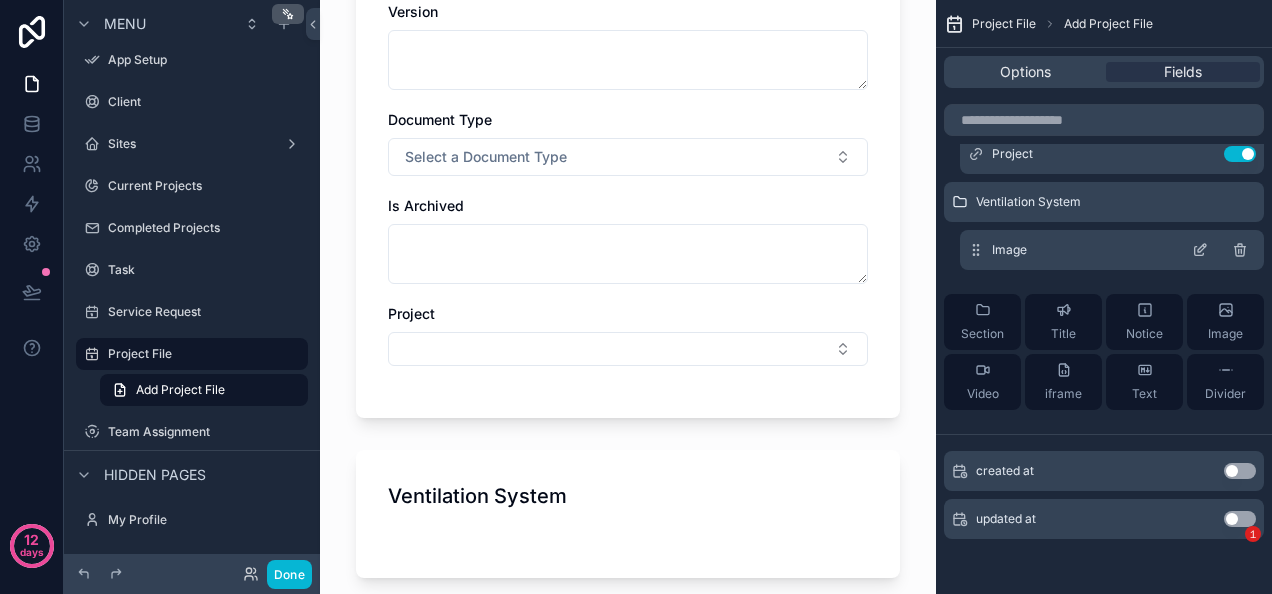click 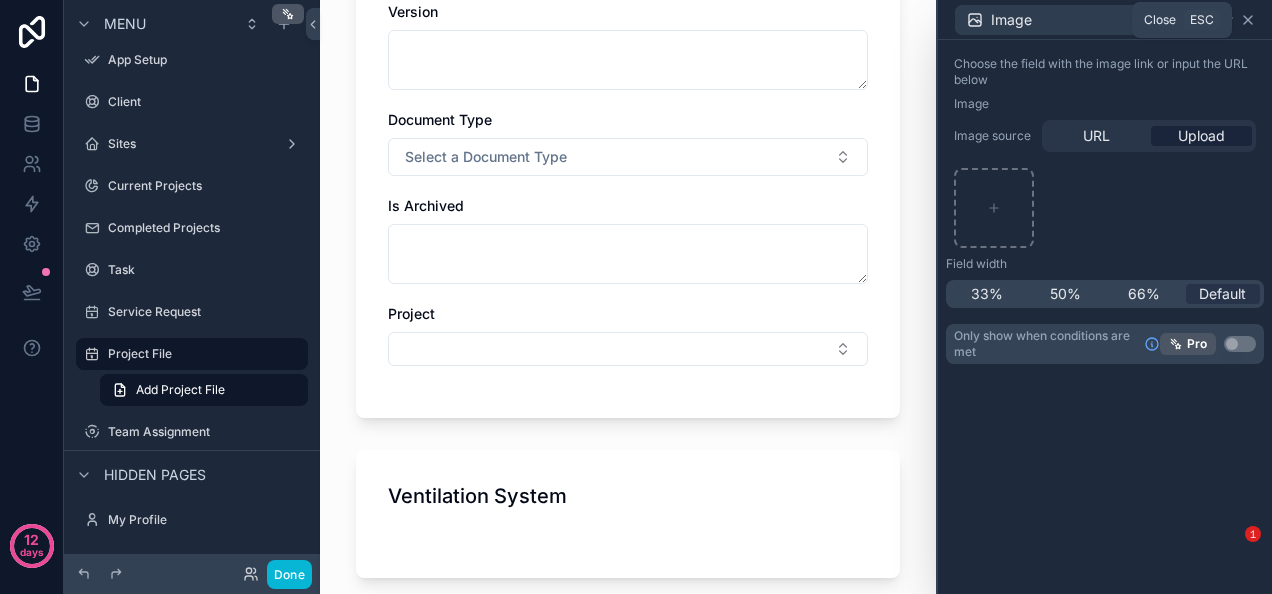 click 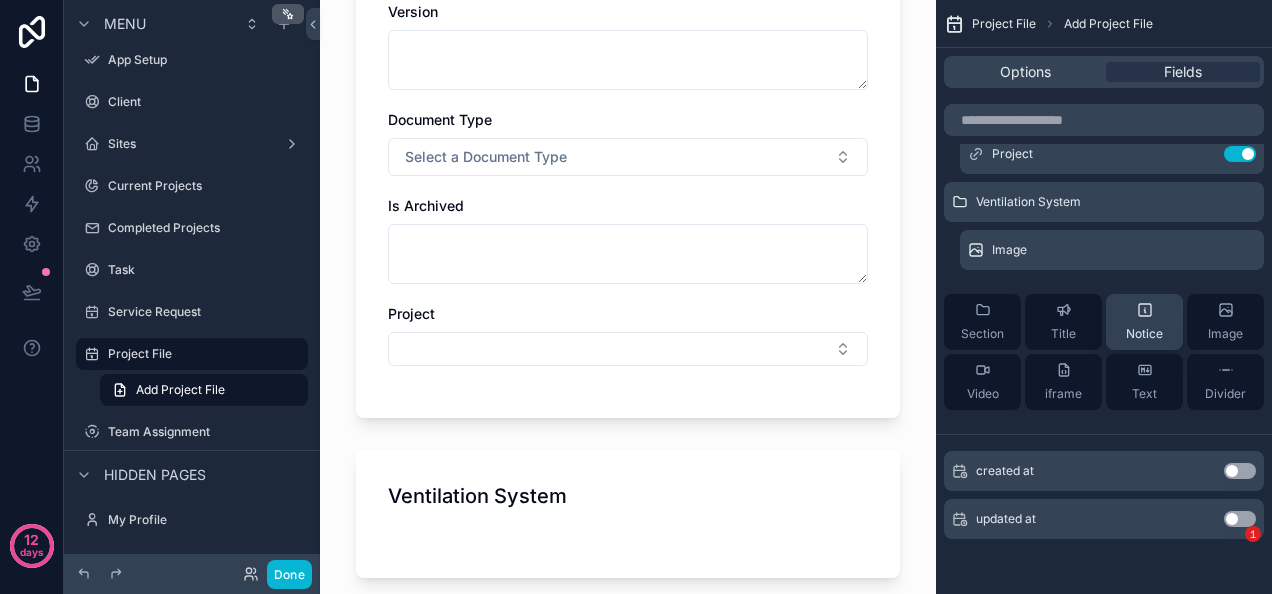 click on "Notice" at bounding box center (1144, 334) 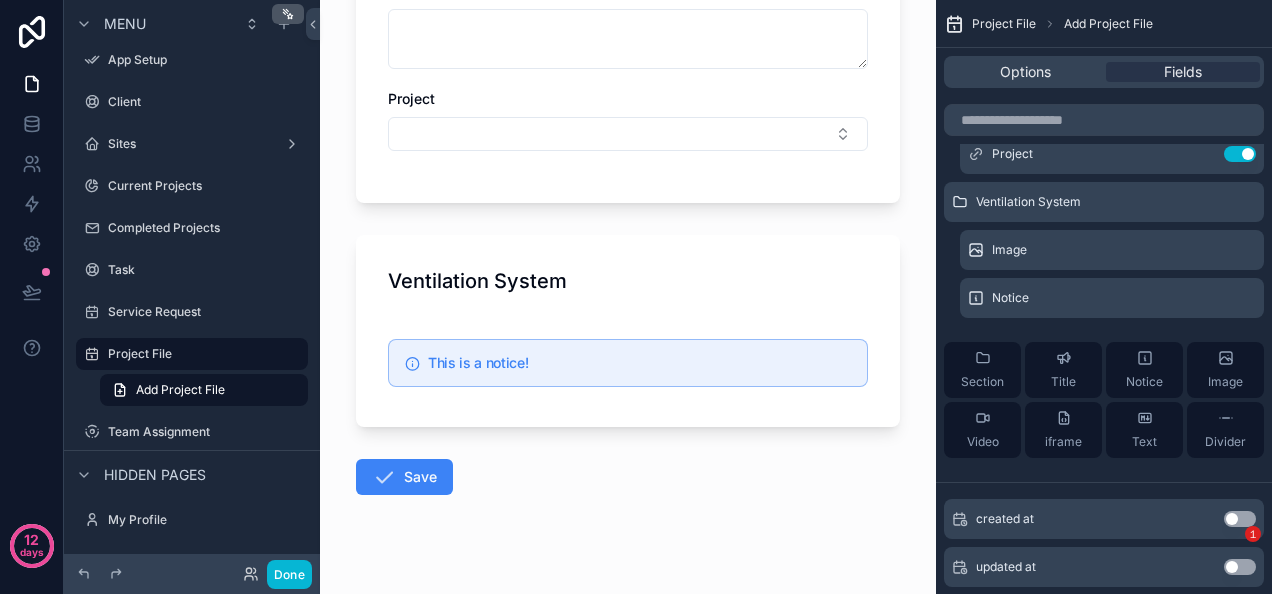 scroll, scrollTop: 1056, scrollLeft: 0, axis: vertical 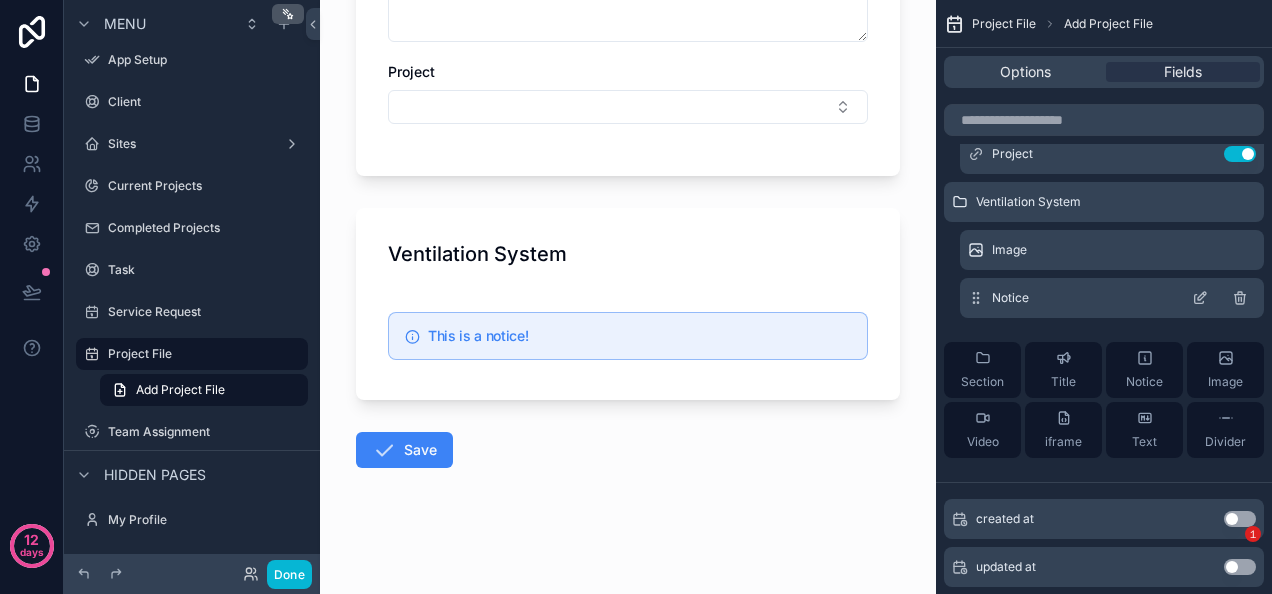 click 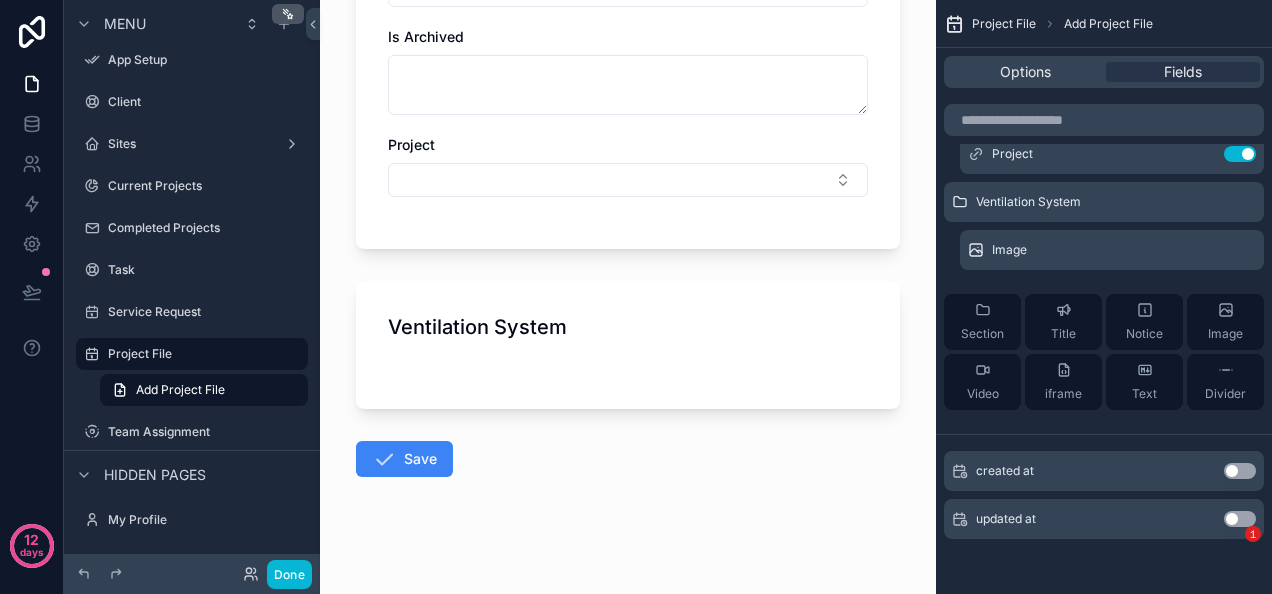 scroll, scrollTop: 992, scrollLeft: 0, axis: vertical 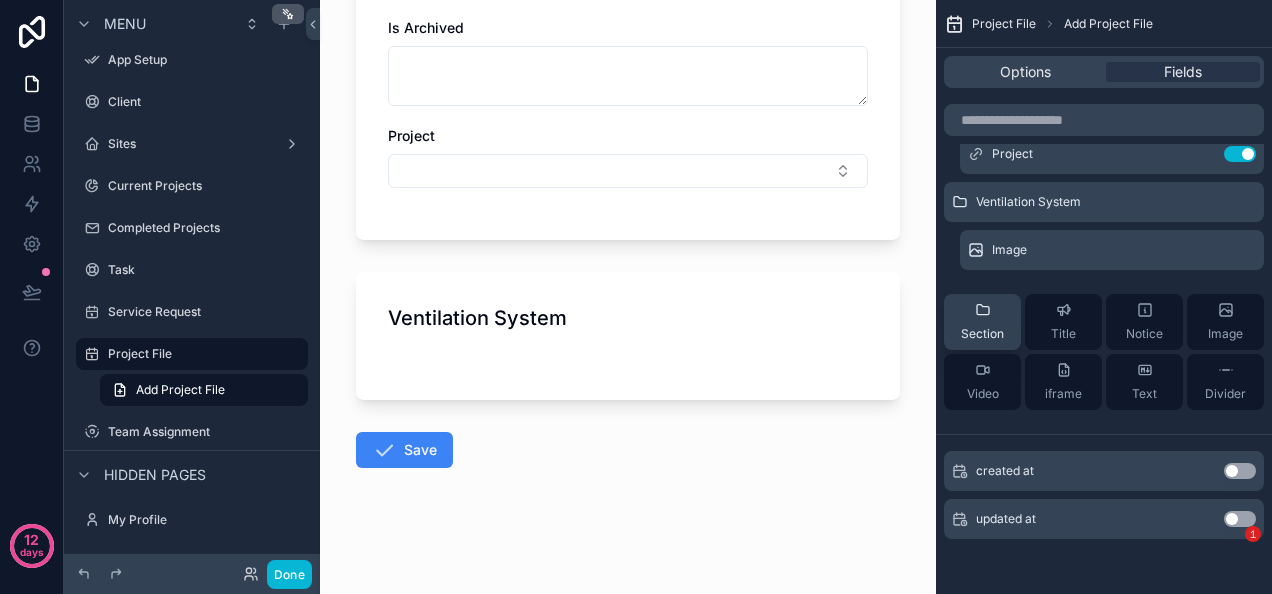 click on "Section" at bounding box center (982, 334) 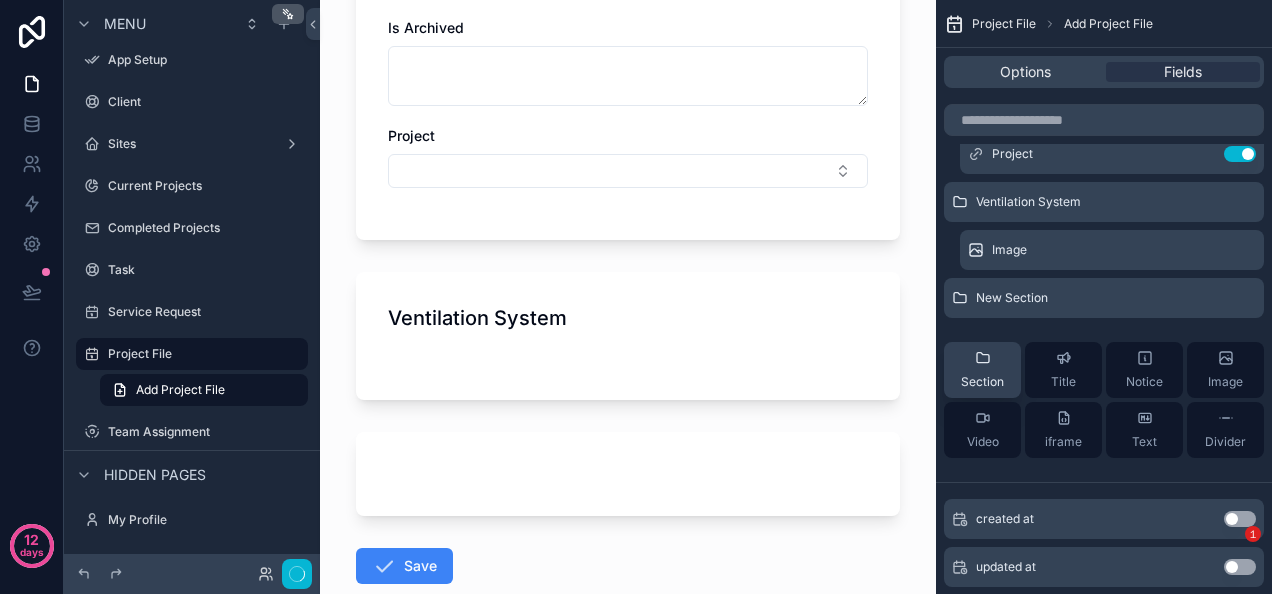 scroll, scrollTop: 0, scrollLeft: 0, axis: both 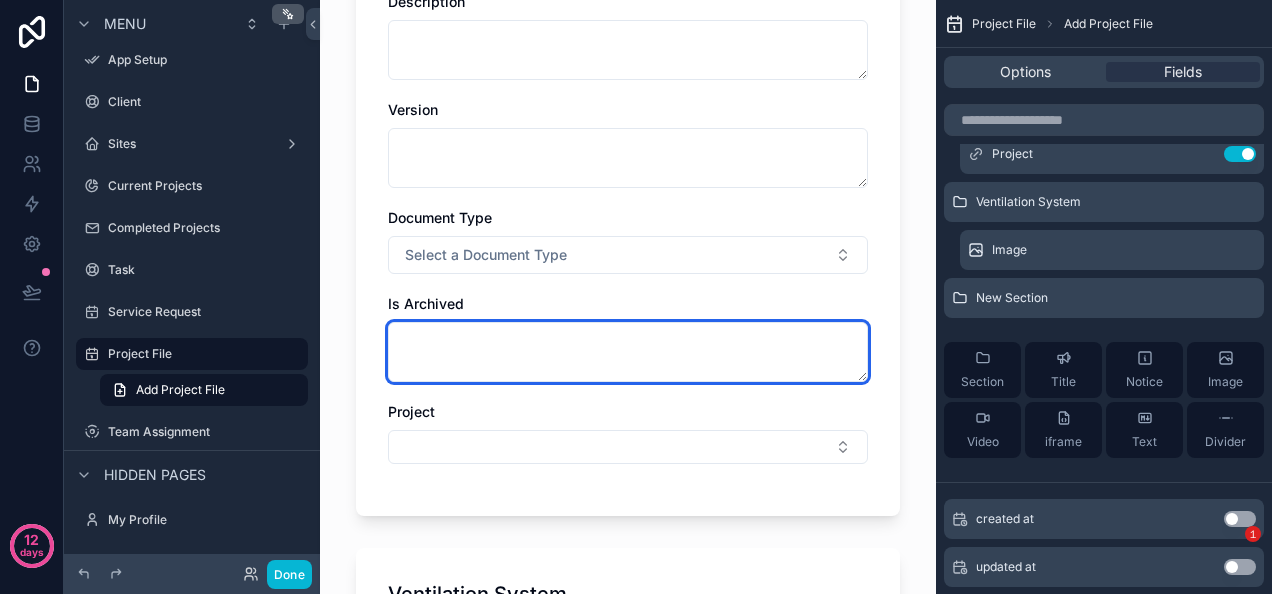 drag, startPoint x: 693, startPoint y: 331, endPoint x: 1038, endPoint y: 328, distance: 345.01303 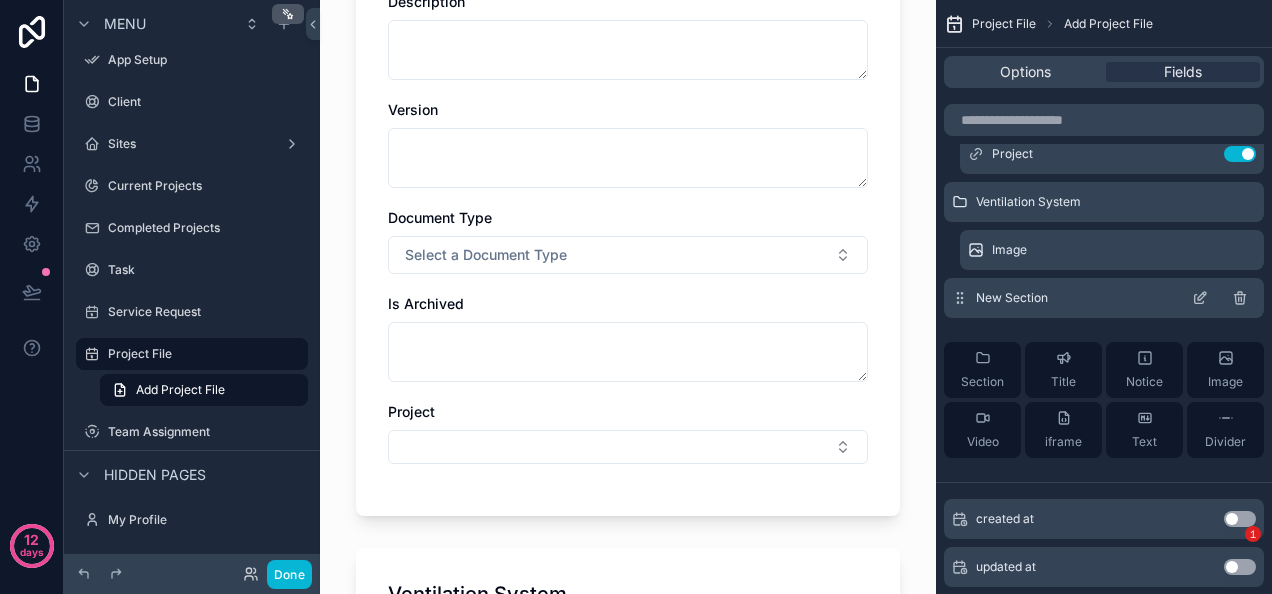 click at bounding box center [1224, 298] 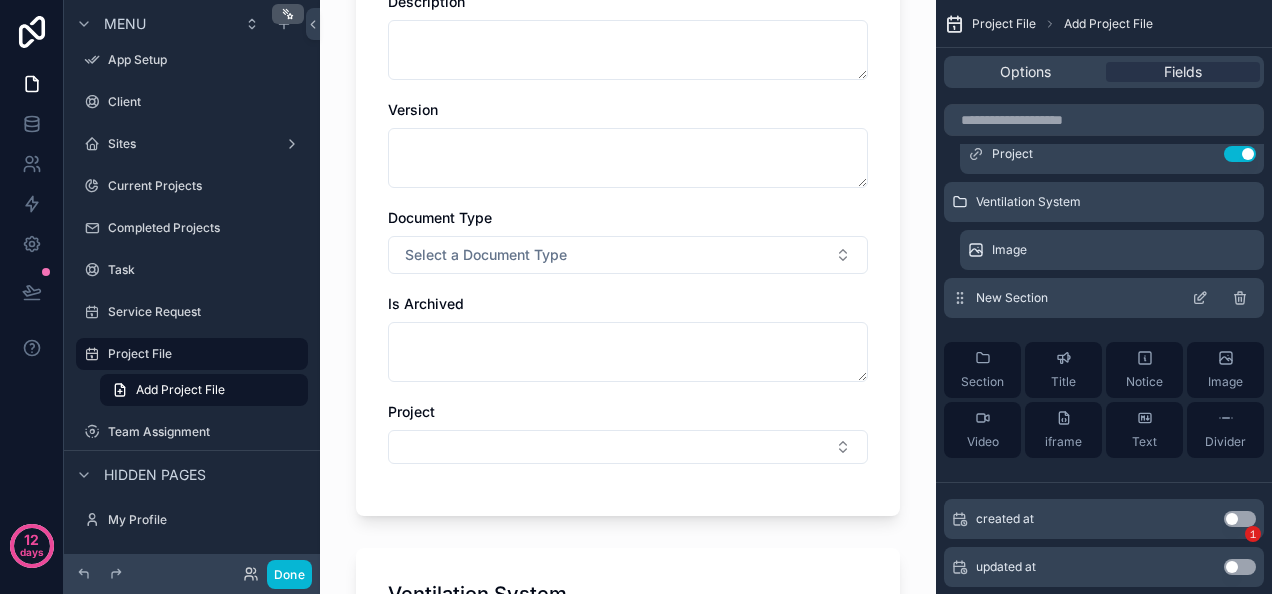 click 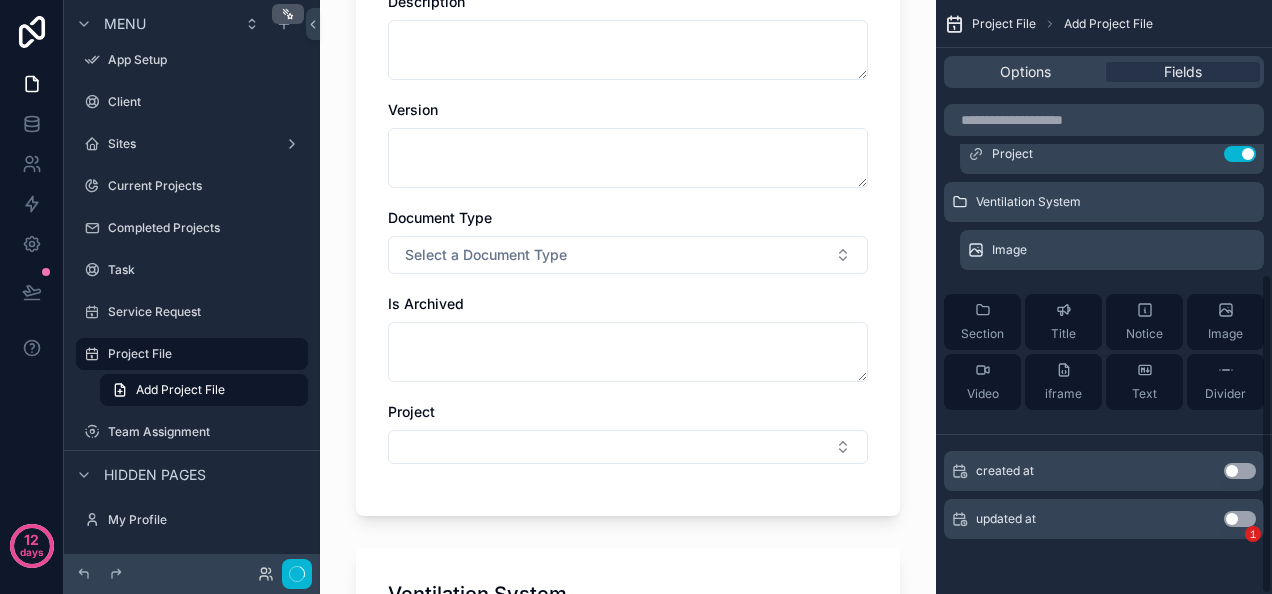 scroll, scrollTop: 0, scrollLeft: 0, axis: both 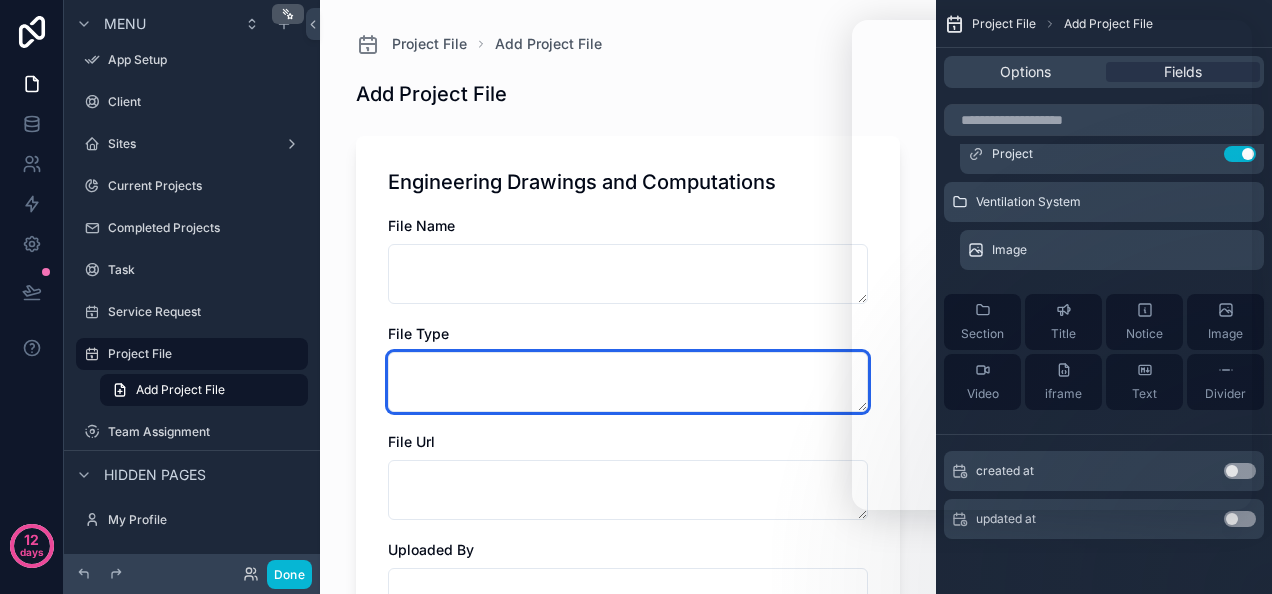 click at bounding box center (628, 382) 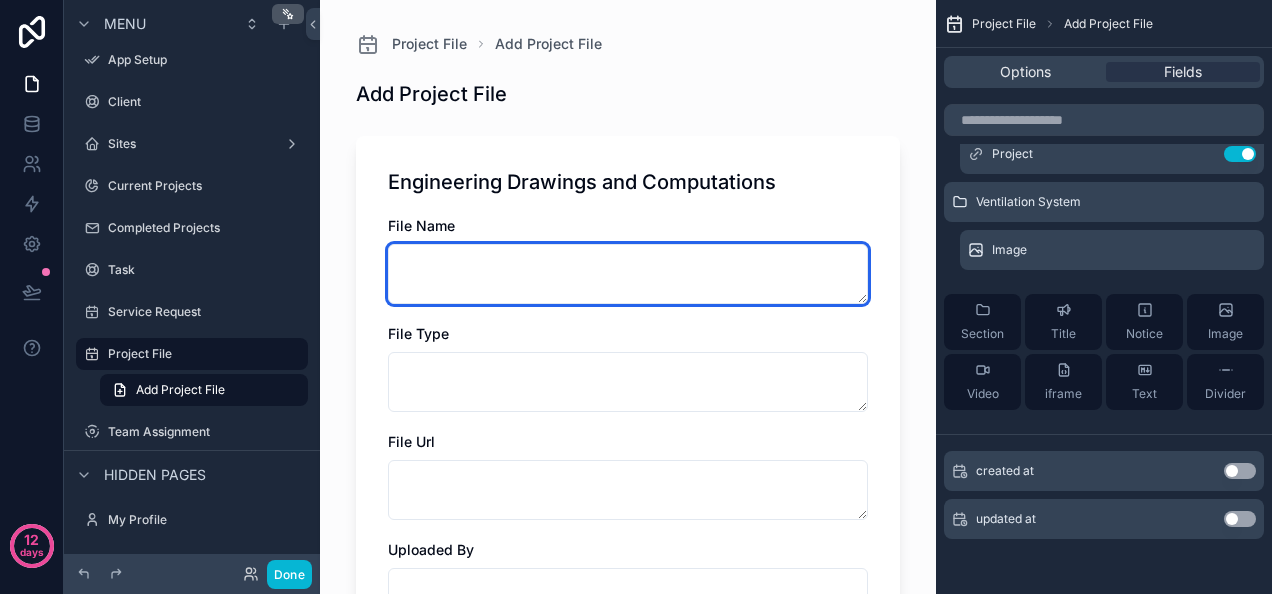 click at bounding box center (628, 274) 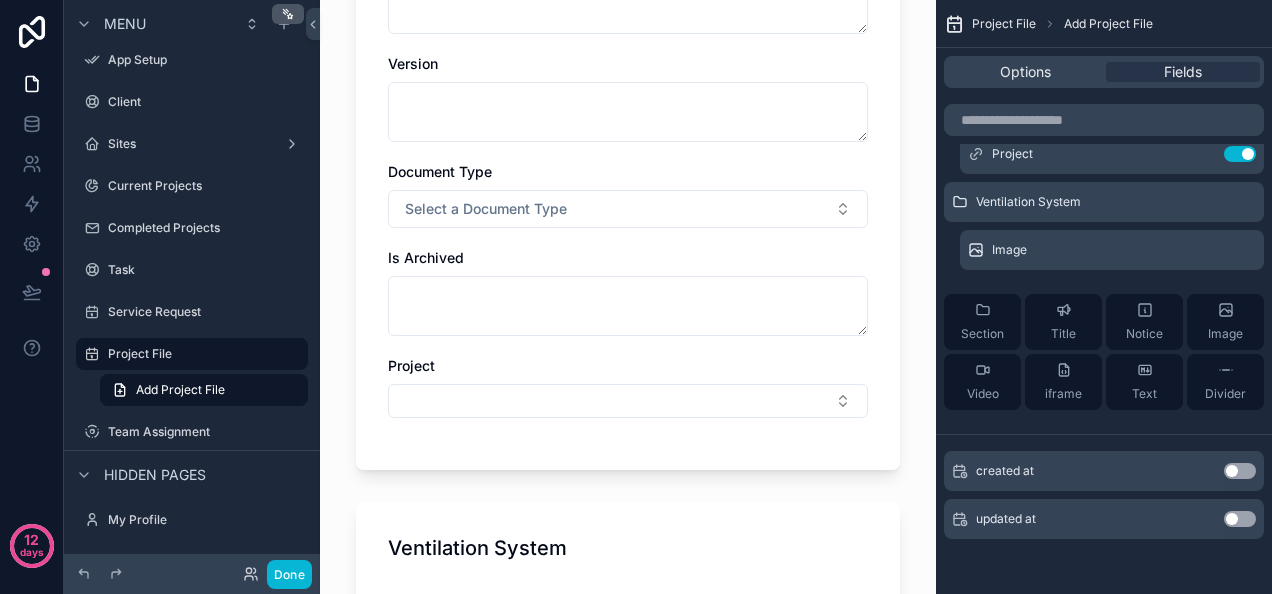 scroll, scrollTop: 992, scrollLeft: 0, axis: vertical 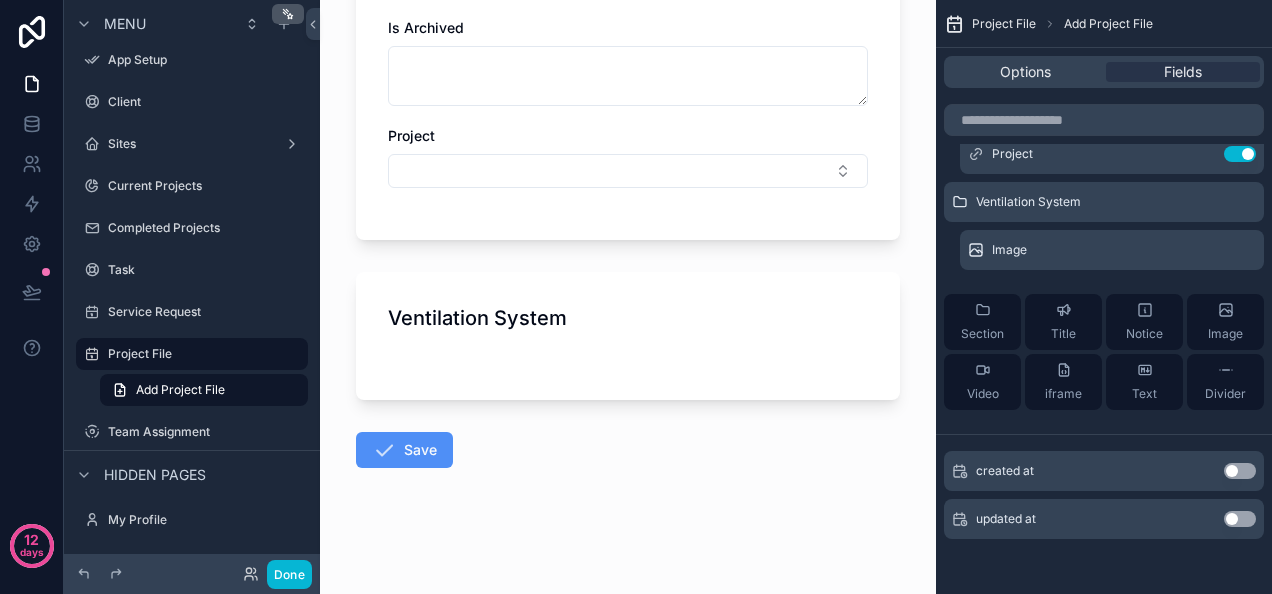 click on "Save" at bounding box center (404, 450) 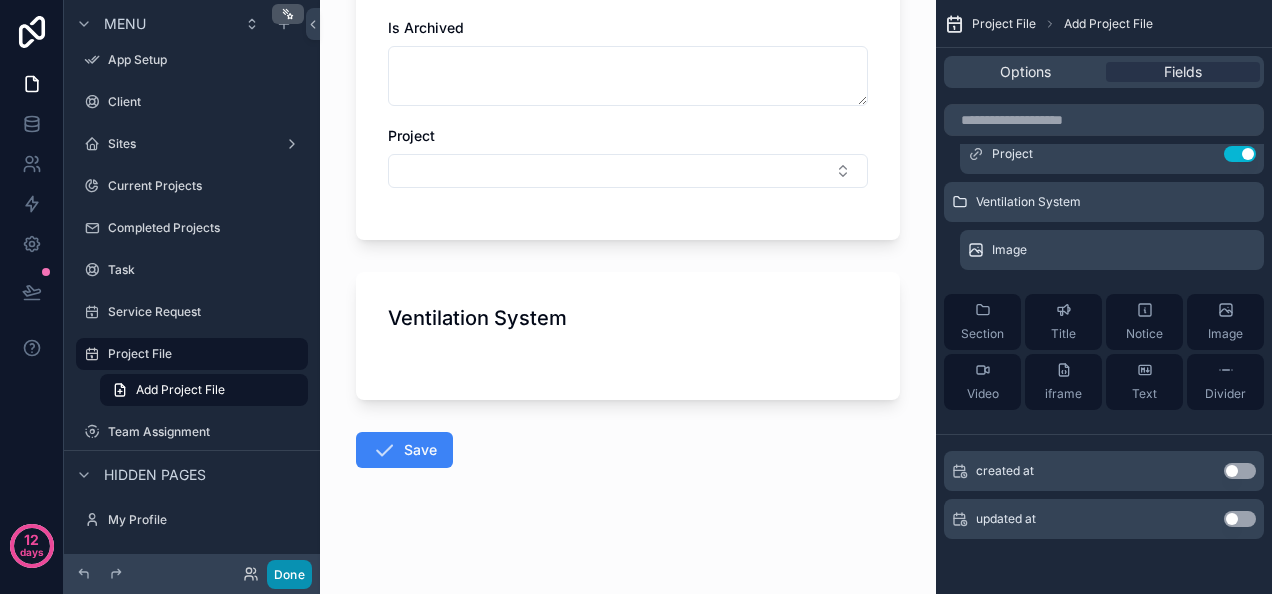 click on "Done" at bounding box center [289, 574] 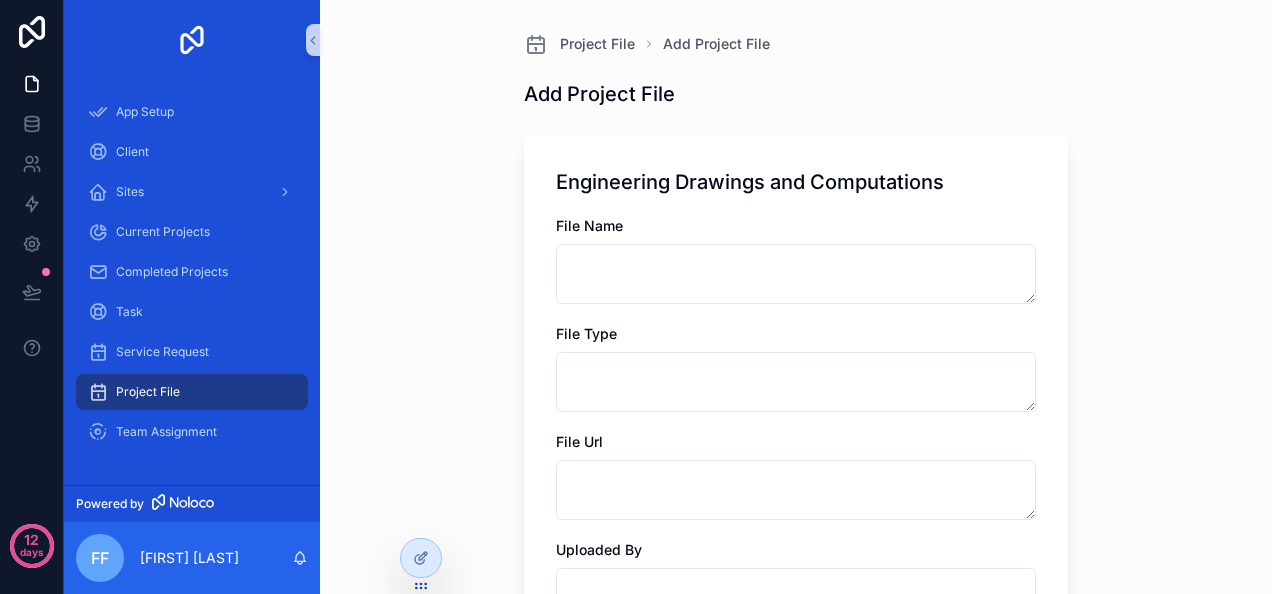 scroll, scrollTop: 208, scrollLeft: 0, axis: vertical 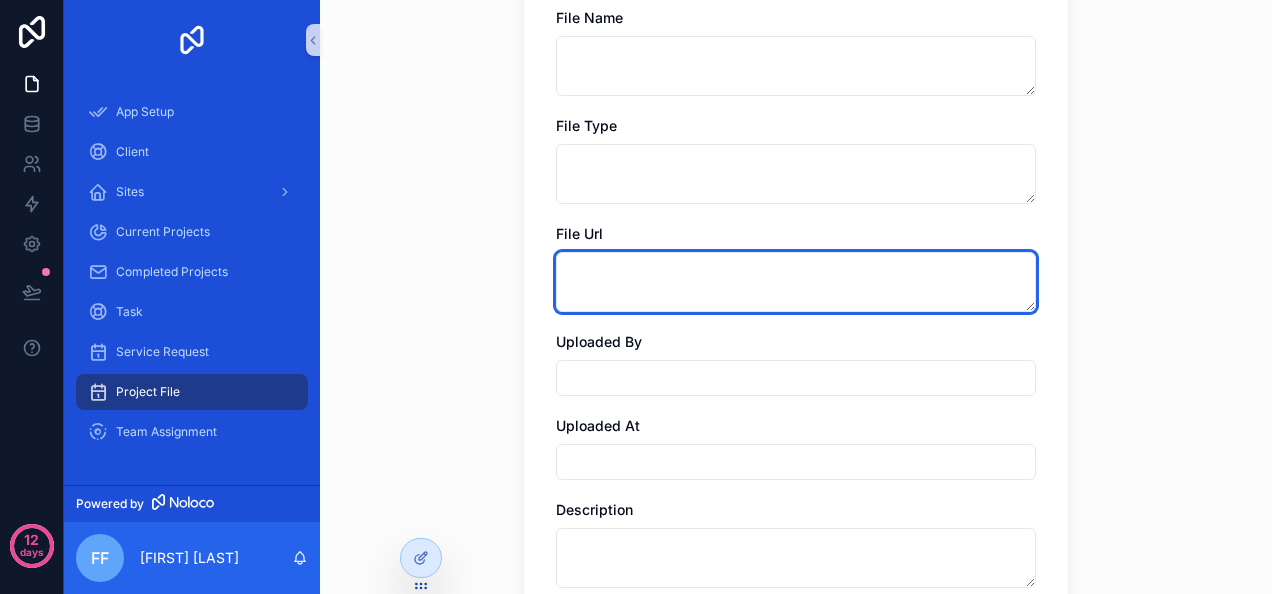 click at bounding box center (796, 282) 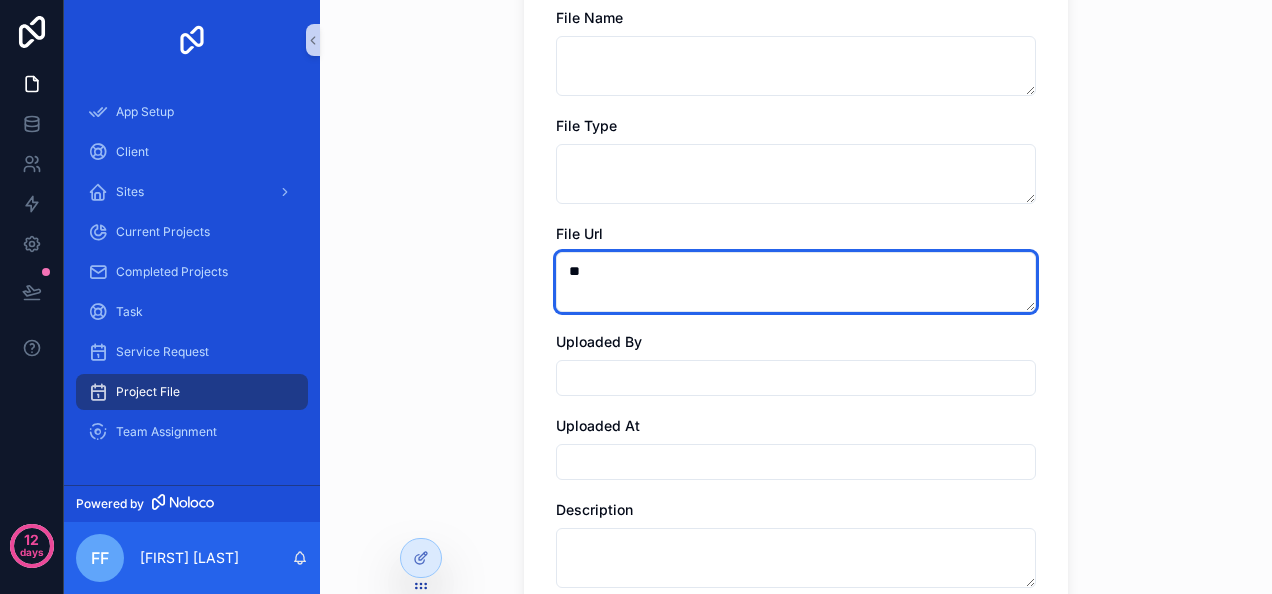 type on "*" 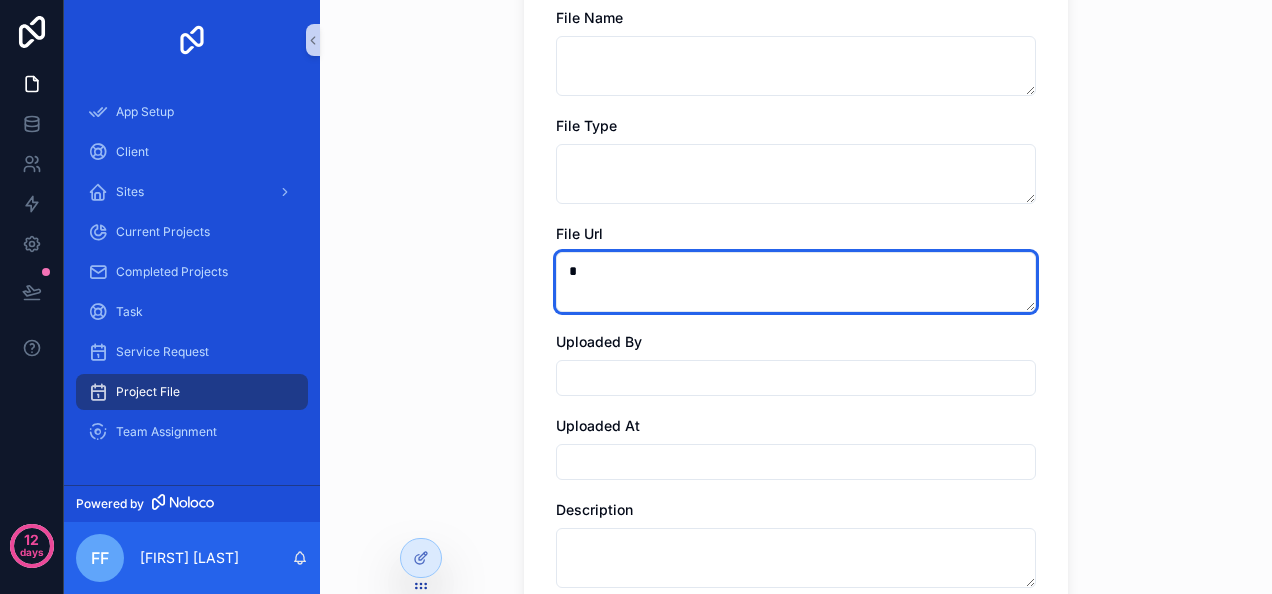 type 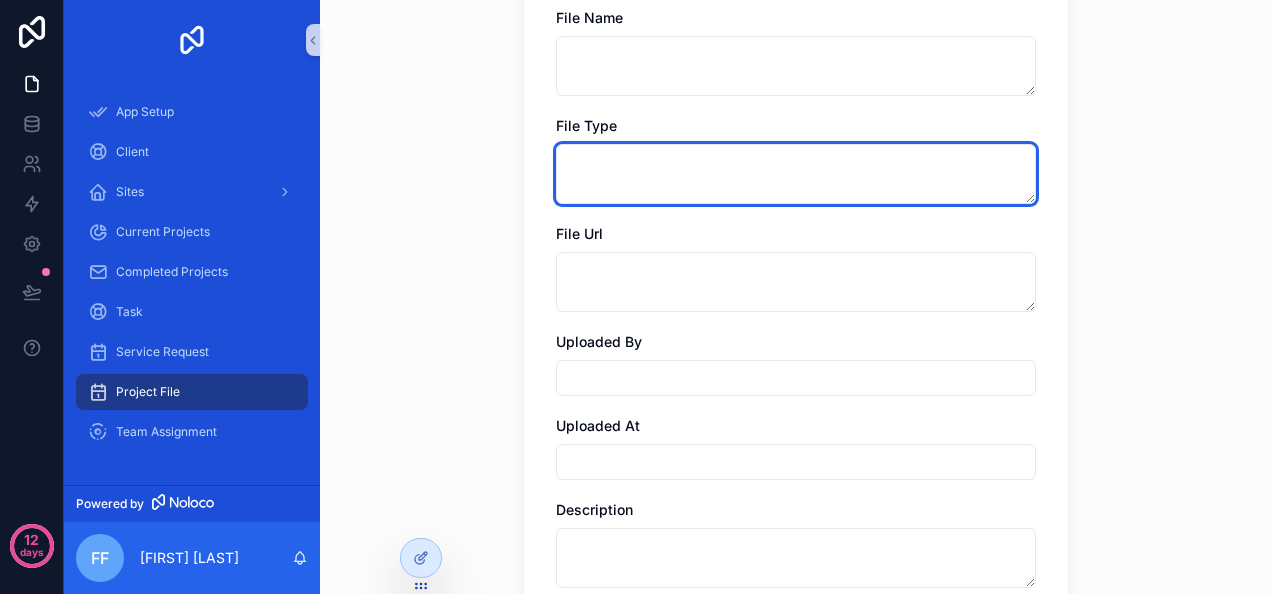 click at bounding box center (796, 174) 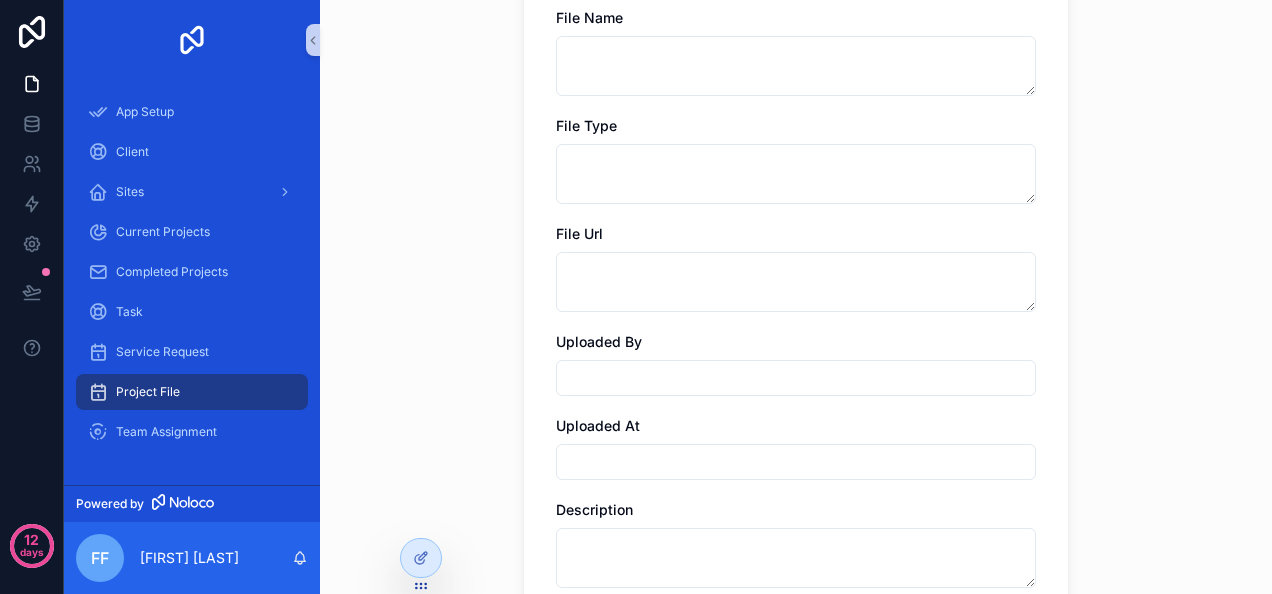 click on "File Name File Type File Url Uploaded By Uploaded At Description Version Document Type Select a Document Type Is Archived Project" at bounding box center (796, 500) 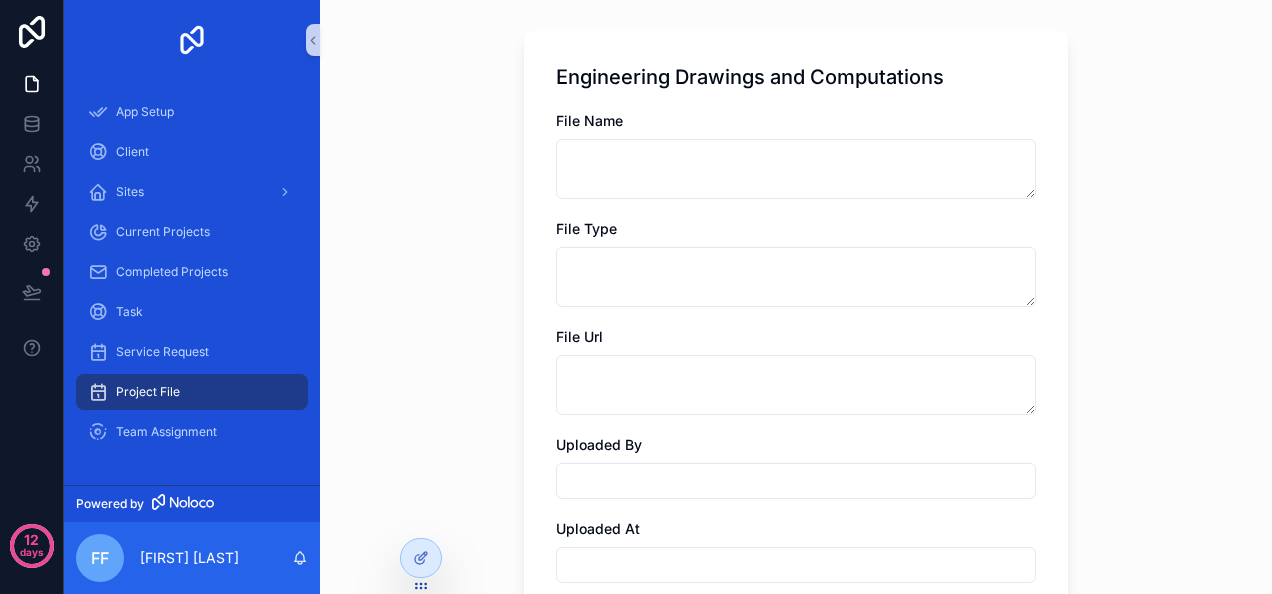 scroll, scrollTop: 104, scrollLeft: 0, axis: vertical 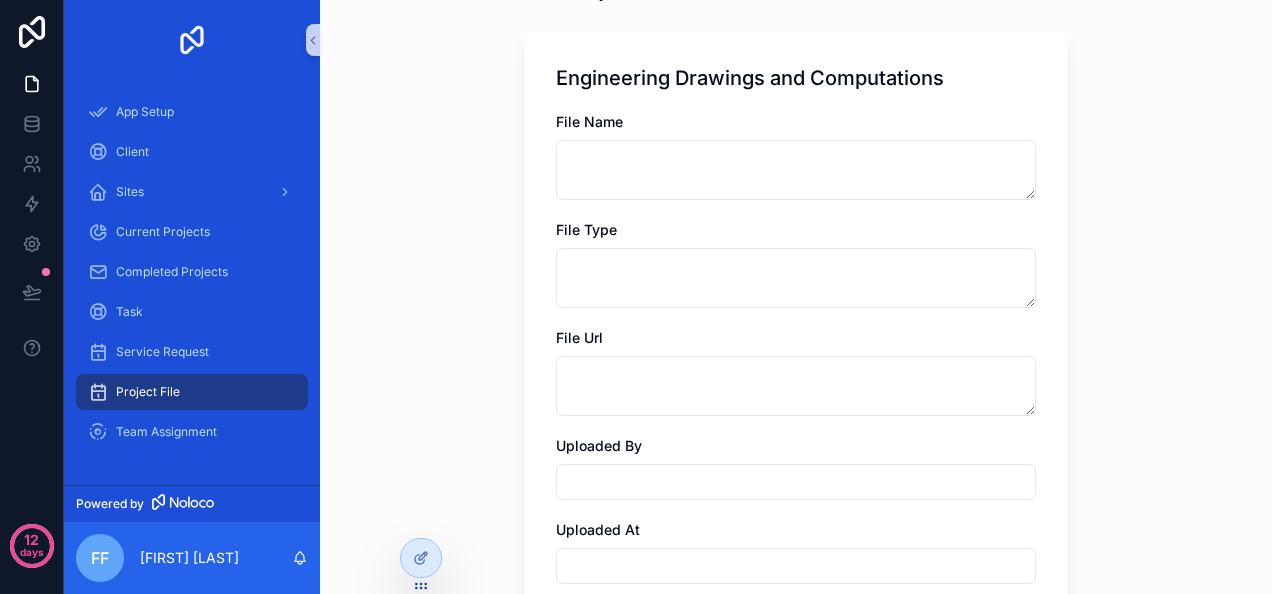 click on "File Name" at bounding box center [796, 156] 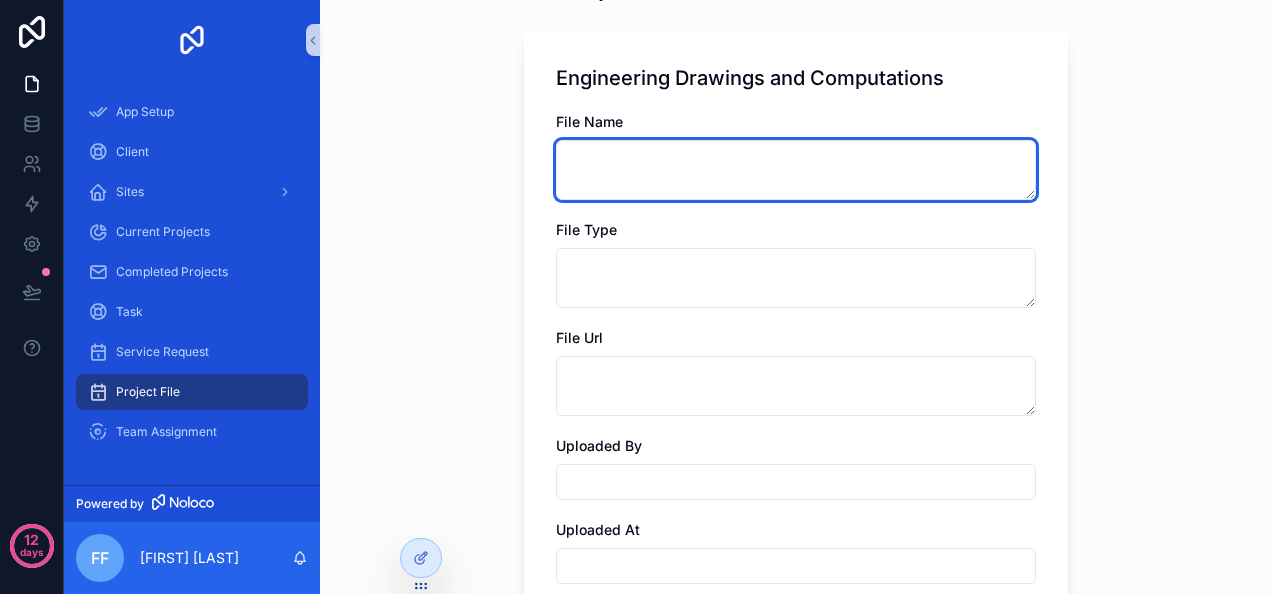 click at bounding box center [796, 170] 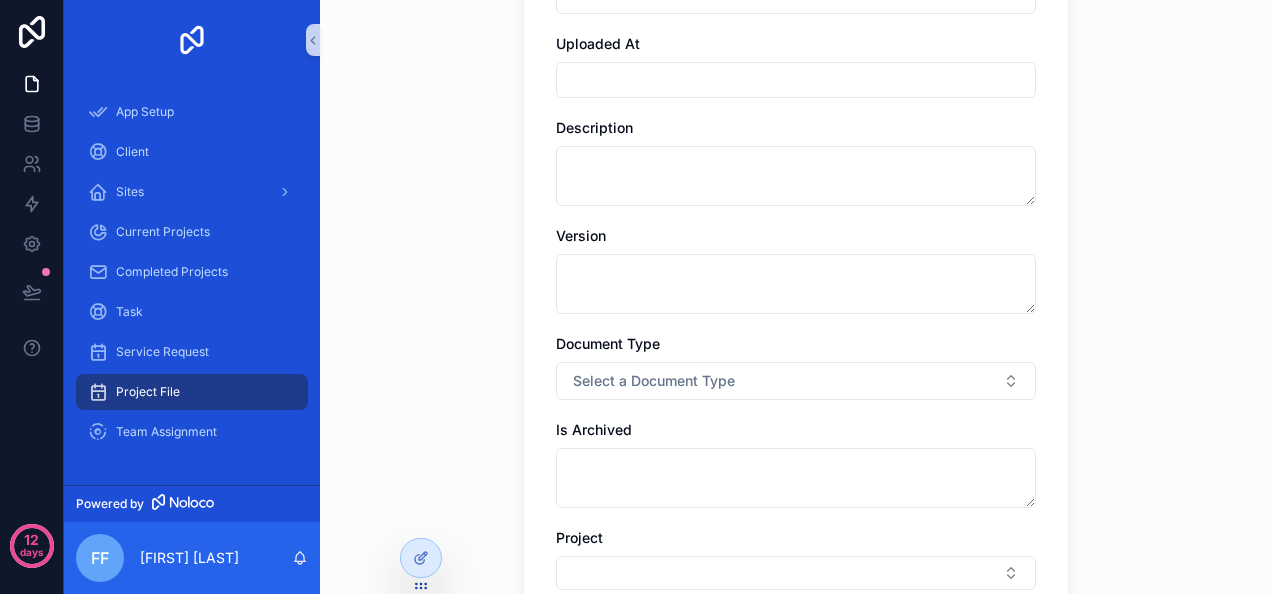 scroll, scrollTop: 592, scrollLeft: 0, axis: vertical 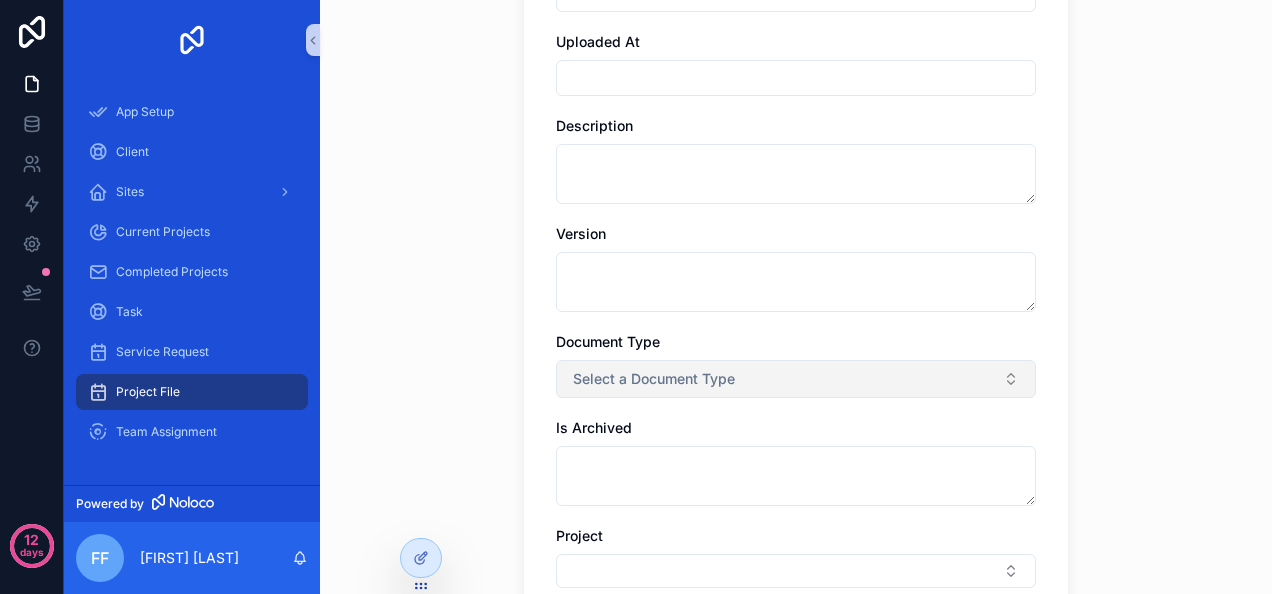 click on "Select a Document Type" at bounding box center (796, 379) 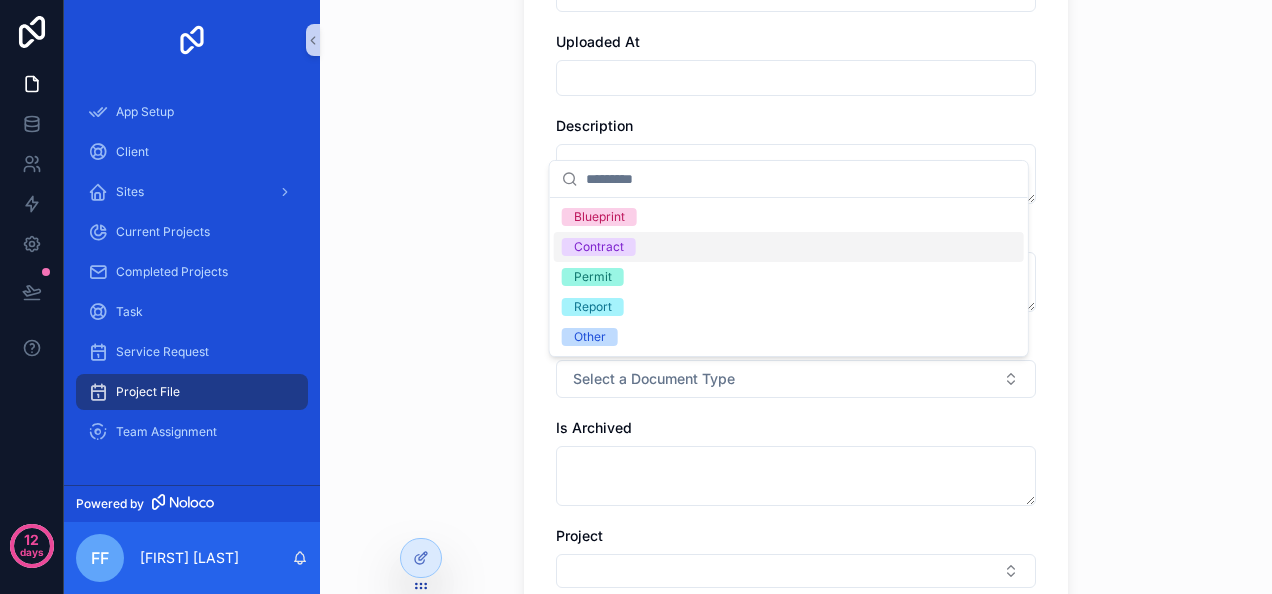 click on "Contract" at bounding box center (789, 247) 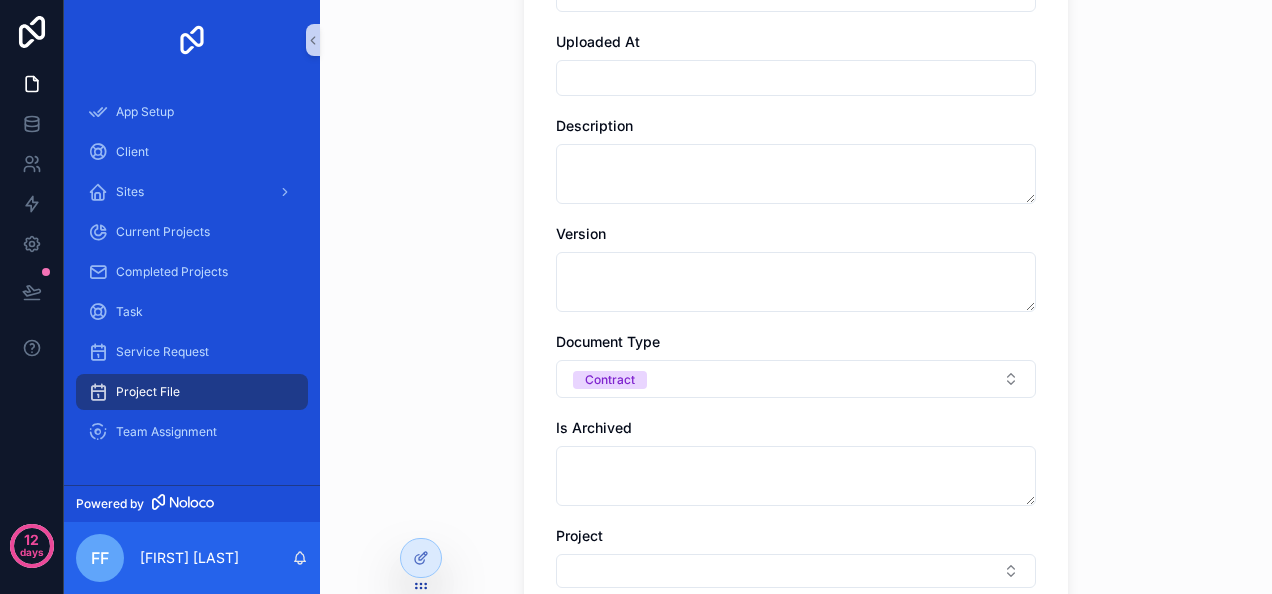 click on "Is Archived" at bounding box center [796, 462] 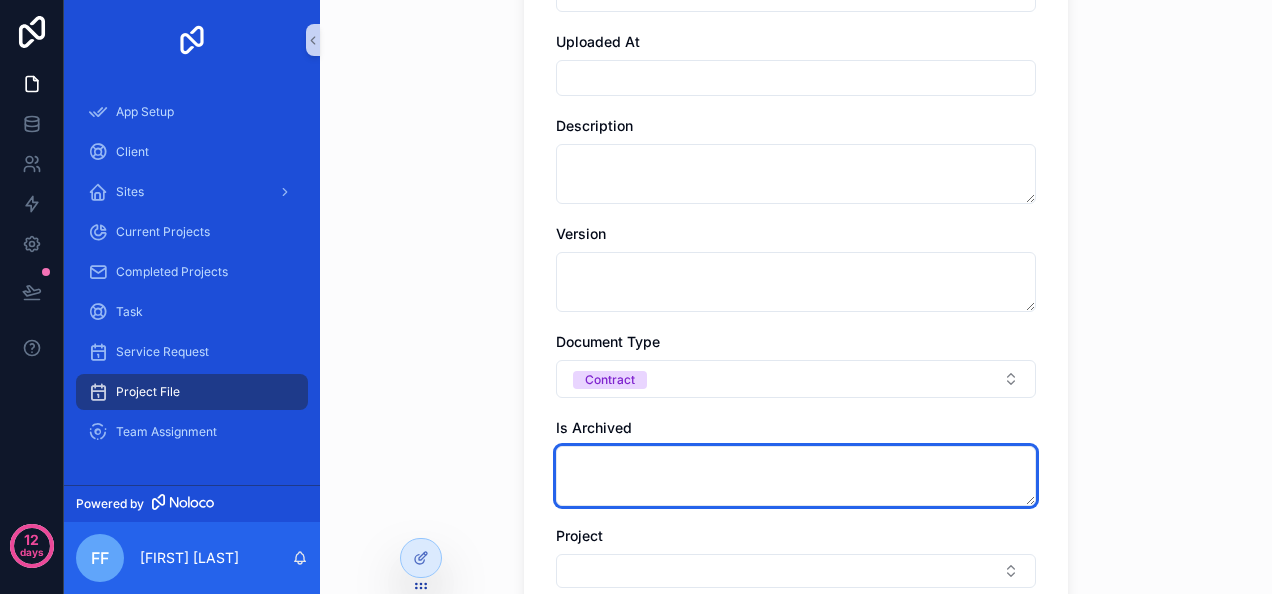 click at bounding box center (796, 476) 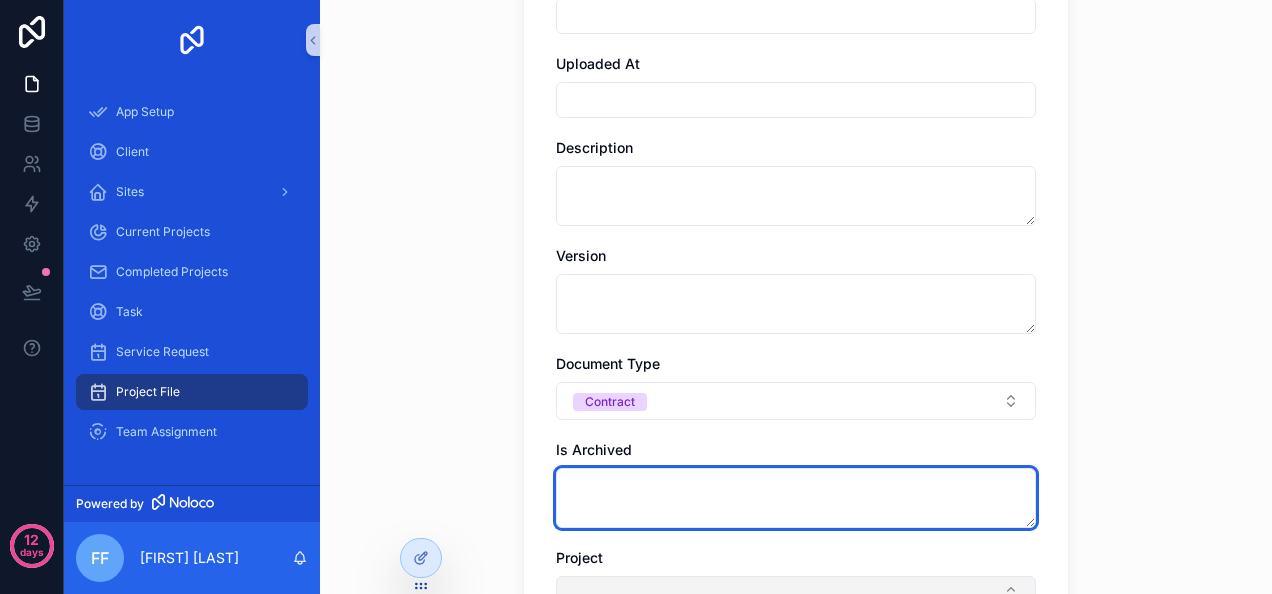 scroll, scrollTop: 569, scrollLeft: 0, axis: vertical 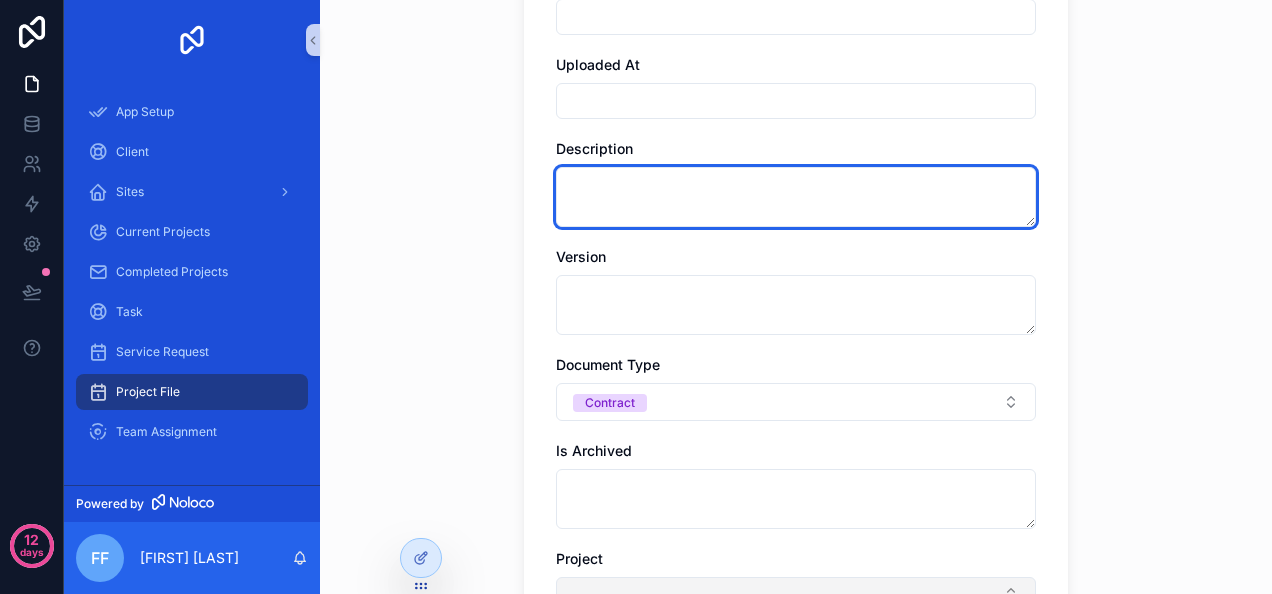 click at bounding box center [796, 197] 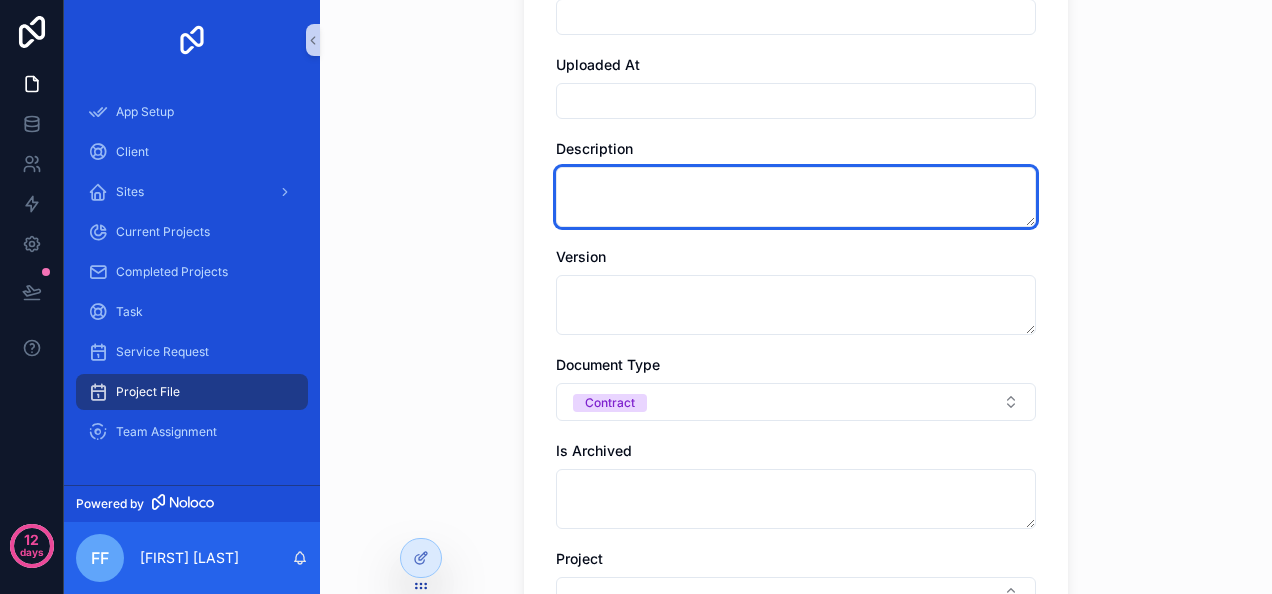 scroll, scrollTop: 247, scrollLeft: 0, axis: vertical 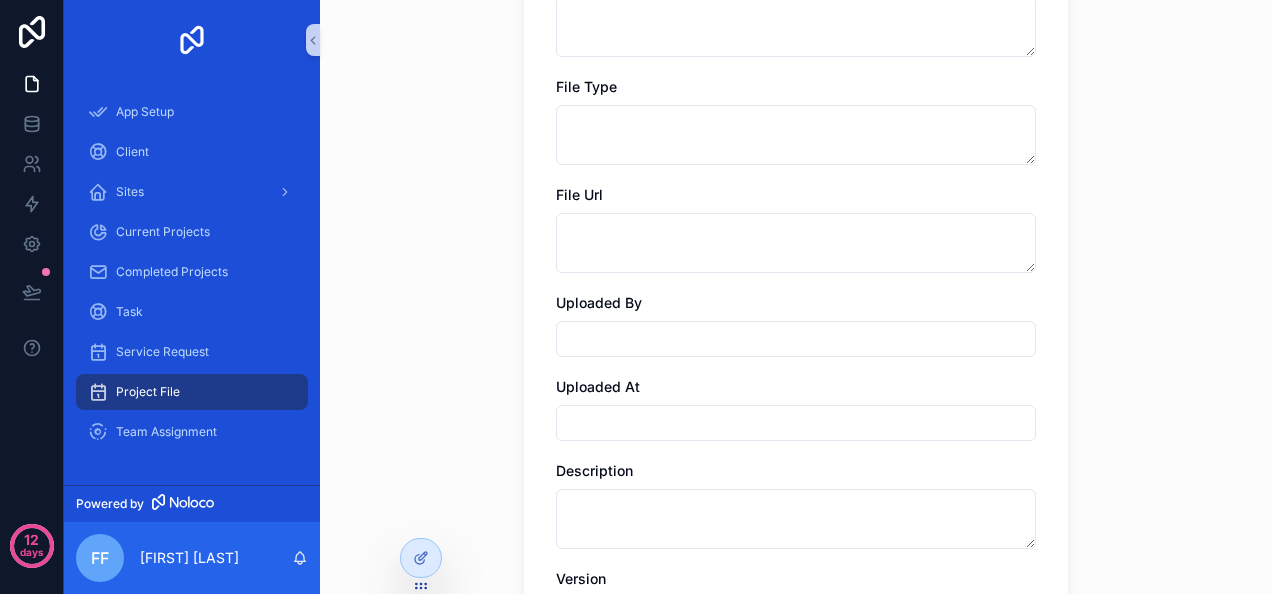 click on "Uploaded By" at bounding box center [796, 303] 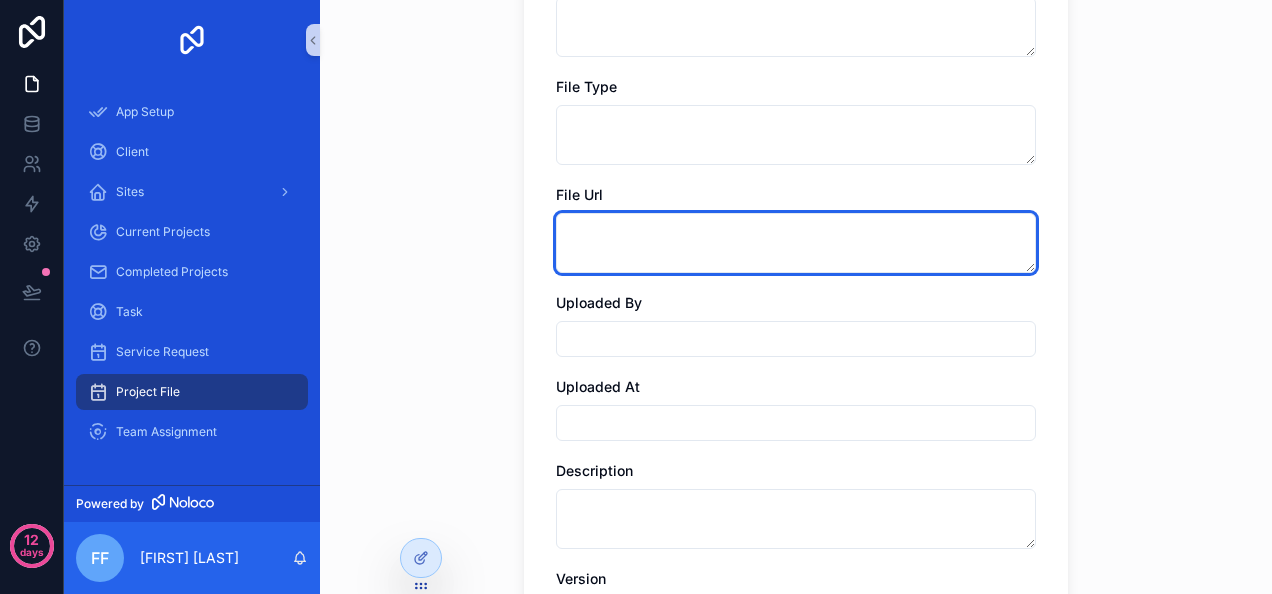 click at bounding box center [796, 243] 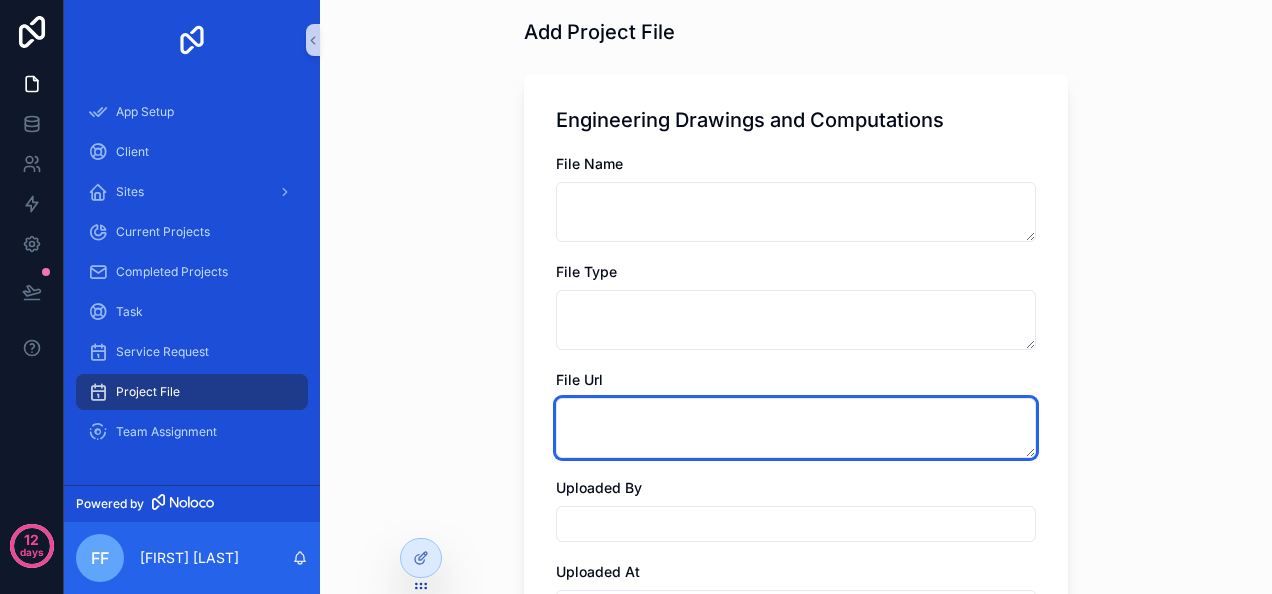 scroll, scrollTop: 0, scrollLeft: 0, axis: both 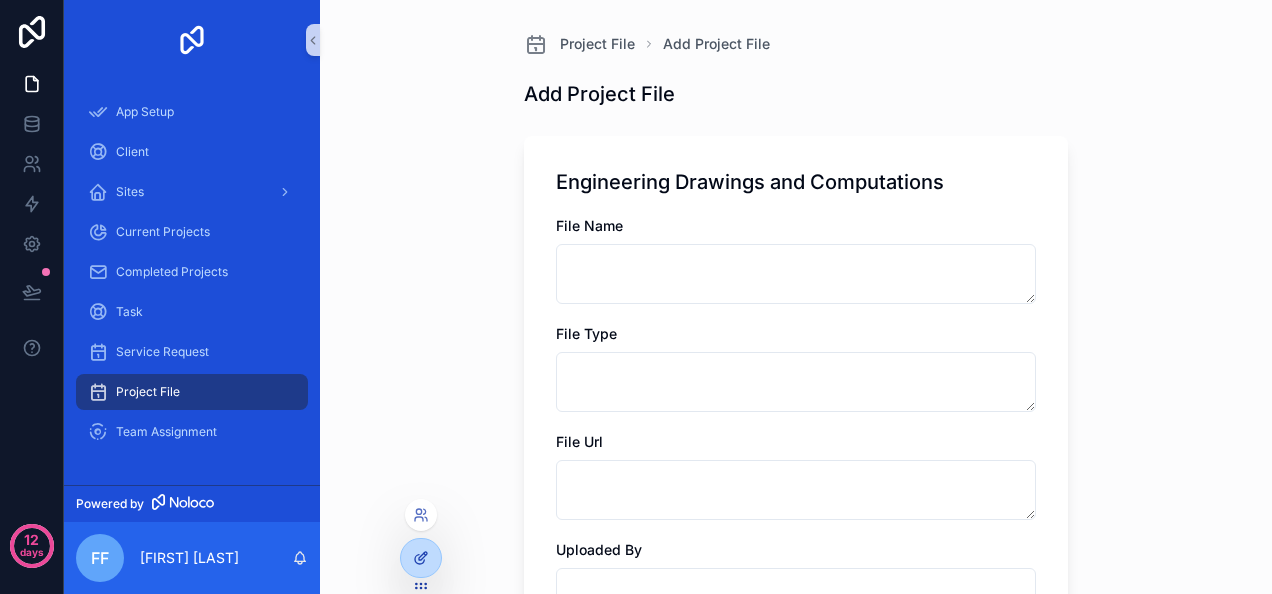 click 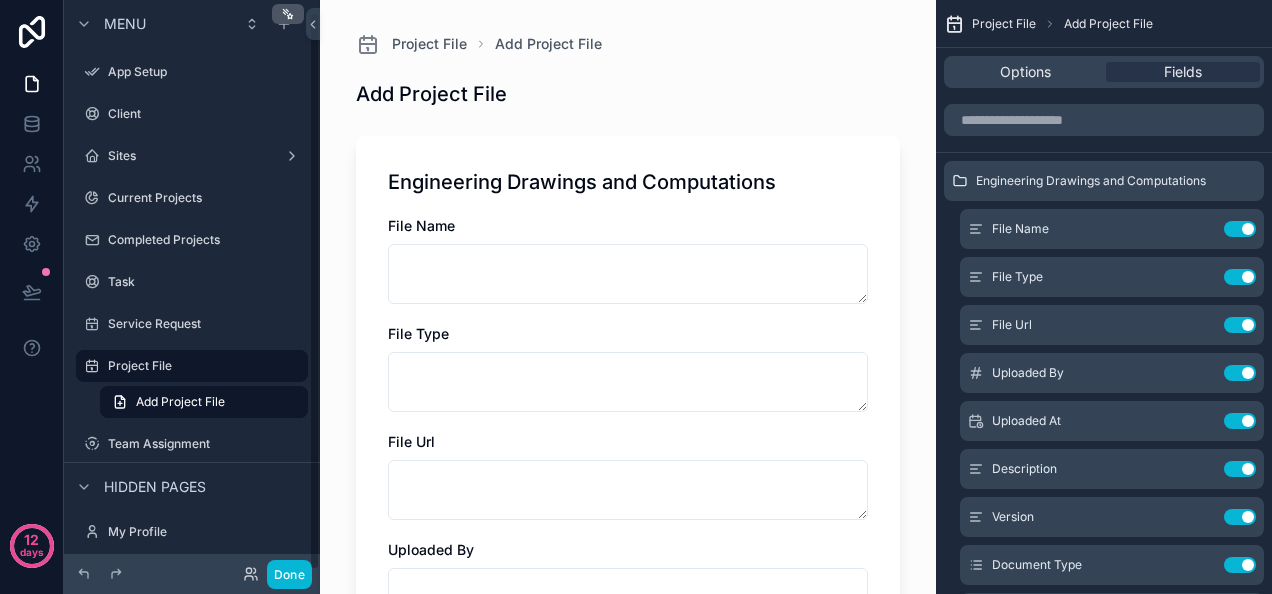 scroll, scrollTop: 12, scrollLeft: 0, axis: vertical 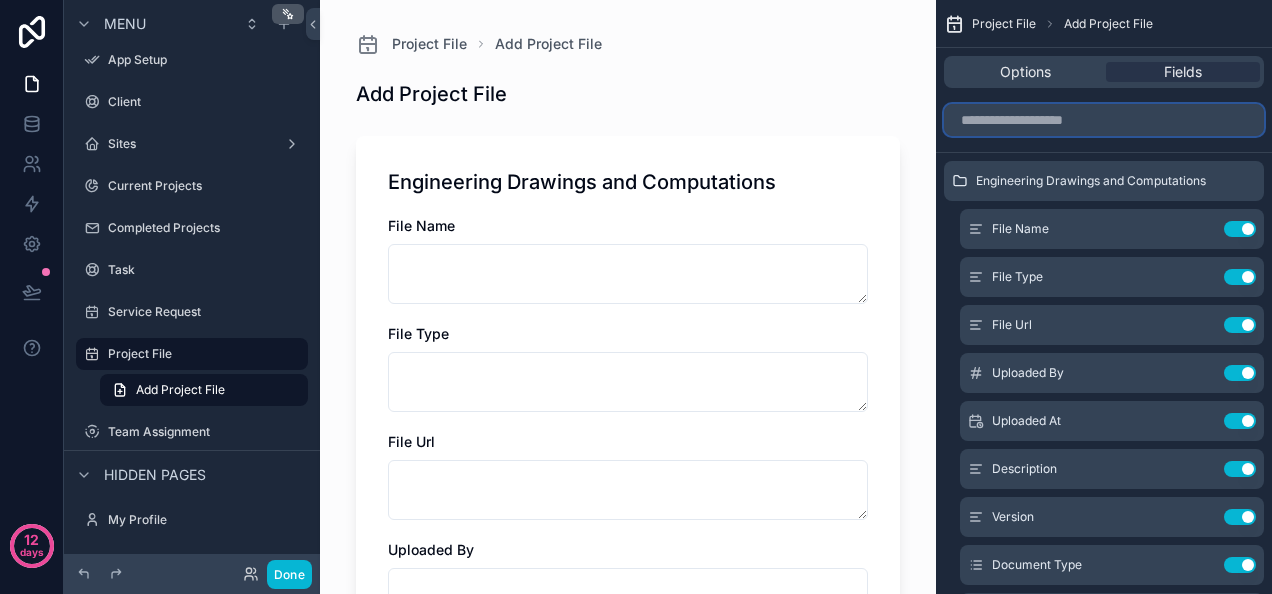 click at bounding box center (1104, 120) 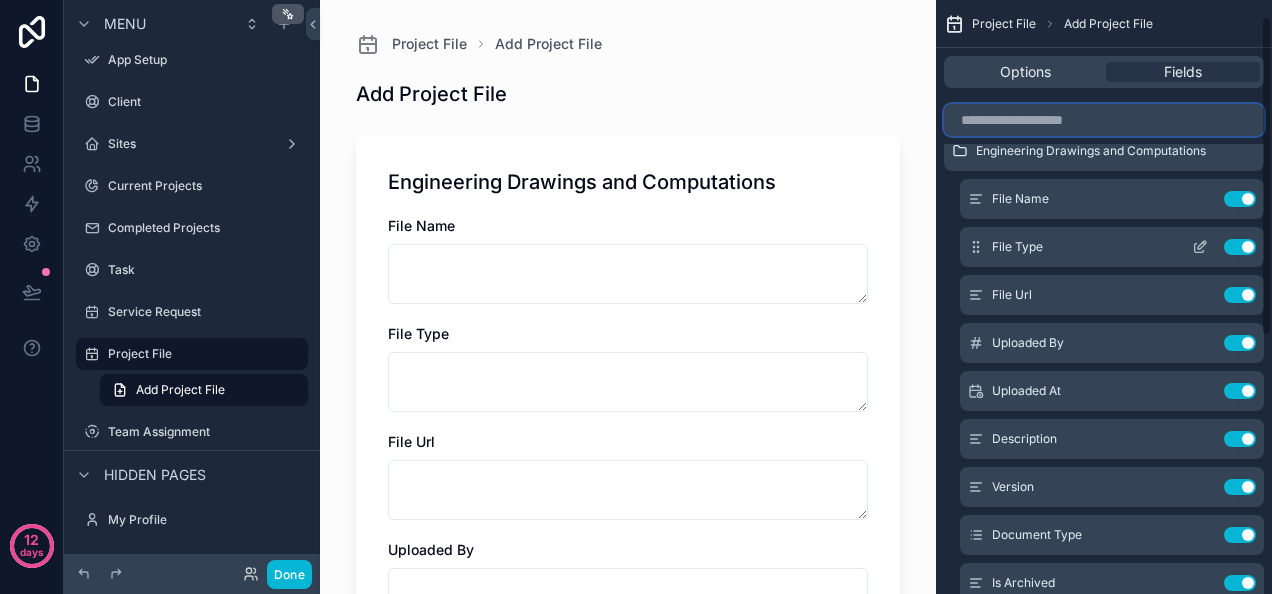 scroll, scrollTop: 31, scrollLeft: 0, axis: vertical 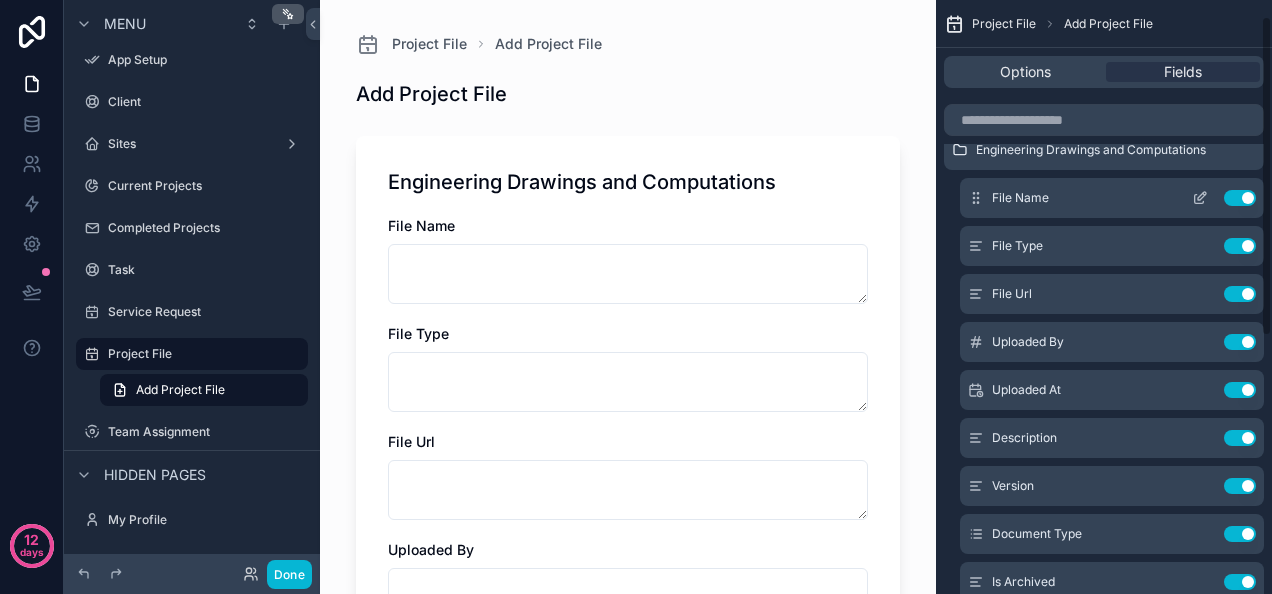 click on "Use setting" at bounding box center (1240, 198) 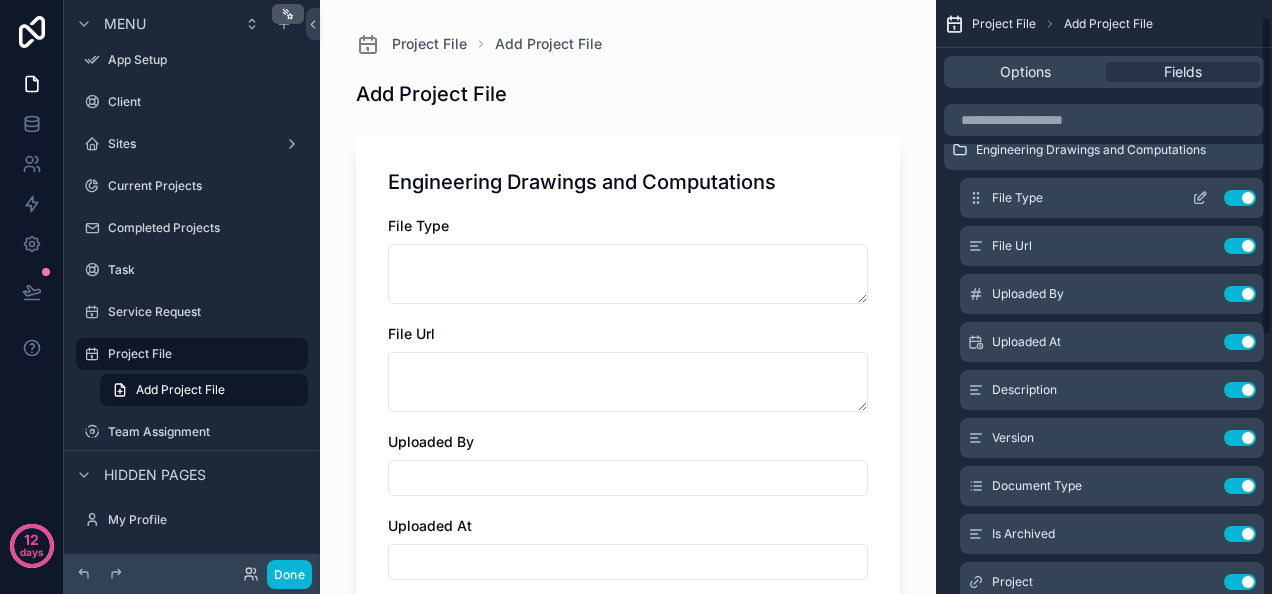 click on "File Type Use setting" at bounding box center [1112, 198] 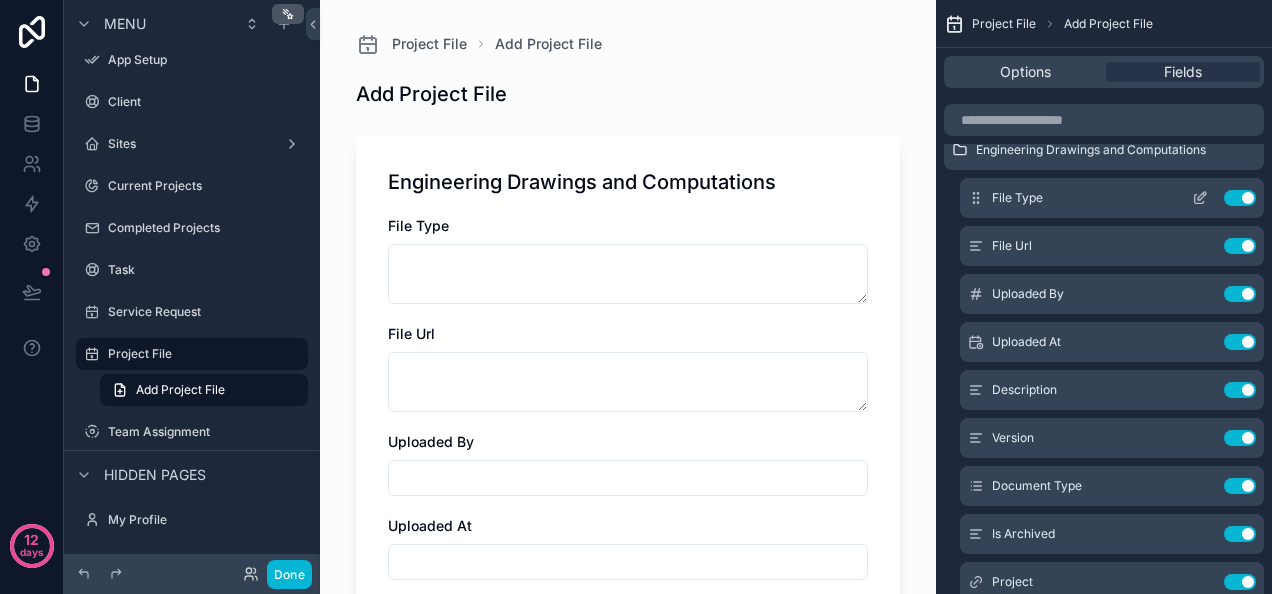 click on "Use setting" at bounding box center [1240, 198] 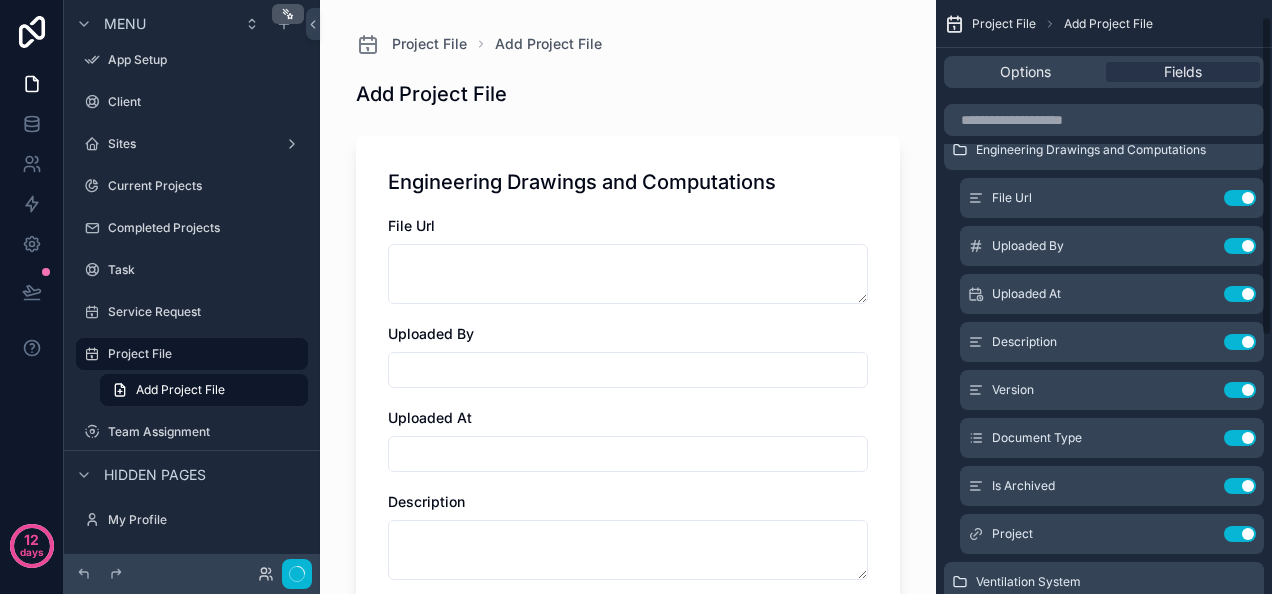 click on "Use setting" at bounding box center [1240, 198] 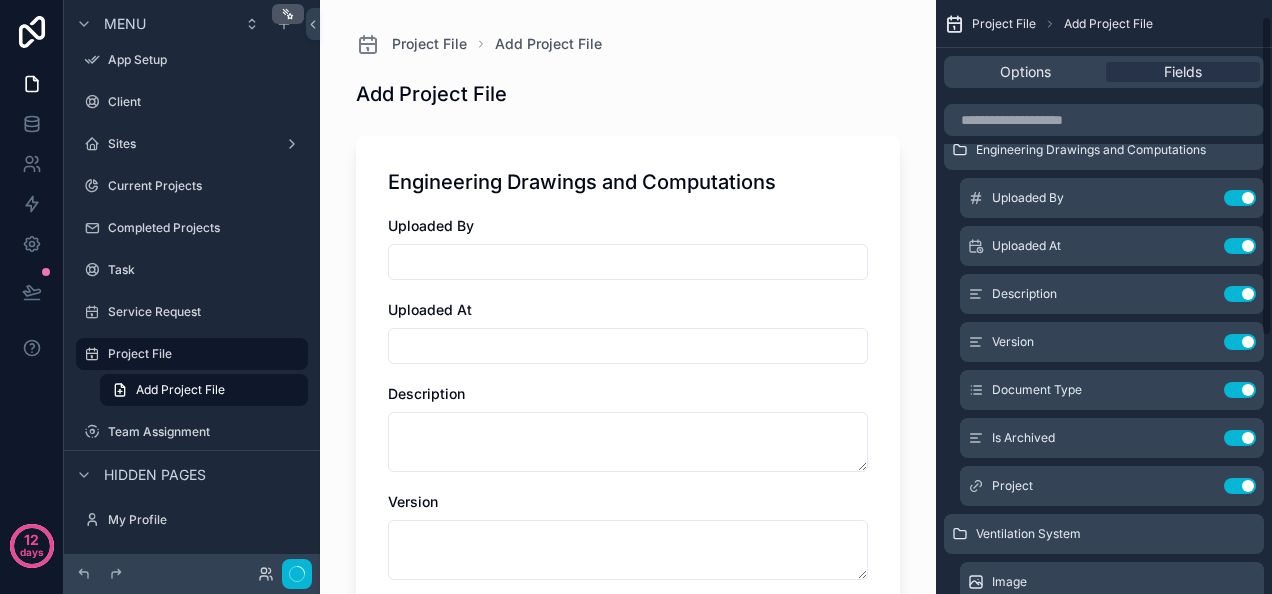 click on "Use setting" at bounding box center [1240, 198] 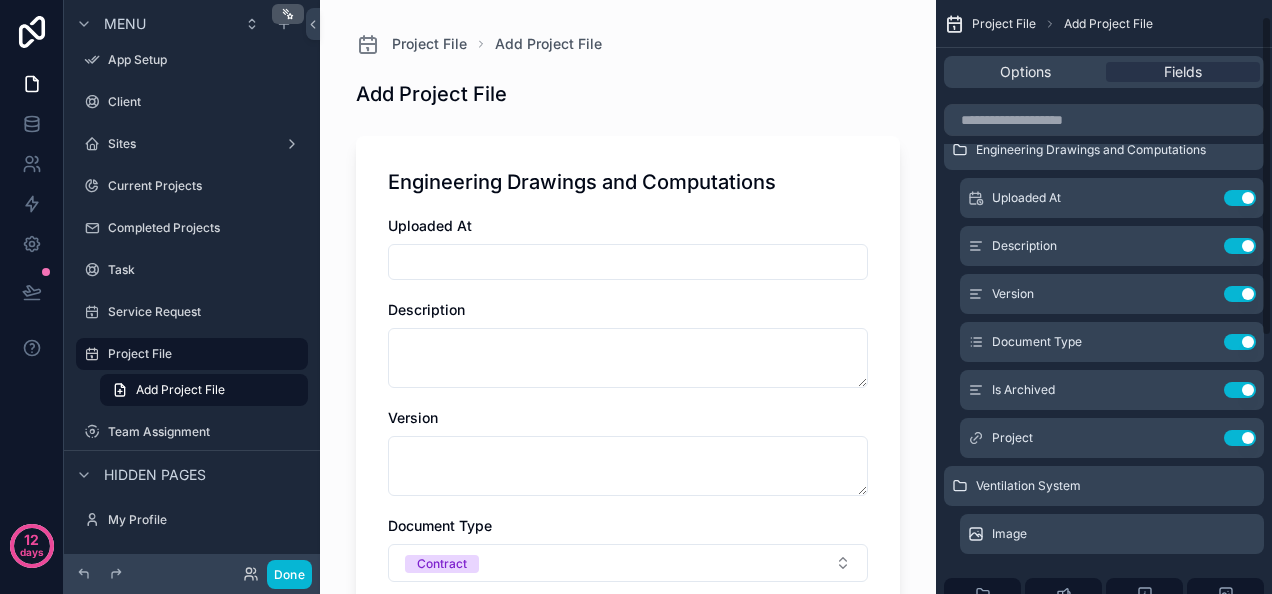 click on "Use setting" at bounding box center [1240, 198] 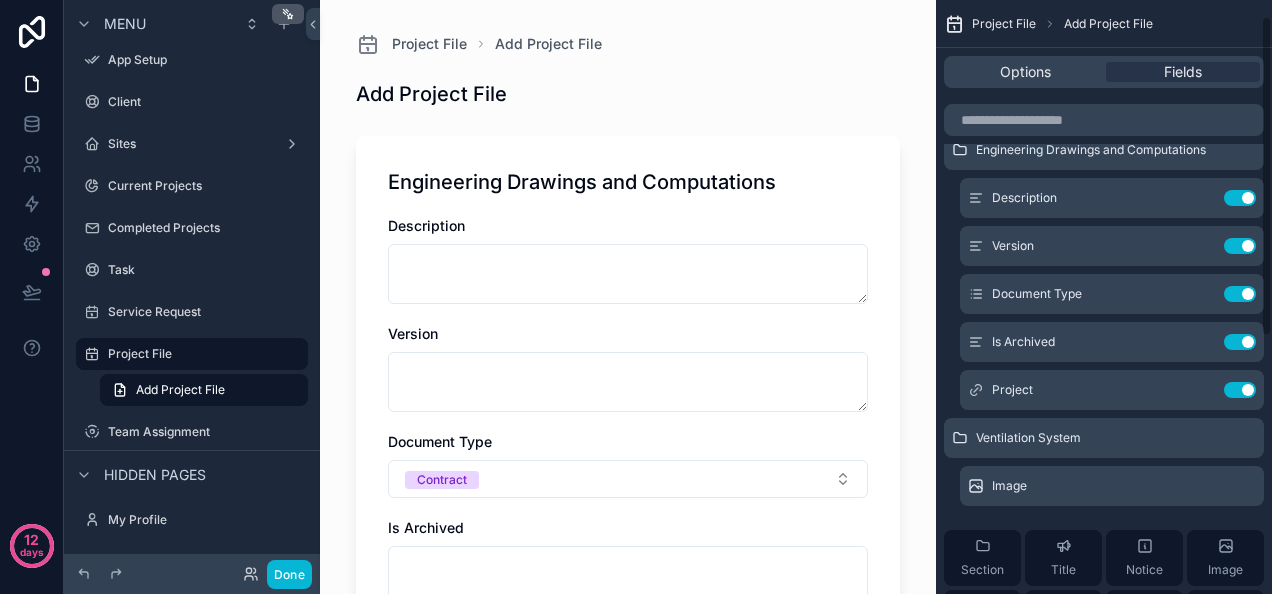 click on "Use setting" at bounding box center (1240, 198) 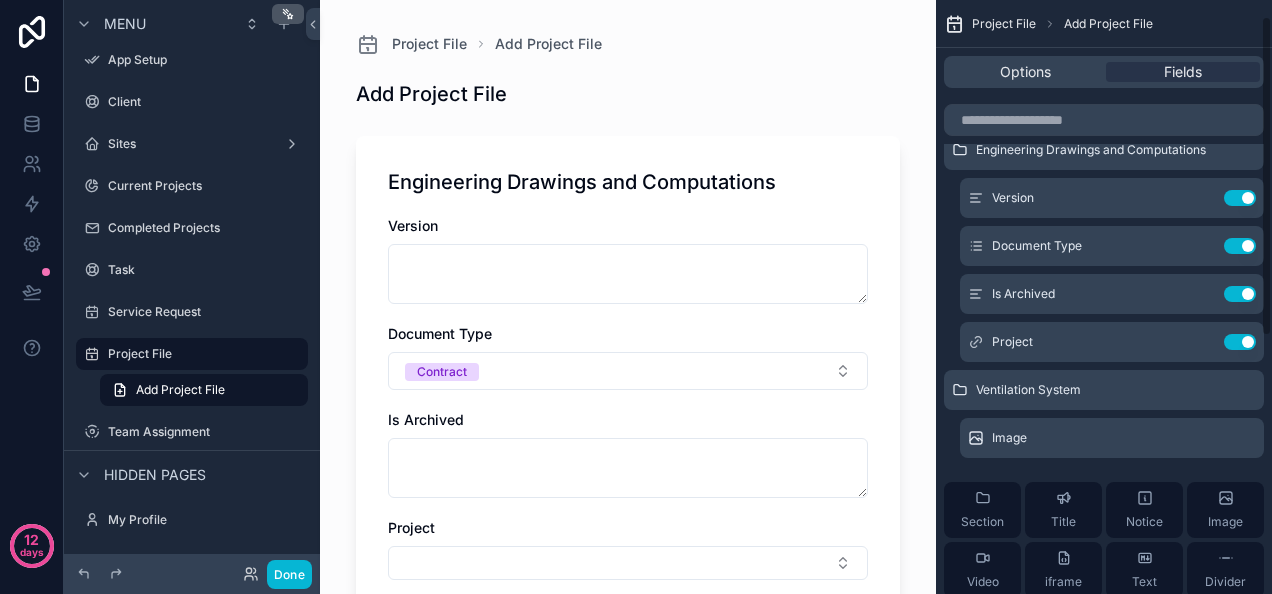 click on "Use setting" at bounding box center (1240, 198) 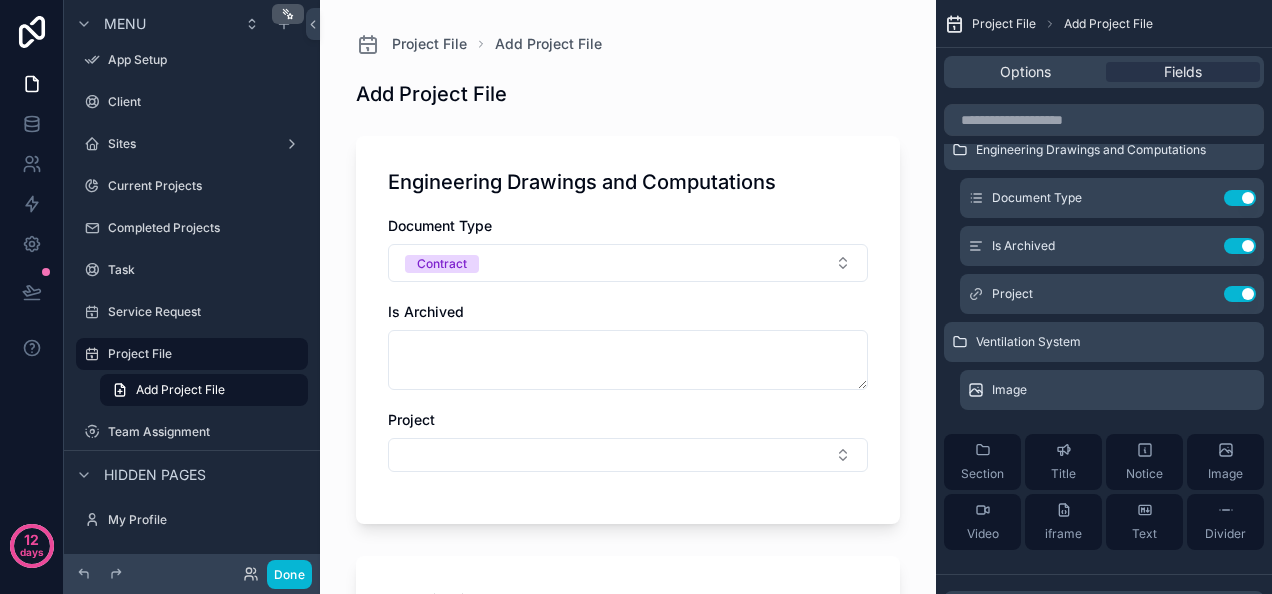 click on "Use setting" at bounding box center [1240, 198] 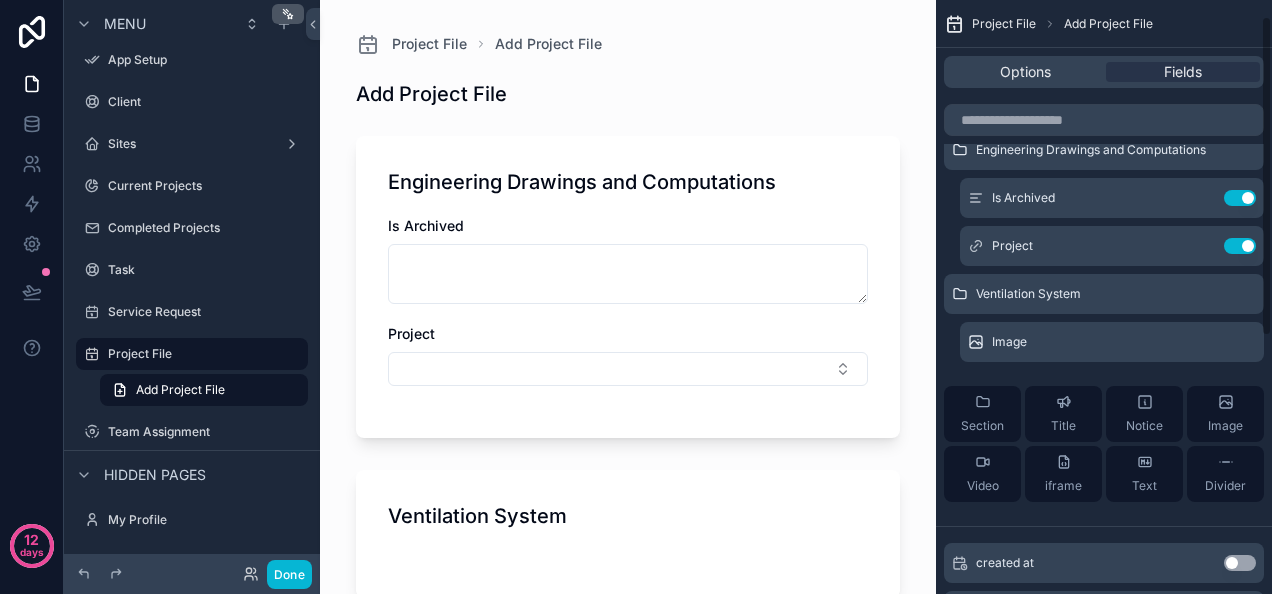 click on "Use setting" at bounding box center [1240, 198] 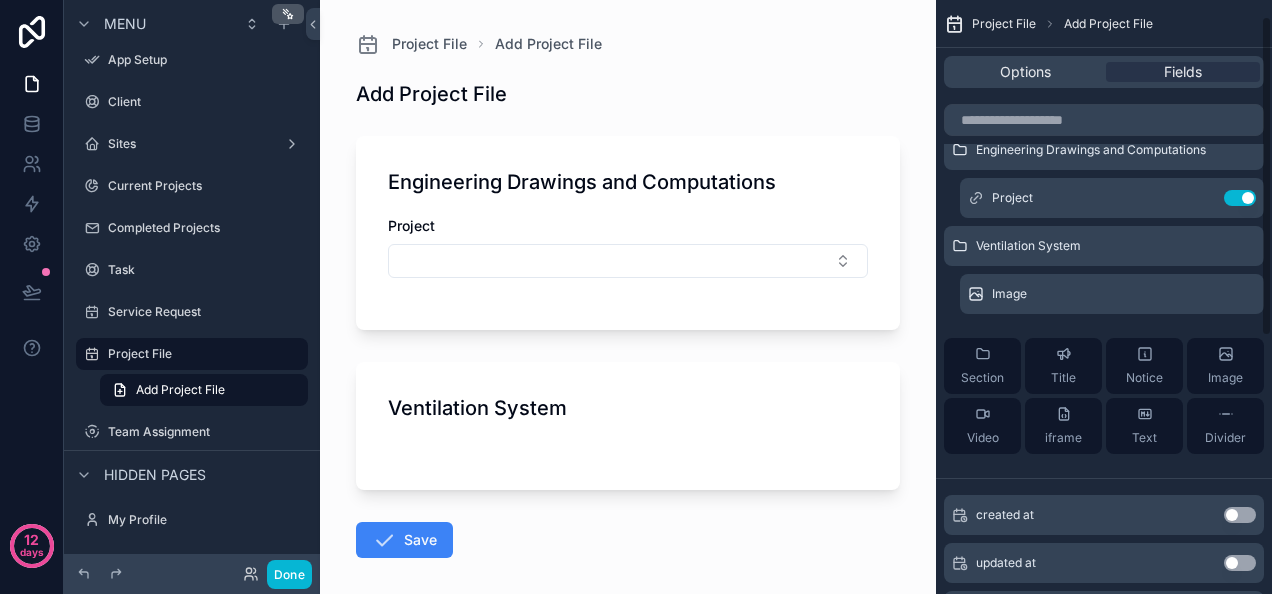 click on "Use setting" at bounding box center (1240, 198) 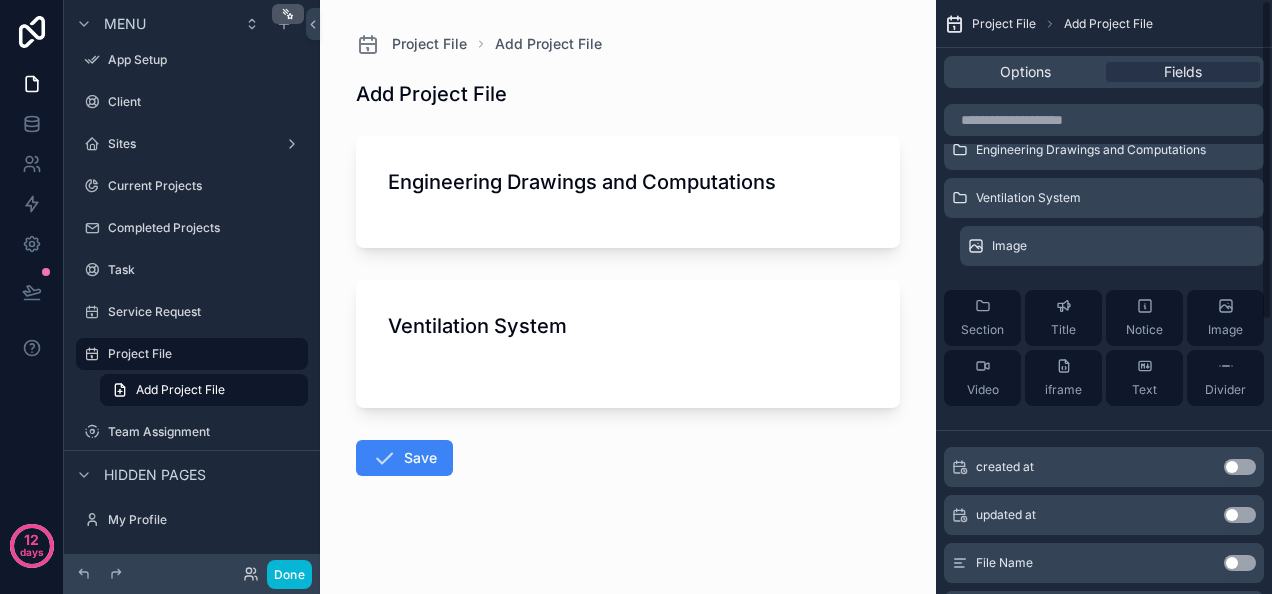 scroll, scrollTop: 0, scrollLeft: 0, axis: both 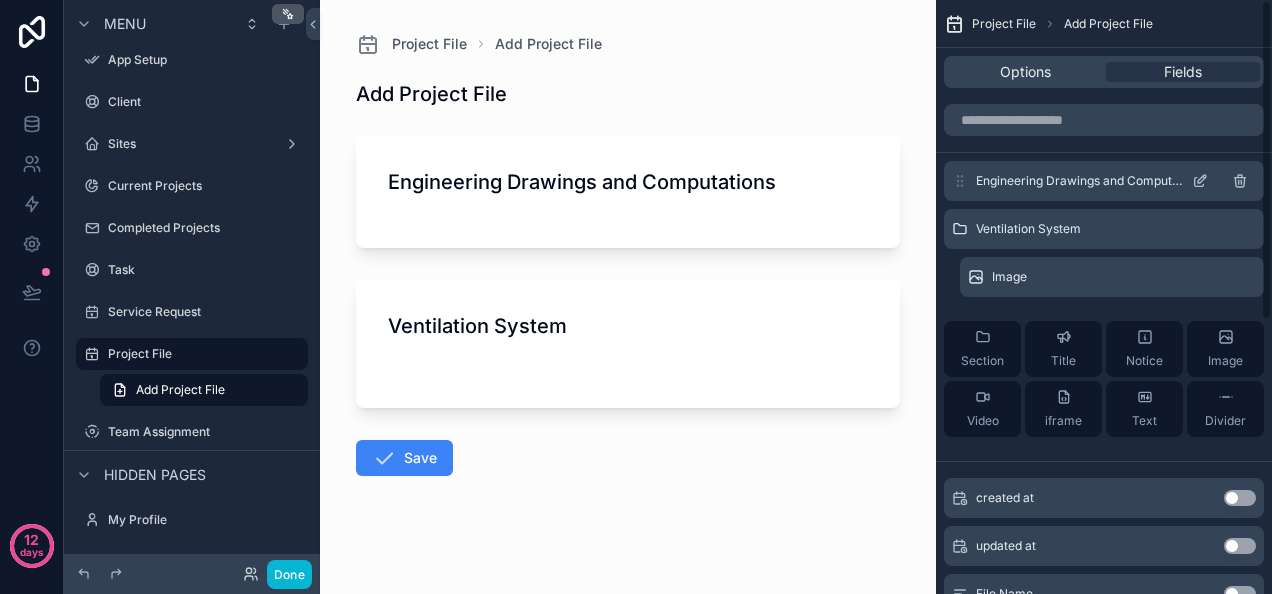 click on "Engineering Drawings and Computations" at bounding box center (1104, 181) 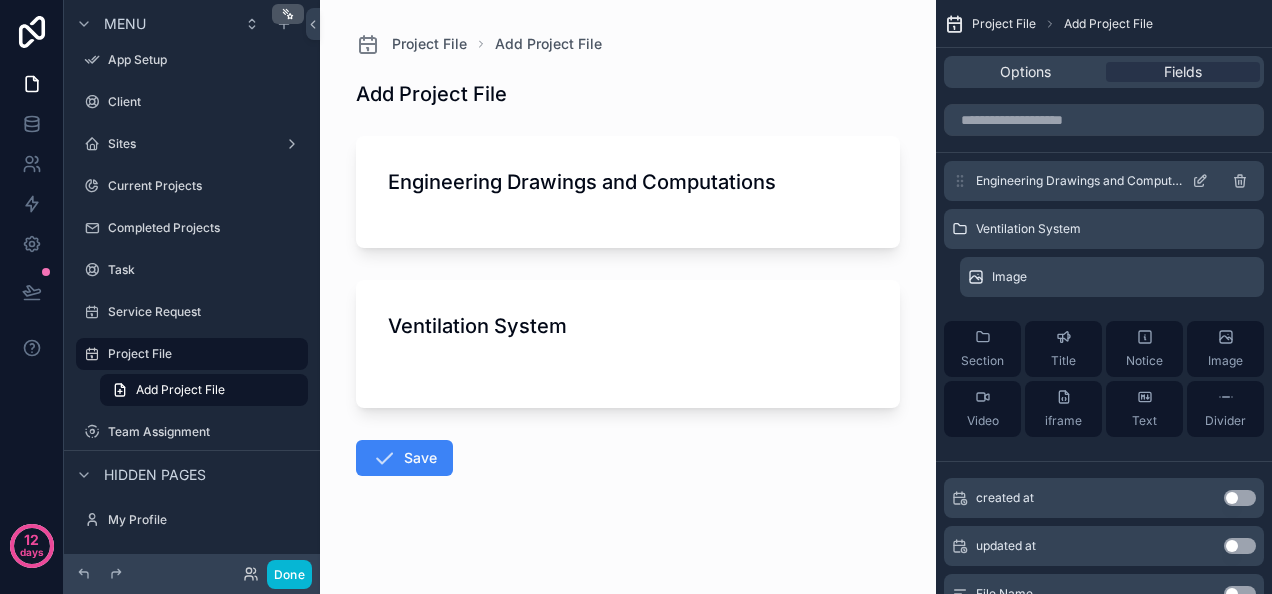 click 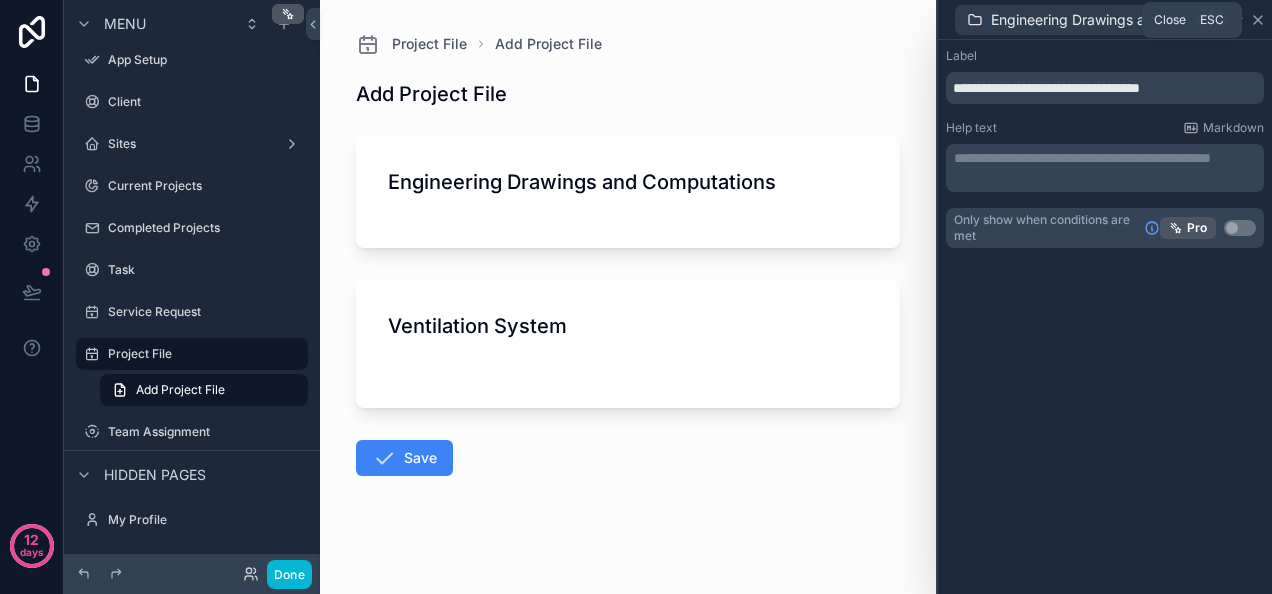 click 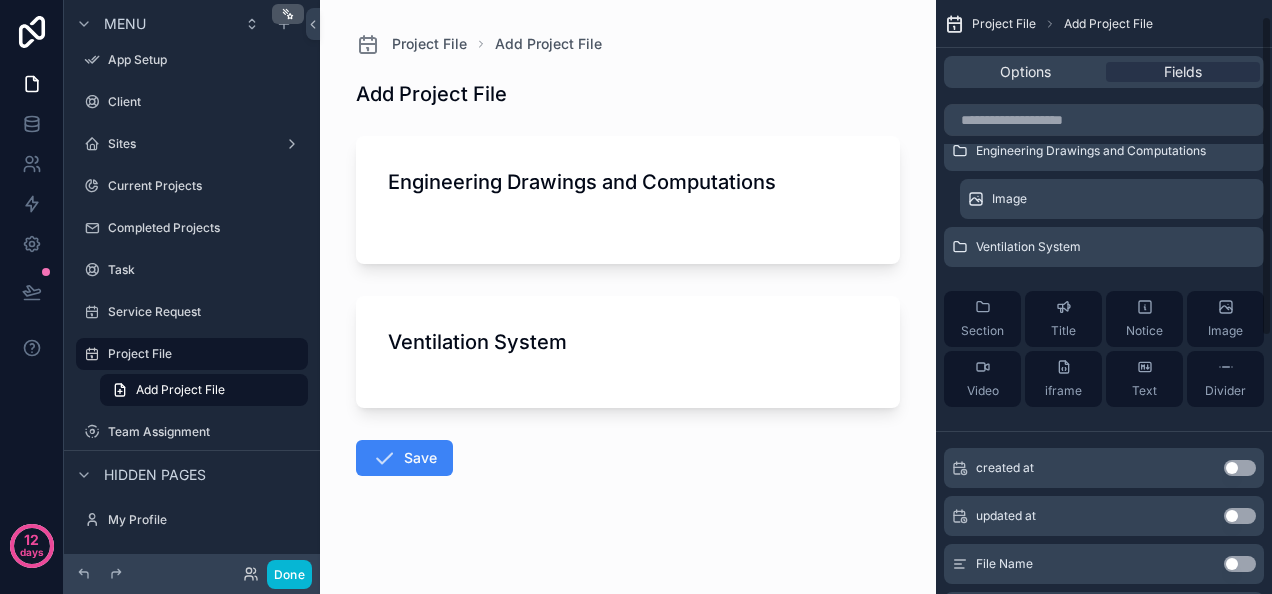 scroll, scrollTop: 29, scrollLeft: 0, axis: vertical 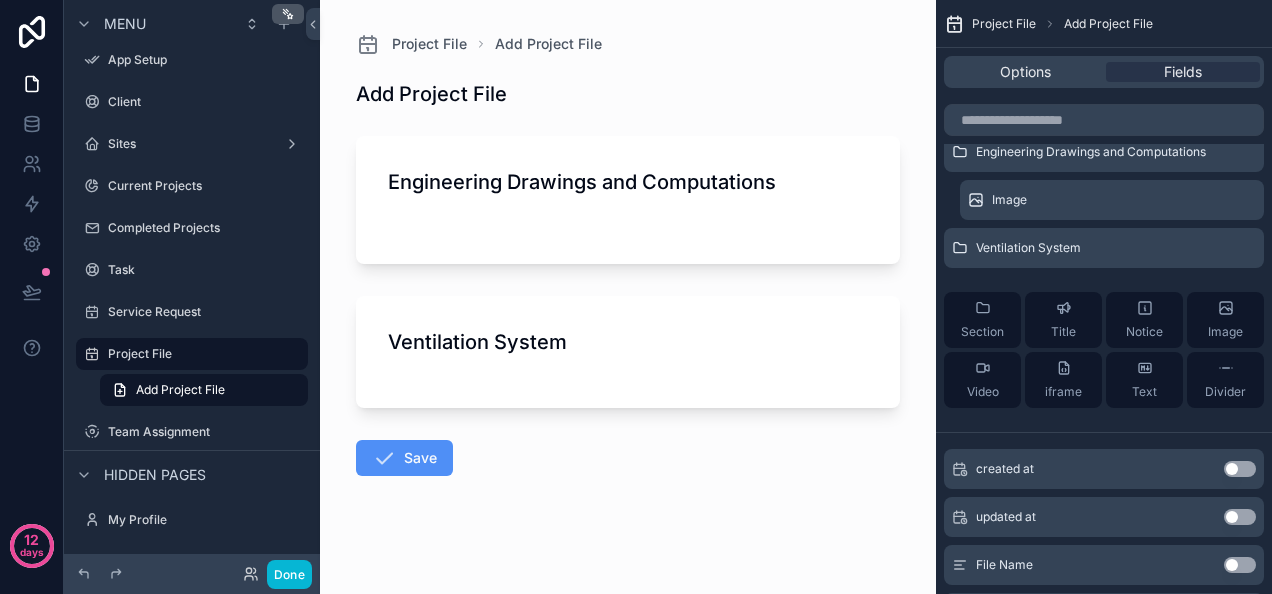 click on "Save" at bounding box center (404, 458) 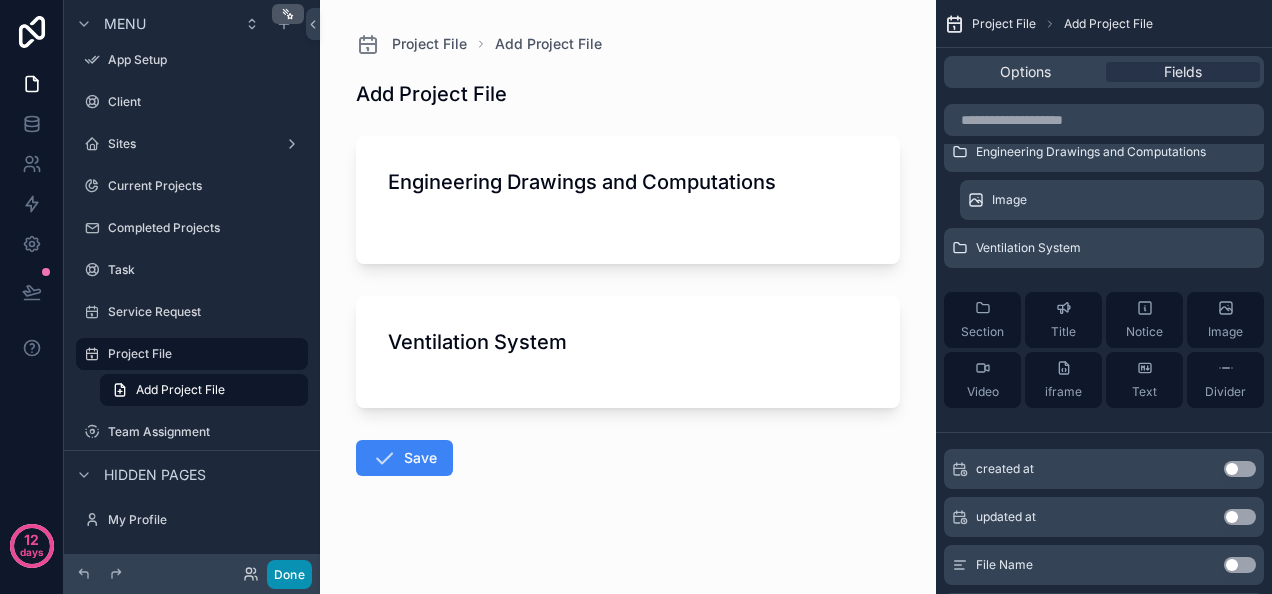 click on "Done" at bounding box center (289, 574) 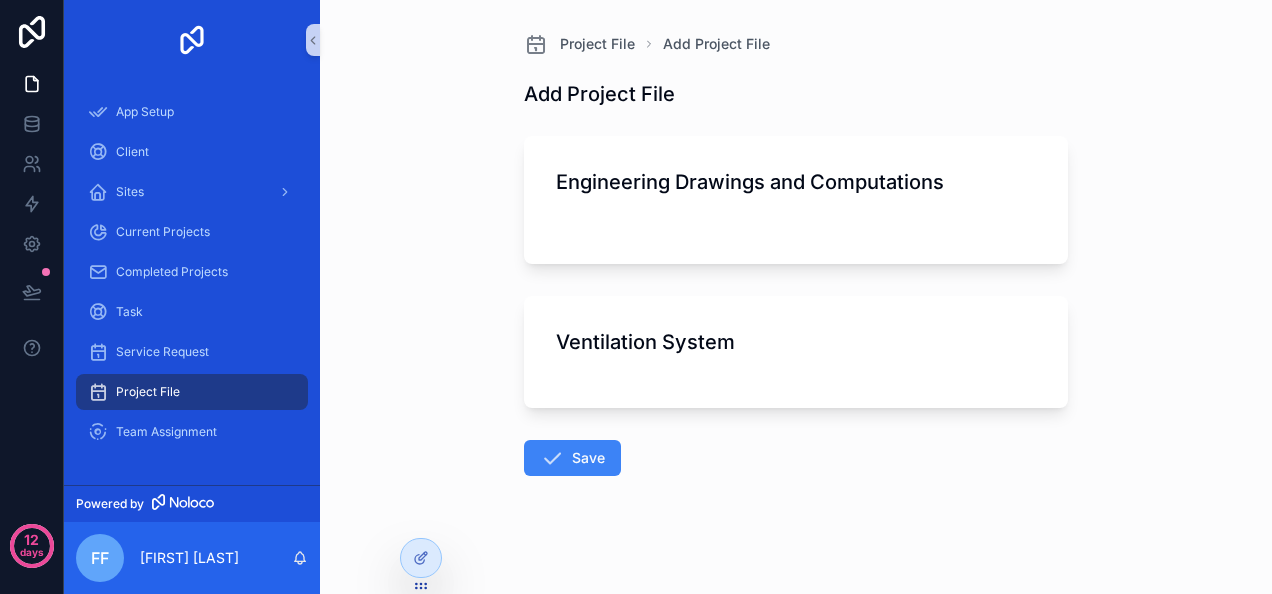 click at bounding box center [796, 224] 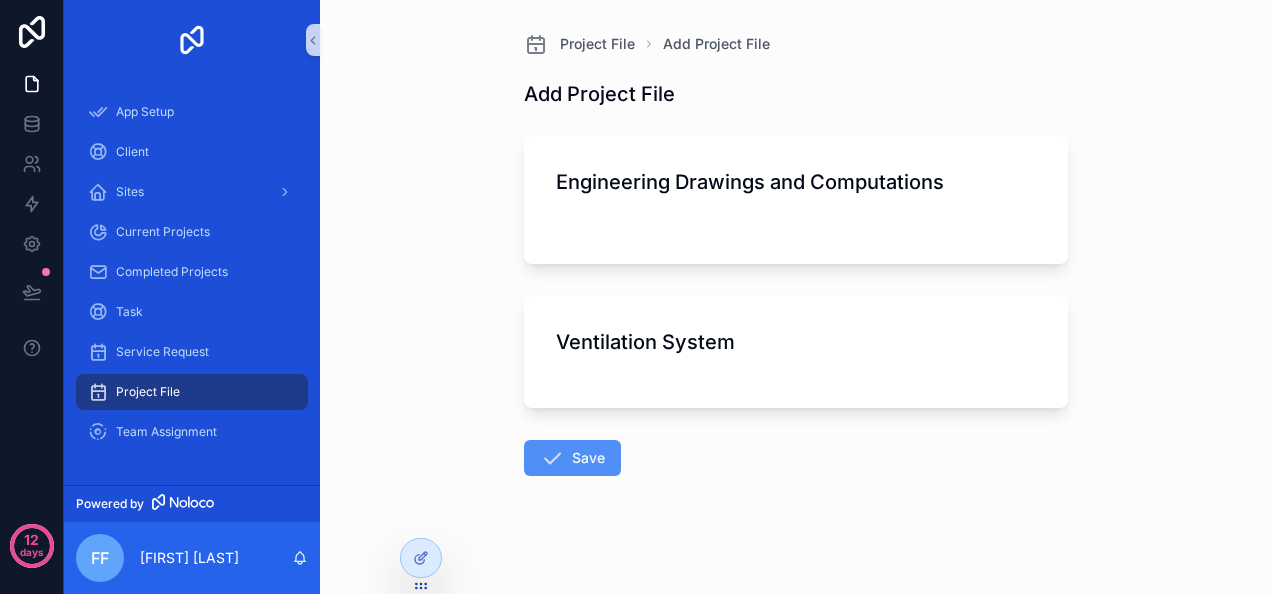 click on "Save" at bounding box center (572, 458) 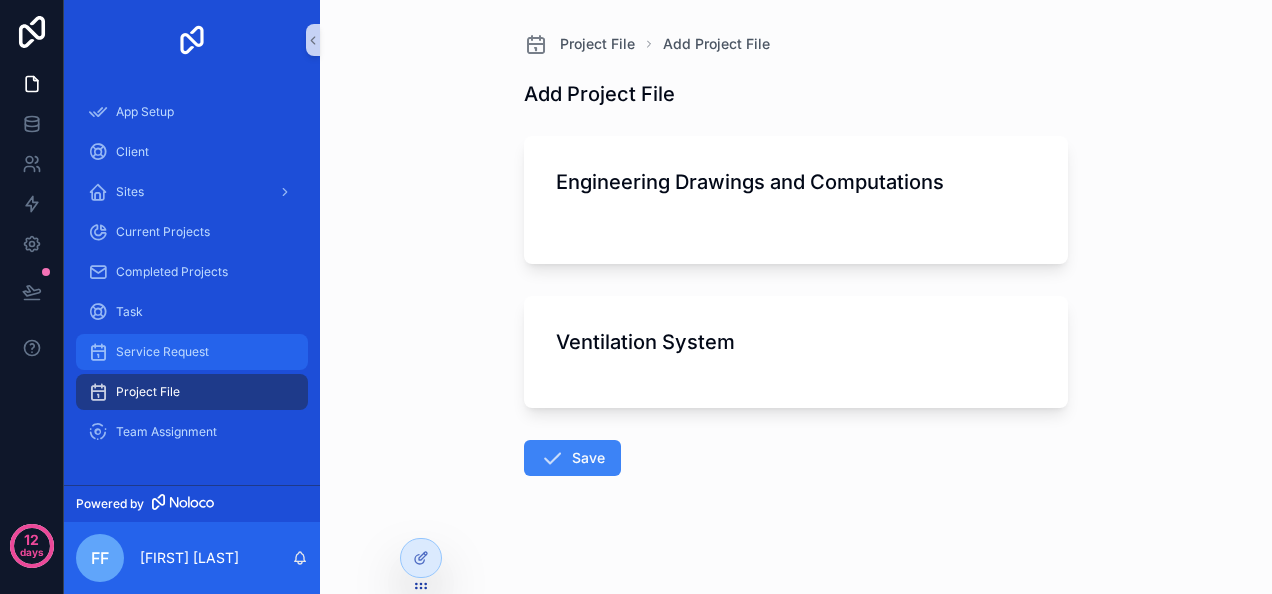 click on "Service Request" at bounding box center (192, 352) 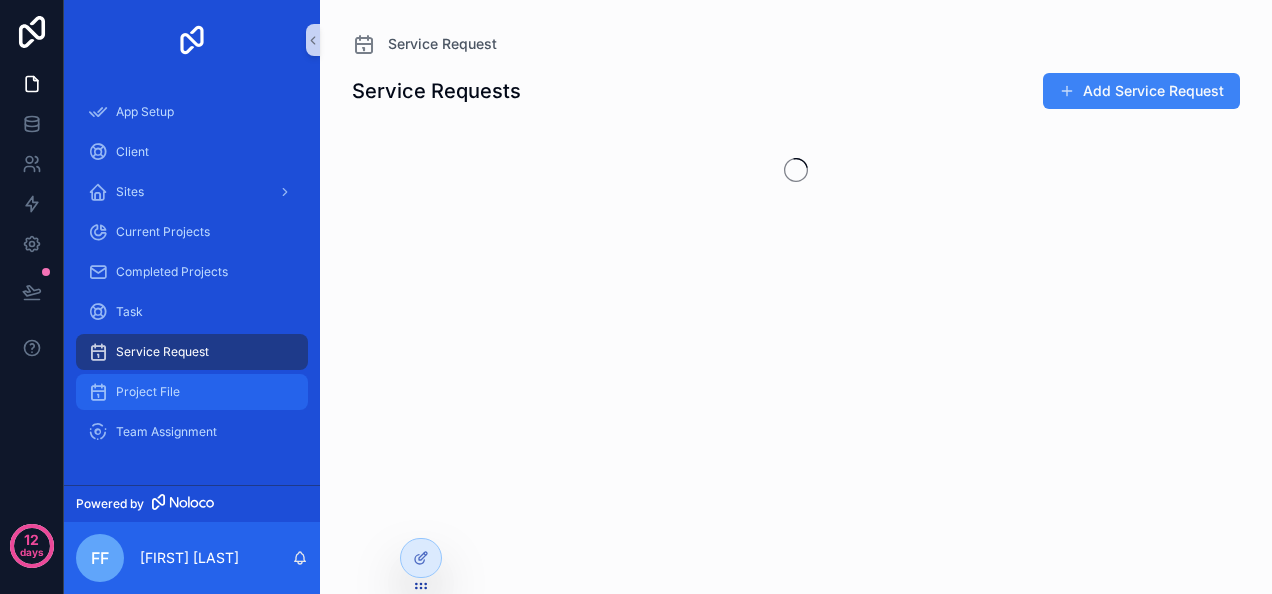 click on "Project File" at bounding box center [192, 392] 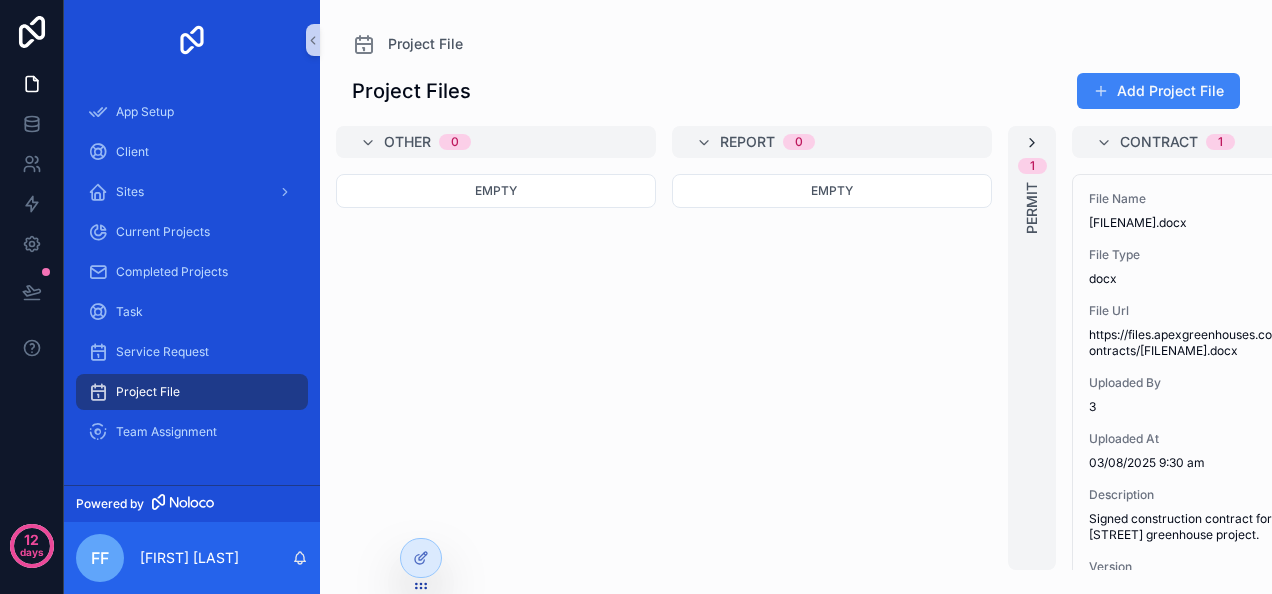 click at bounding box center [1032, 143] 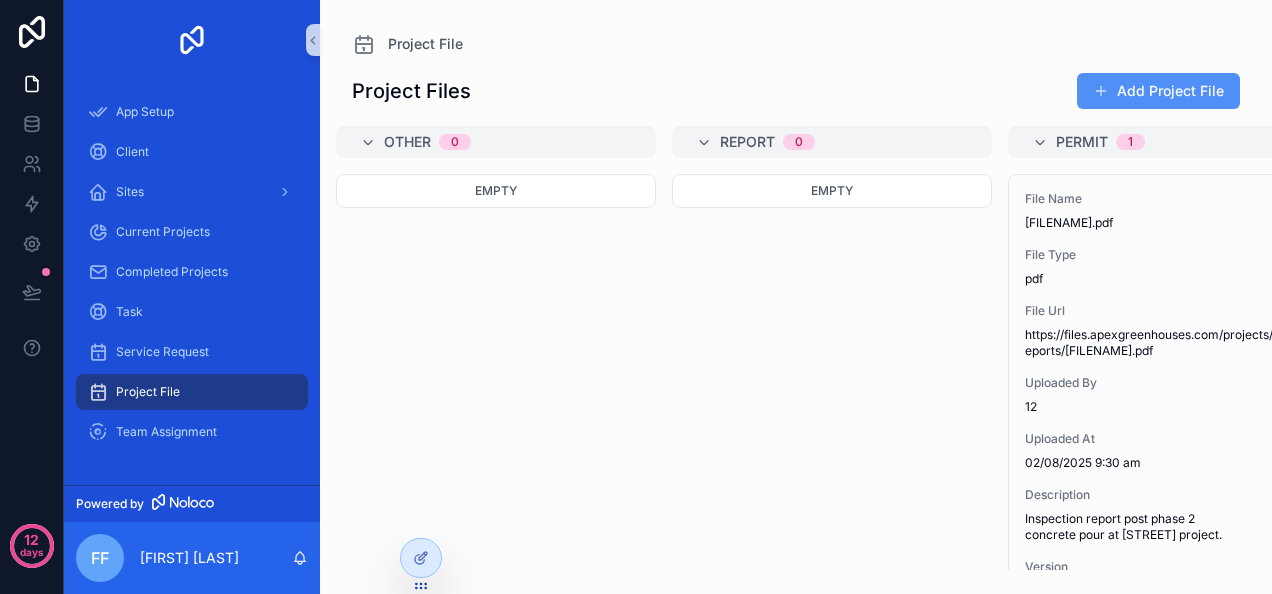 click on "Add Project File" at bounding box center (1158, 91) 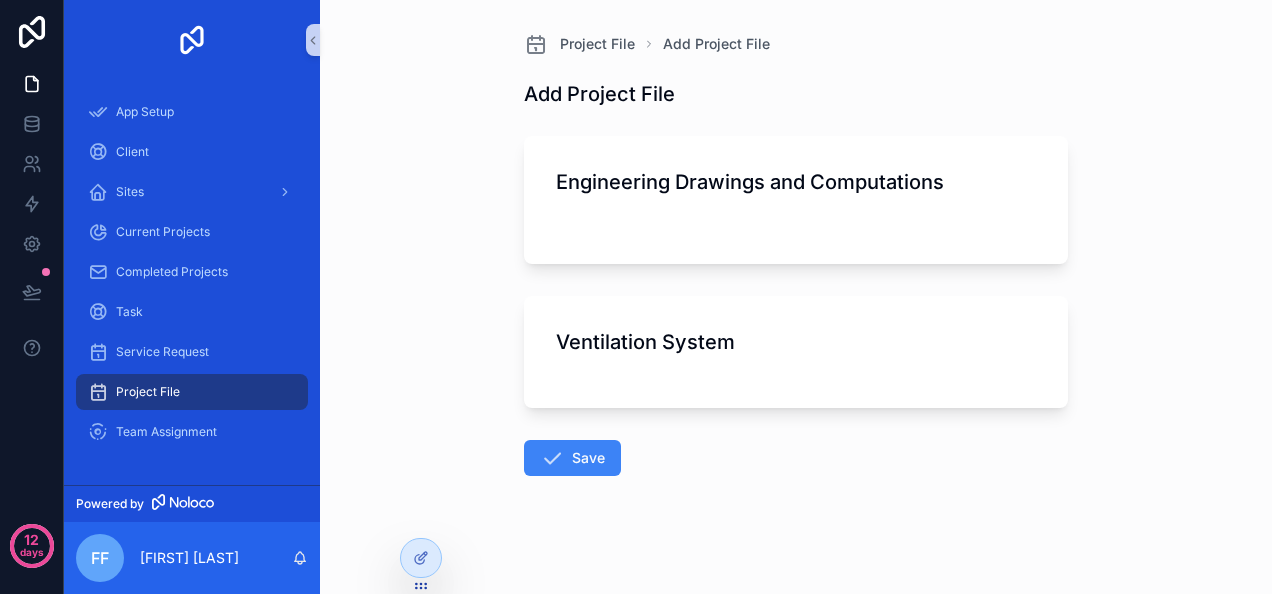 click on "Engineering Drawings and Computations" at bounding box center (750, 182) 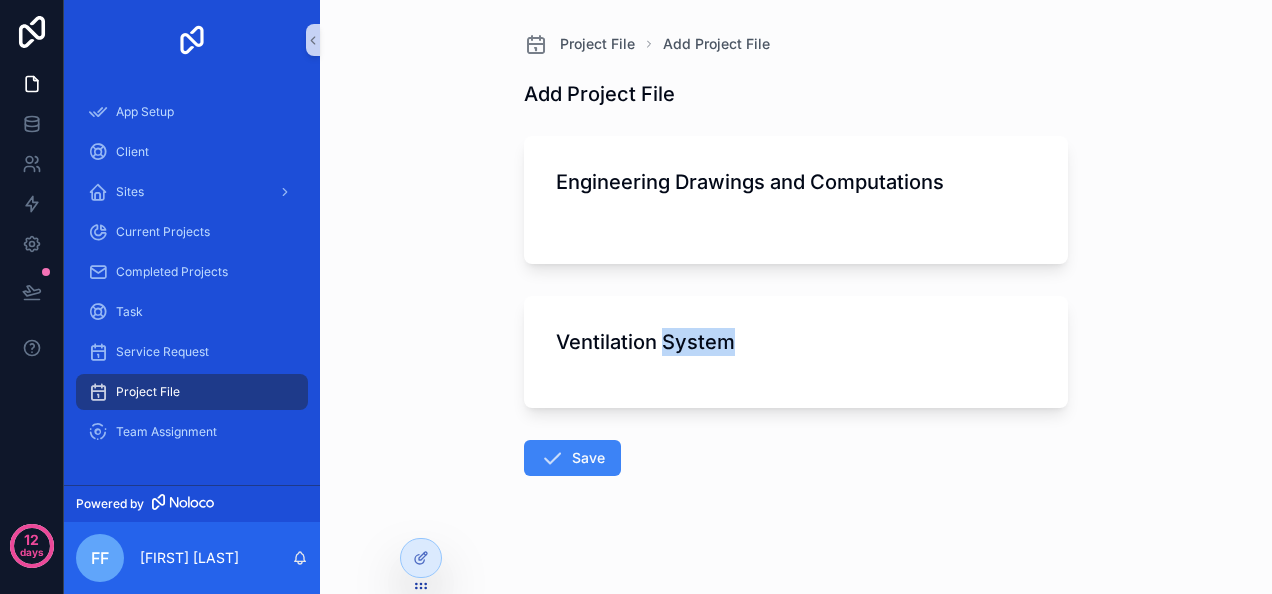 click on "Ventilation System" at bounding box center (645, 342) 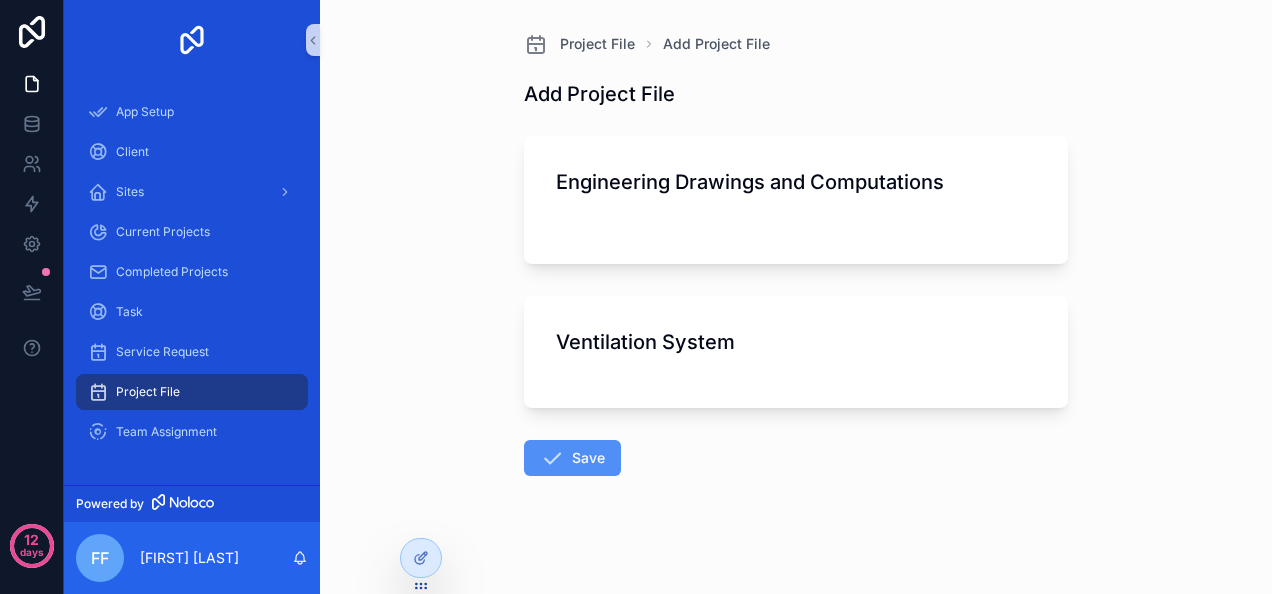 click on "Save" at bounding box center (572, 458) 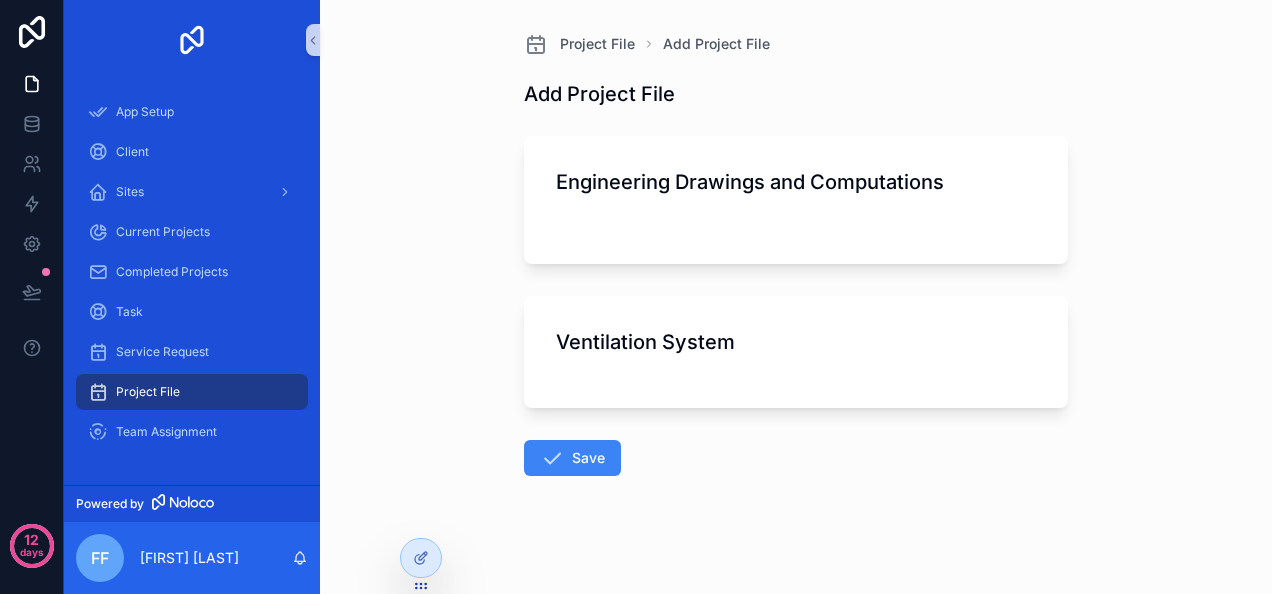 click on "Ventilation System" at bounding box center (645, 342) 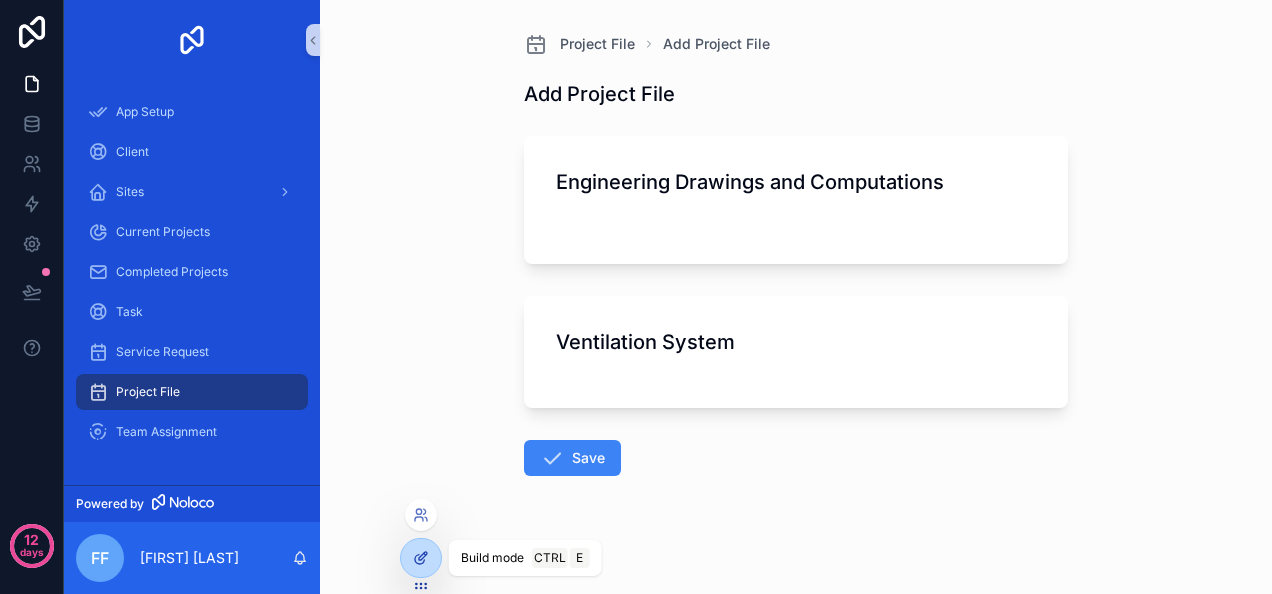 click 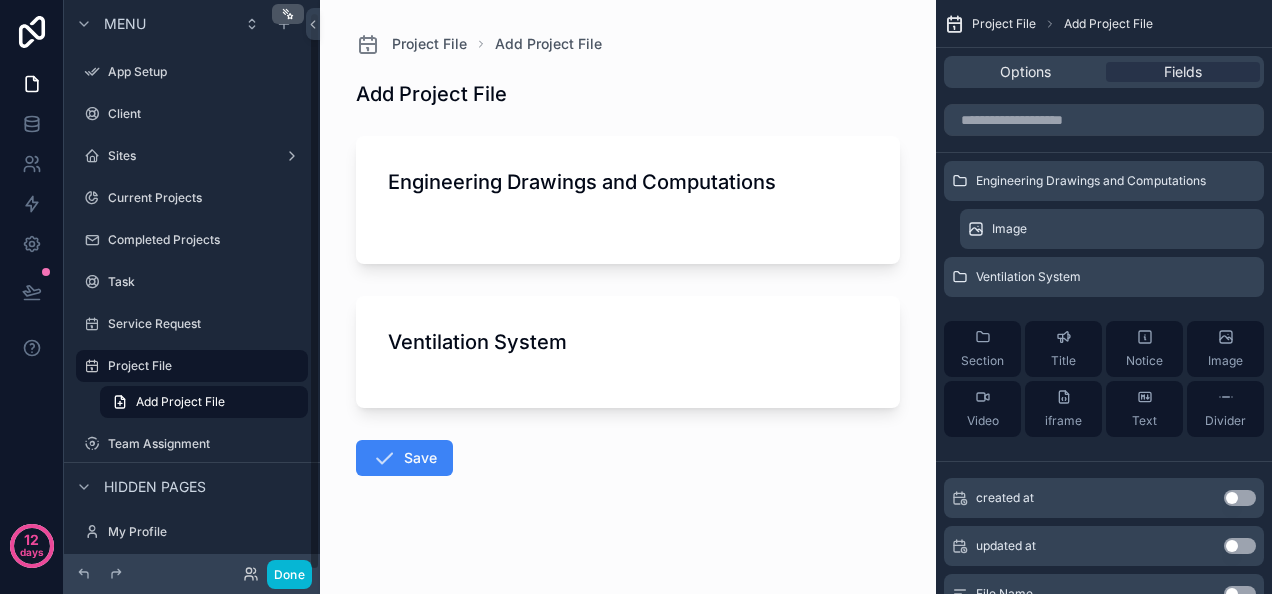 scroll, scrollTop: 12, scrollLeft: 0, axis: vertical 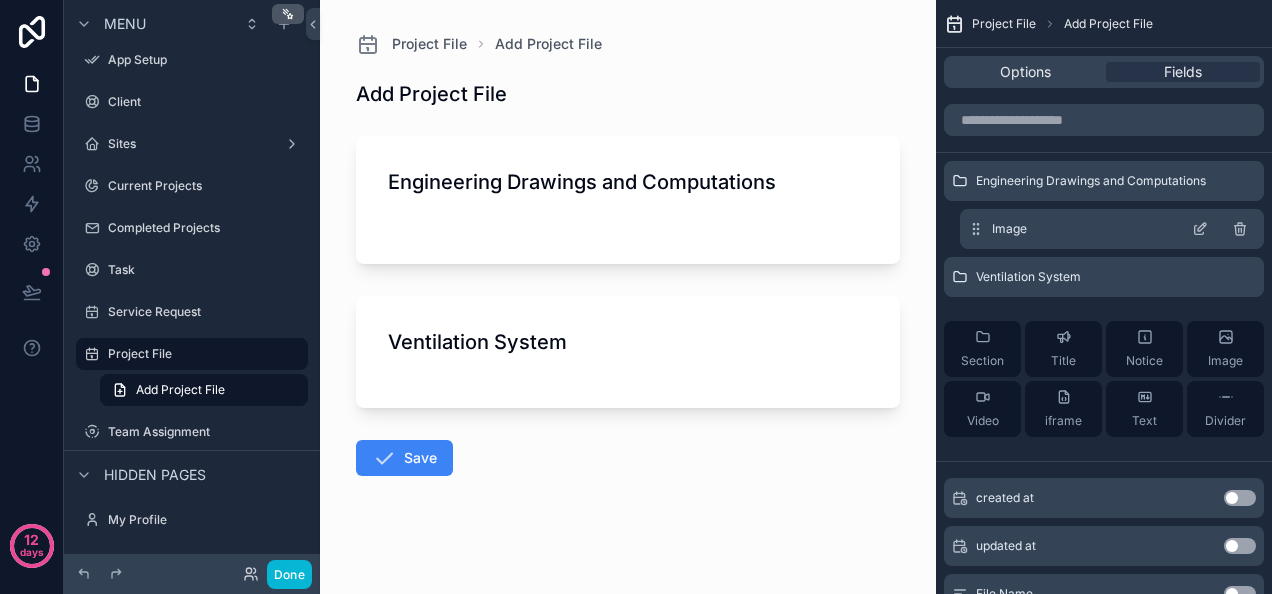 click 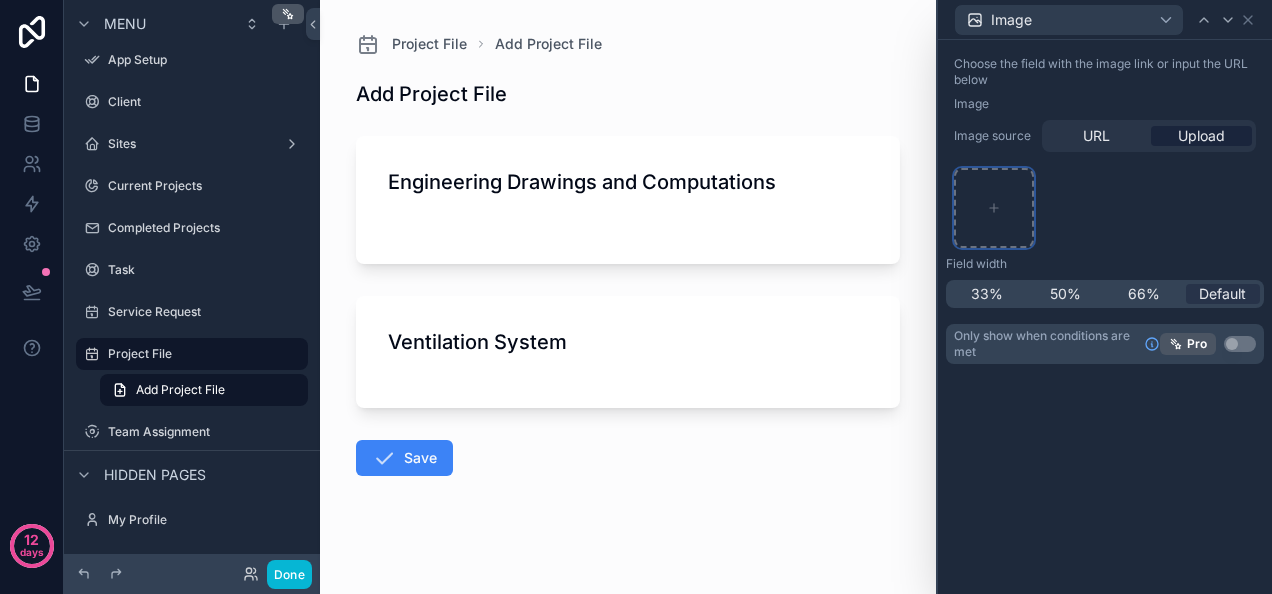 click 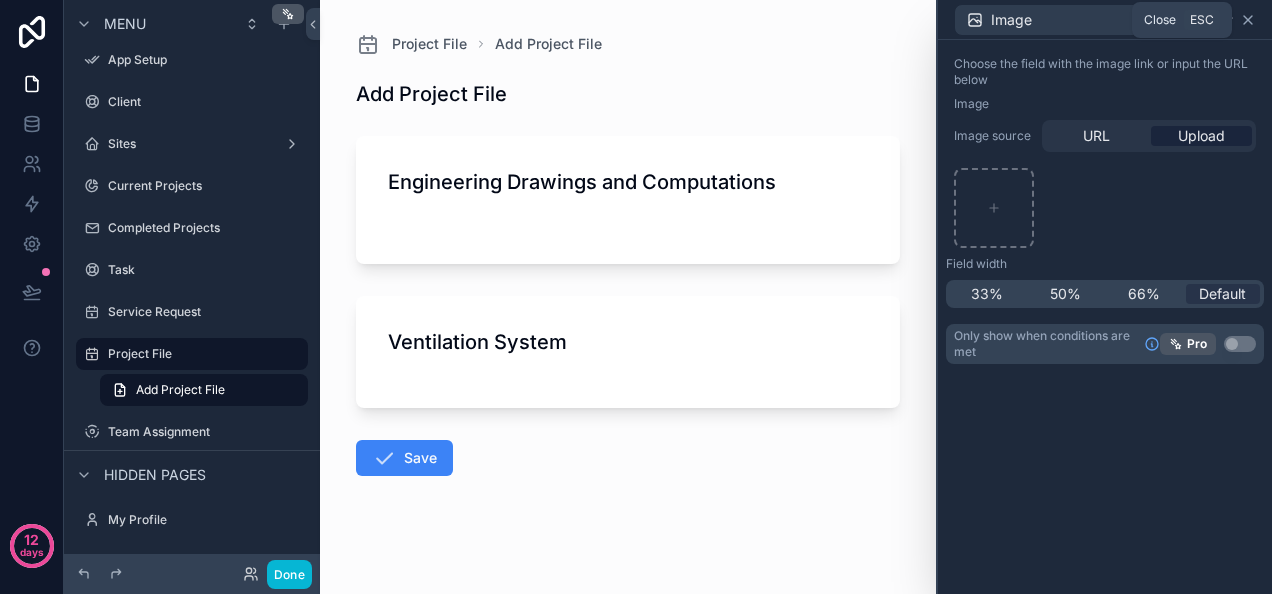 click 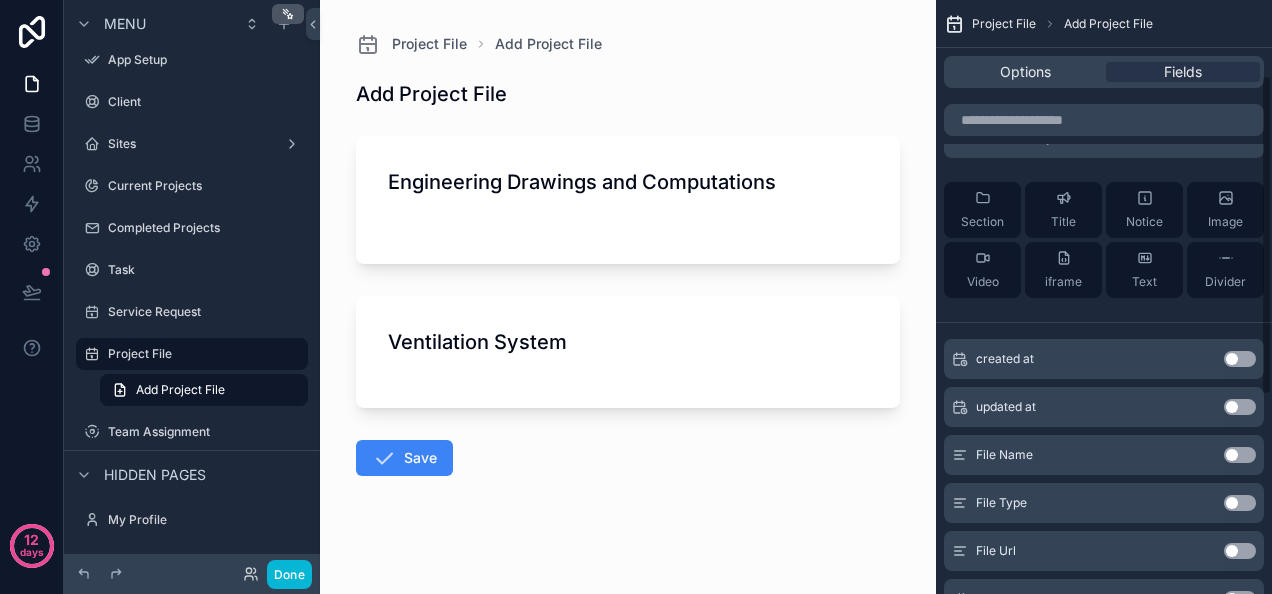 scroll, scrollTop: 140, scrollLeft: 0, axis: vertical 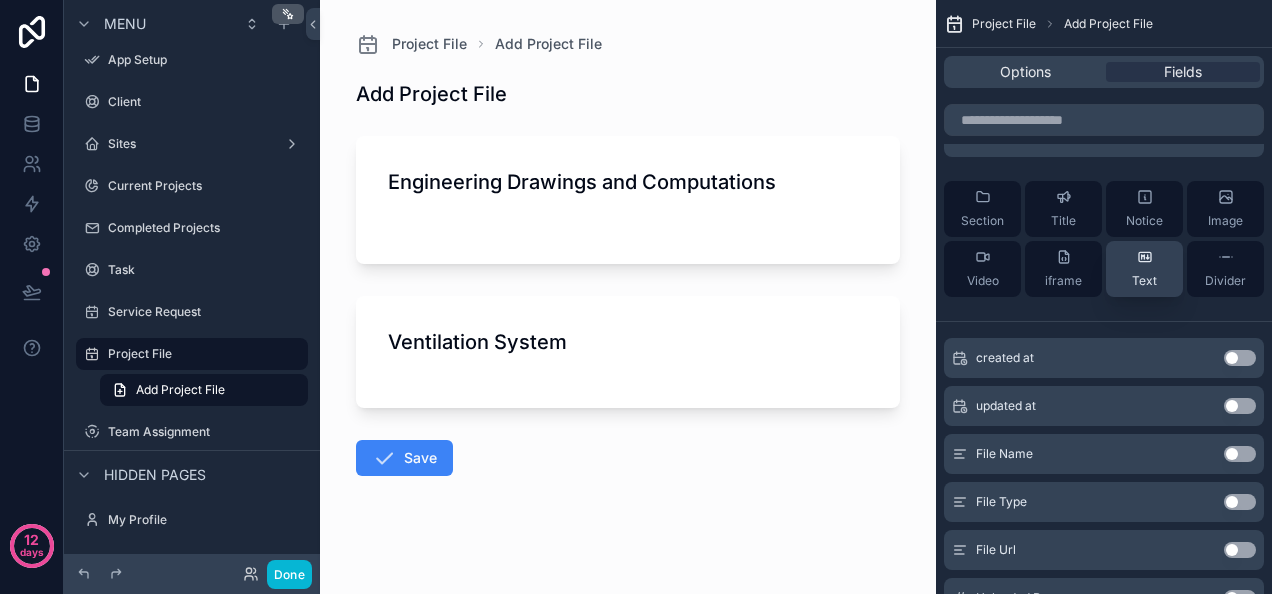 click on "Text" at bounding box center (1144, 269) 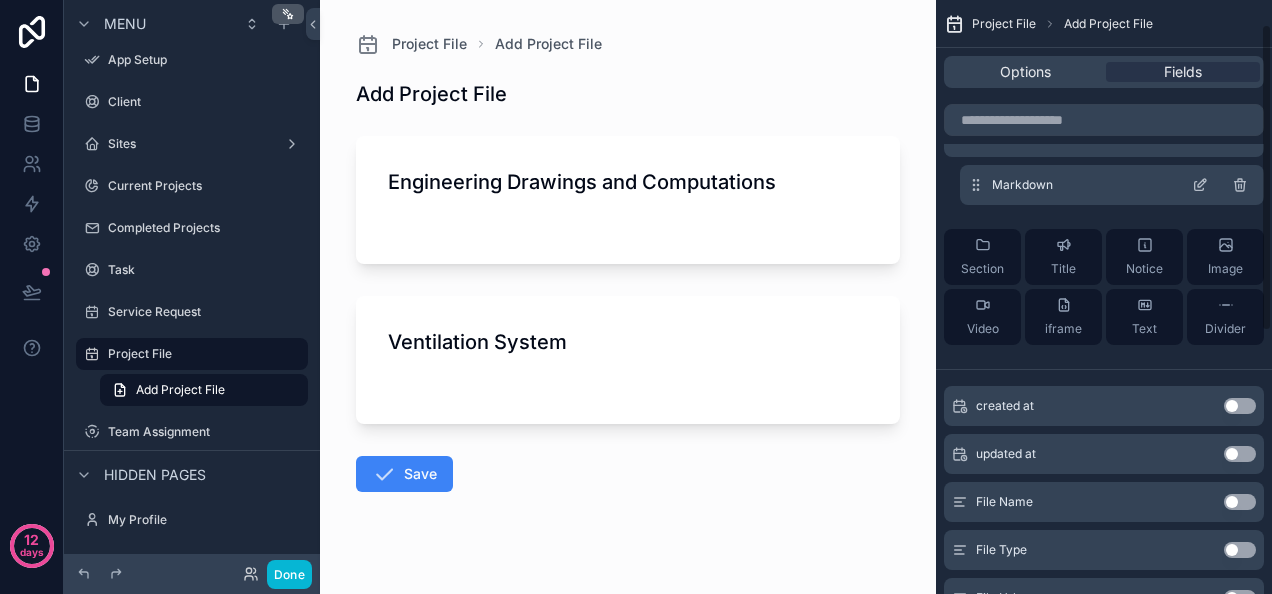 scroll, scrollTop: 0, scrollLeft: 0, axis: both 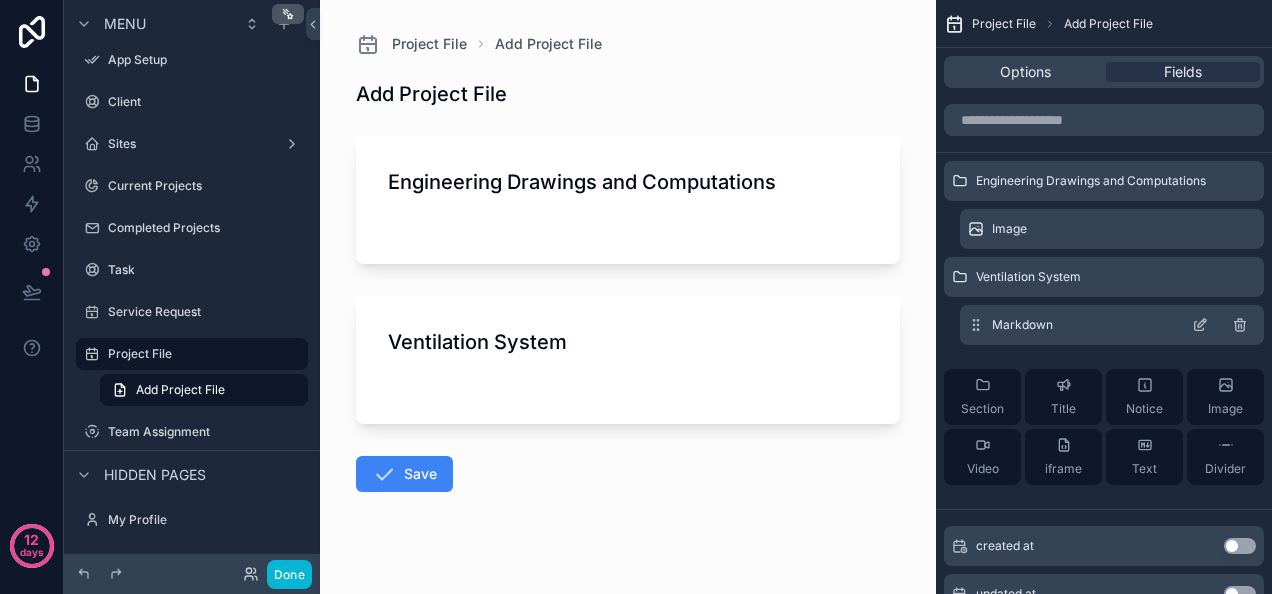 click 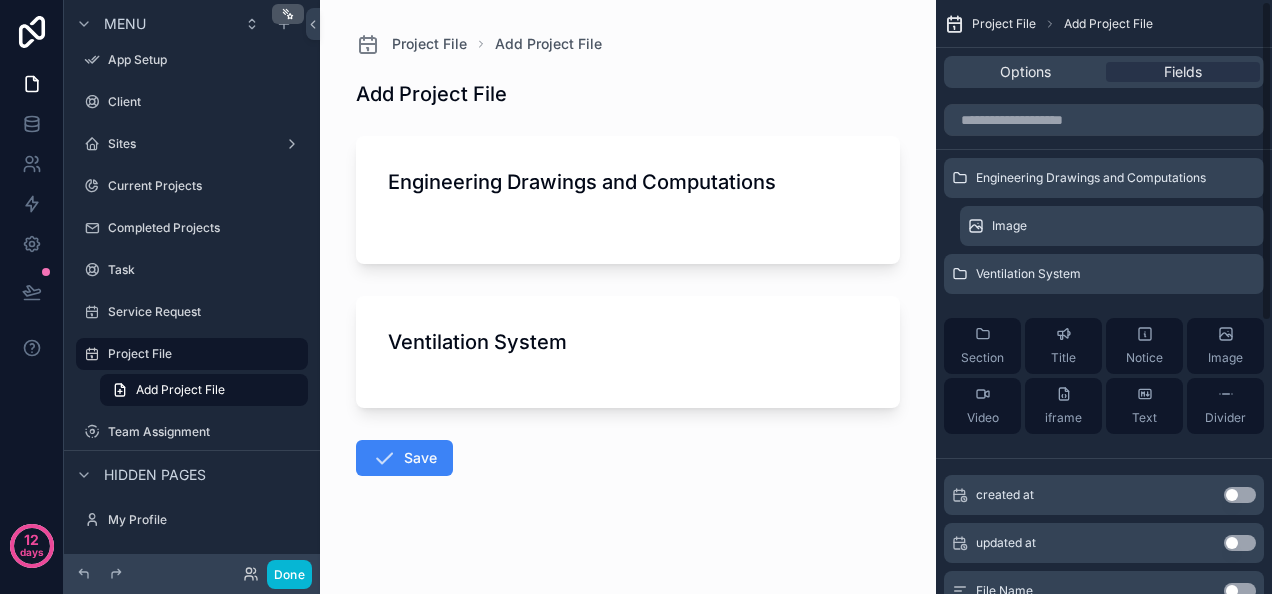 scroll, scrollTop: 0, scrollLeft: 0, axis: both 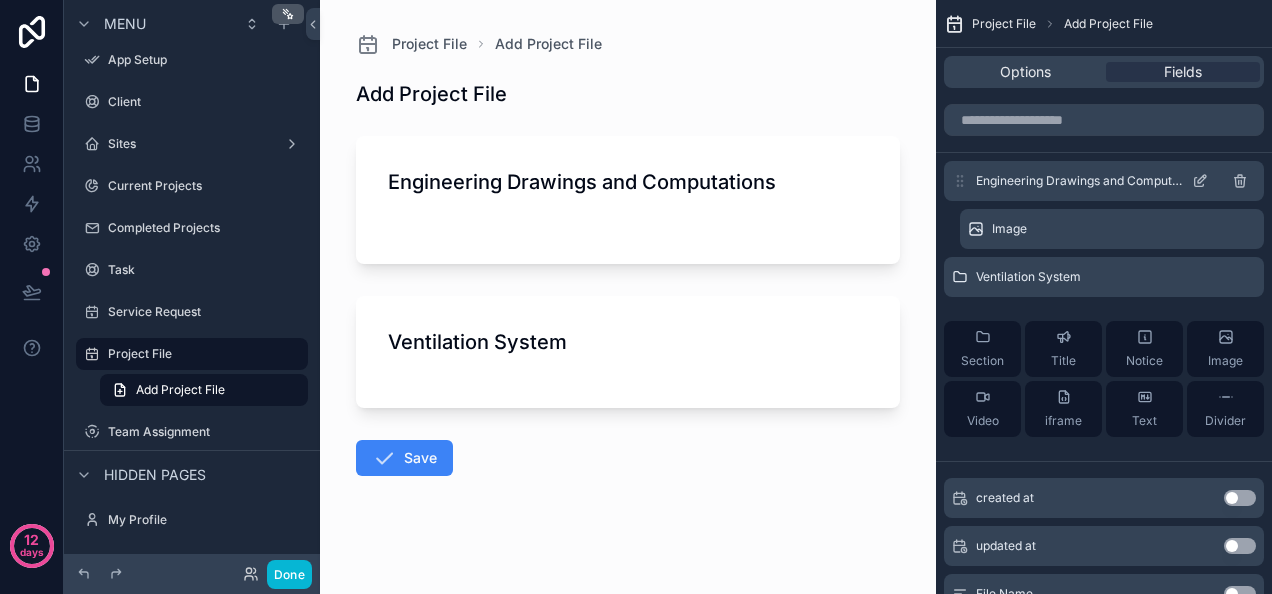 click on "Engineering Drawings and Computations" at bounding box center [1080, 181] 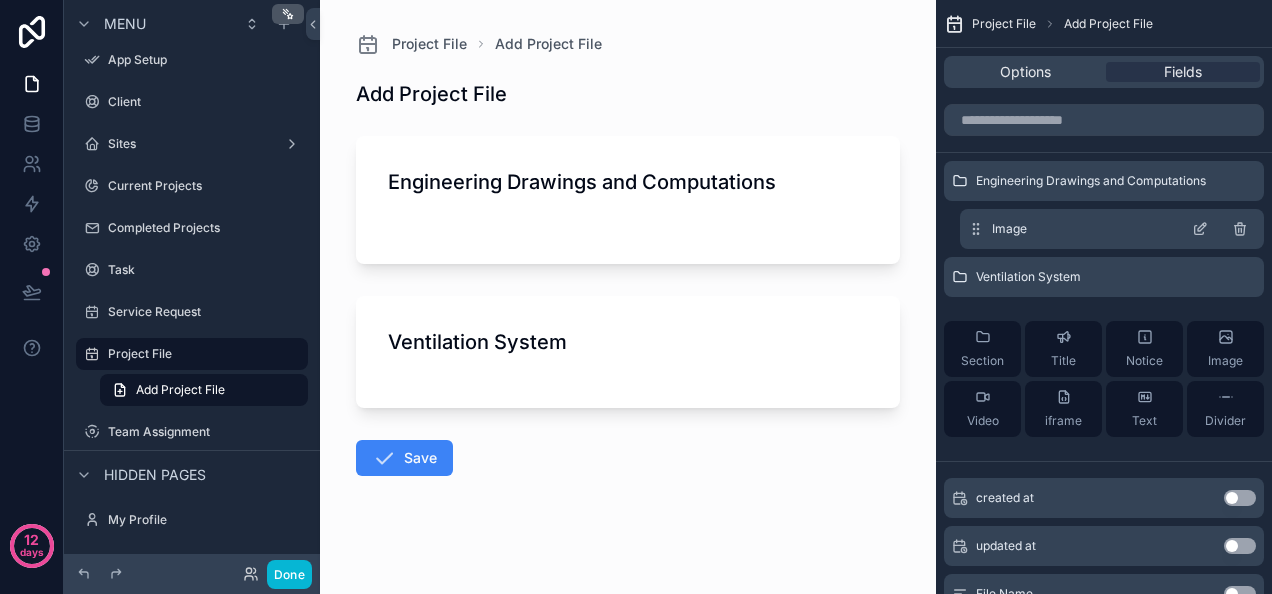 click on "Image" at bounding box center (1112, 229) 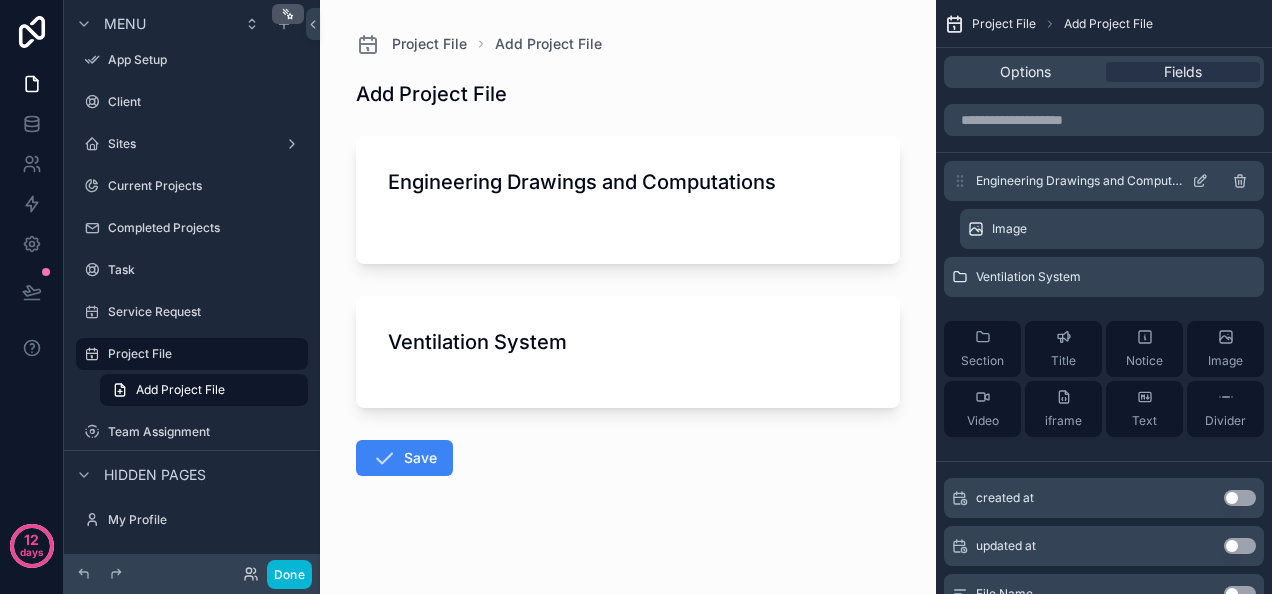 click on "Engineering Drawings and Computations" at bounding box center (1080, 181) 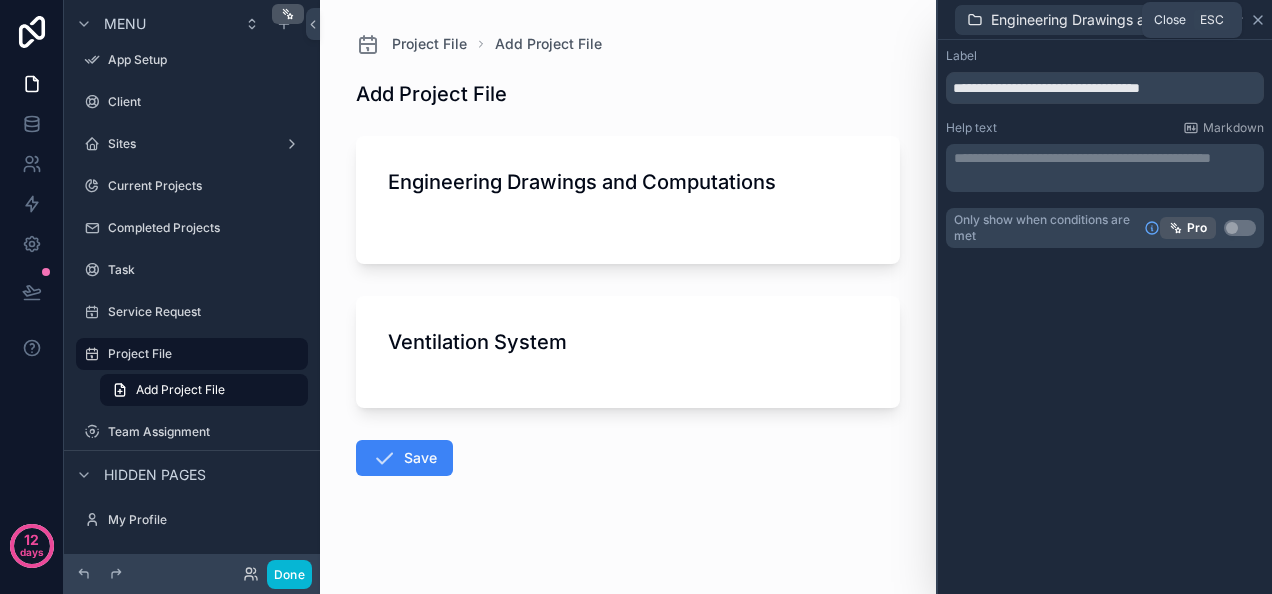 click 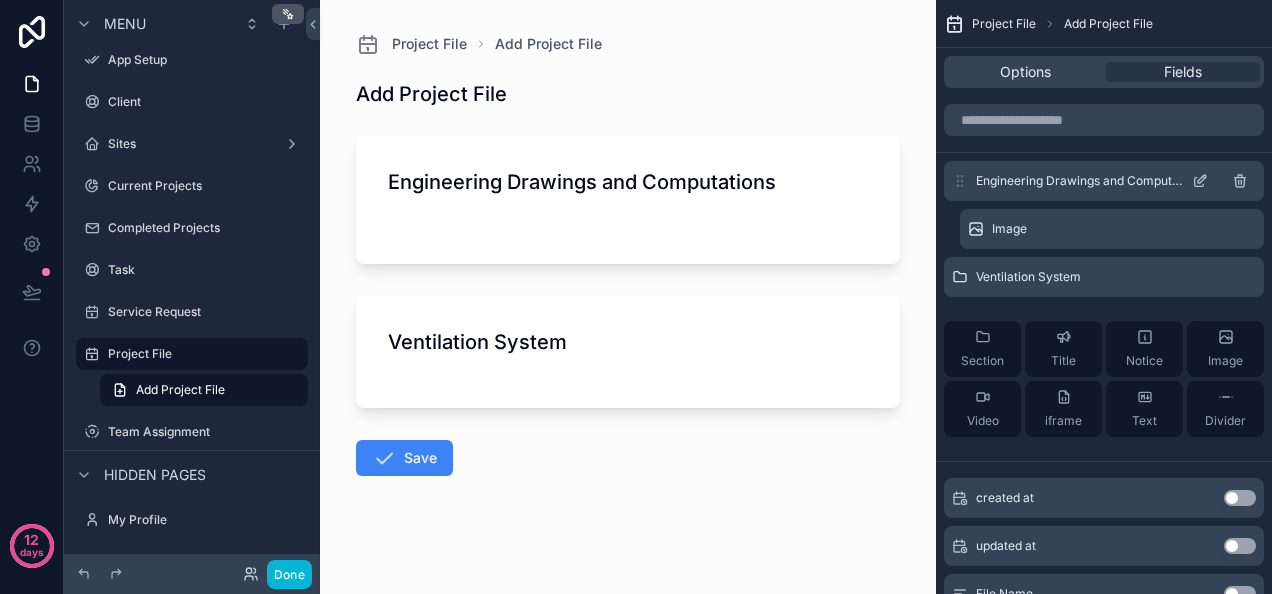 click on "Engineering Drawings and Computations" at bounding box center [1080, 181] 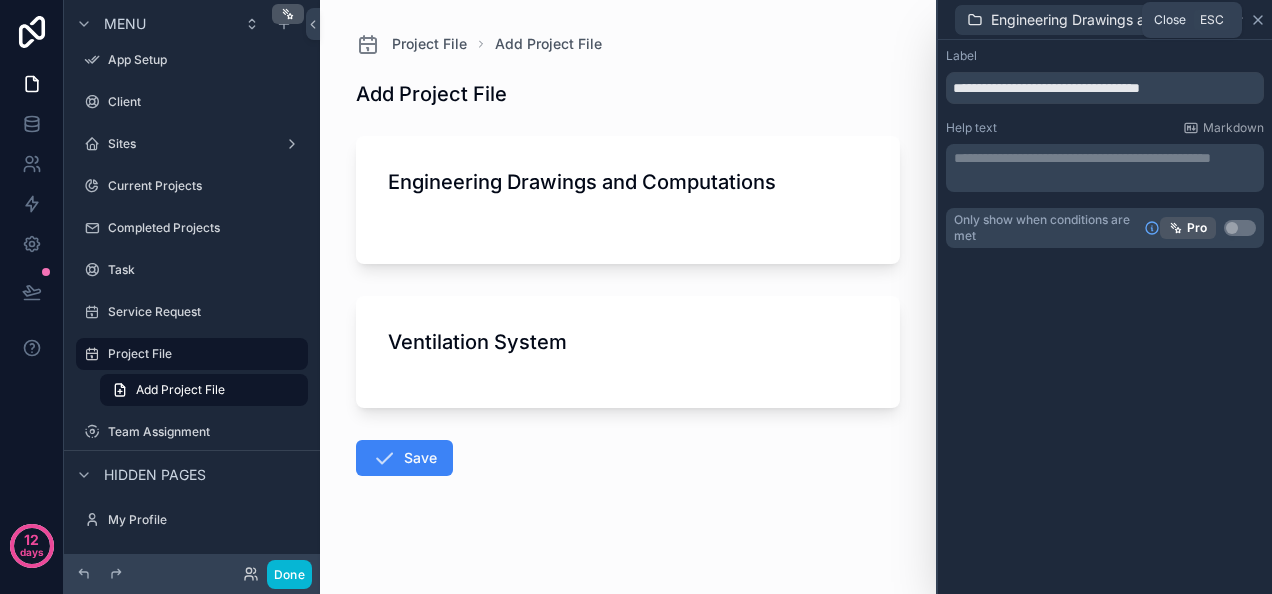 click 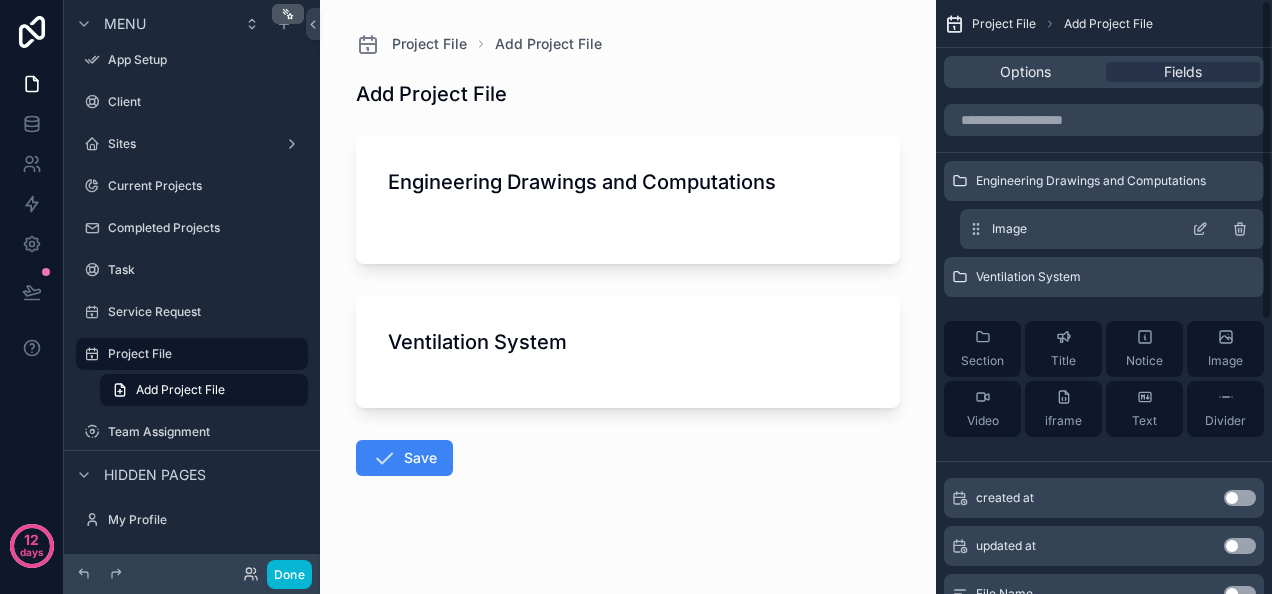 click on "Image" at bounding box center (1112, 229) 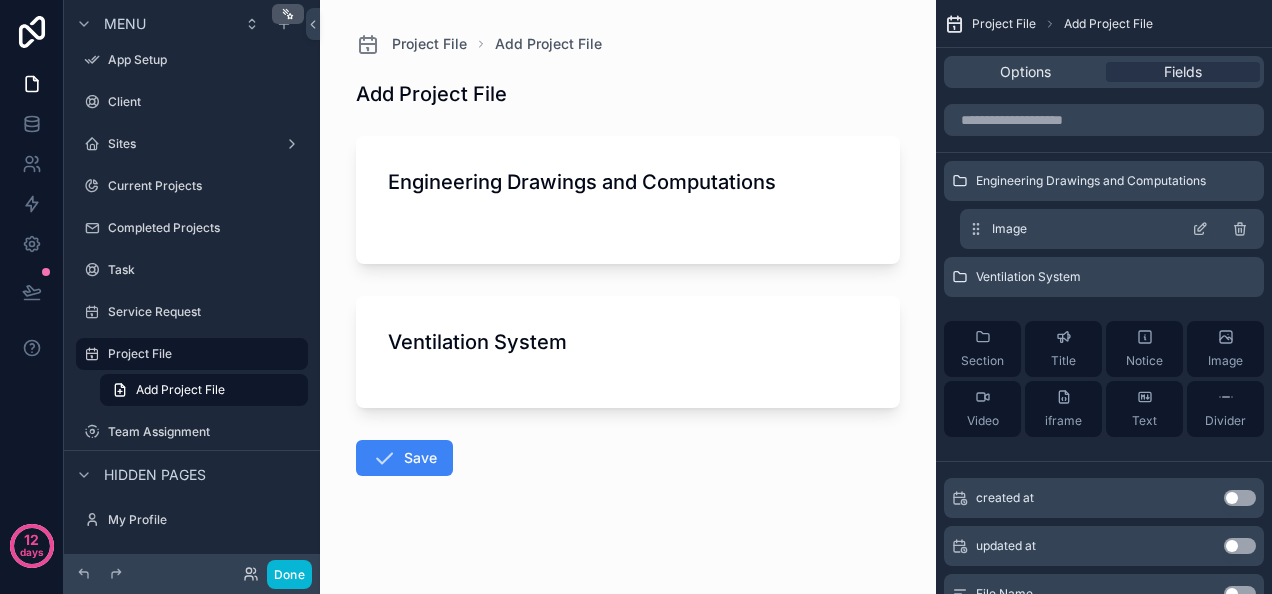 click 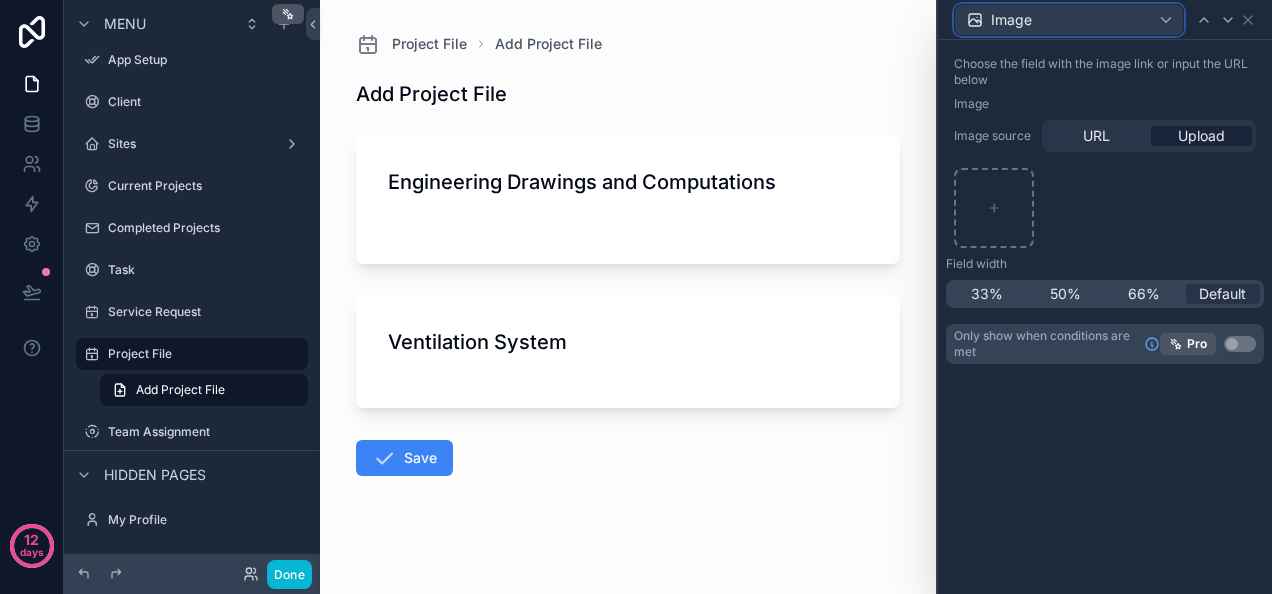 click on "Image" at bounding box center (1069, 20) 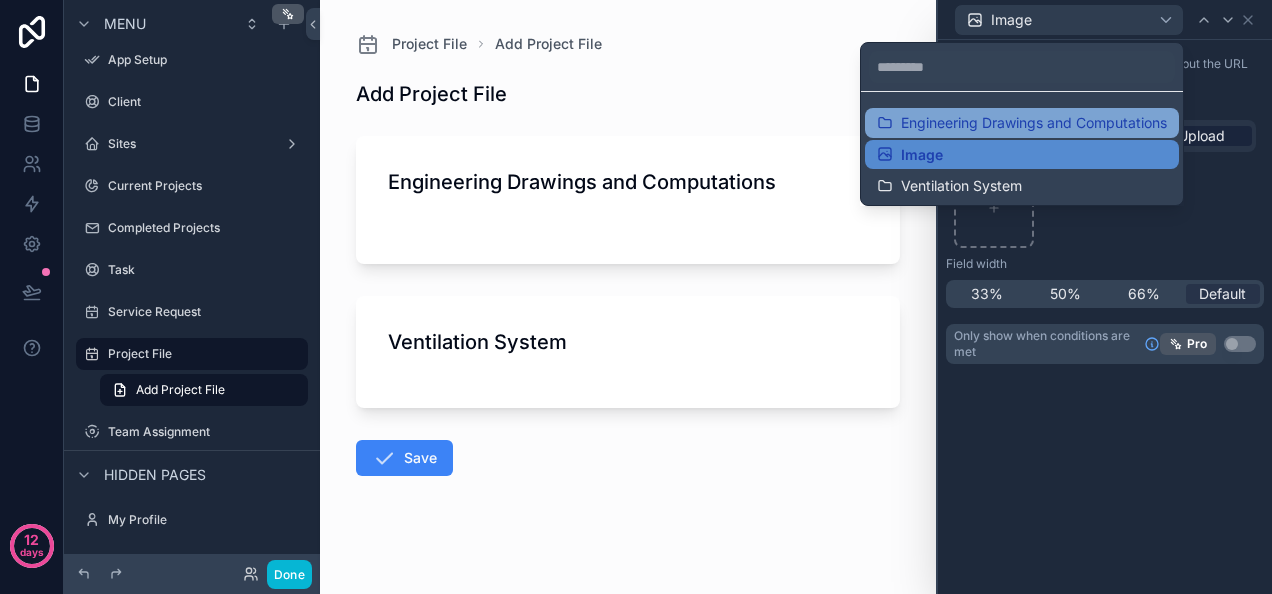 click on "Engineering Drawings and Computations" at bounding box center [1022, 123] 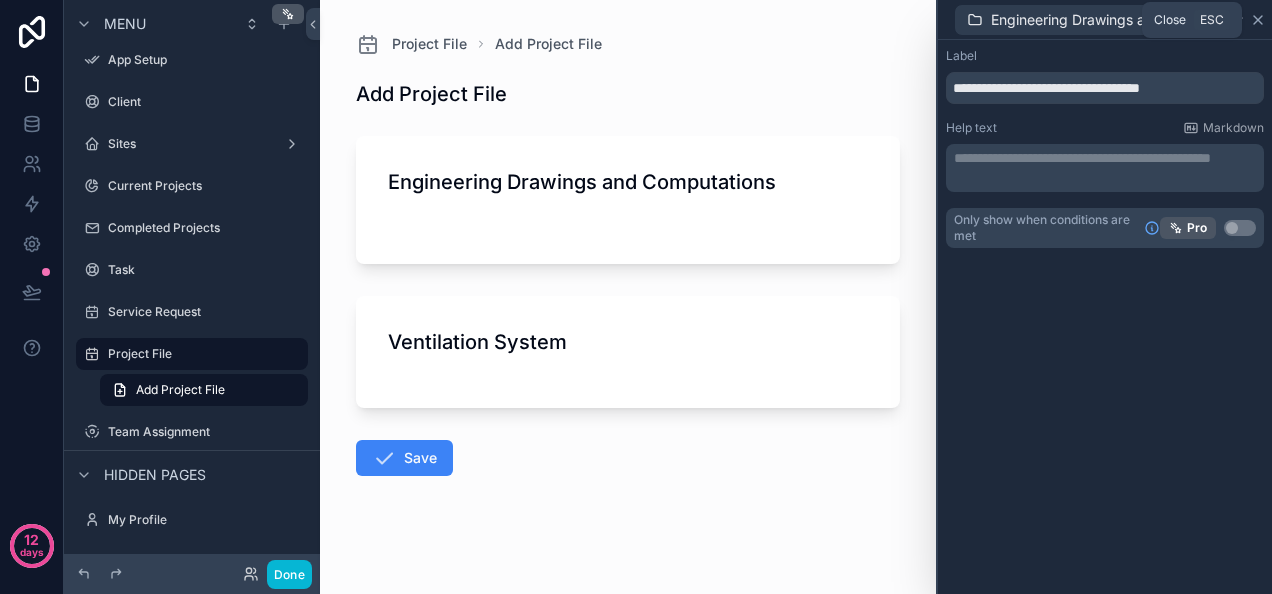 click 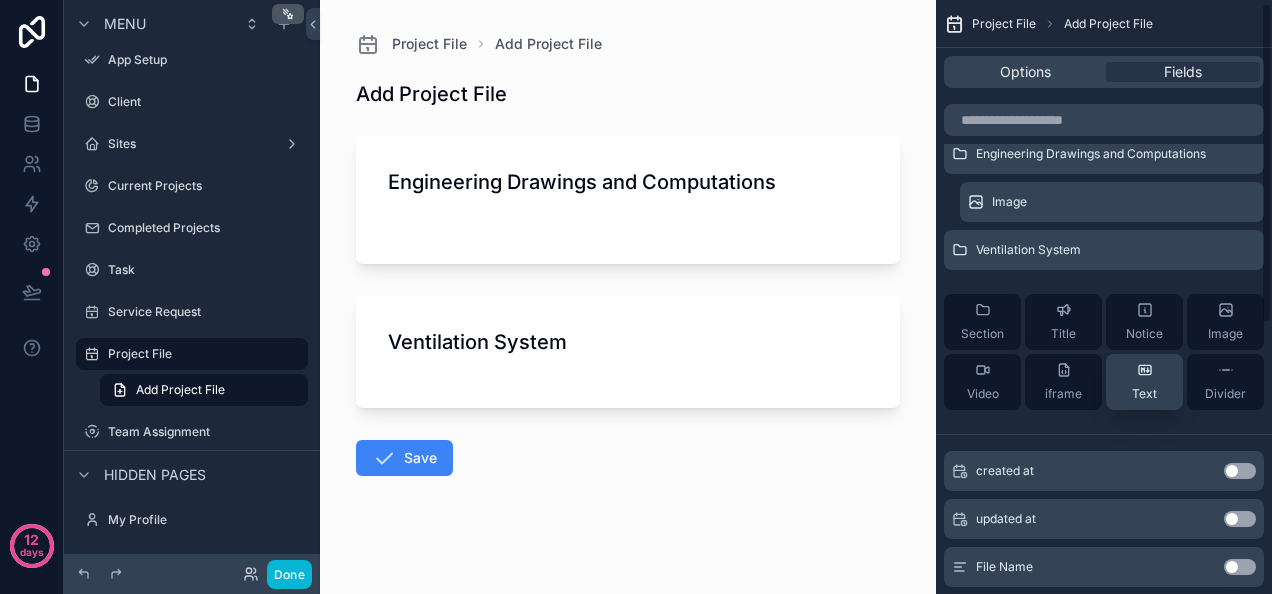 scroll, scrollTop: 0, scrollLeft: 0, axis: both 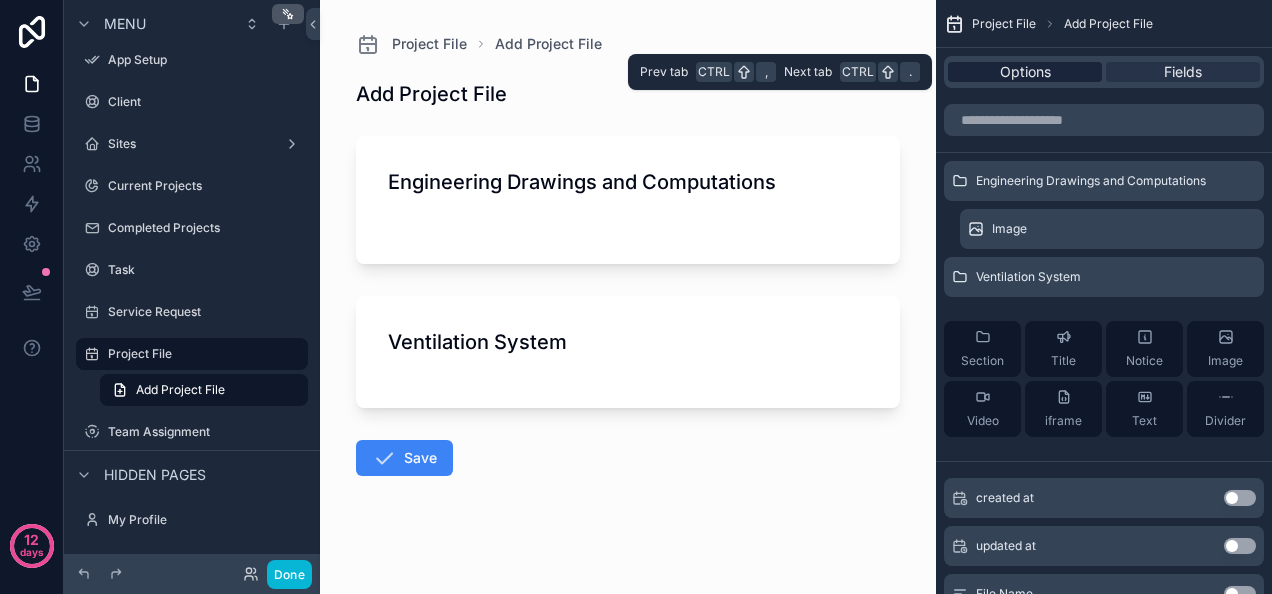 click on "Options" at bounding box center [1025, 72] 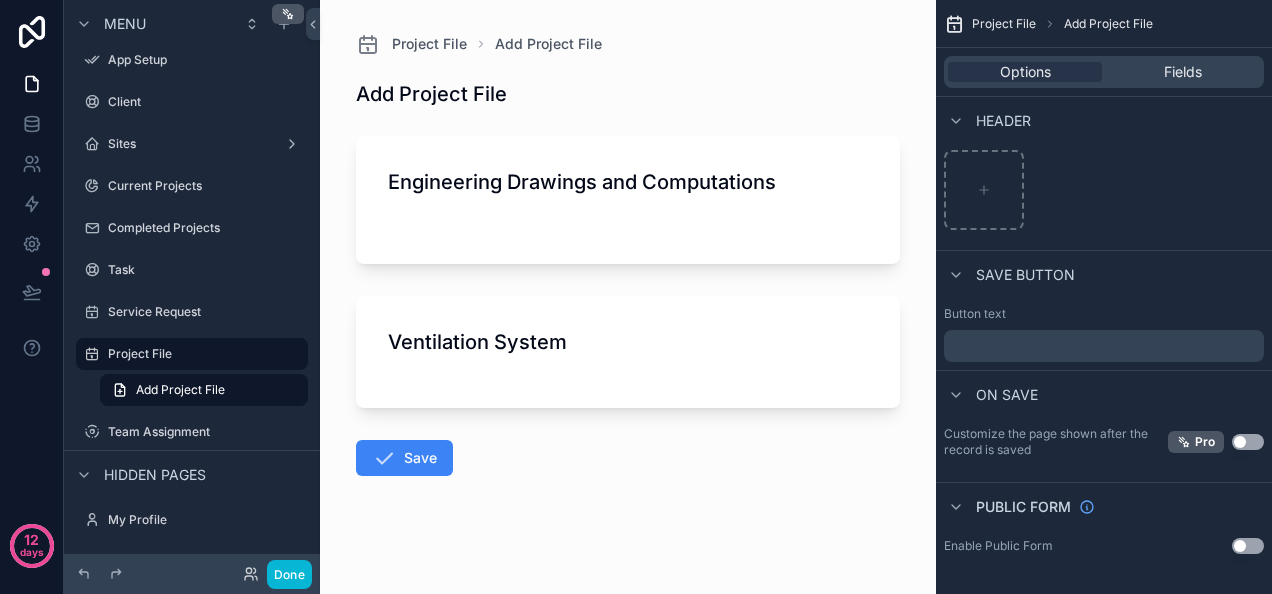 scroll, scrollTop: 0, scrollLeft: 0, axis: both 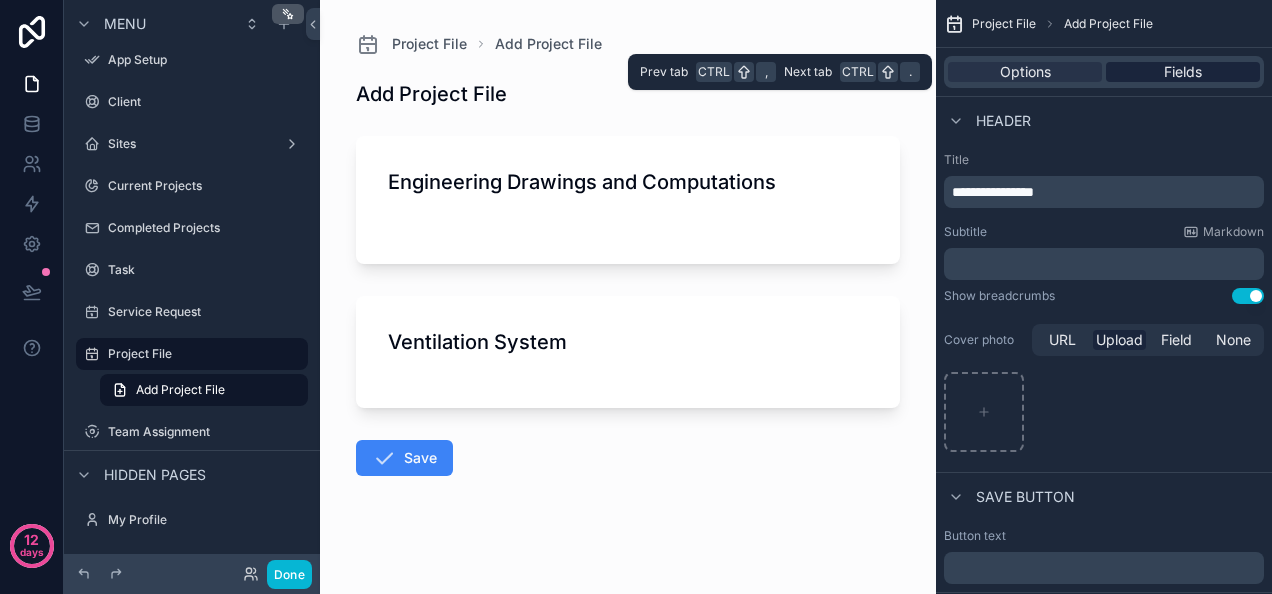 click on "Fields" at bounding box center [1183, 72] 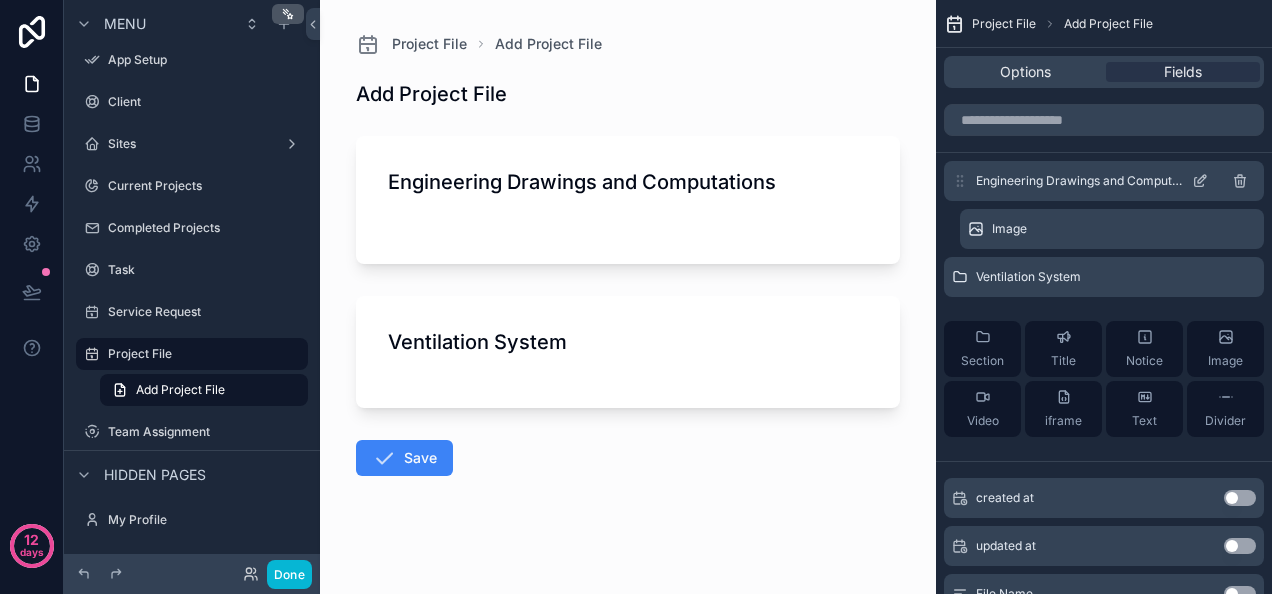 click on "Engineering Drawings and Computations" at bounding box center (1080, 181) 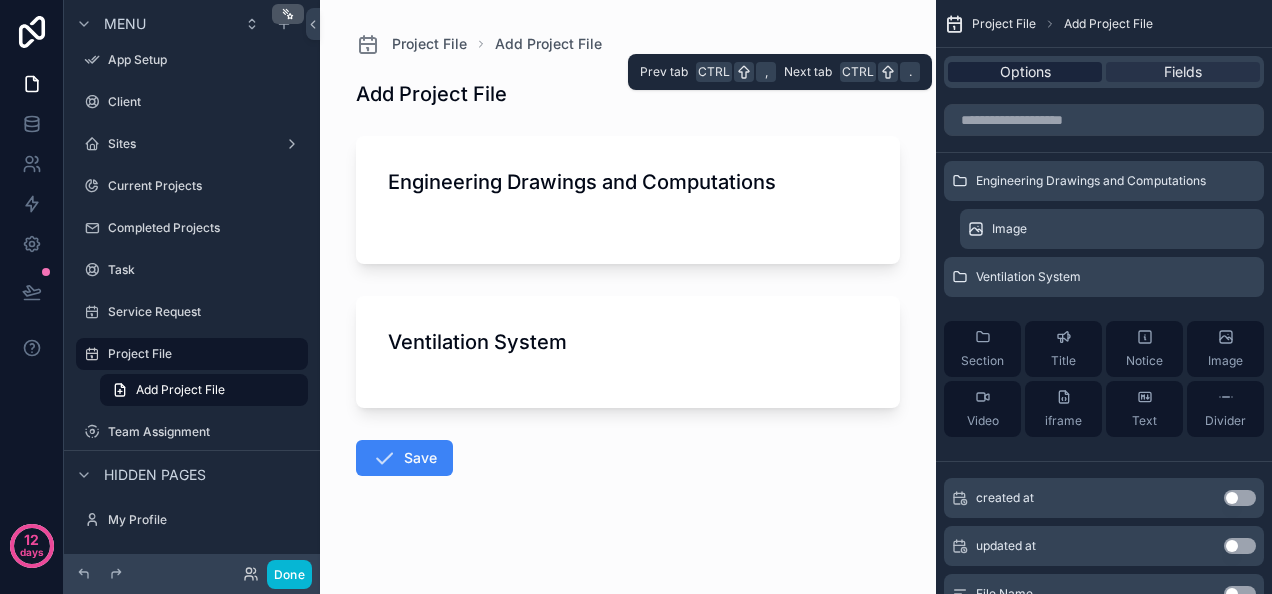 click on "Options" at bounding box center [1025, 72] 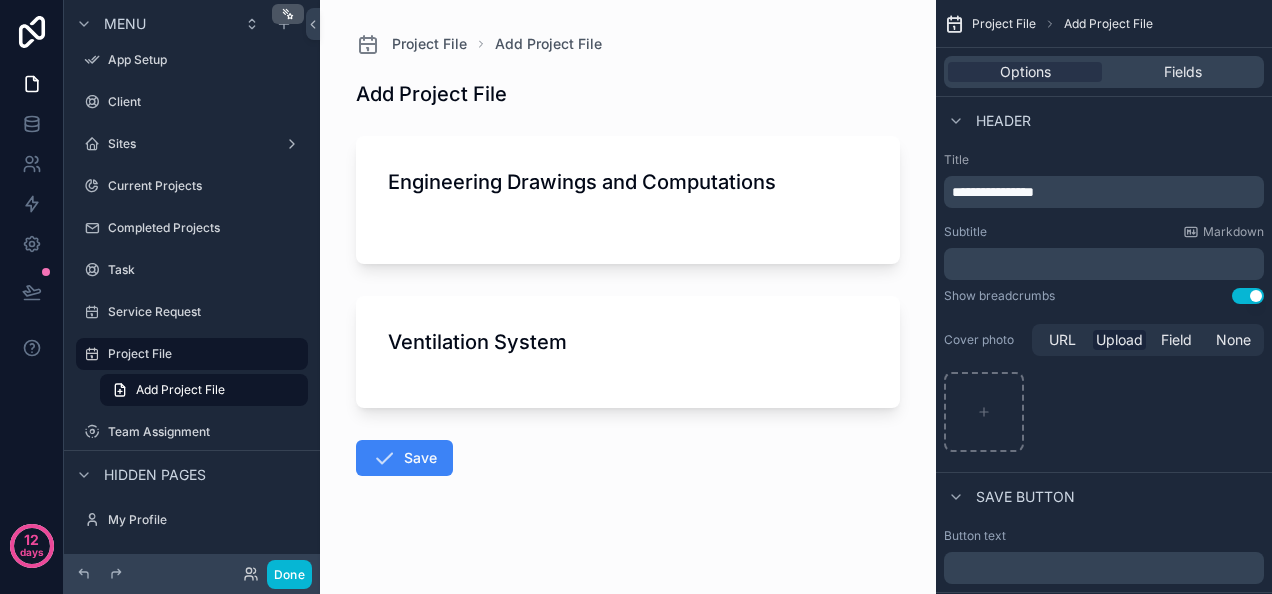 click on "﻿" at bounding box center [1106, 264] 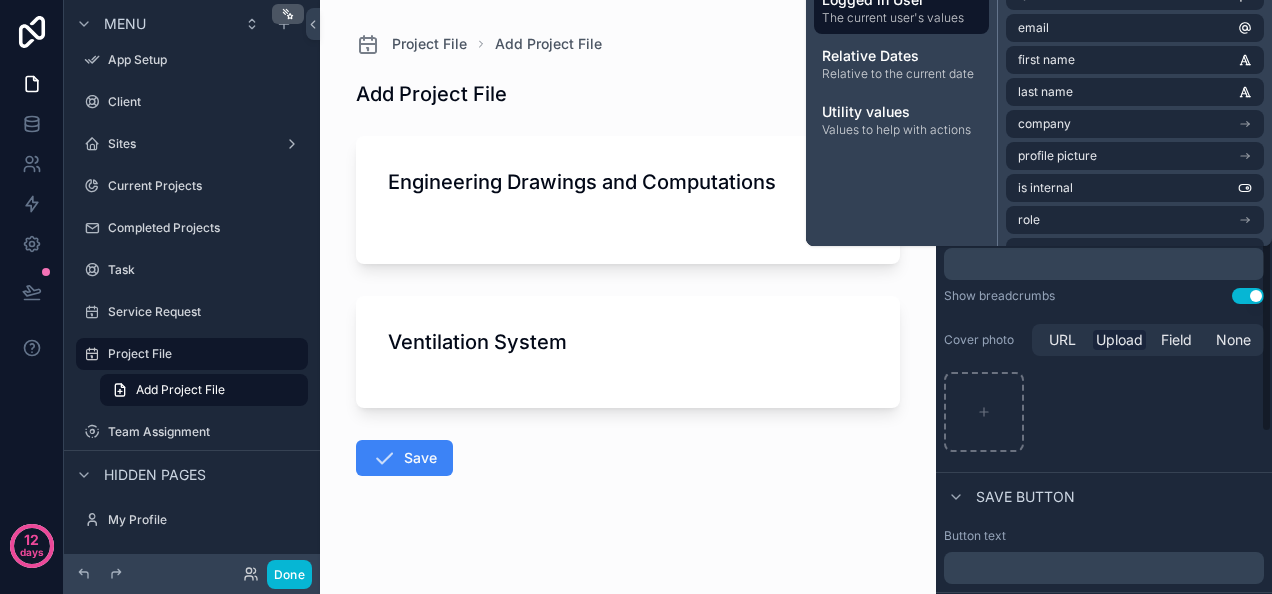 click at bounding box center (1104, 412) 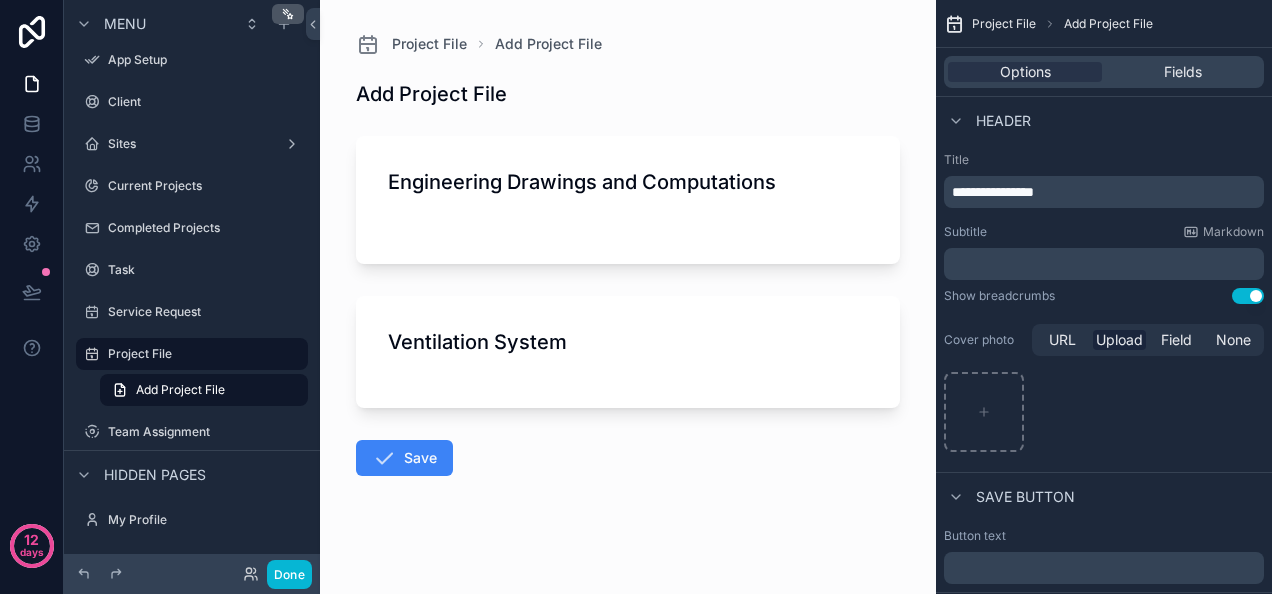 click on "Upload" at bounding box center (1119, 340) 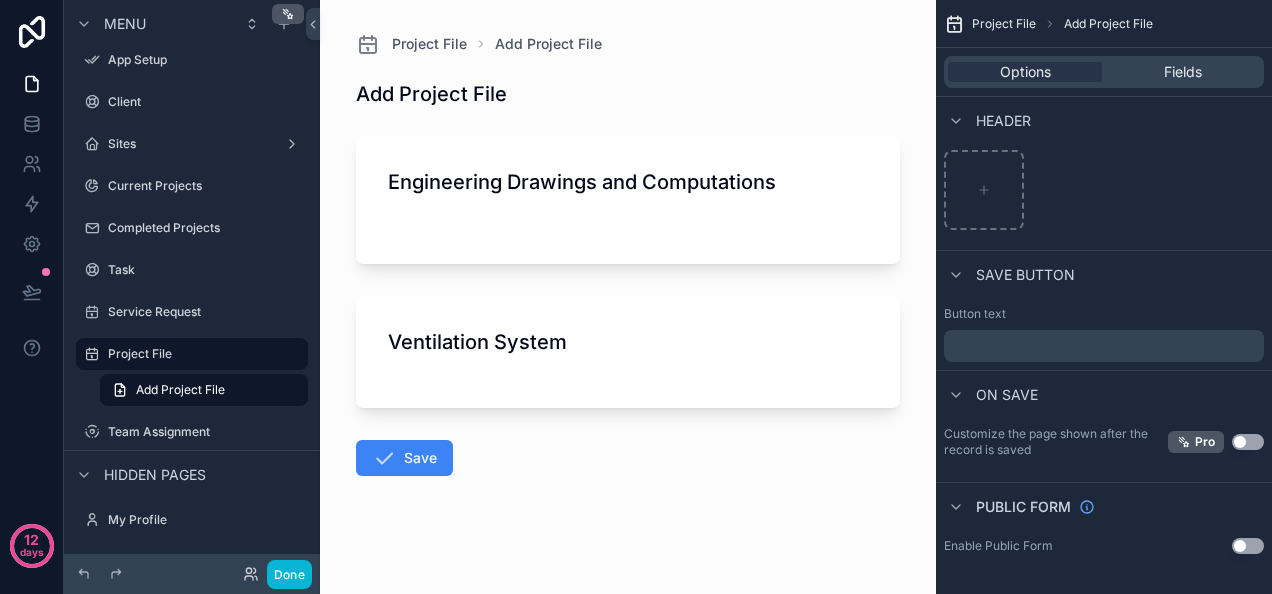 scroll, scrollTop: 0, scrollLeft: 0, axis: both 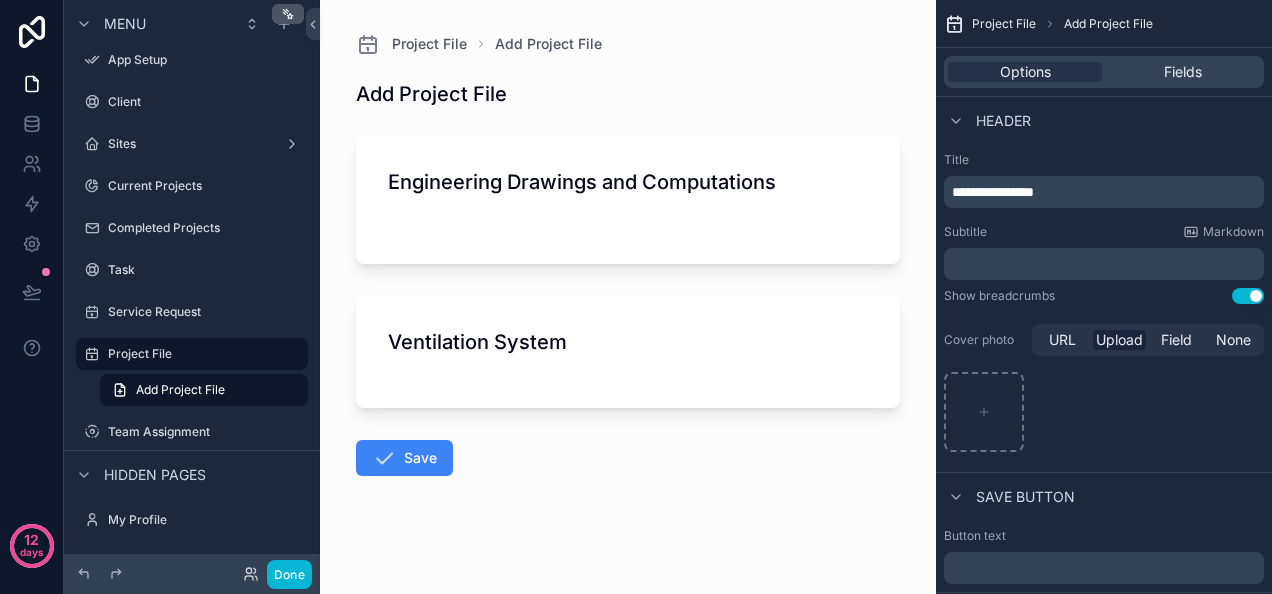 click on "Project File" at bounding box center [1004, 24] 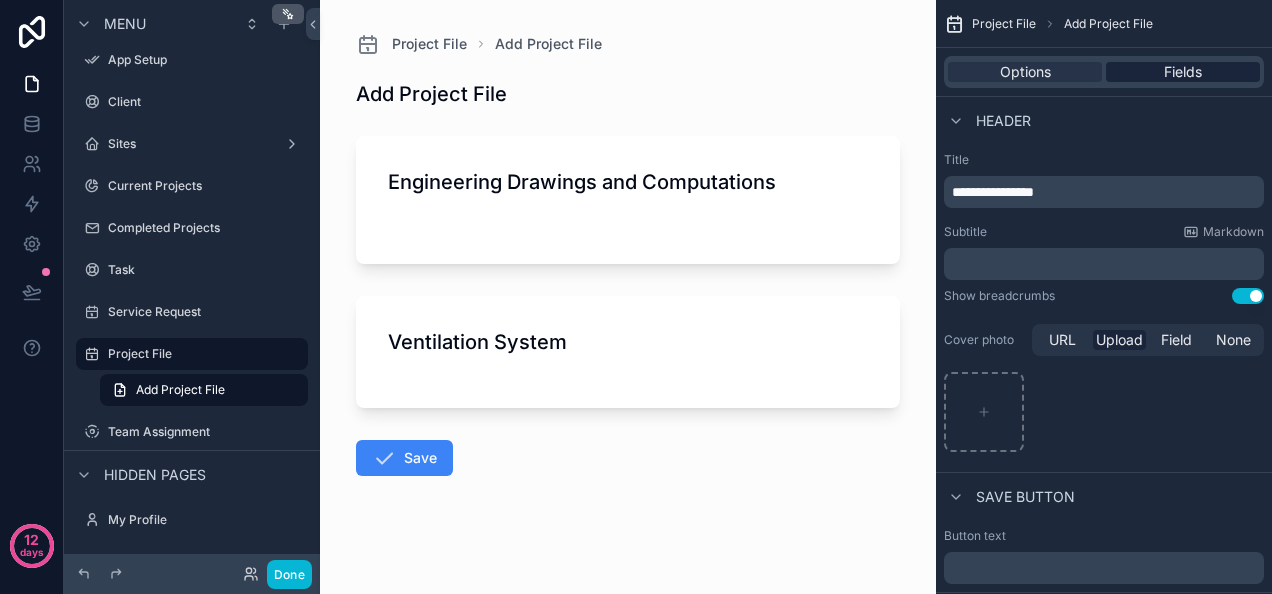 click on "Fields" at bounding box center [1183, 72] 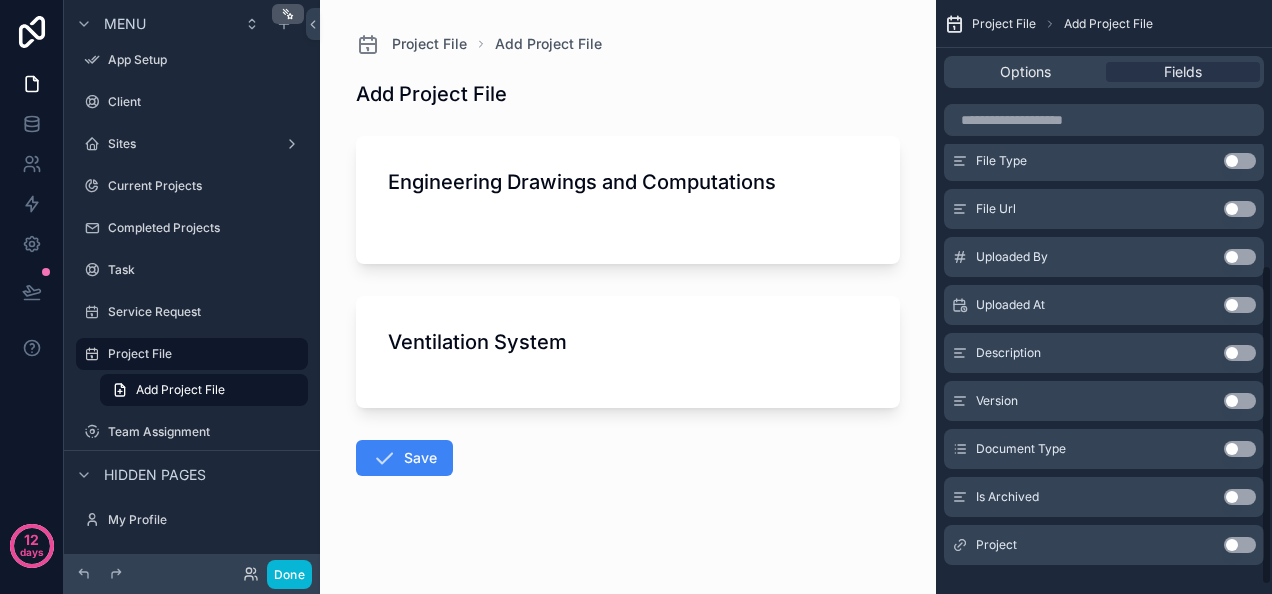 scroll, scrollTop: 480, scrollLeft: 0, axis: vertical 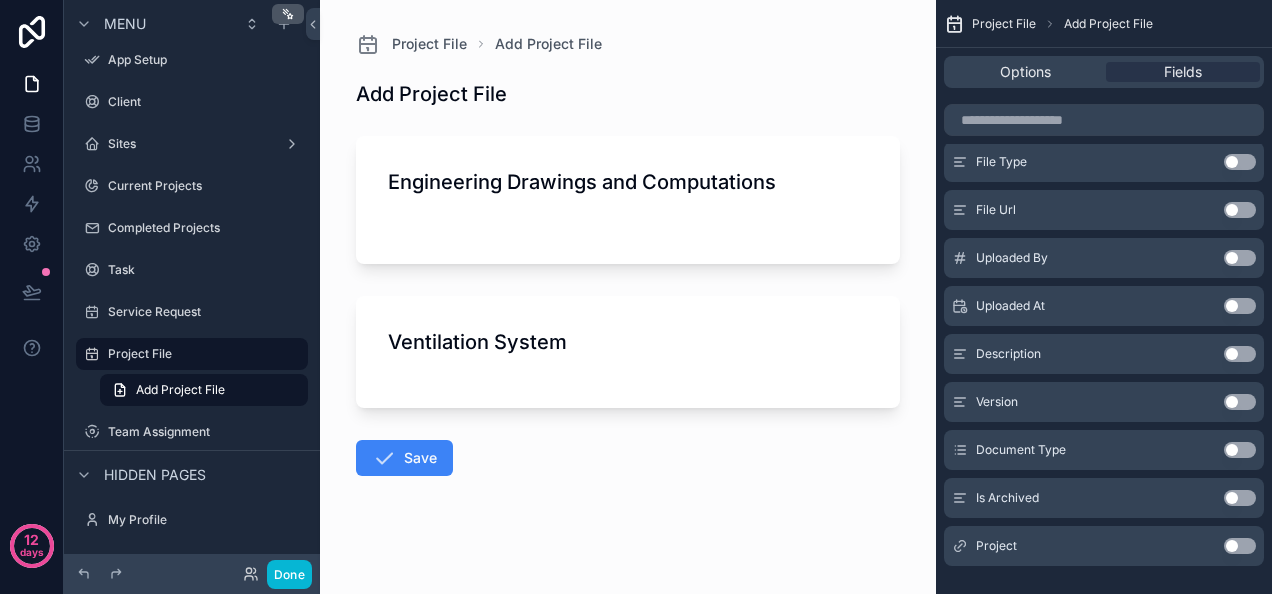 click on "Use setting" at bounding box center (1240, 546) 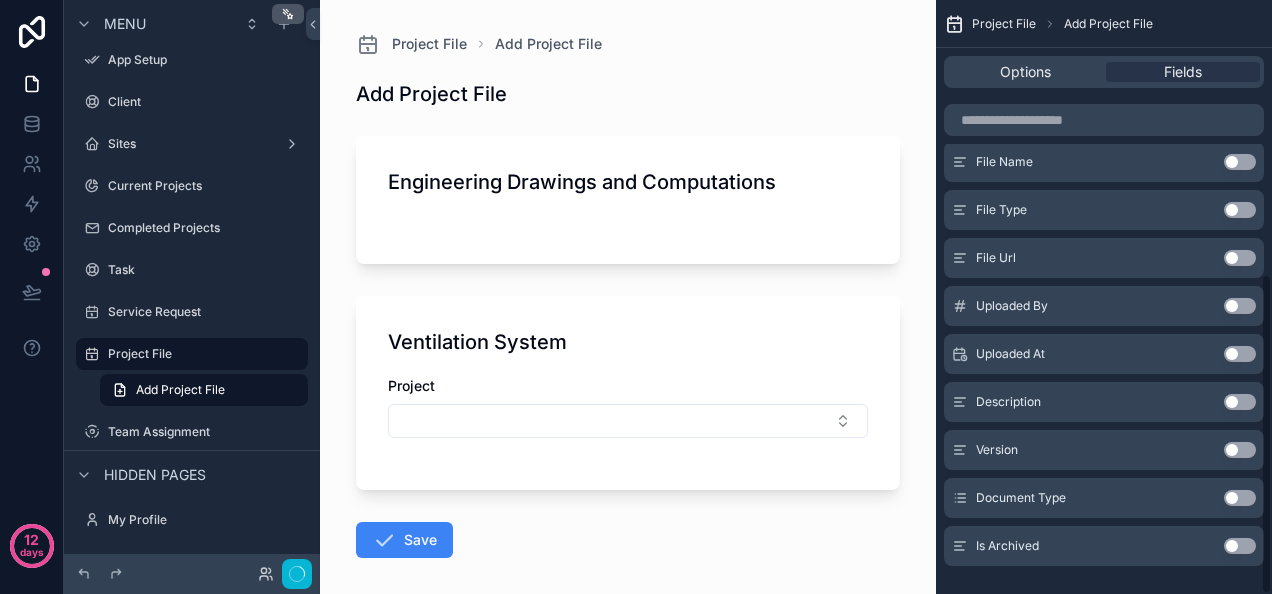 scroll, scrollTop: 507, scrollLeft: 0, axis: vertical 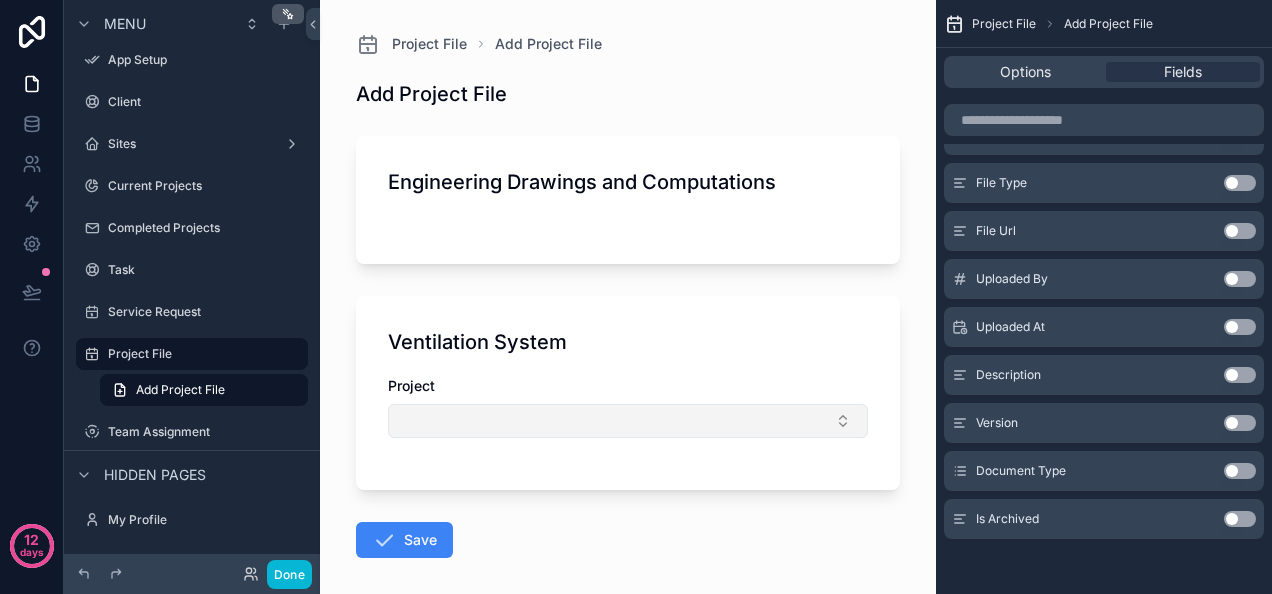 click at bounding box center [628, 421] 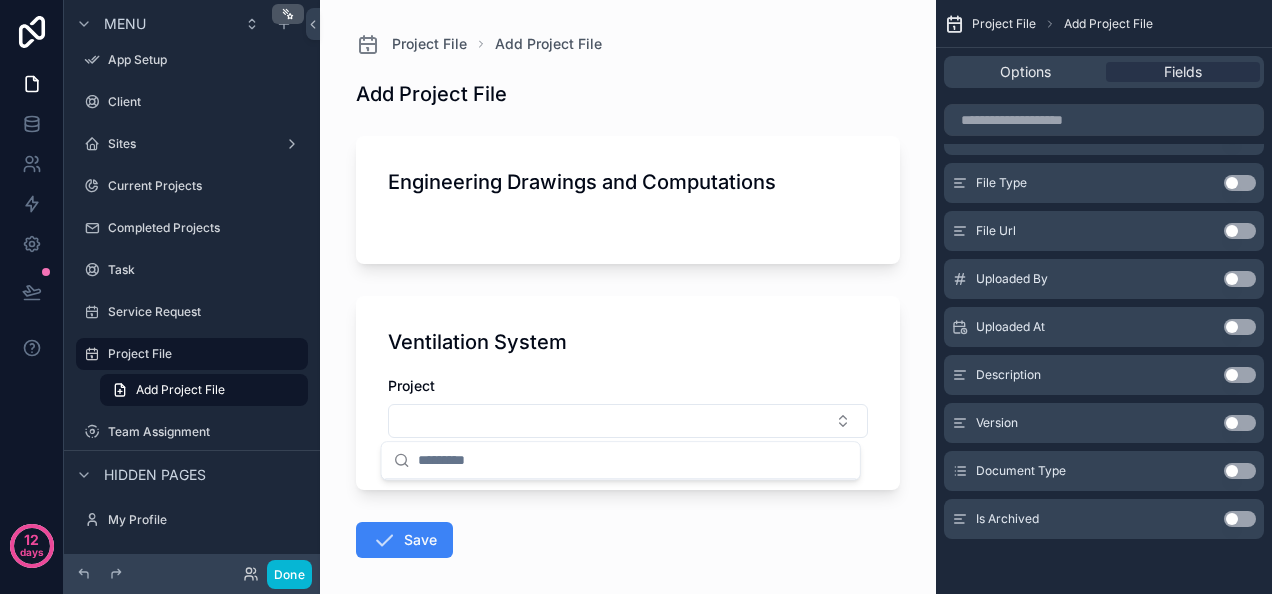 click on "Ventilation System" at bounding box center [628, 342] 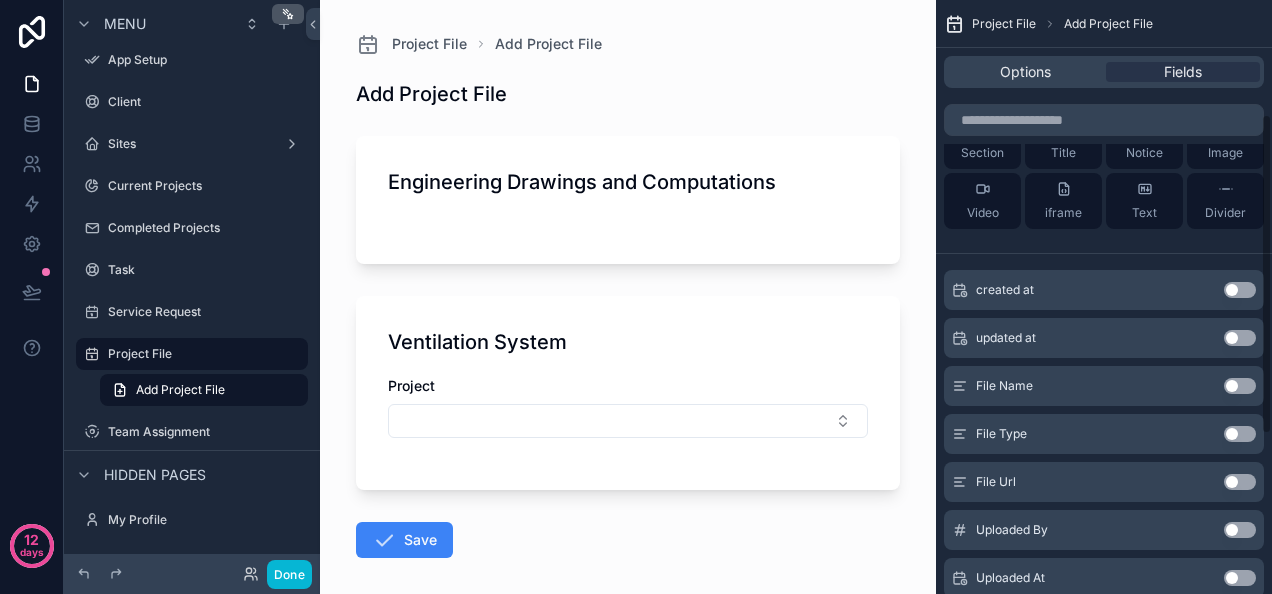scroll, scrollTop: 56, scrollLeft: 0, axis: vertical 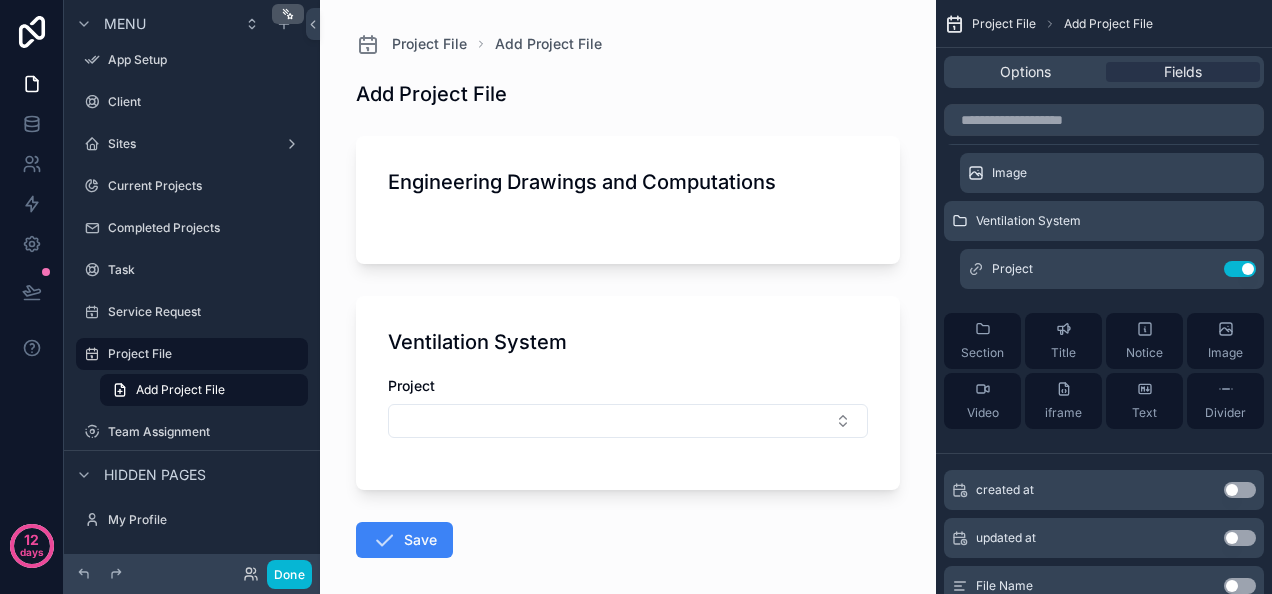click on "Engineering Drawings and Computations" at bounding box center [628, 200] 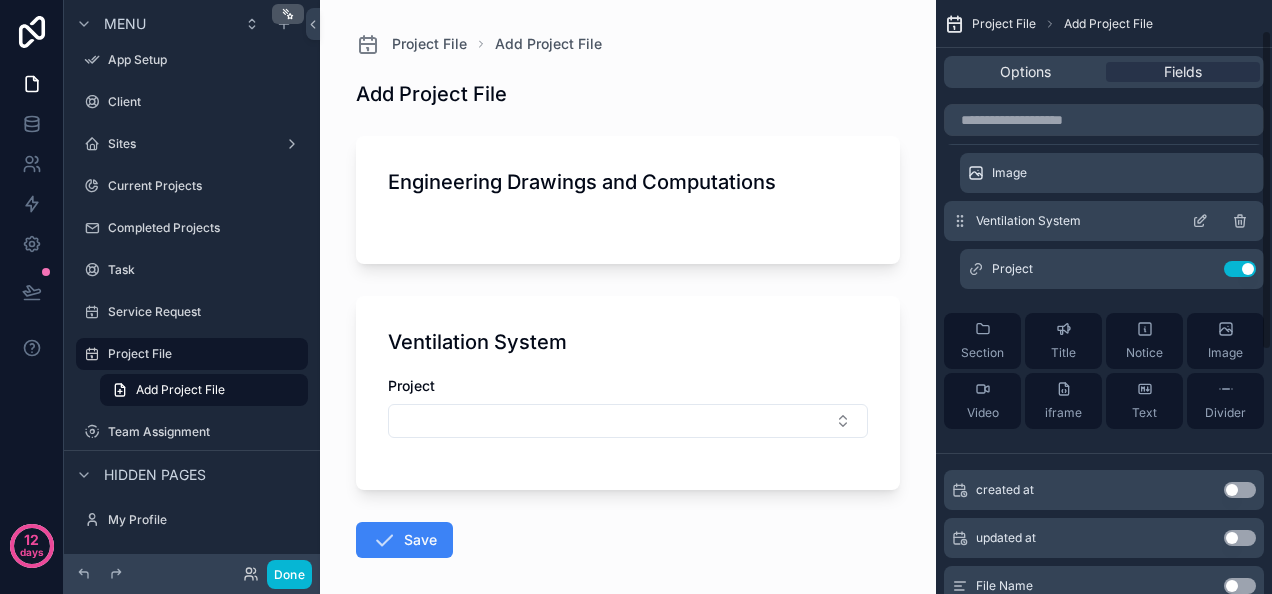 scroll, scrollTop: 0, scrollLeft: 0, axis: both 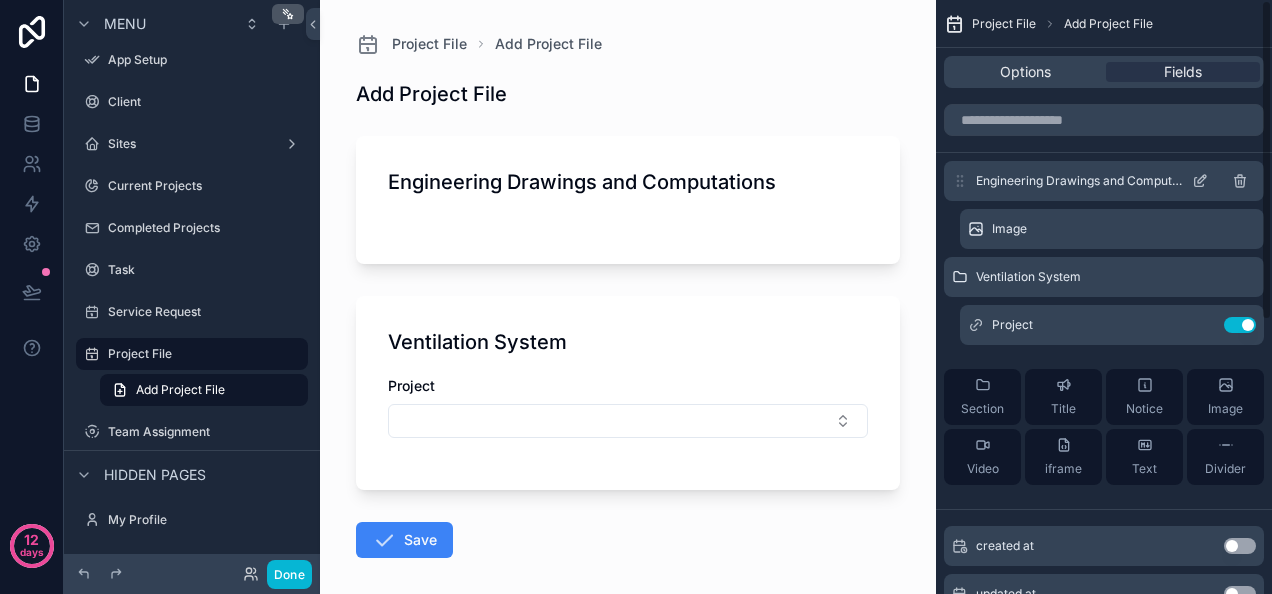 click on "Engineering Drawings and Computations" at bounding box center [1080, 181] 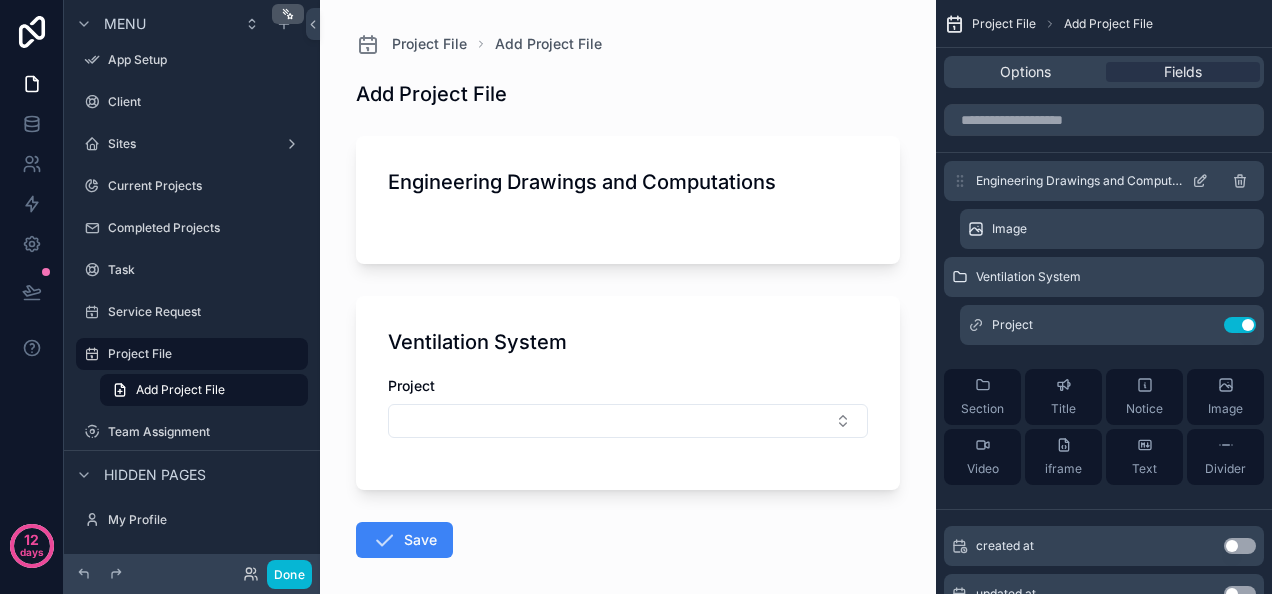 click 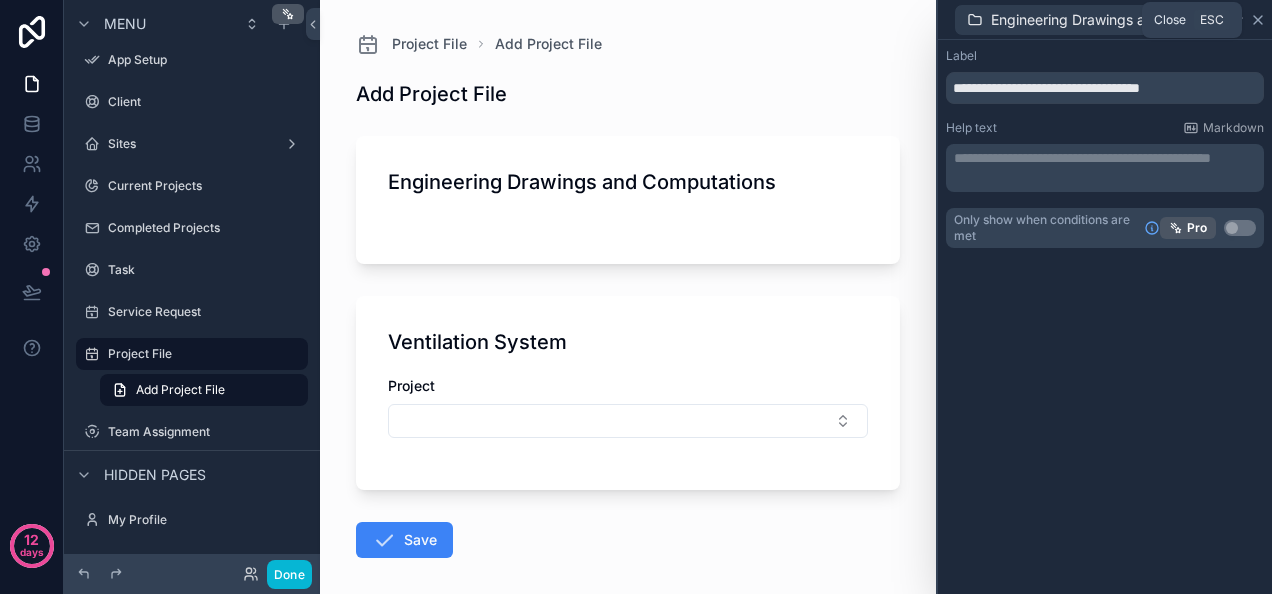click 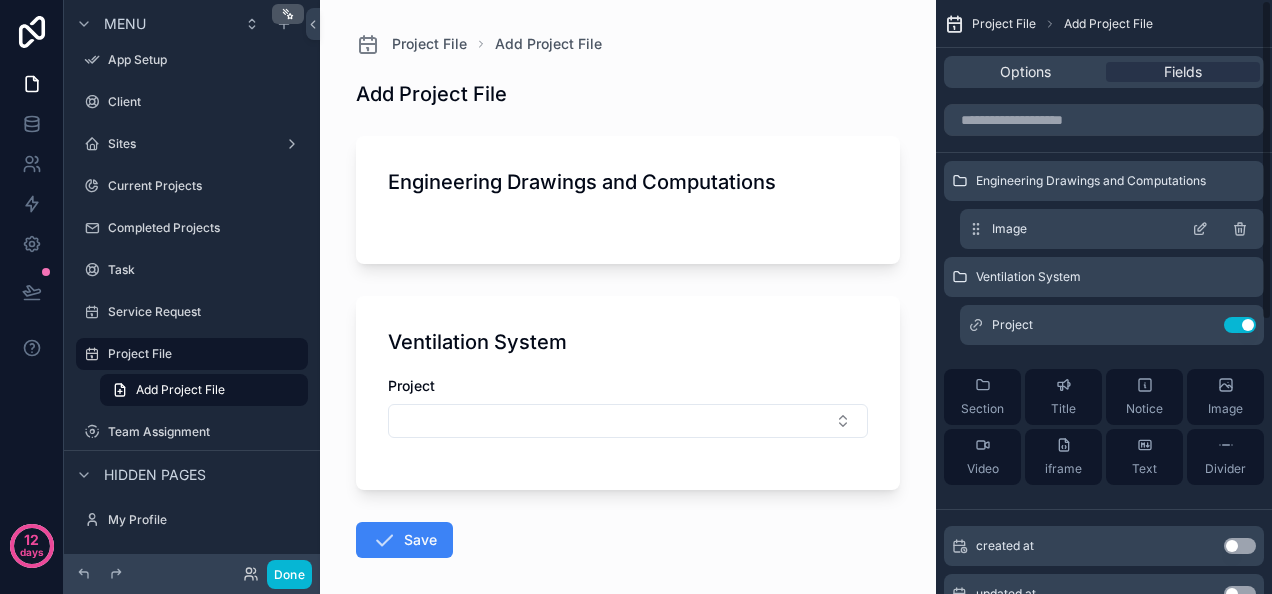 click on "Image" at bounding box center [1112, 229] 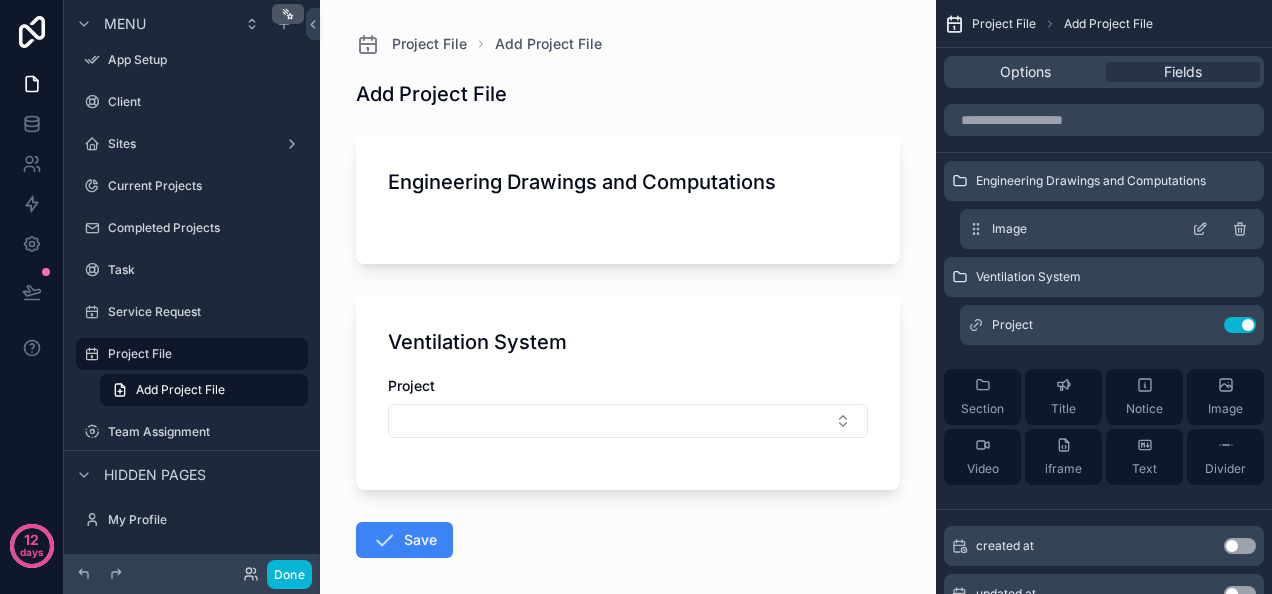 click 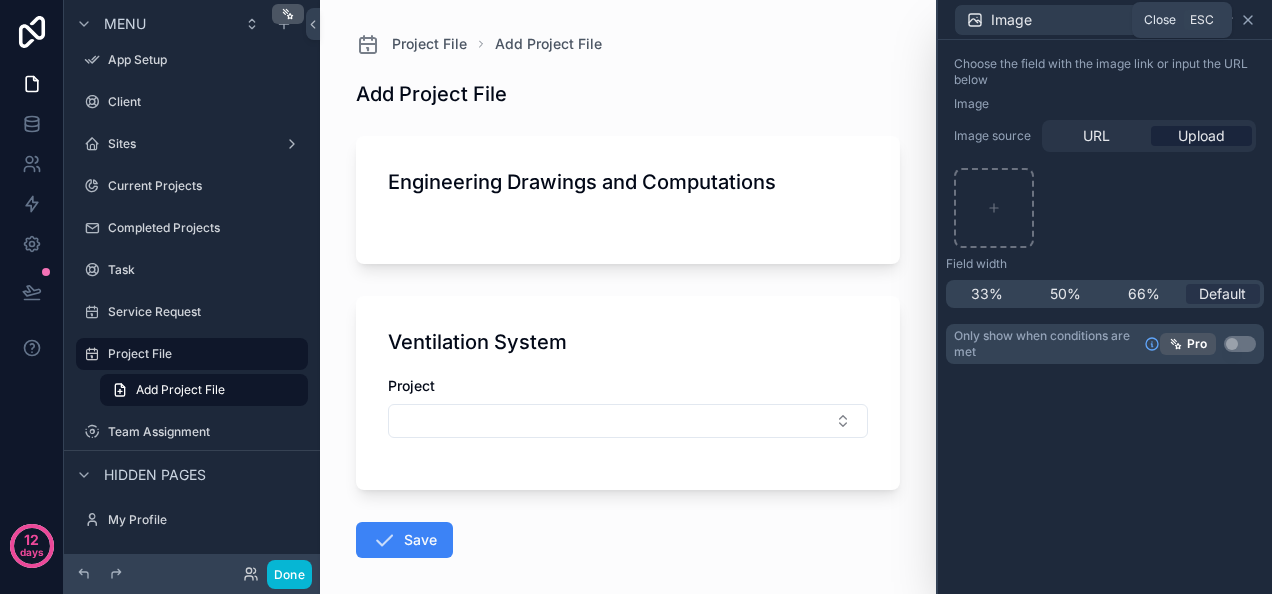 click 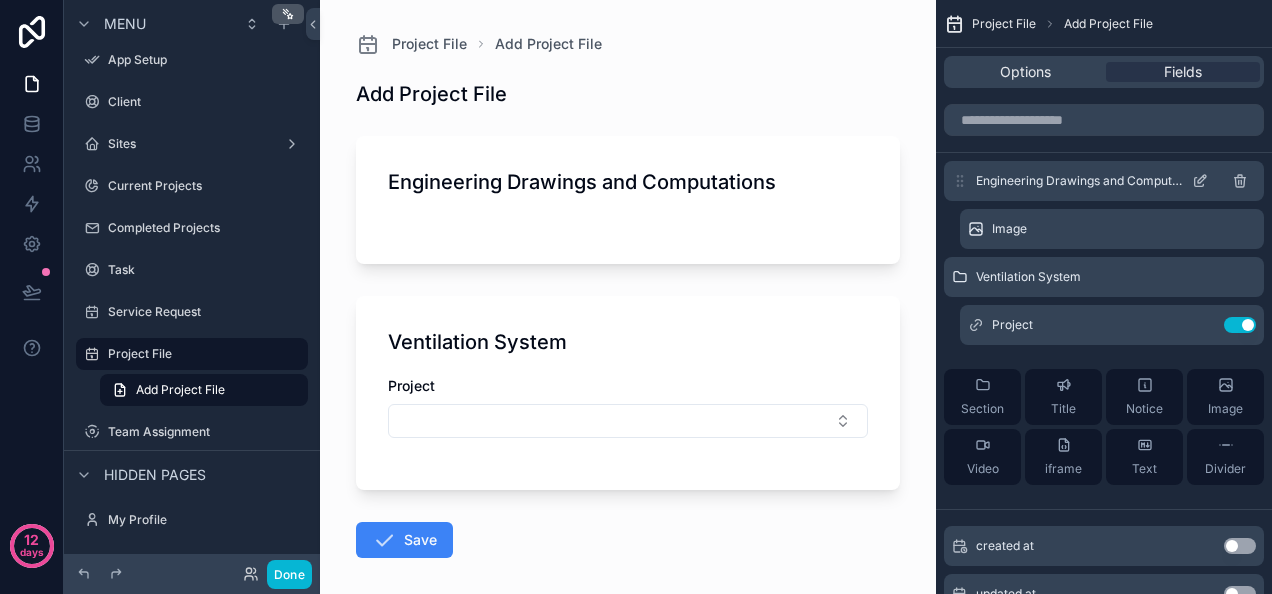 click on "Engineering Drawings and Computations" at bounding box center [1080, 181] 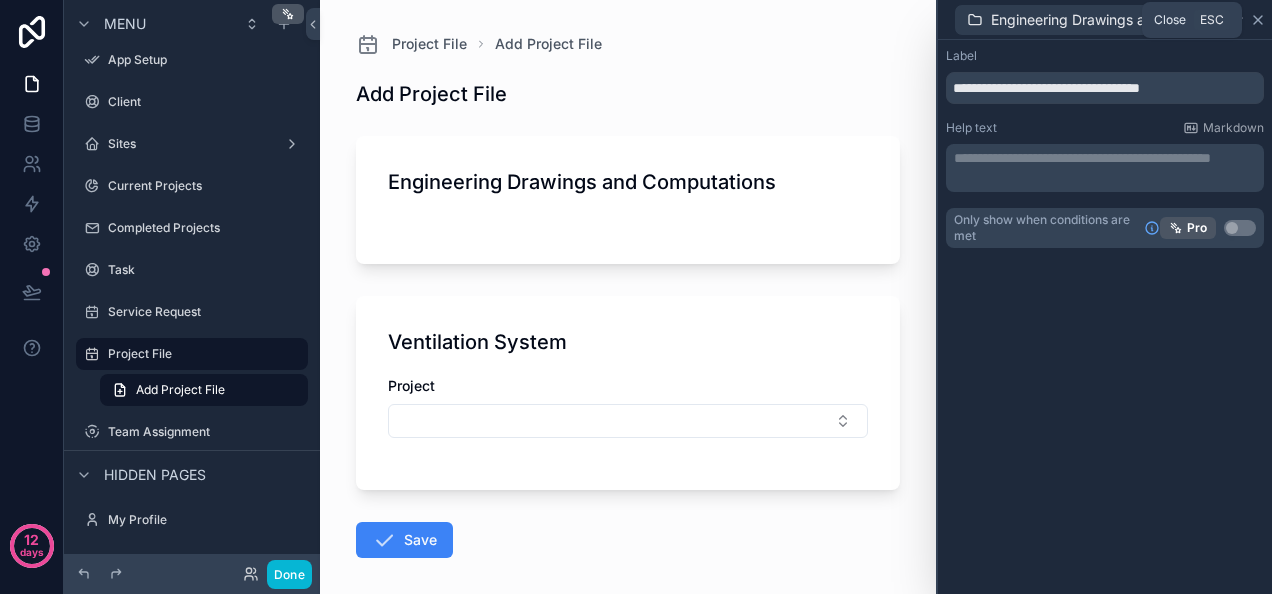 click 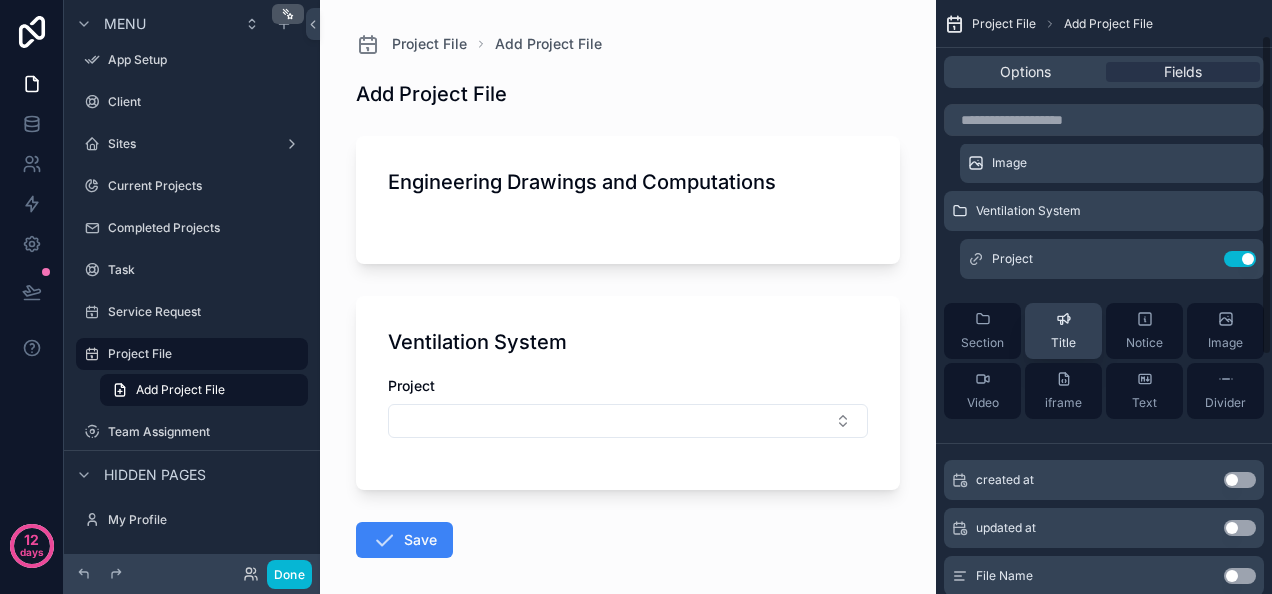 scroll, scrollTop: 0, scrollLeft: 0, axis: both 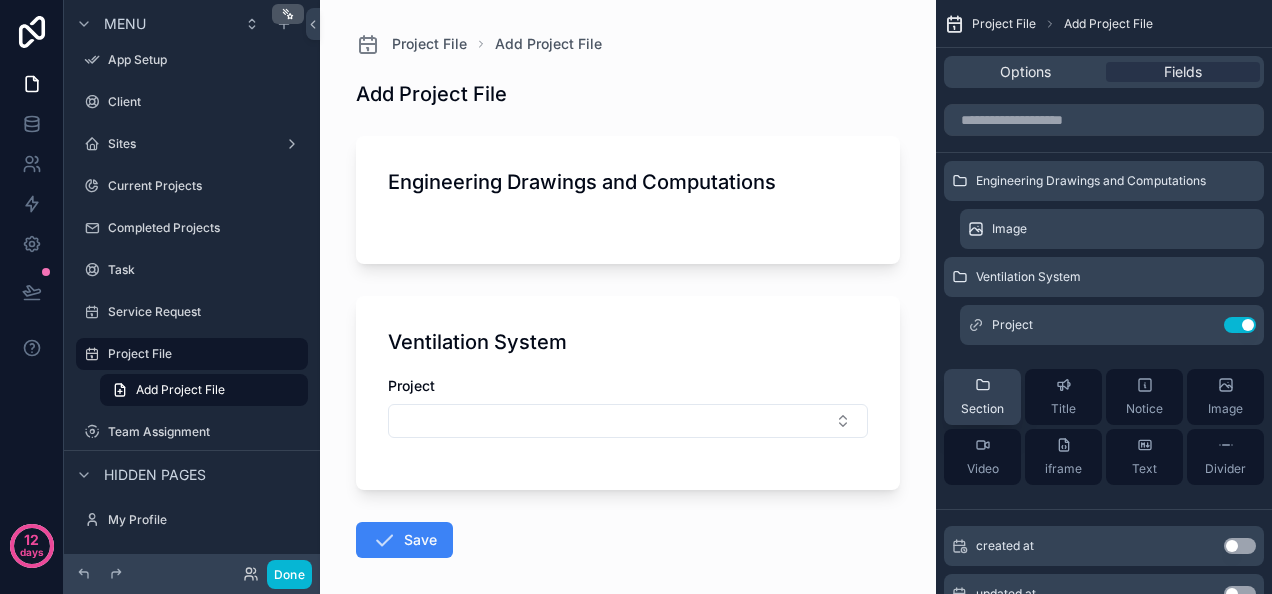click on "Section" at bounding box center (982, 397) 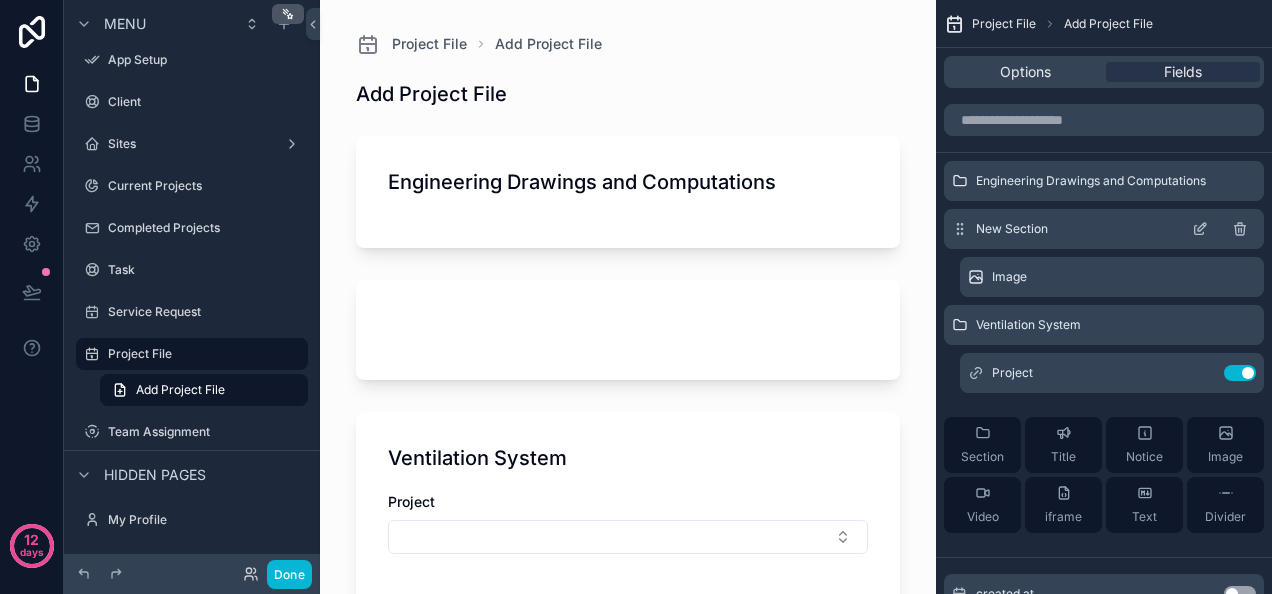 click 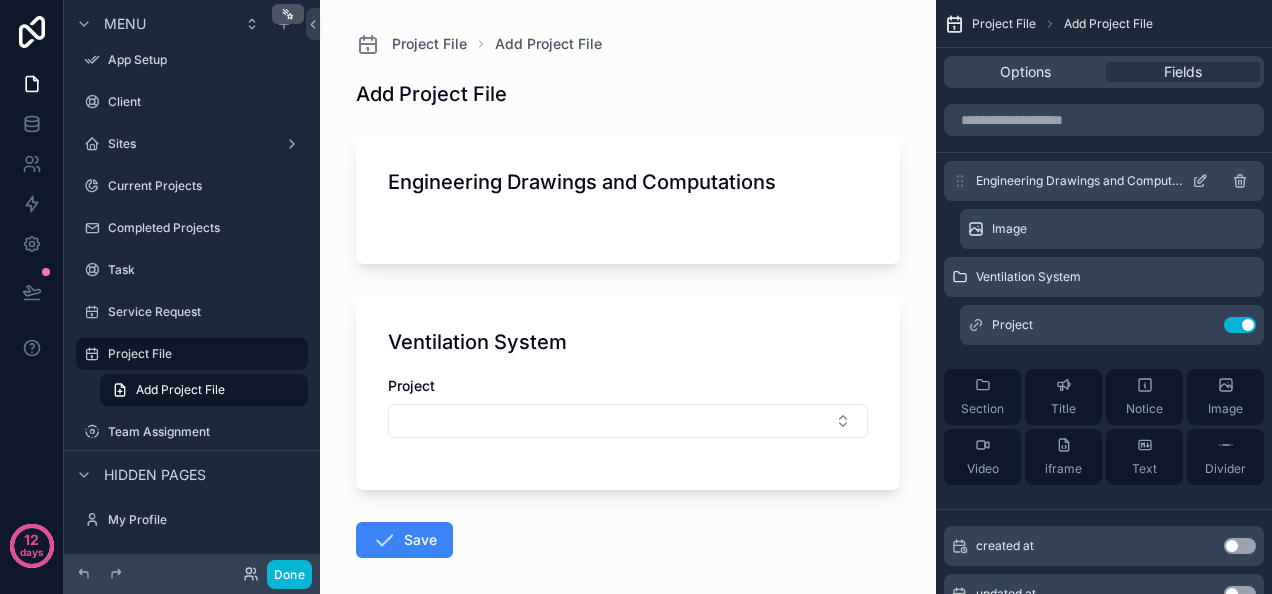 click on "Engineering Drawings and Computations" at bounding box center (1080, 181) 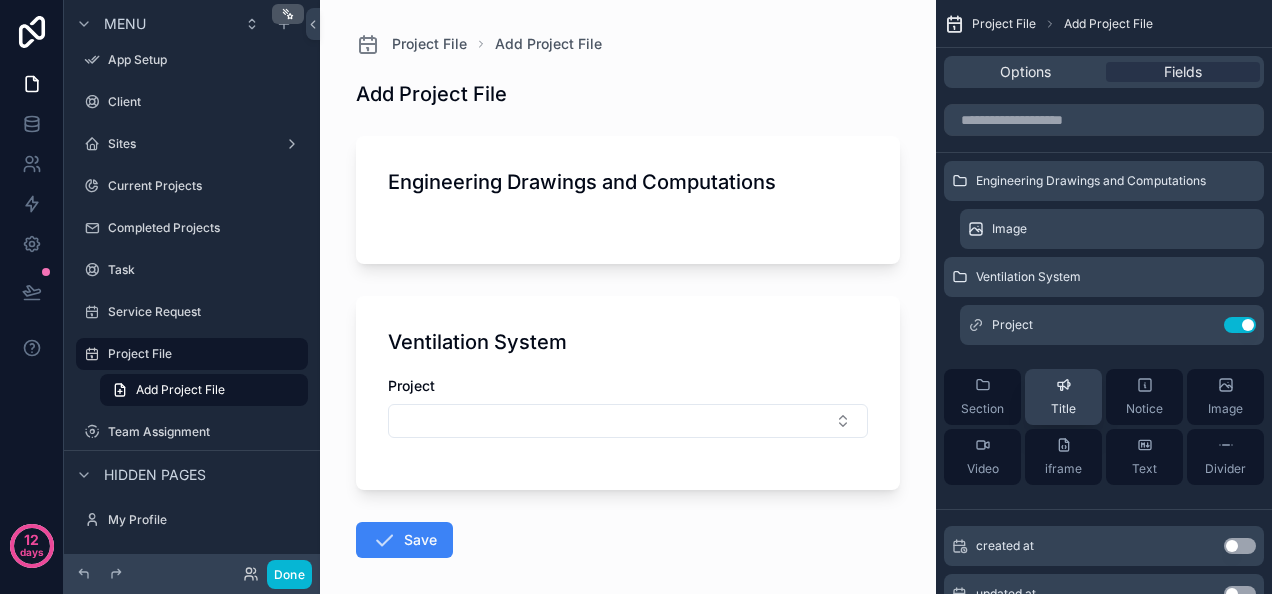 click on "Title" at bounding box center (1063, 397) 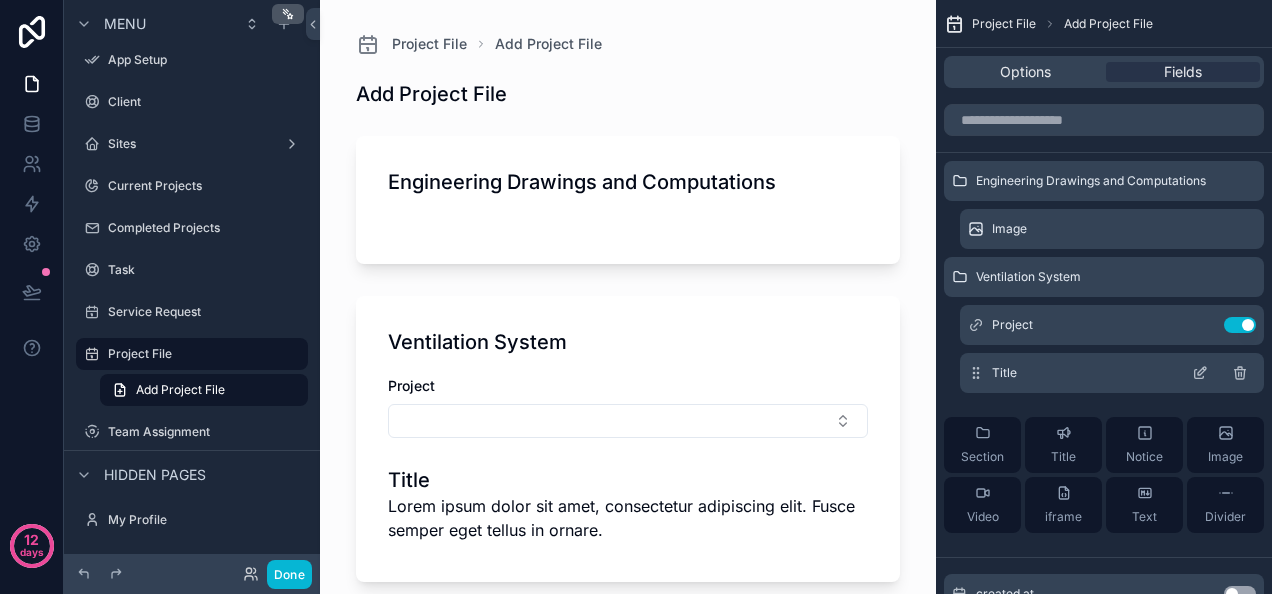 click 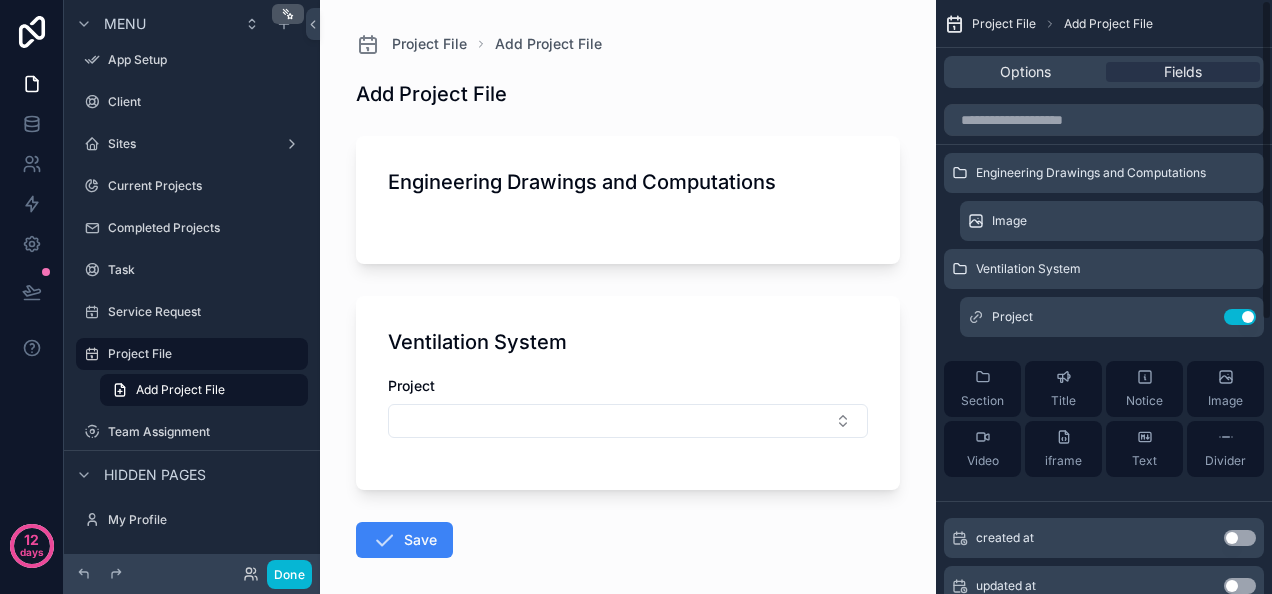 scroll, scrollTop: 0, scrollLeft: 0, axis: both 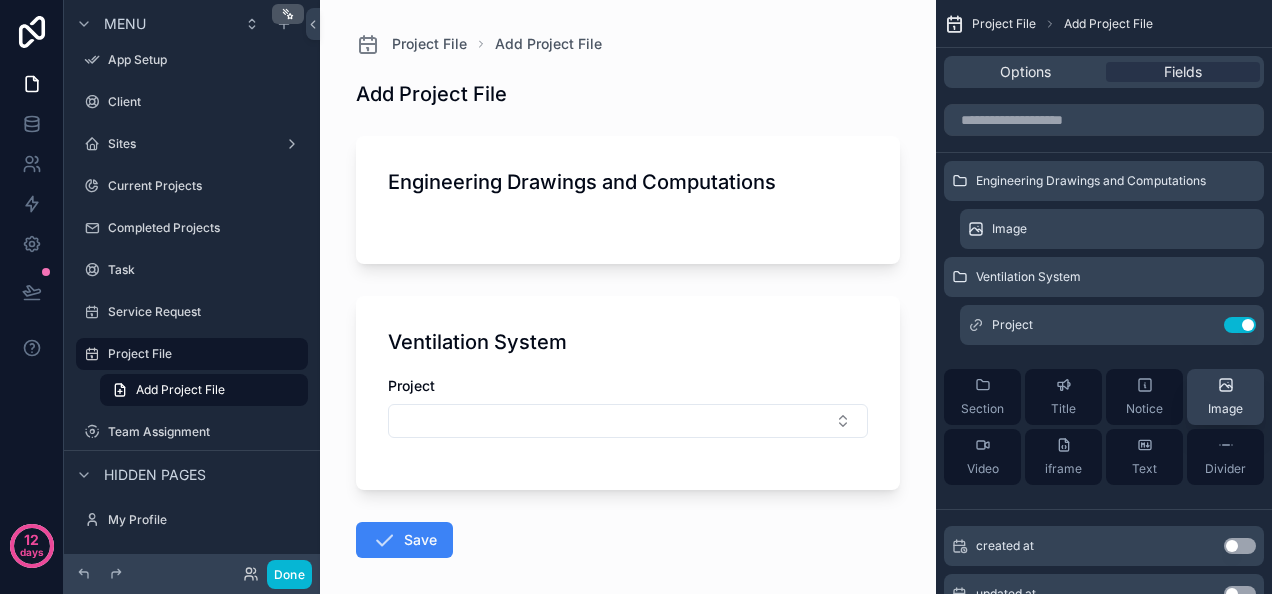 click on "Image" at bounding box center [1225, 397] 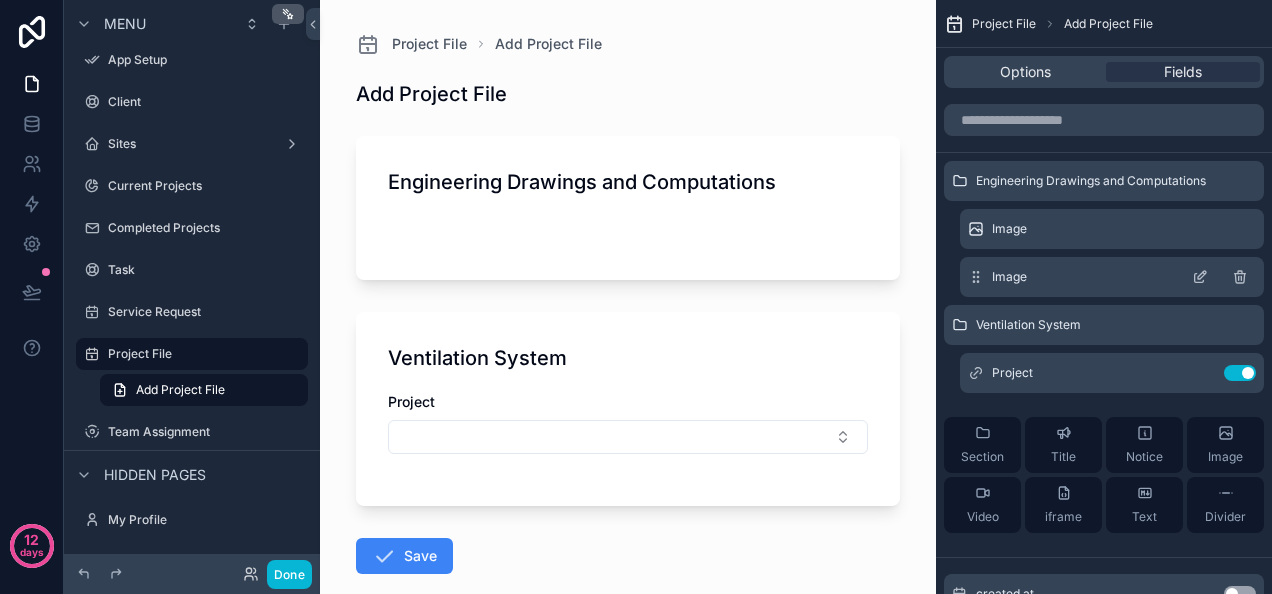 click on "Image" at bounding box center (1009, 277) 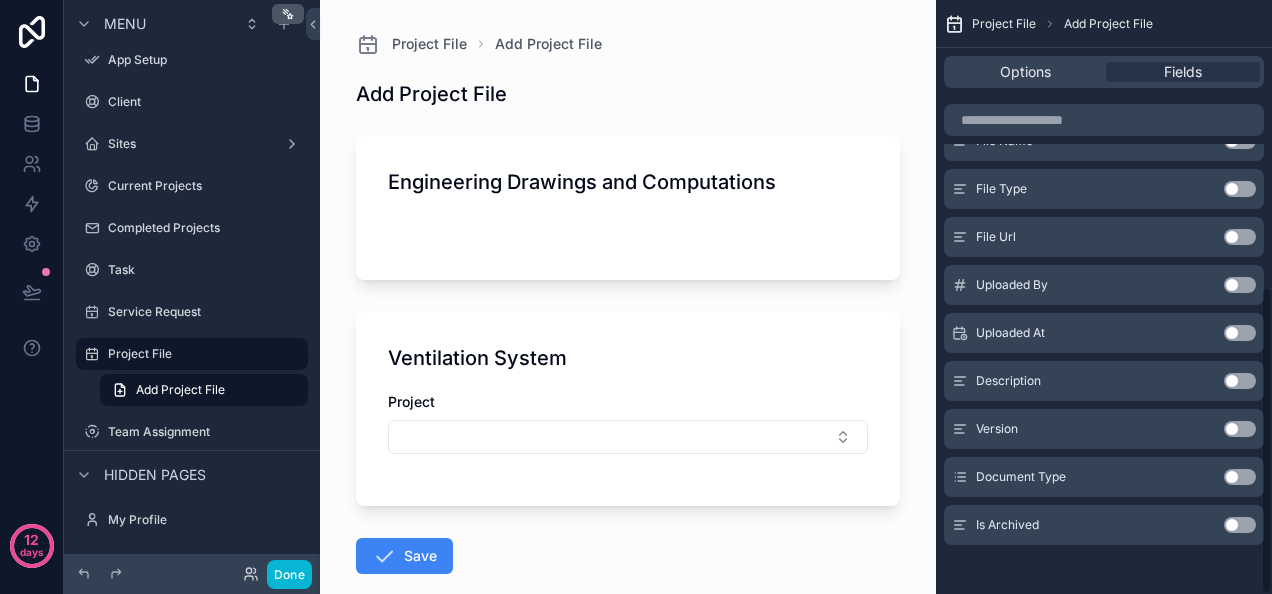 scroll, scrollTop: 555, scrollLeft: 0, axis: vertical 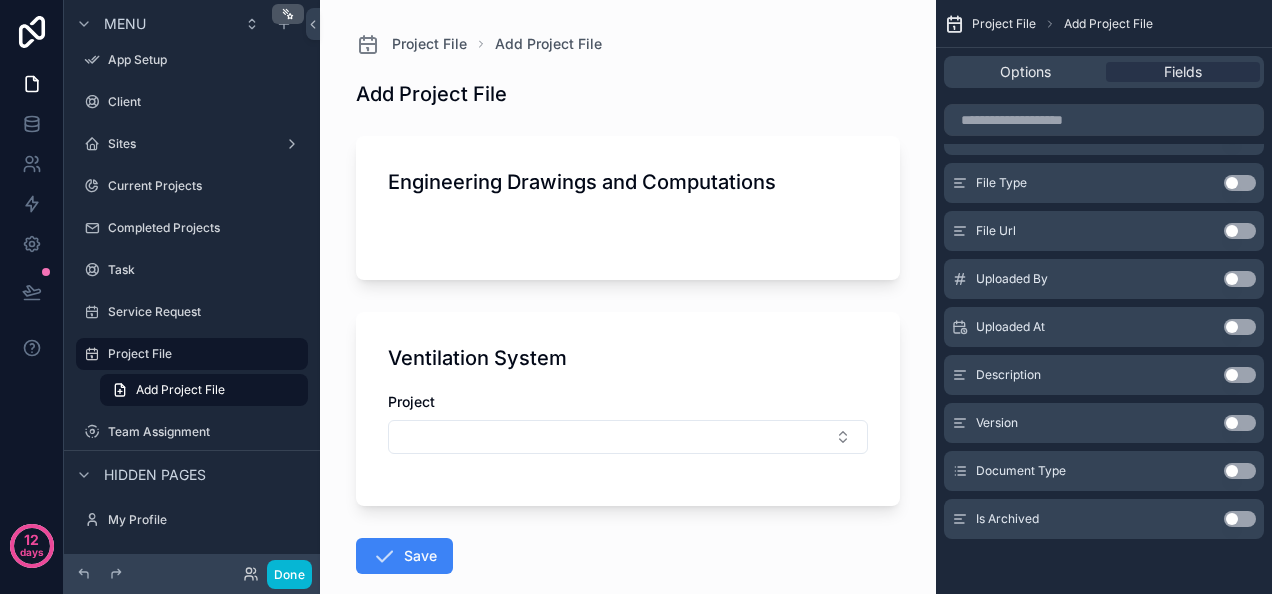 click at bounding box center (628, 232) 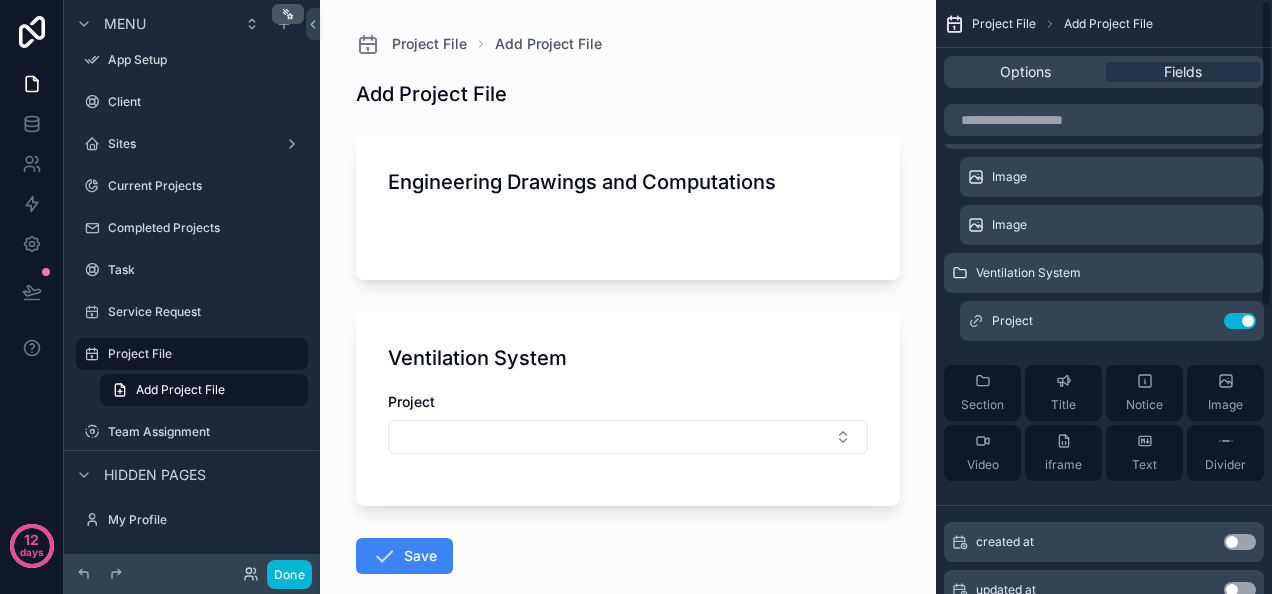scroll, scrollTop: 0, scrollLeft: 0, axis: both 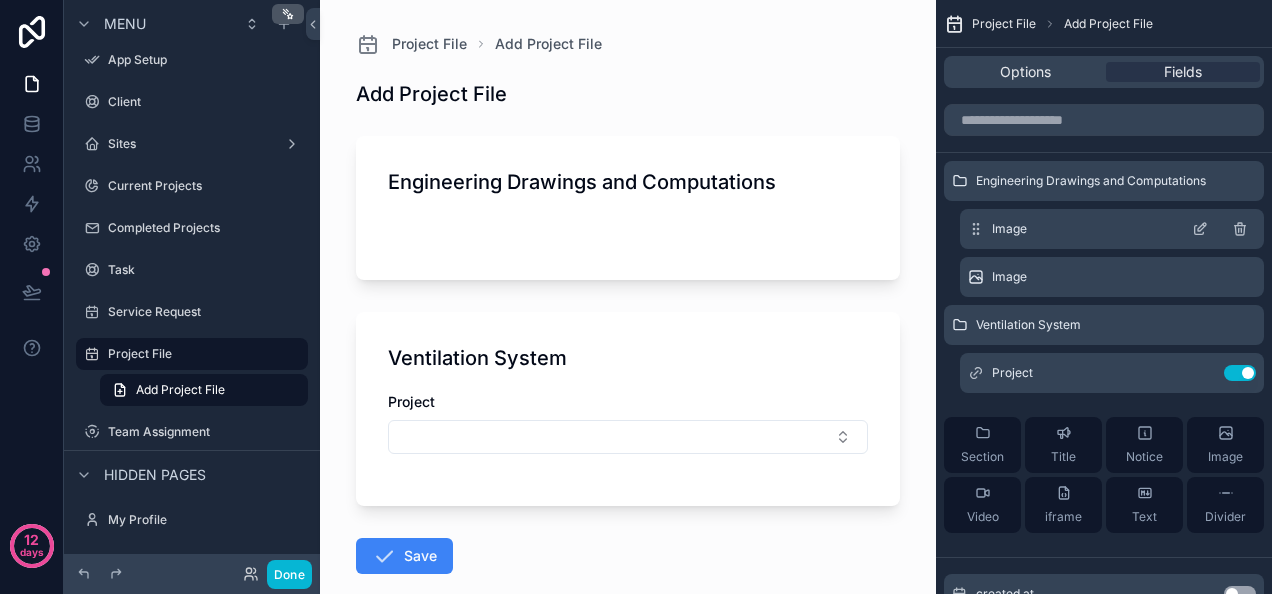 click on "Image" at bounding box center [1009, 229] 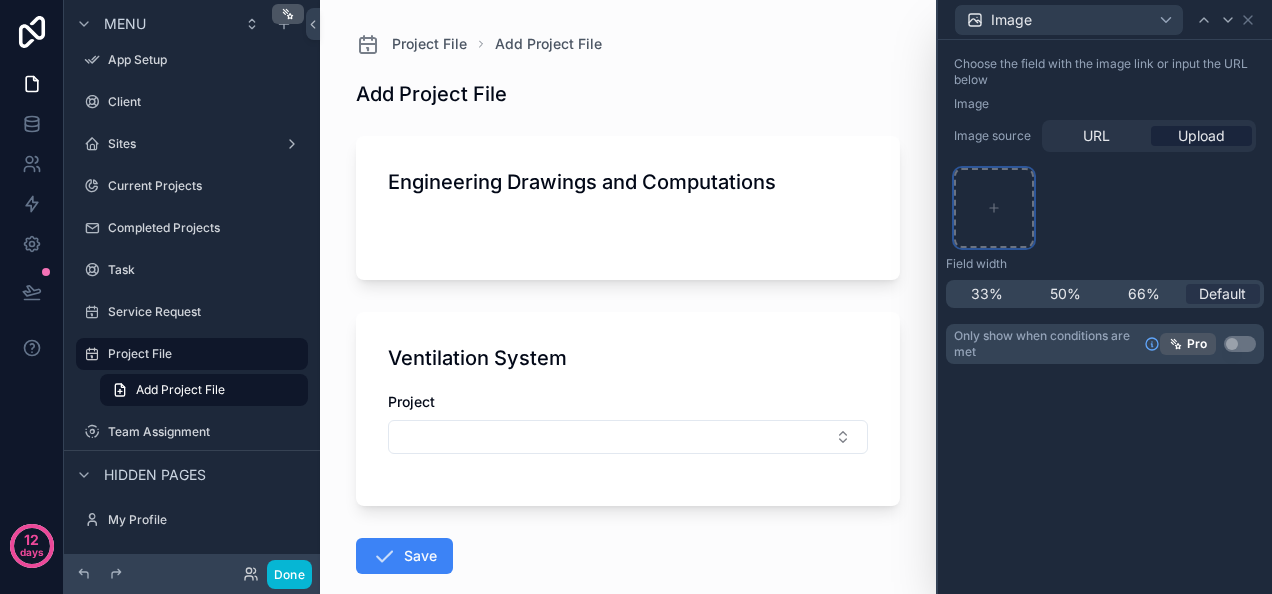 click at bounding box center (994, 208) 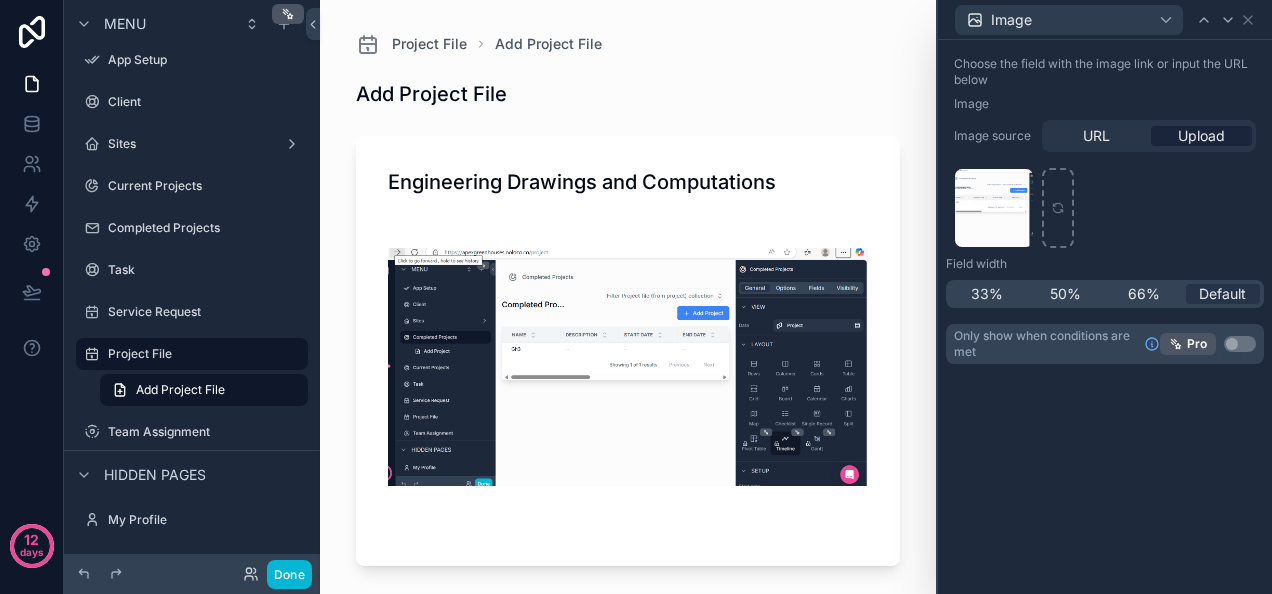 click at bounding box center (628, 367) 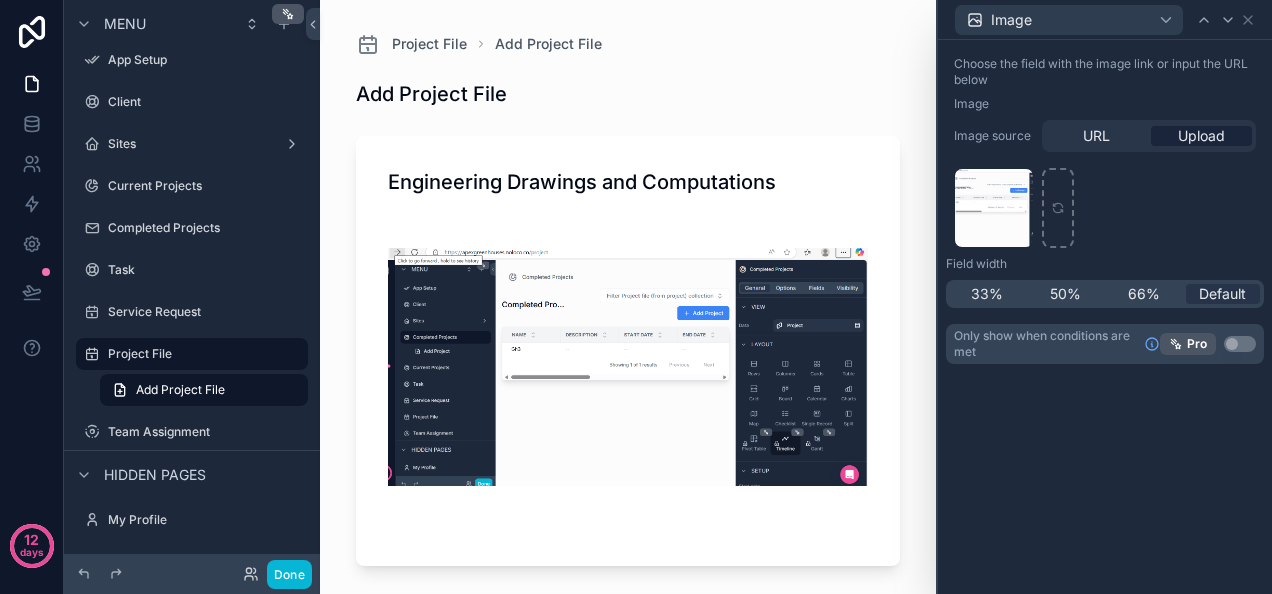 click at bounding box center (628, 367) 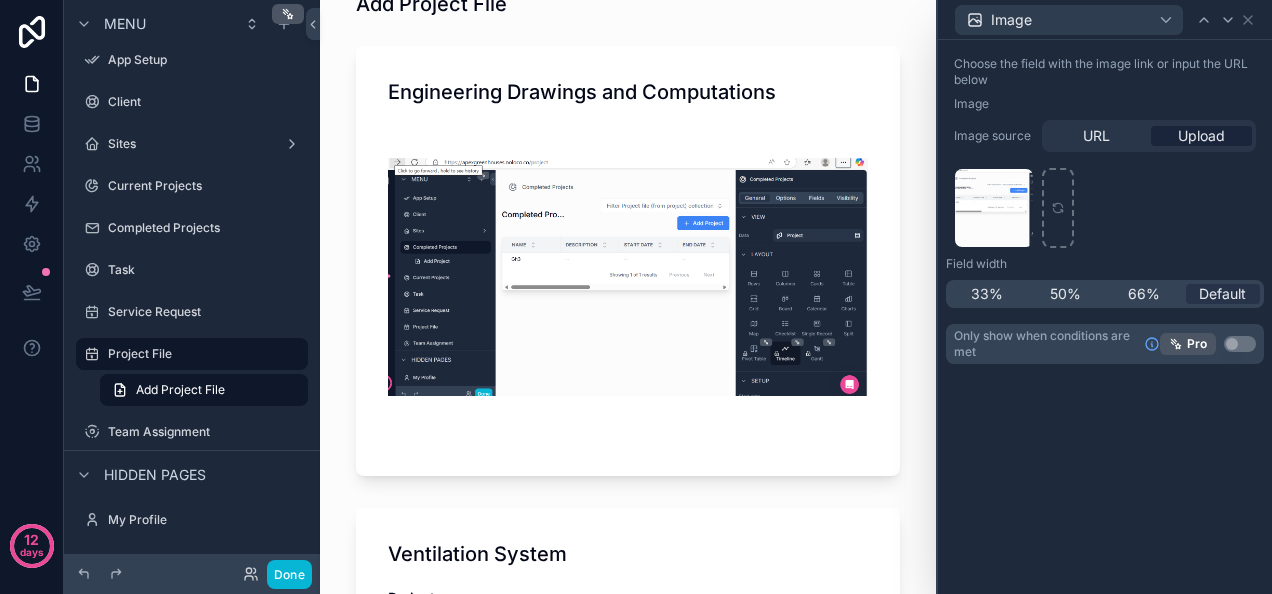 scroll, scrollTop: 79, scrollLeft: 0, axis: vertical 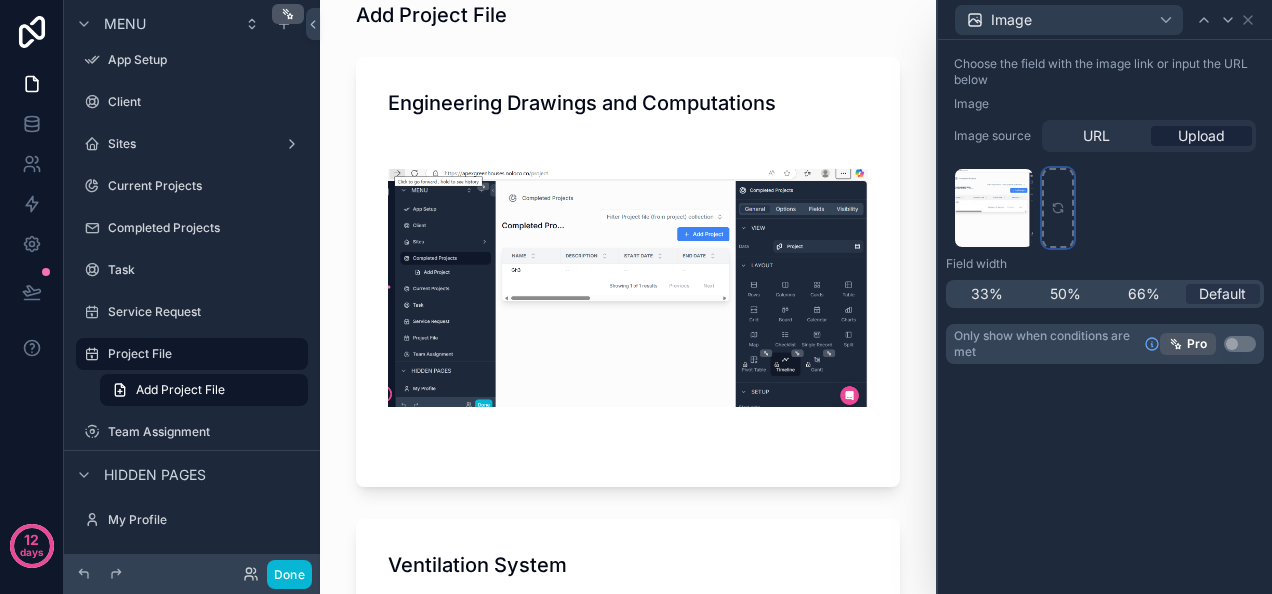 click 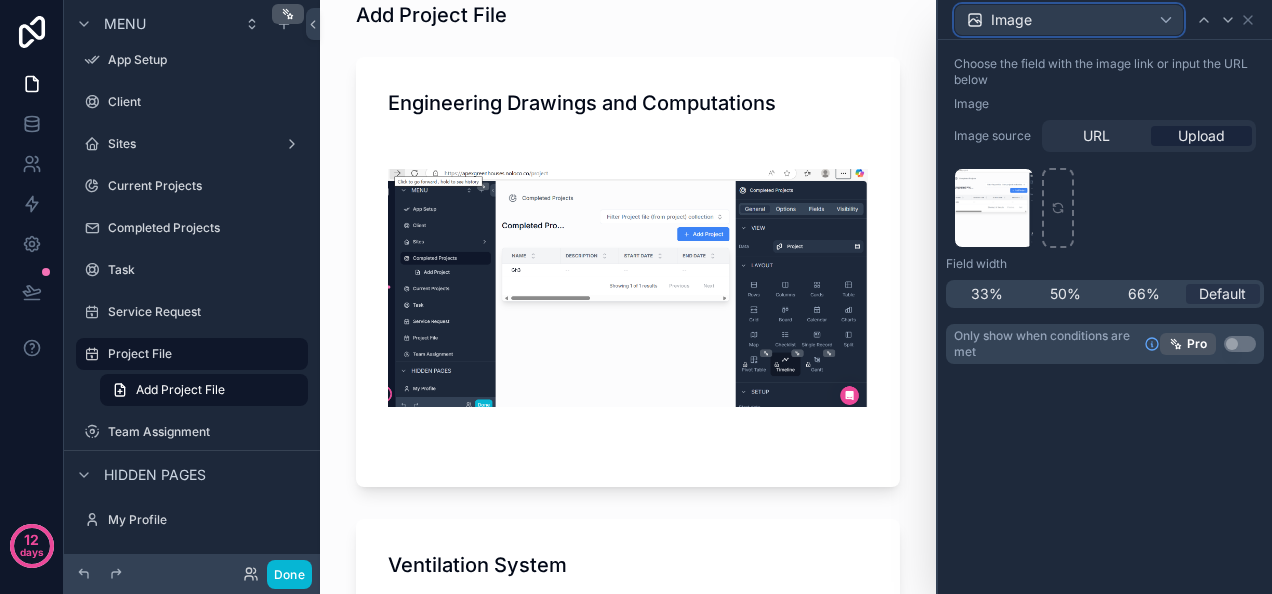 click on "Image" at bounding box center (1069, 20) 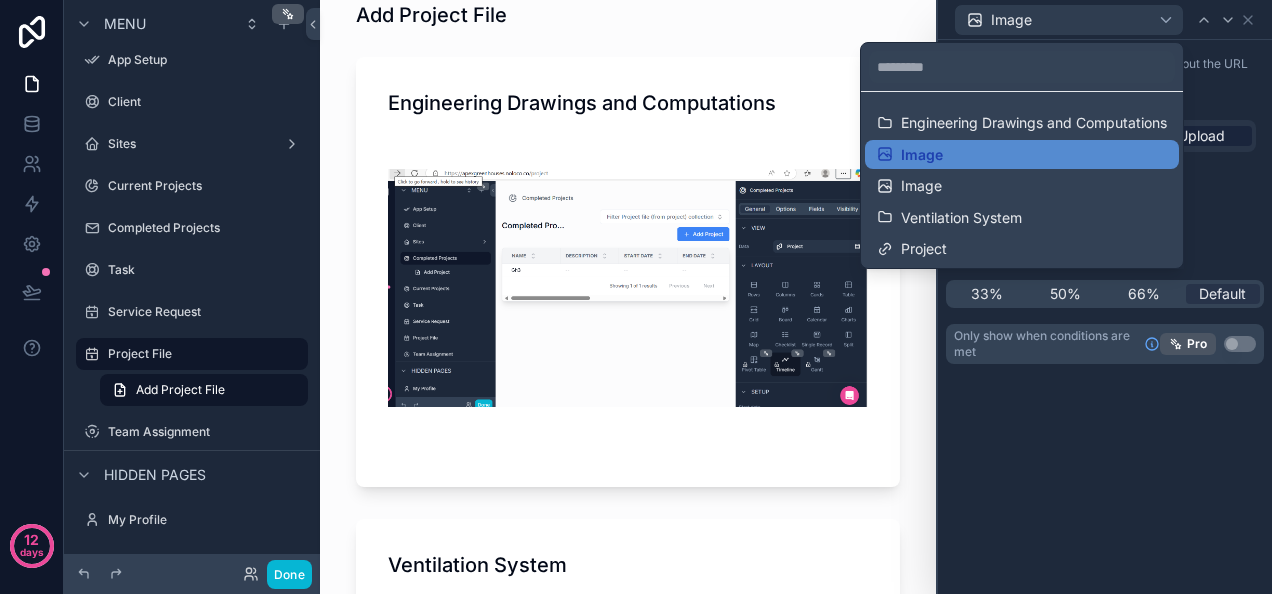 click at bounding box center [1105, 297] 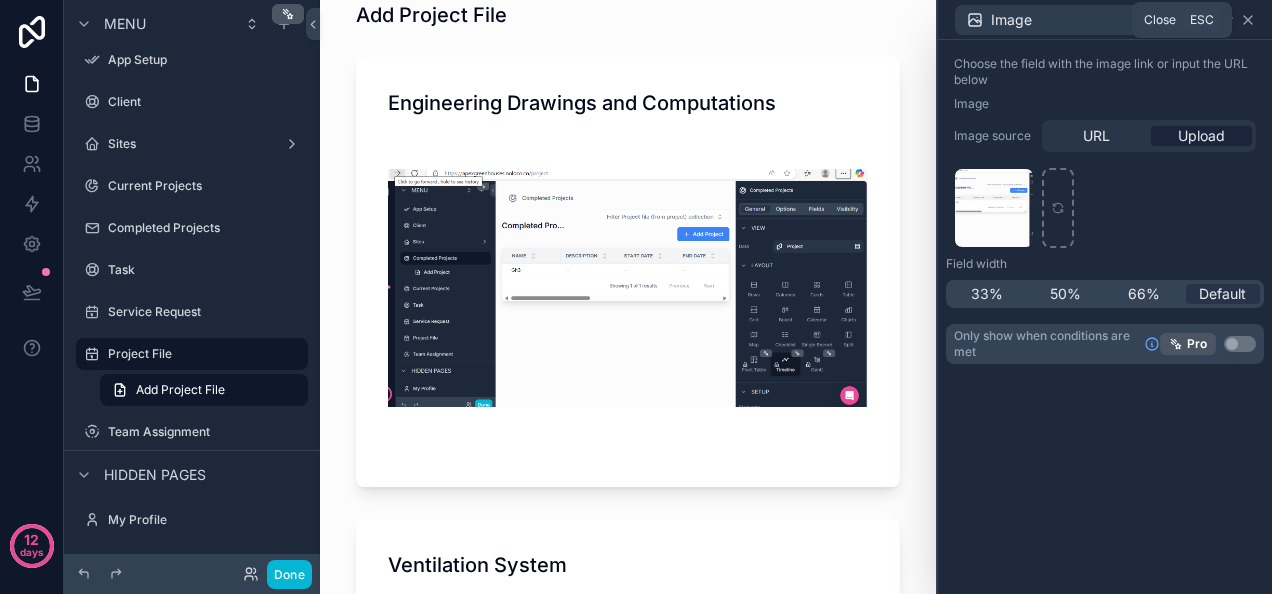 click 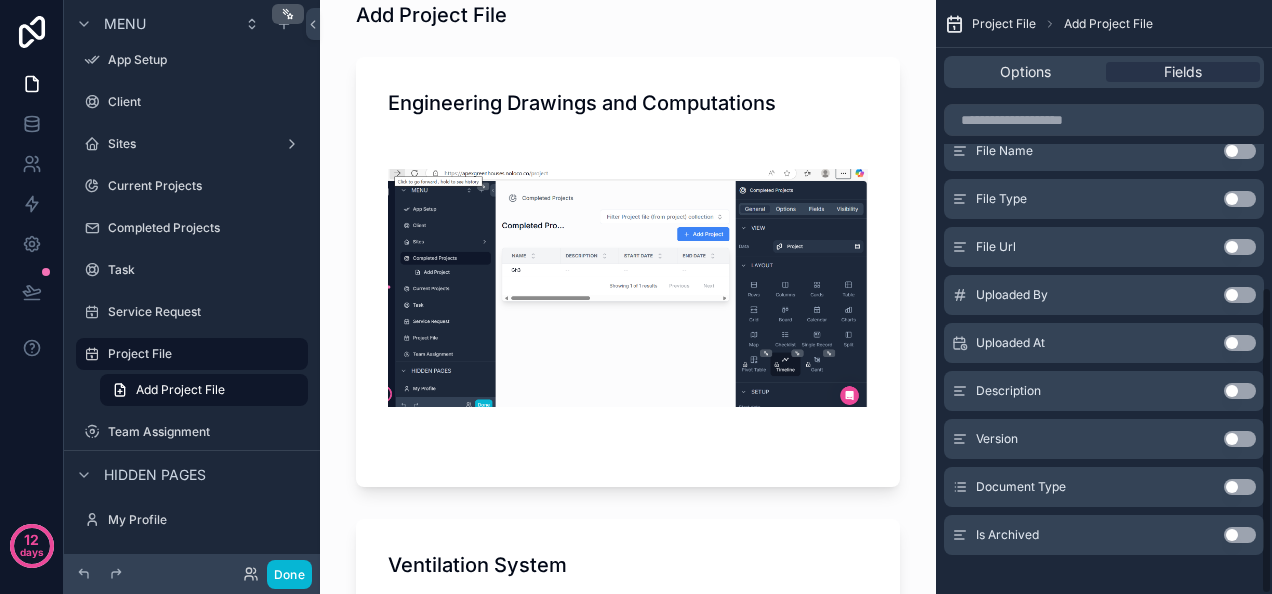 scroll, scrollTop: 555, scrollLeft: 0, axis: vertical 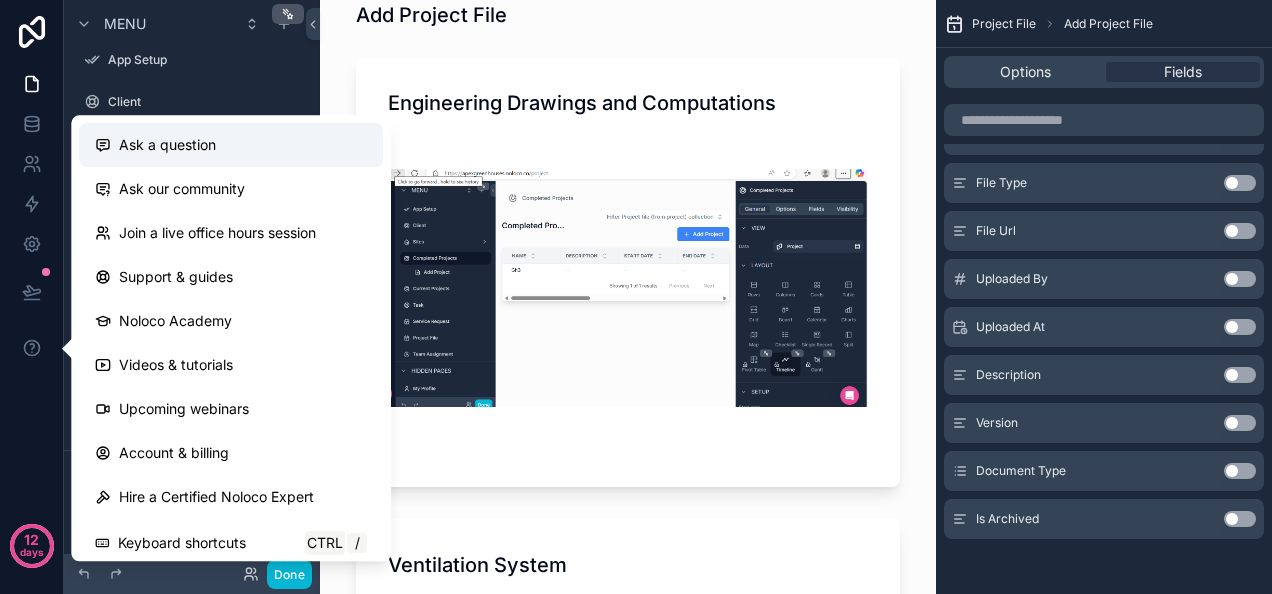 click on "Ask a question" at bounding box center (231, 145) 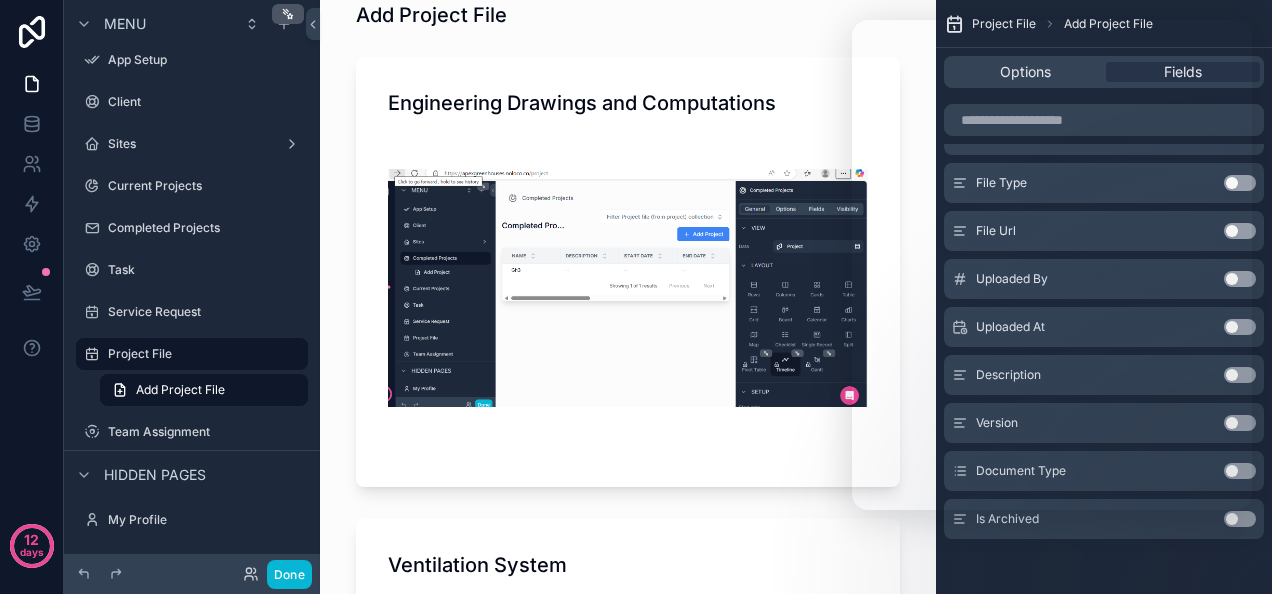 click on "Engineering Drawings and Computations" at bounding box center [628, 272] 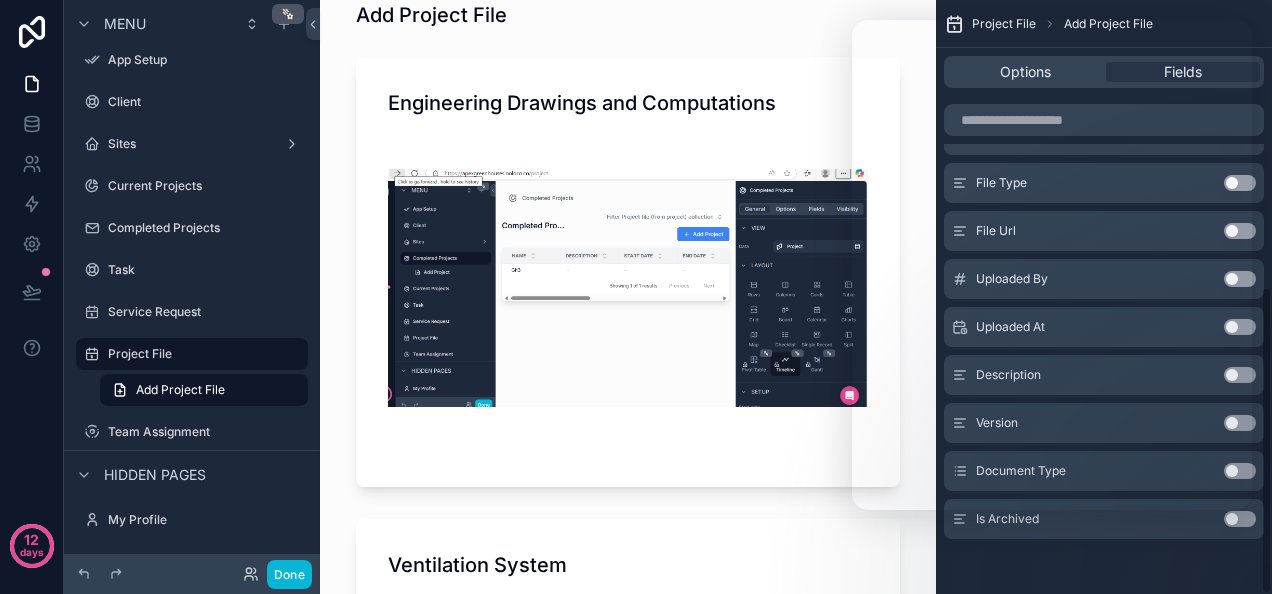 click on "Engineering Drawings and Computations" at bounding box center [628, 272] 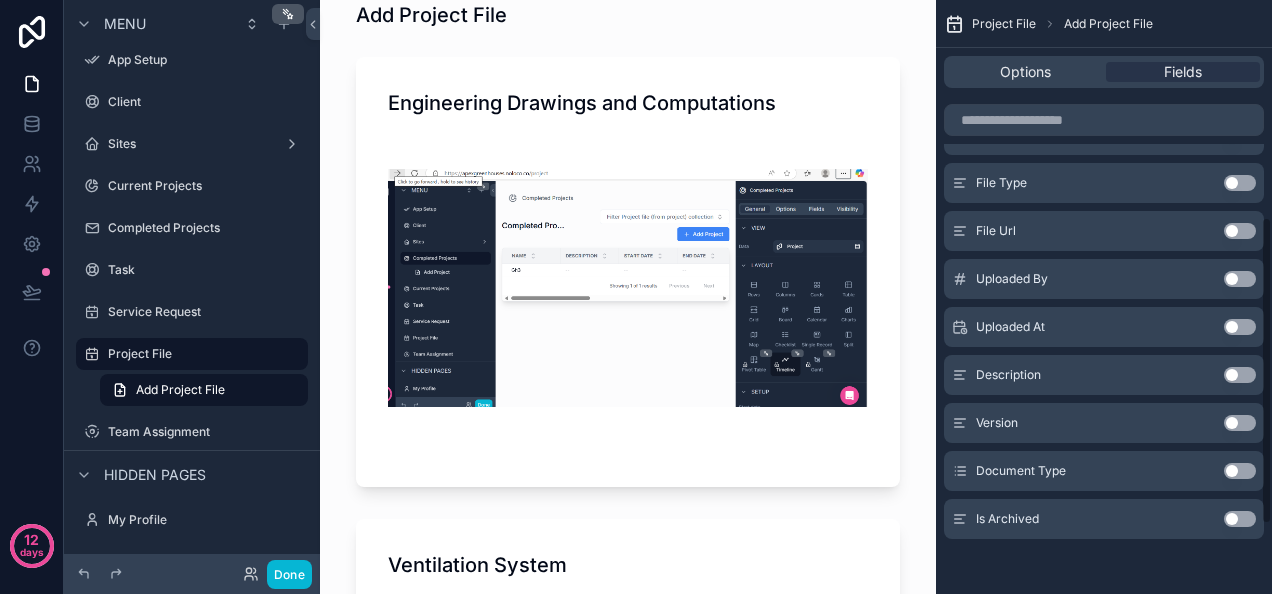 click on "File Url Use setting" at bounding box center (1104, 231) 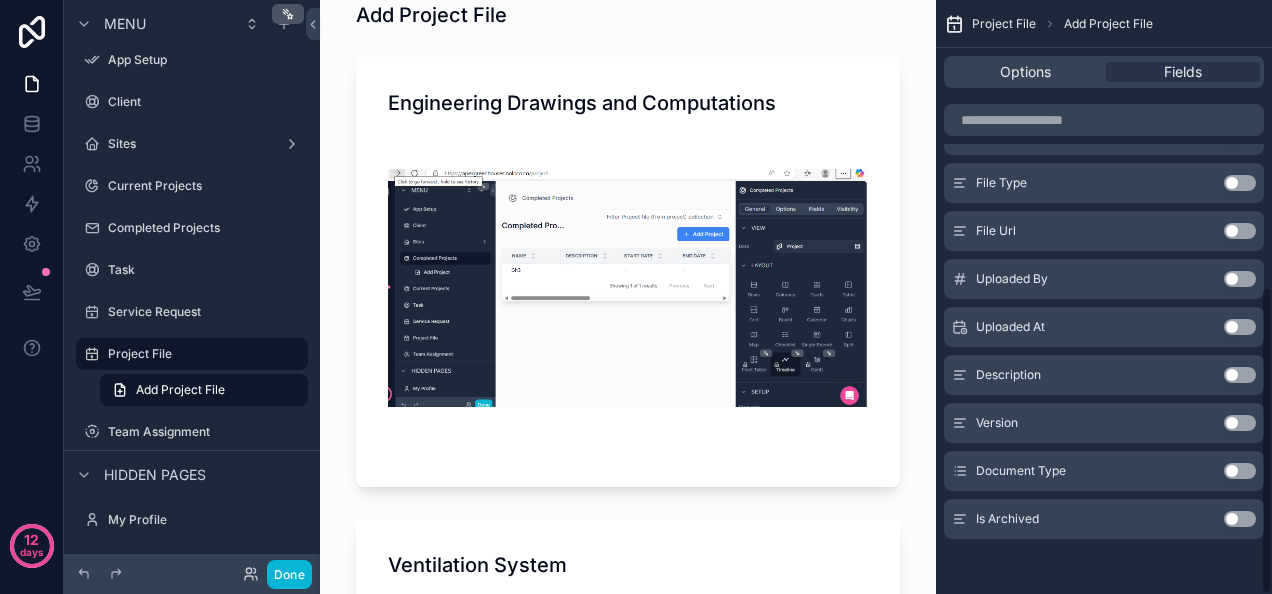 click on "Use setting" at bounding box center (1240, 231) 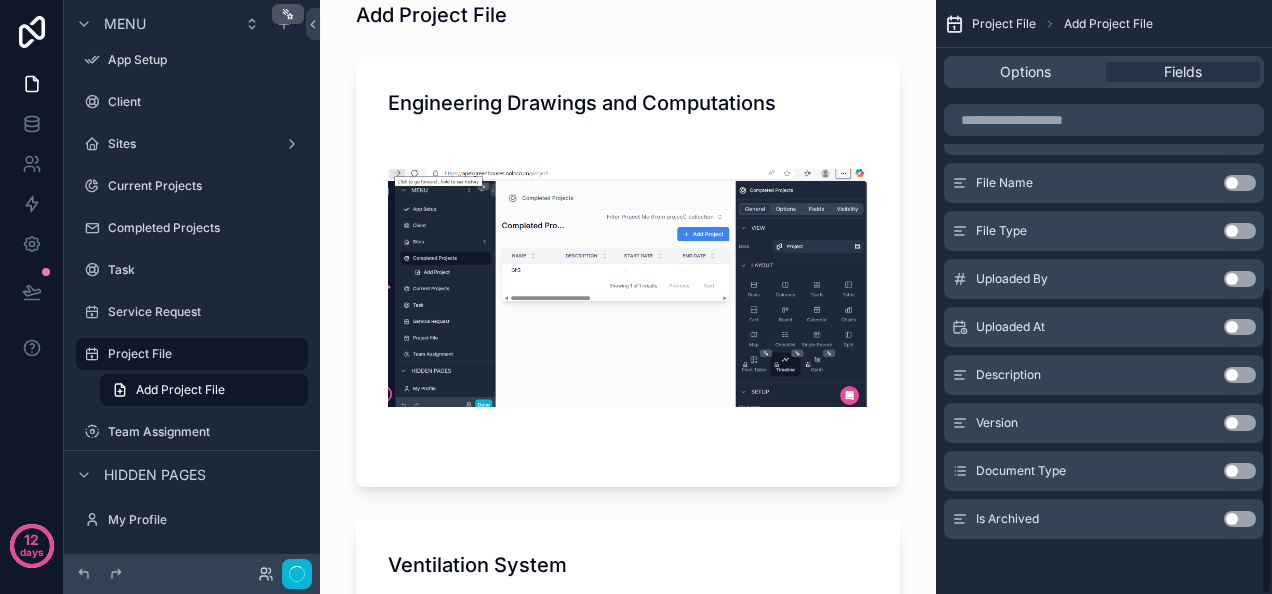 click at bounding box center [628, 739] 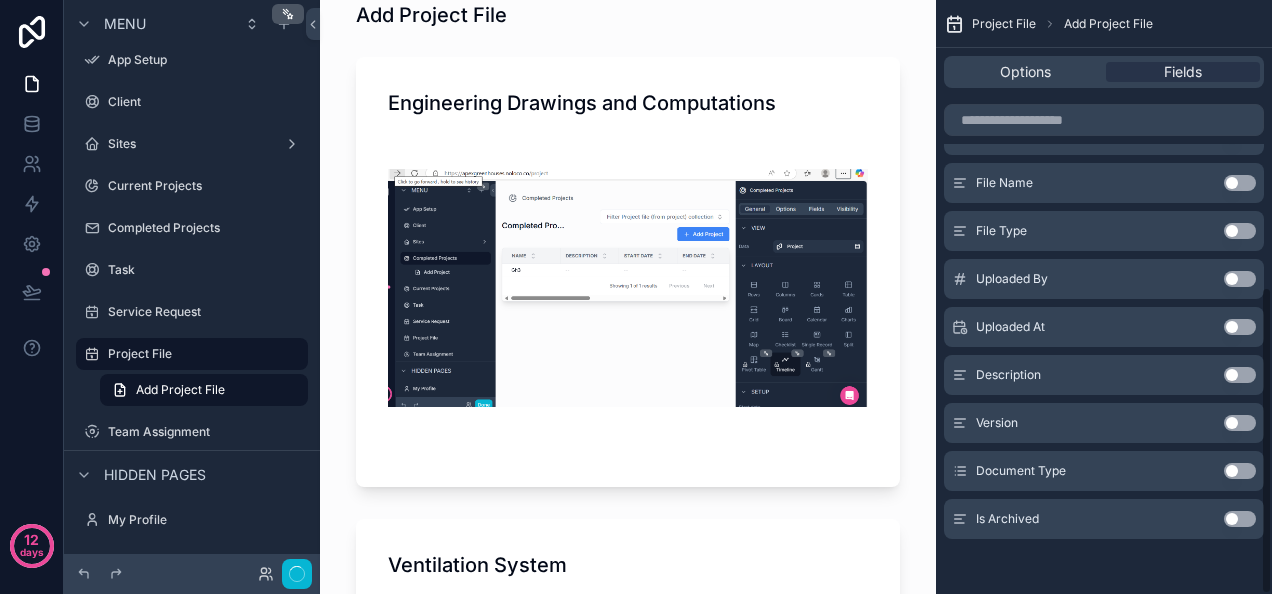scroll, scrollTop: 555, scrollLeft: 0, axis: vertical 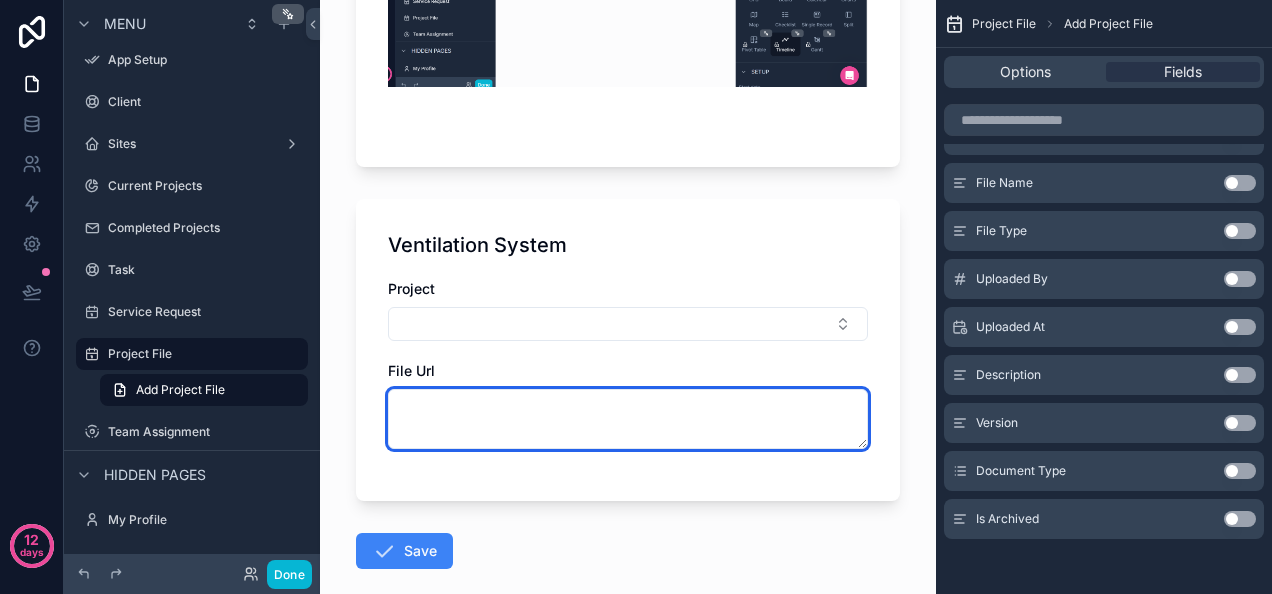 paste on "**********" 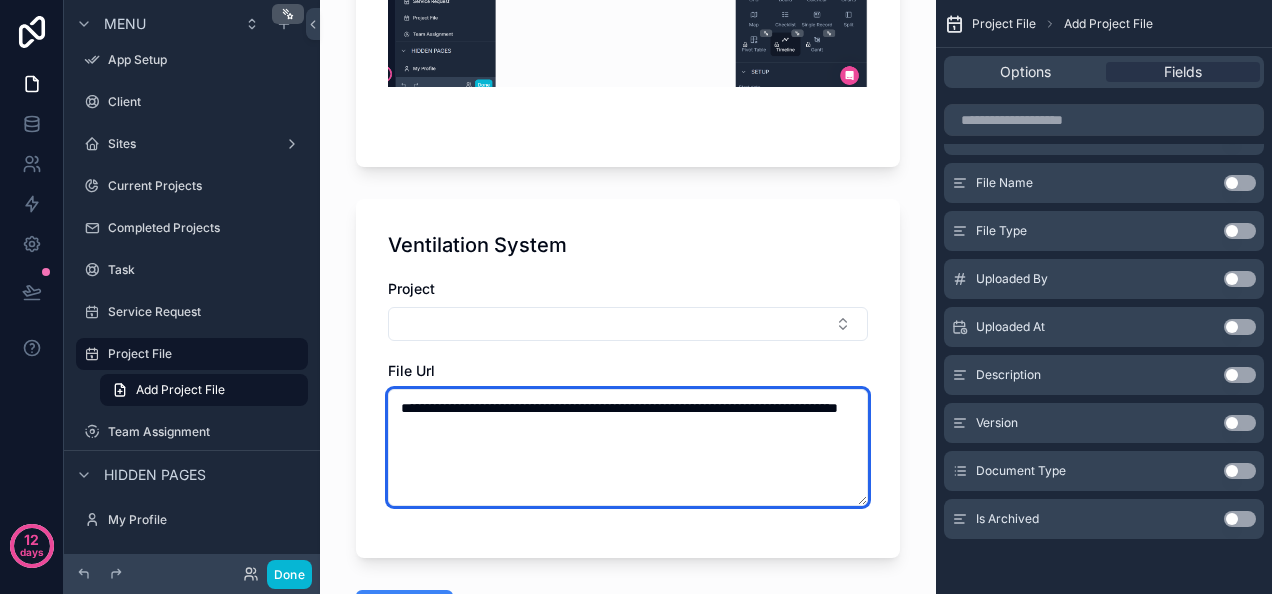 scroll, scrollTop: 538, scrollLeft: 0, axis: vertical 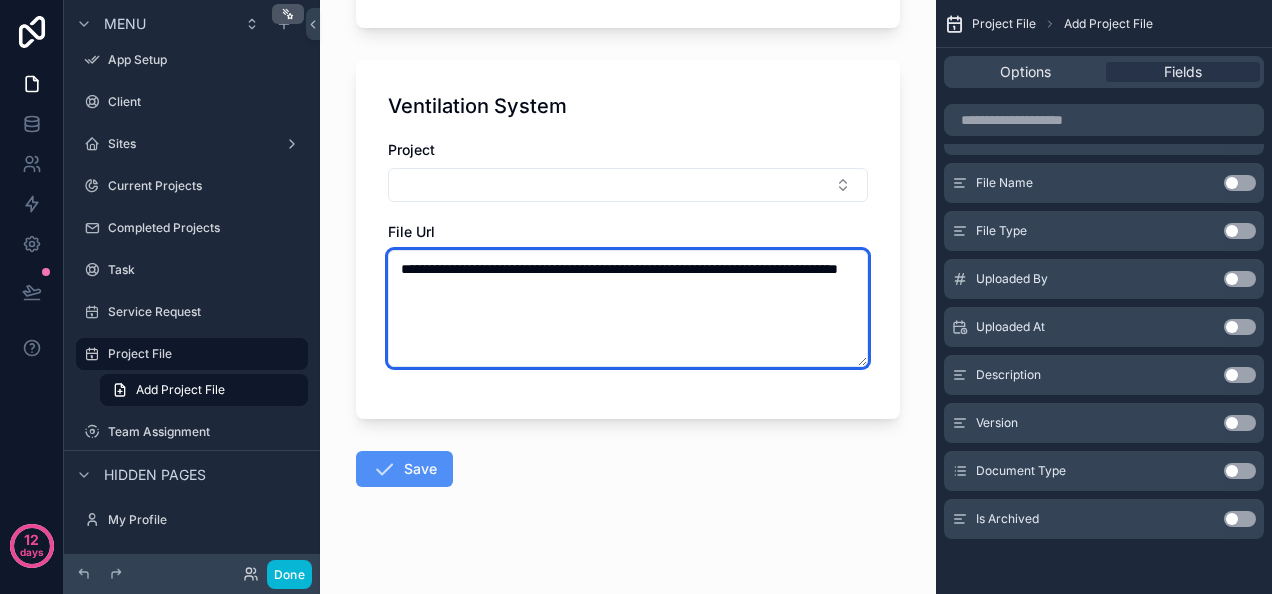 type on "**********" 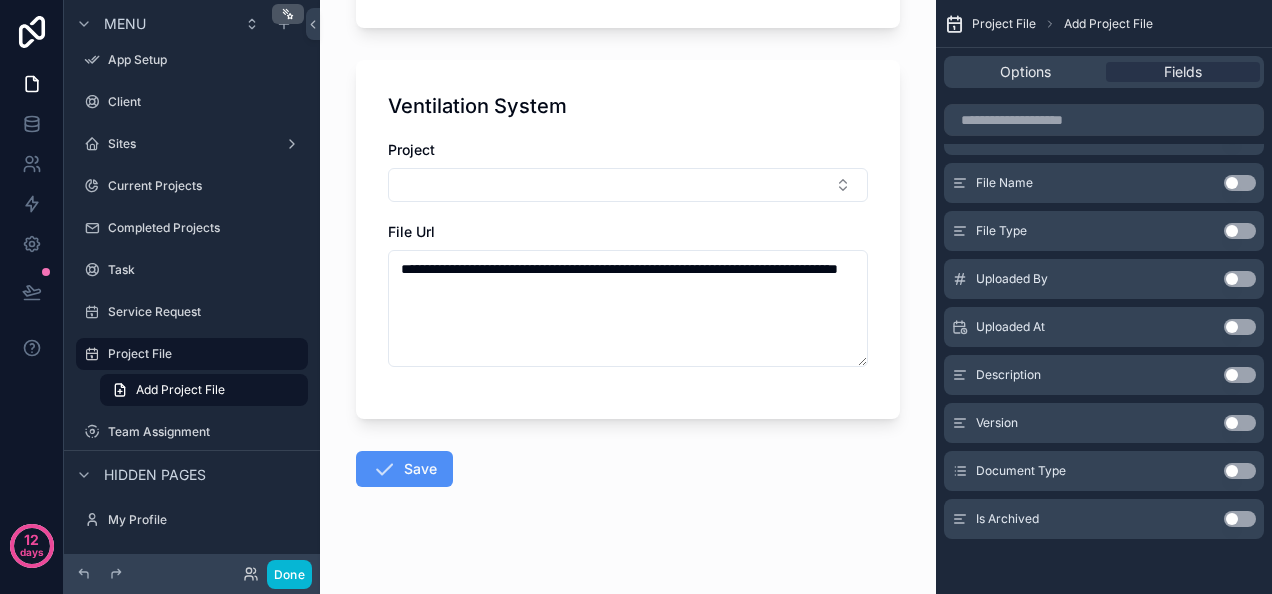click on "Save" at bounding box center [404, 469] 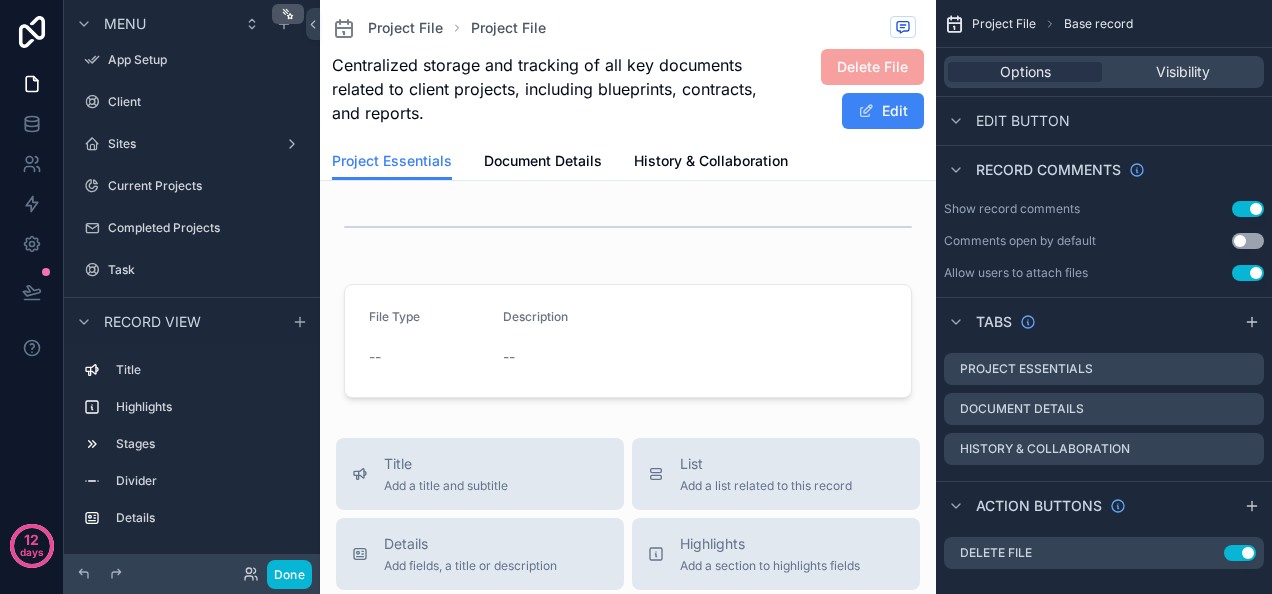scroll, scrollTop: 430, scrollLeft: 0, axis: vertical 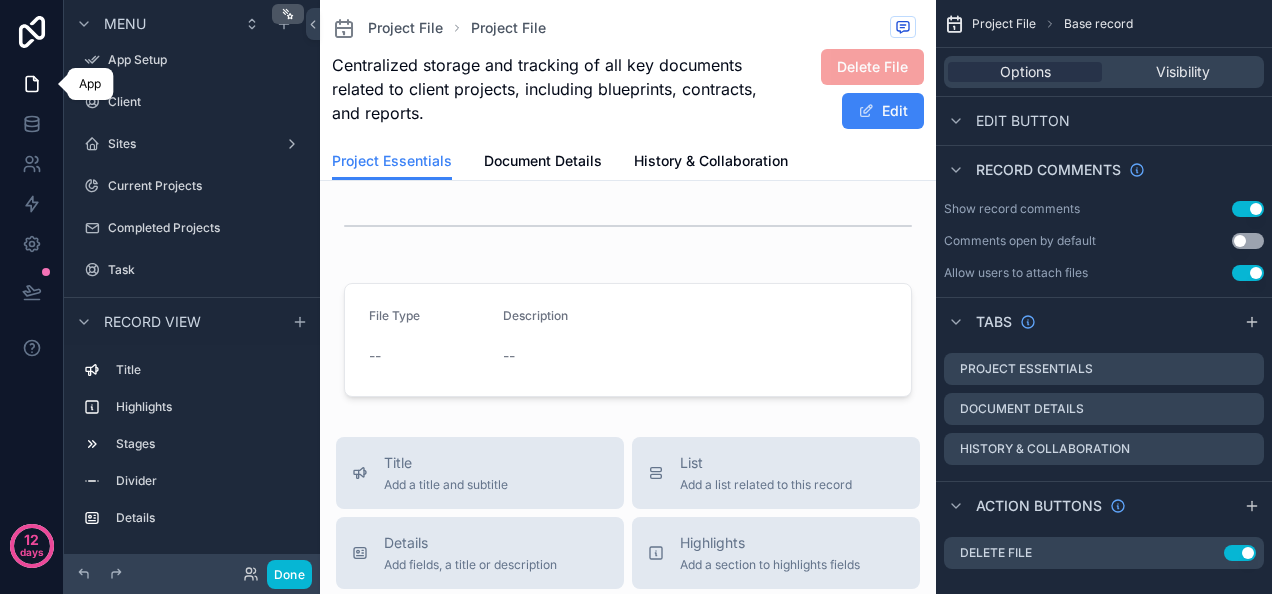 click 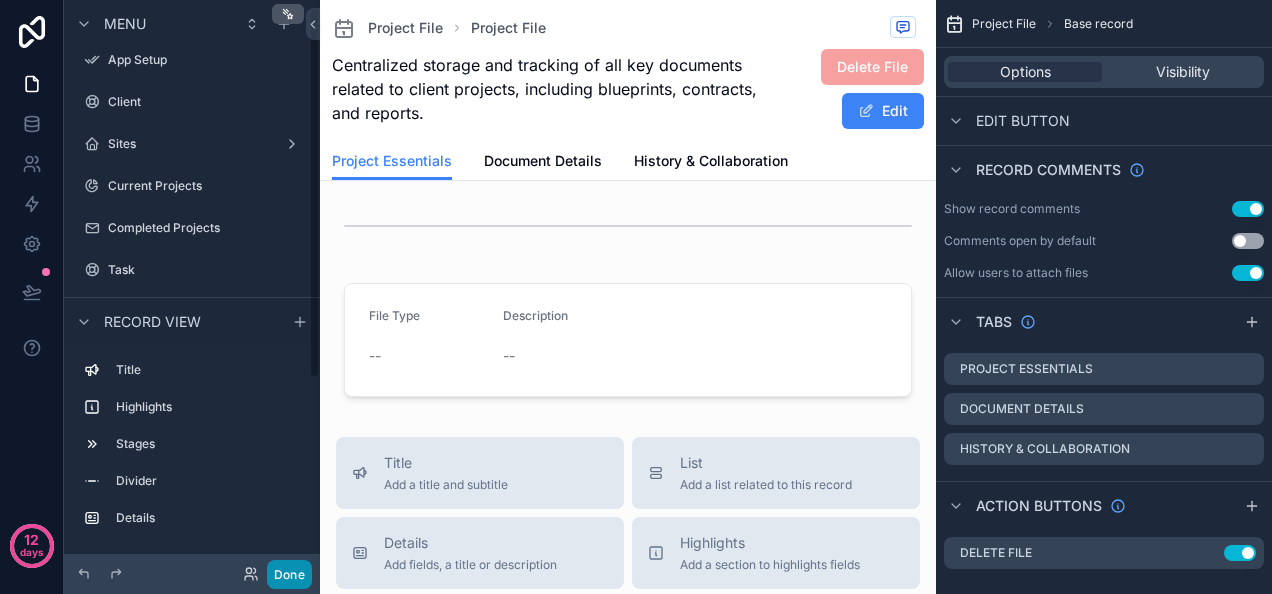 click on "Done" at bounding box center (289, 574) 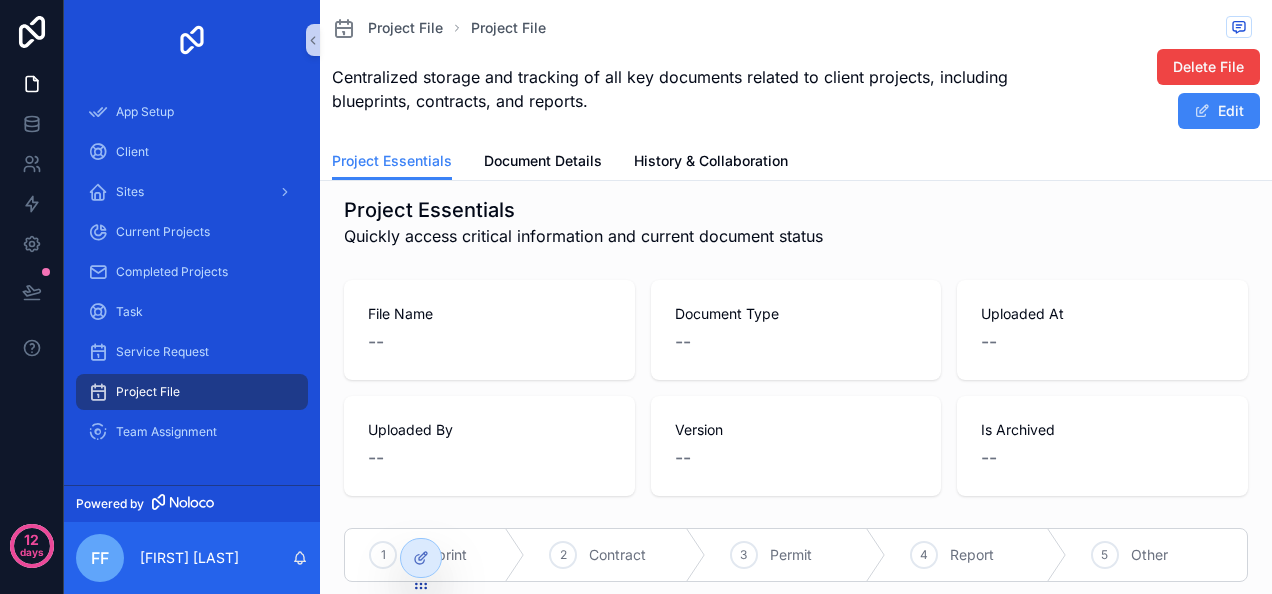 scroll, scrollTop: 0, scrollLeft: 0, axis: both 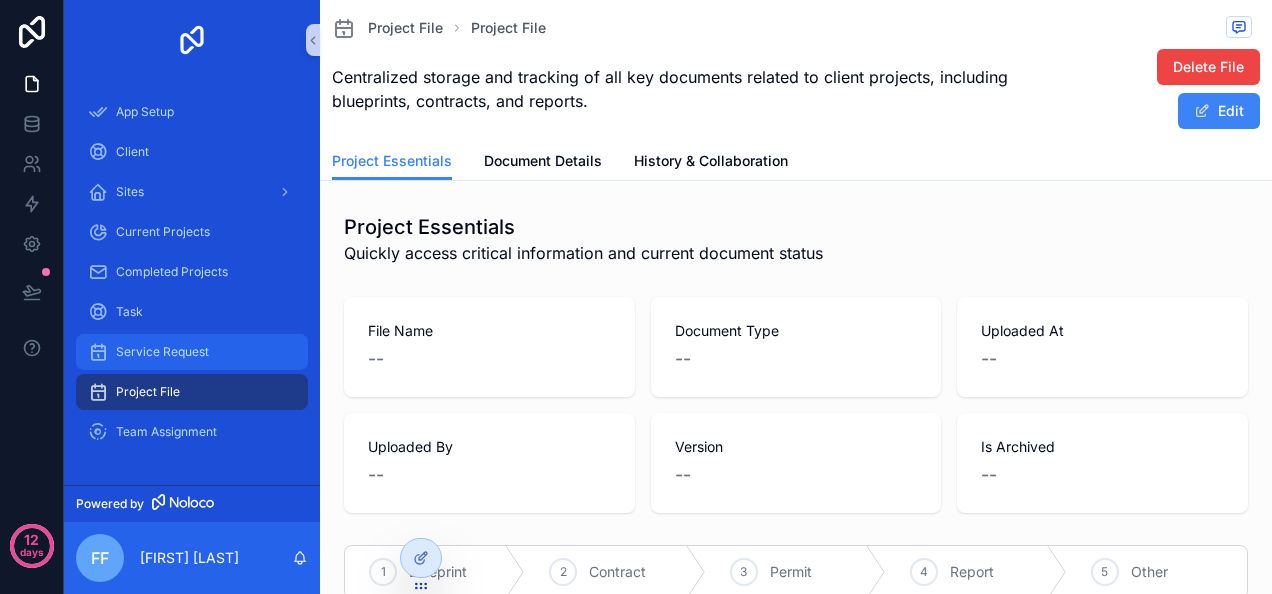 click on "Service Request" at bounding box center [162, 352] 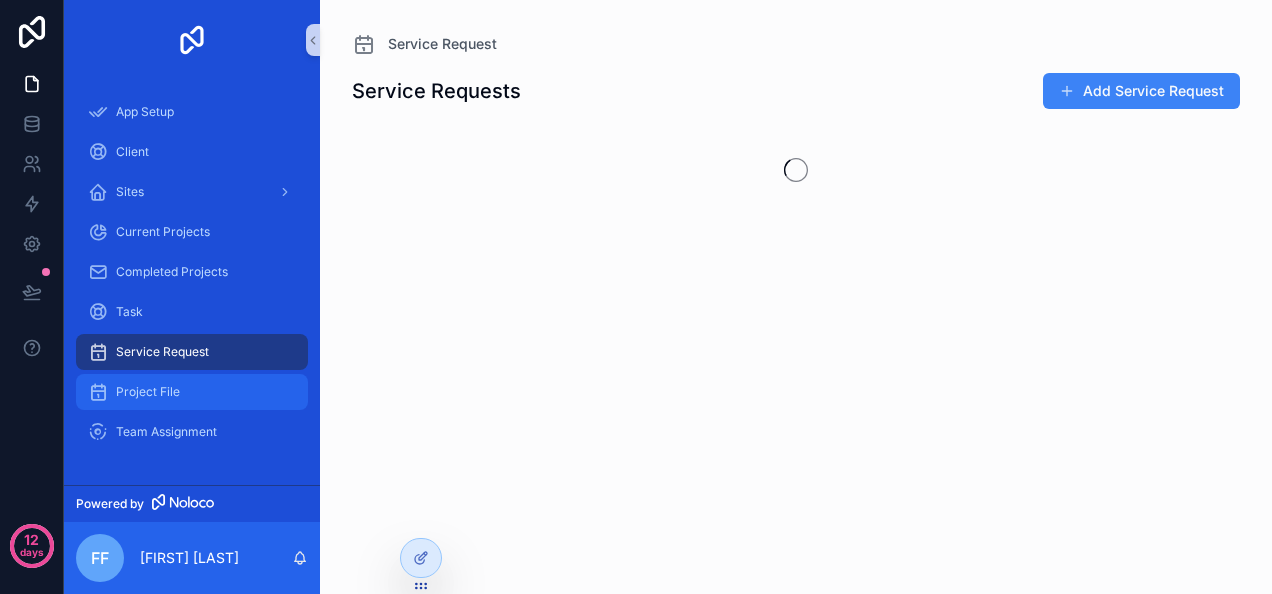 click on "Project File" at bounding box center [148, 392] 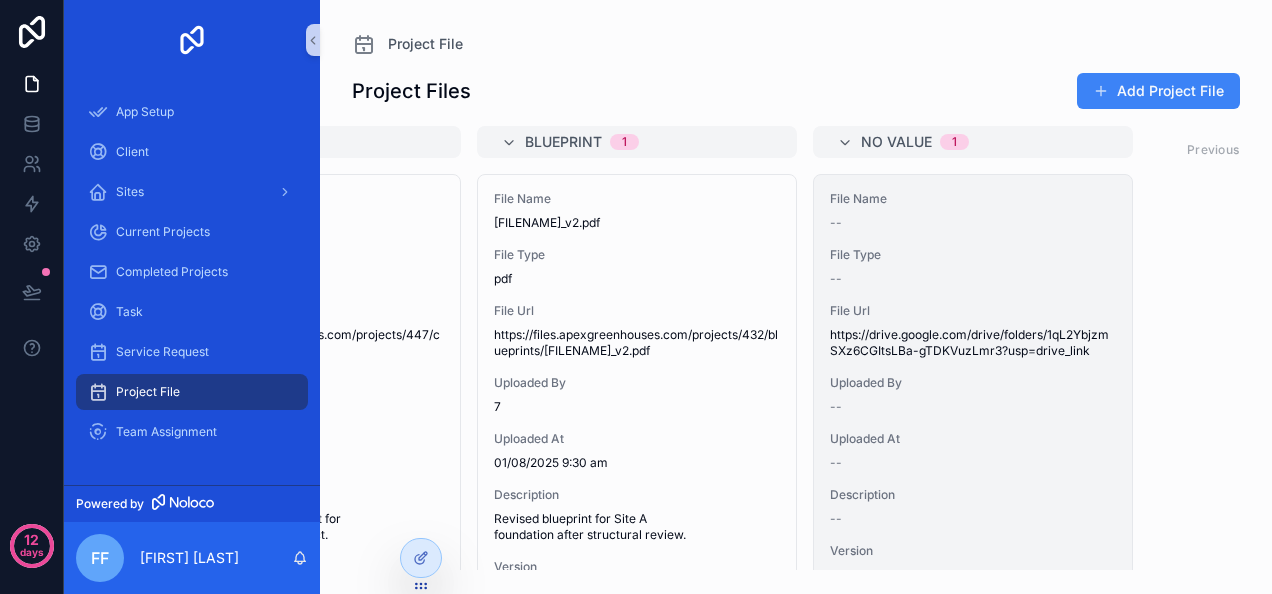 scroll, scrollTop: 0, scrollLeft: 1303, axis: horizontal 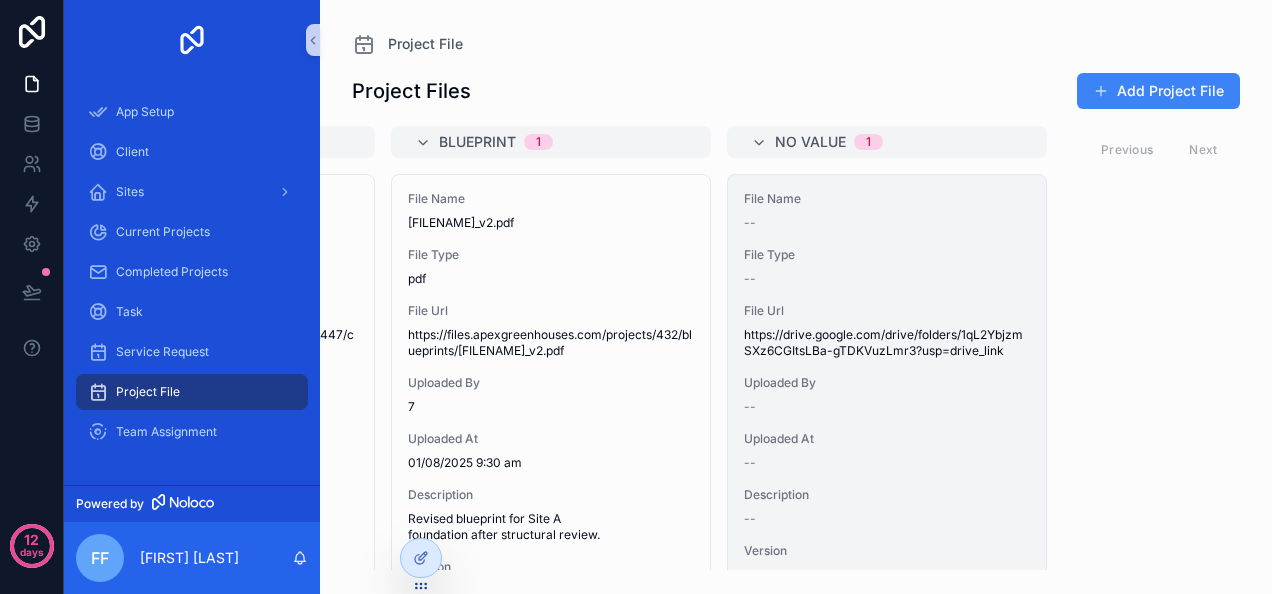 click on "https://drive.google.com/drive/folders/1qL2YbjzmSXz6CGItsLBa-gTDKVuzLmr3?usp=drive_link" at bounding box center [887, 343] 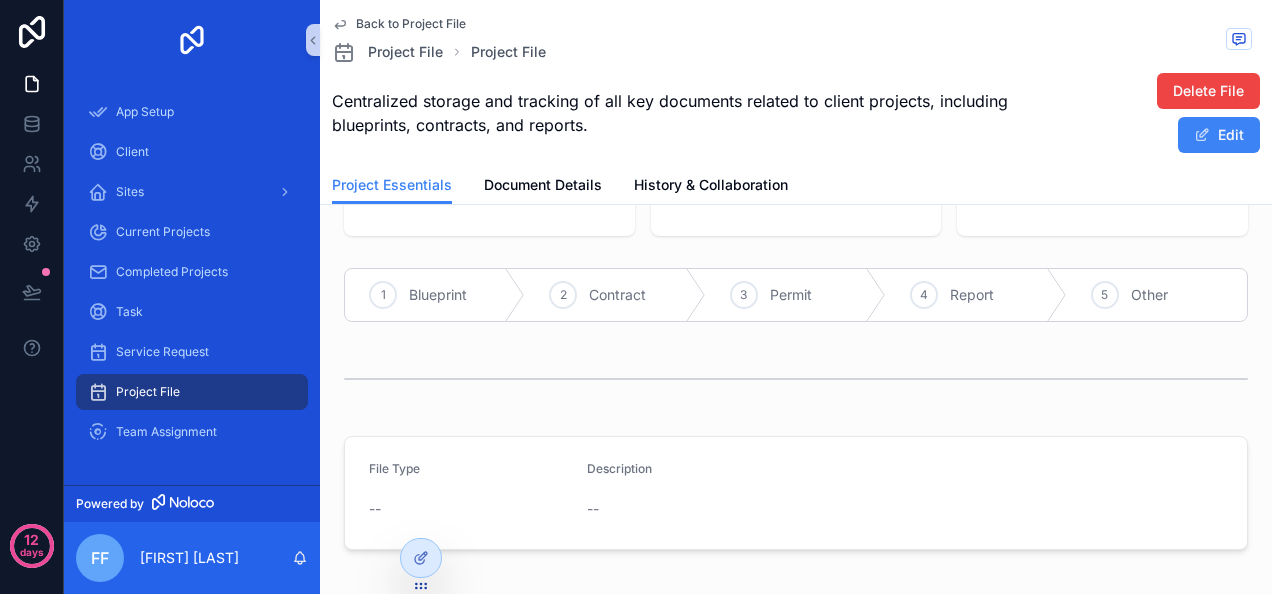 scroll, scrollTop: 391, scrollLeft: 0, axis: vertical 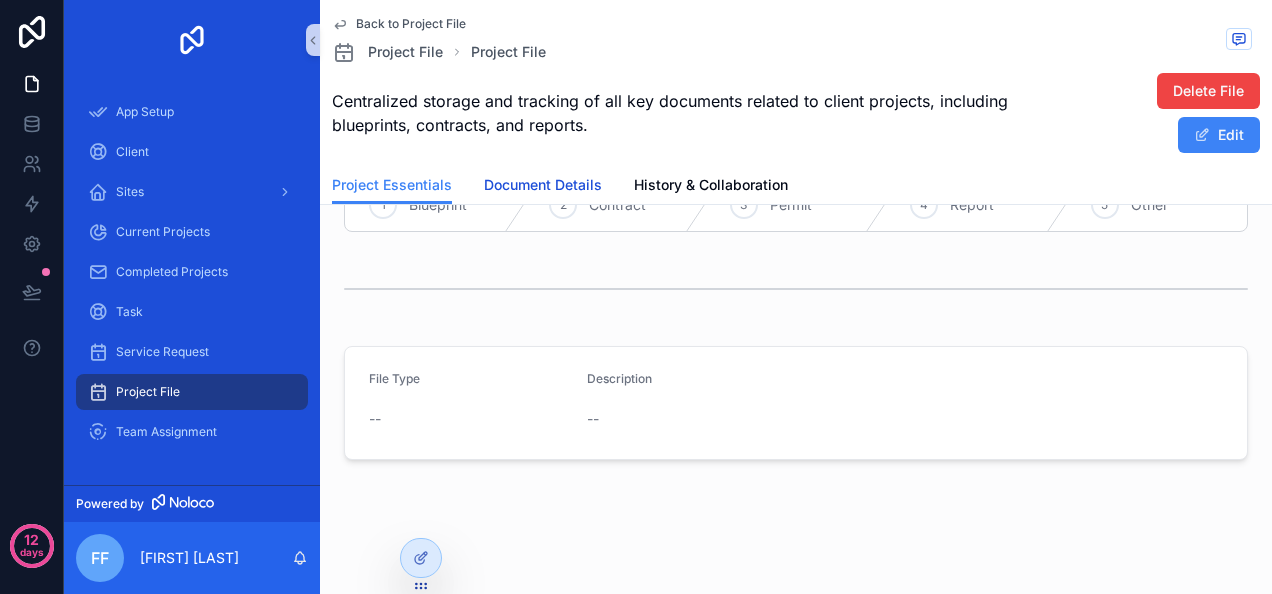 click on "Document Details" at bounding box center [543, 185] 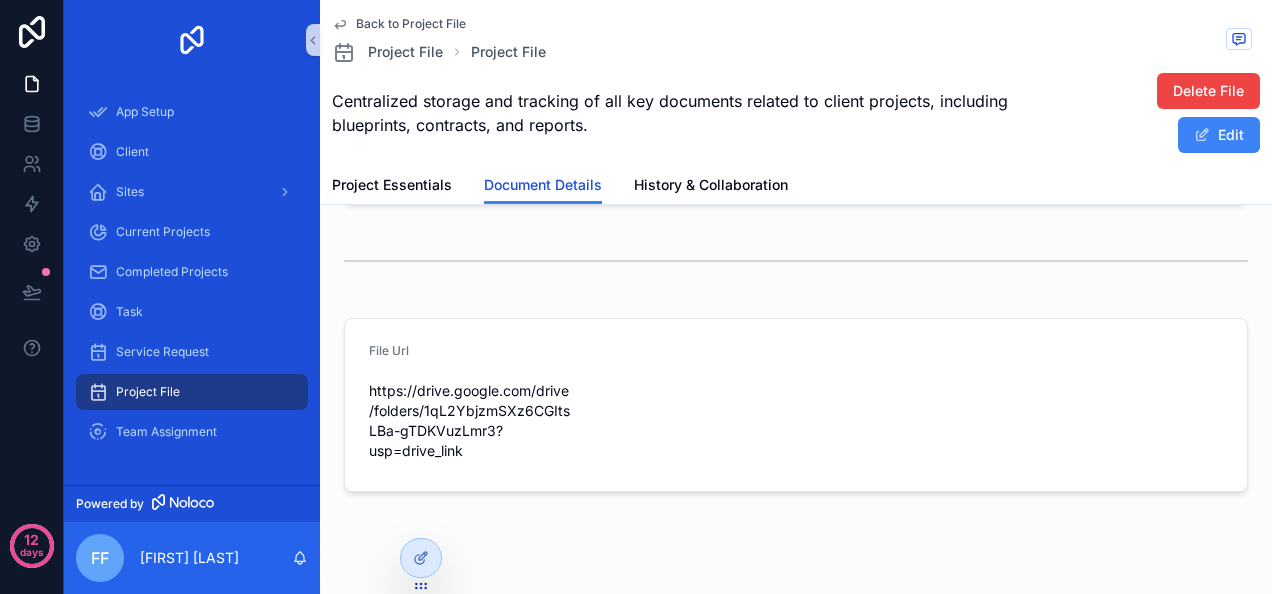 scroll, scrollTop: 328, scrollLeft: 0, axis: vertical 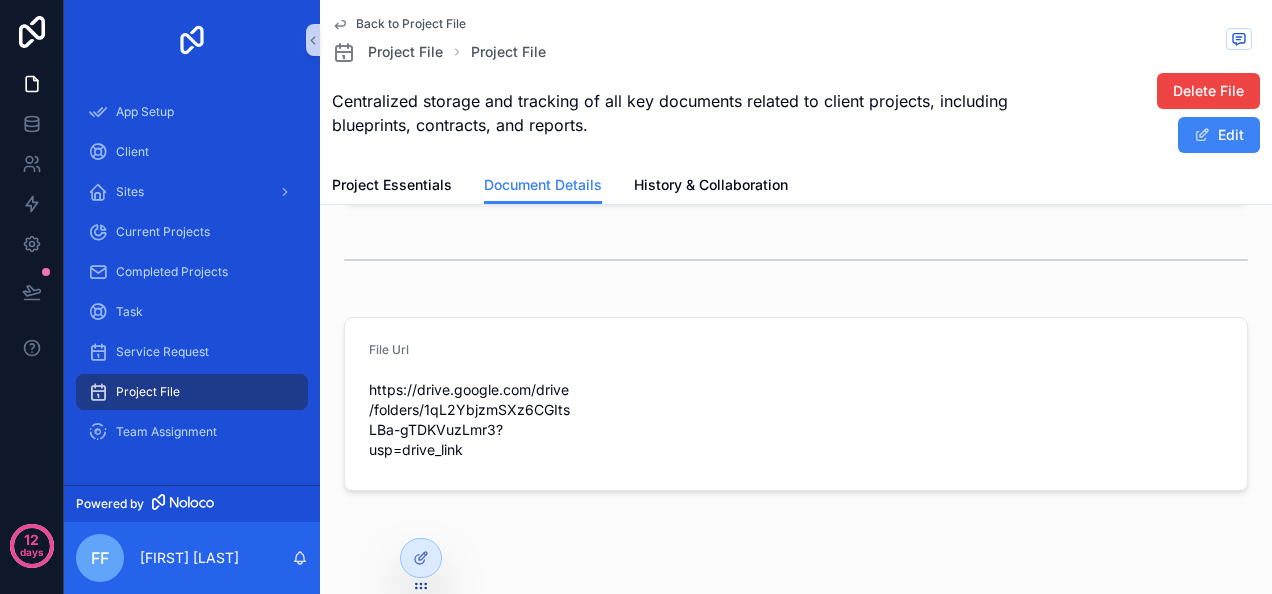 click on "https://drive.google.com/drive/folders/1qL2YbjzmSXz6CGItsLBa-gTDKVuzLmr3?usp=drive_link" at bounding box center (470, 420) 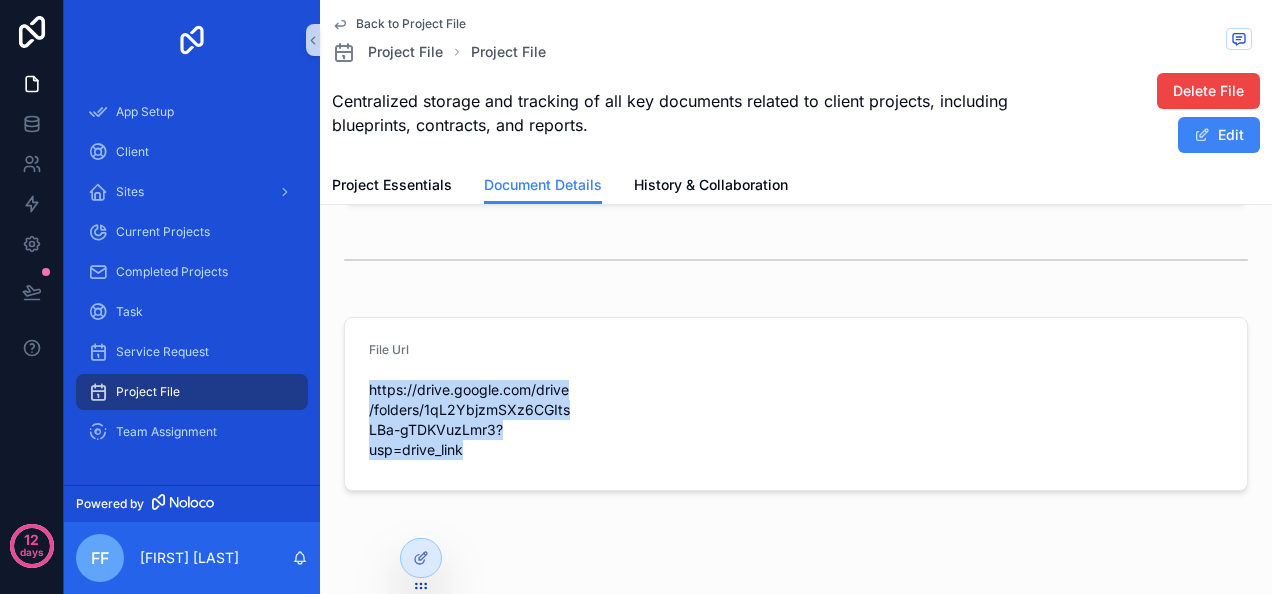 drag, startPoint x: 469, startPoint y: 450, endPoint x: 366, endPoint y: 386, distance: 121.264175 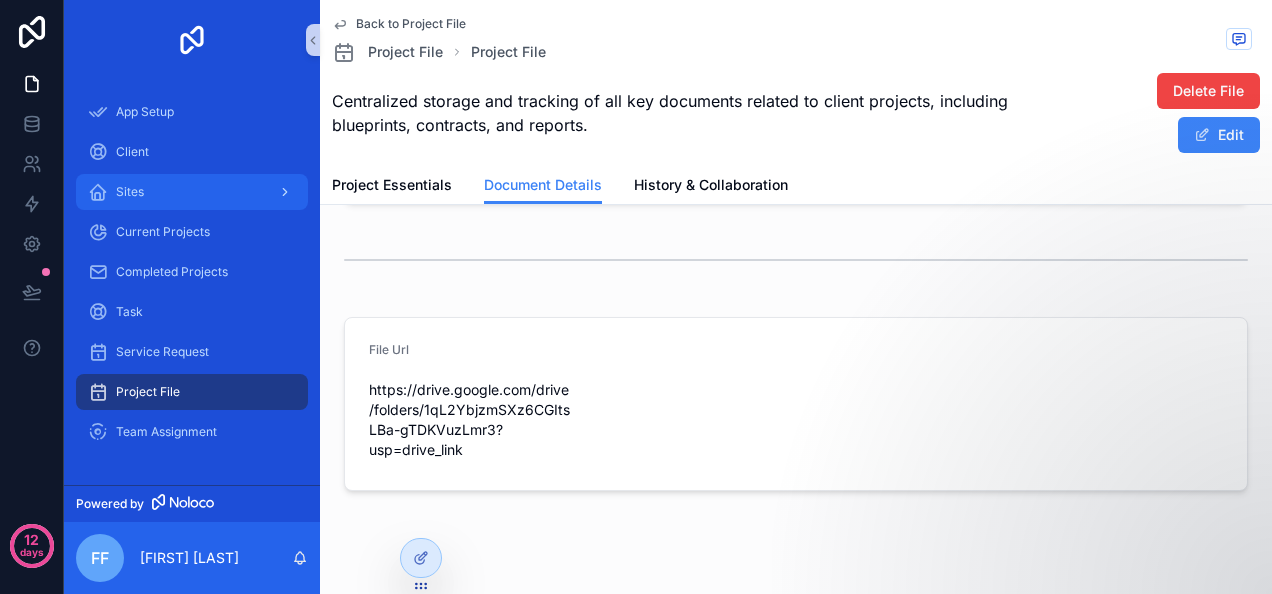 click on "Sites" at bounding box center (192, 192) 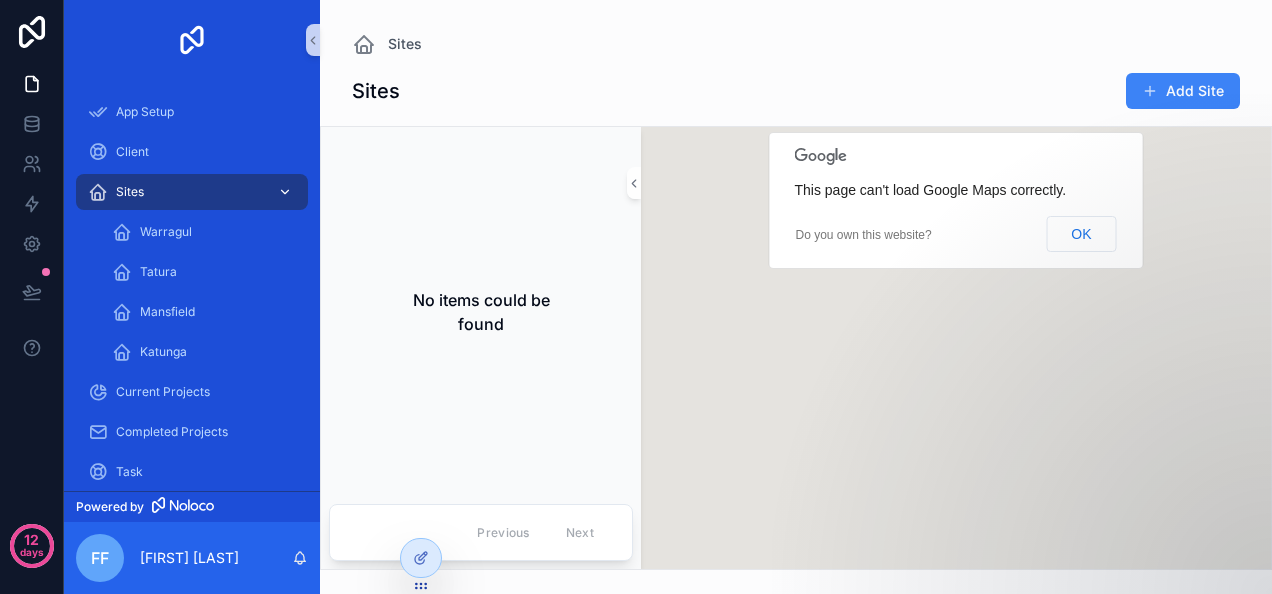 click on "Sites" at bounding box center [192, 192] 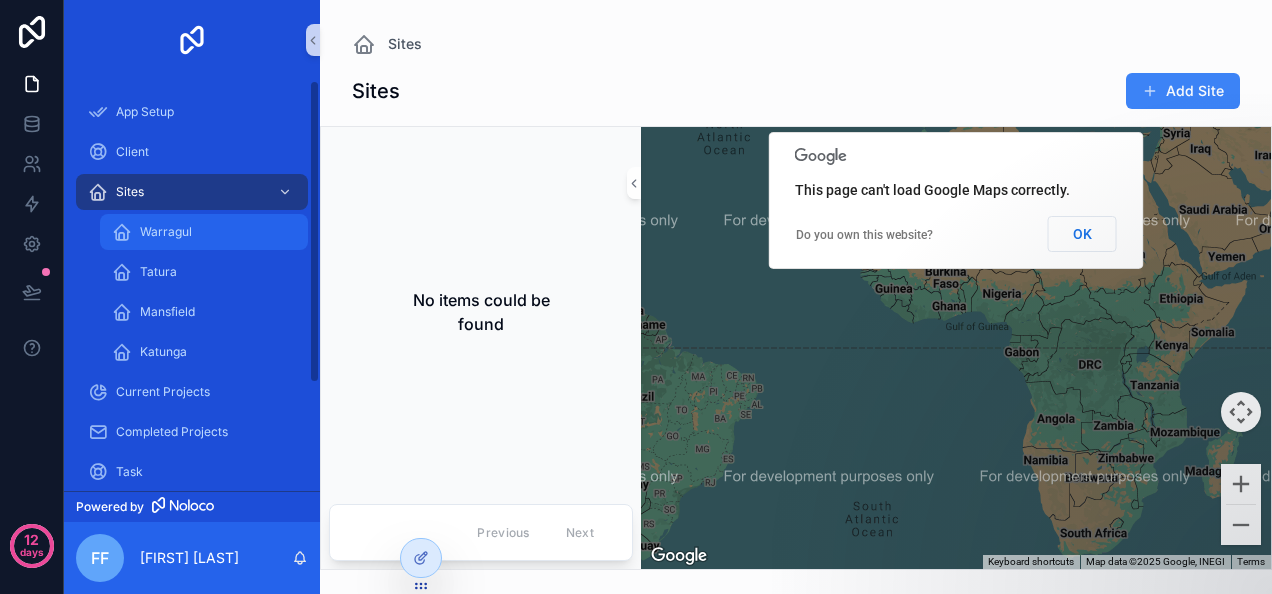 click on "[CITY]" at bounding box center (166, 232) 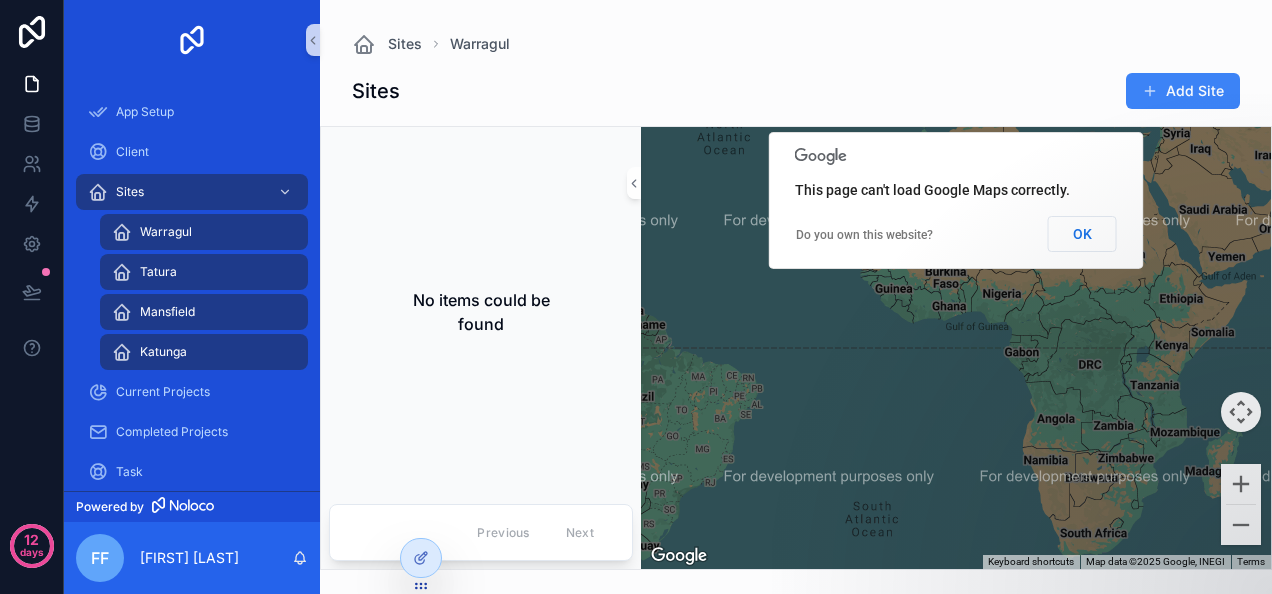 click on "[CITY]" at bounding box center (166, 232) 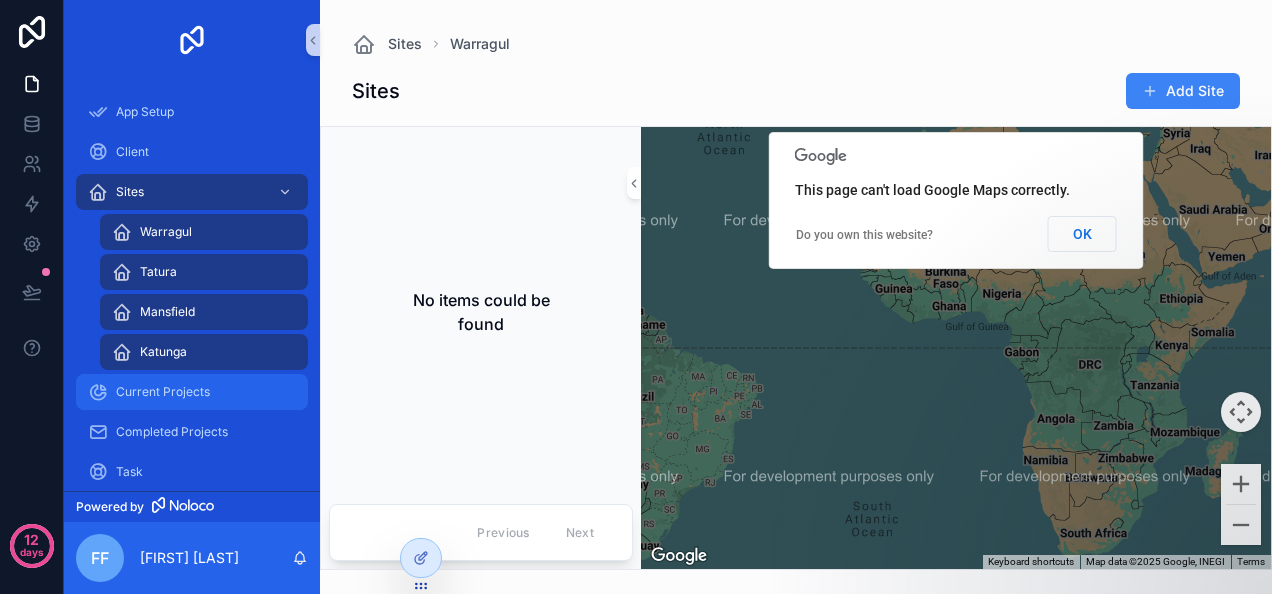 click on "Current Projects" at bounding box center (192, 392) 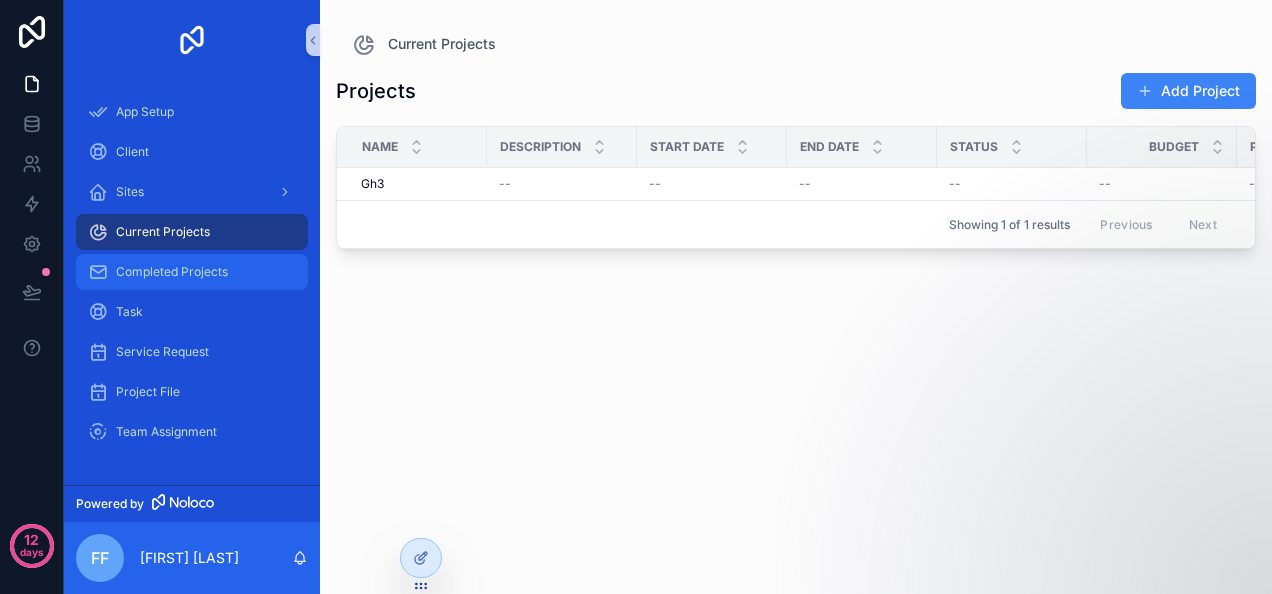 click on "Completed Projects" at bounding box center (192, 272) 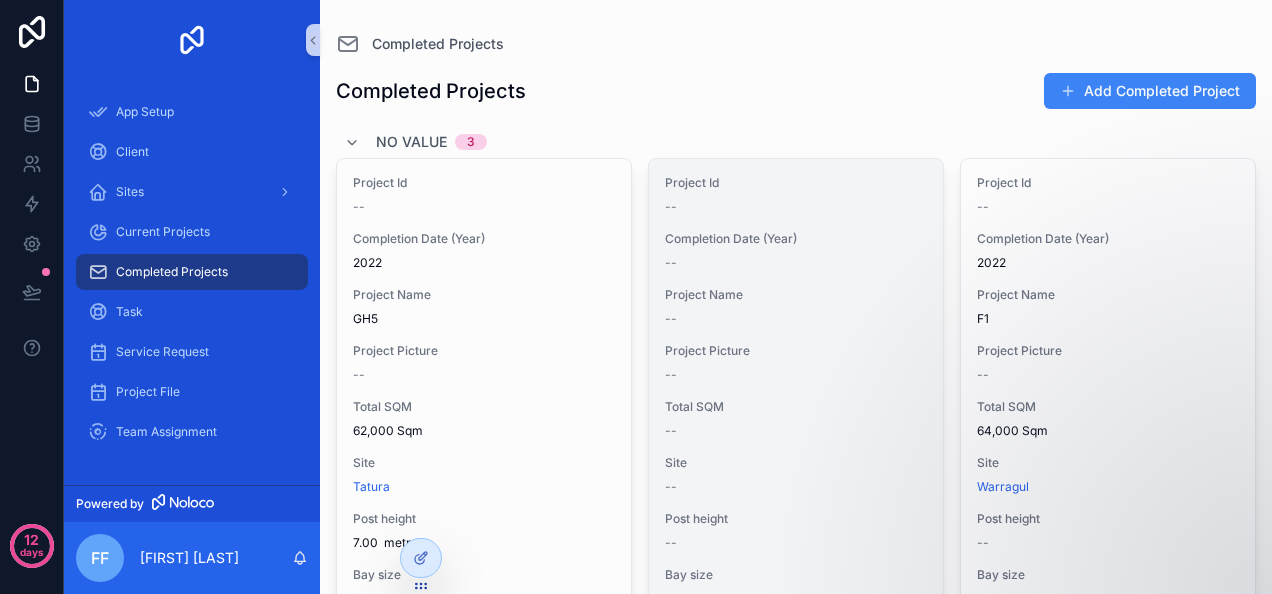 scroll, scrollTop: 150, scrollLeft: 0, axis: vertical 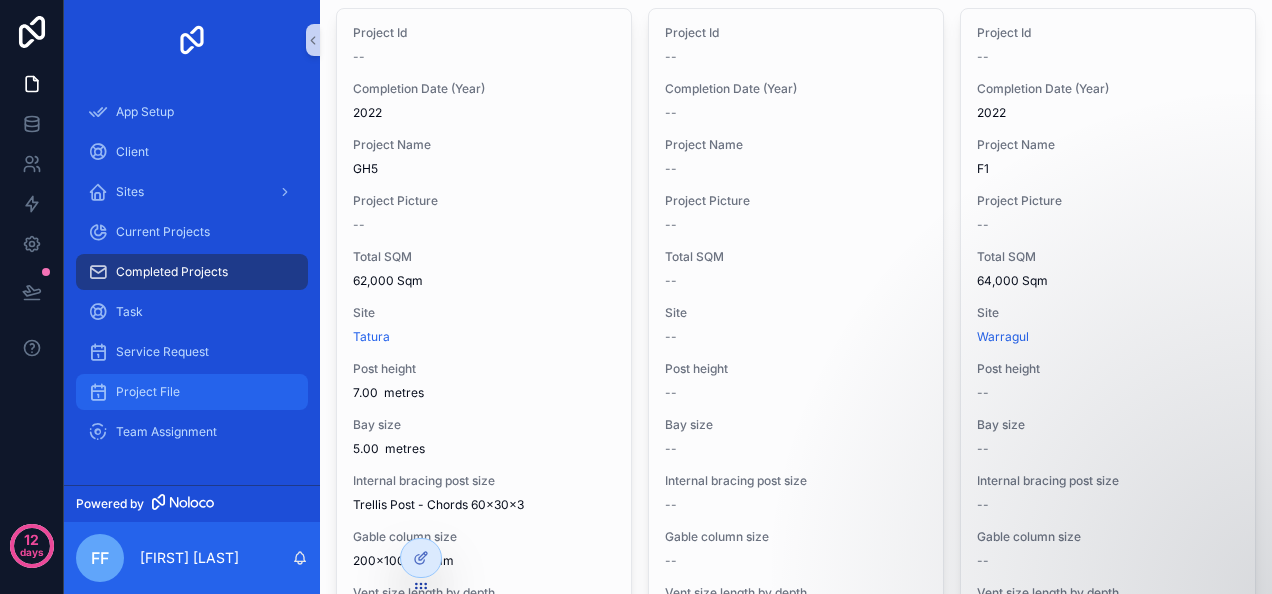 click on "Project File" at bounding box center (192, 392) 